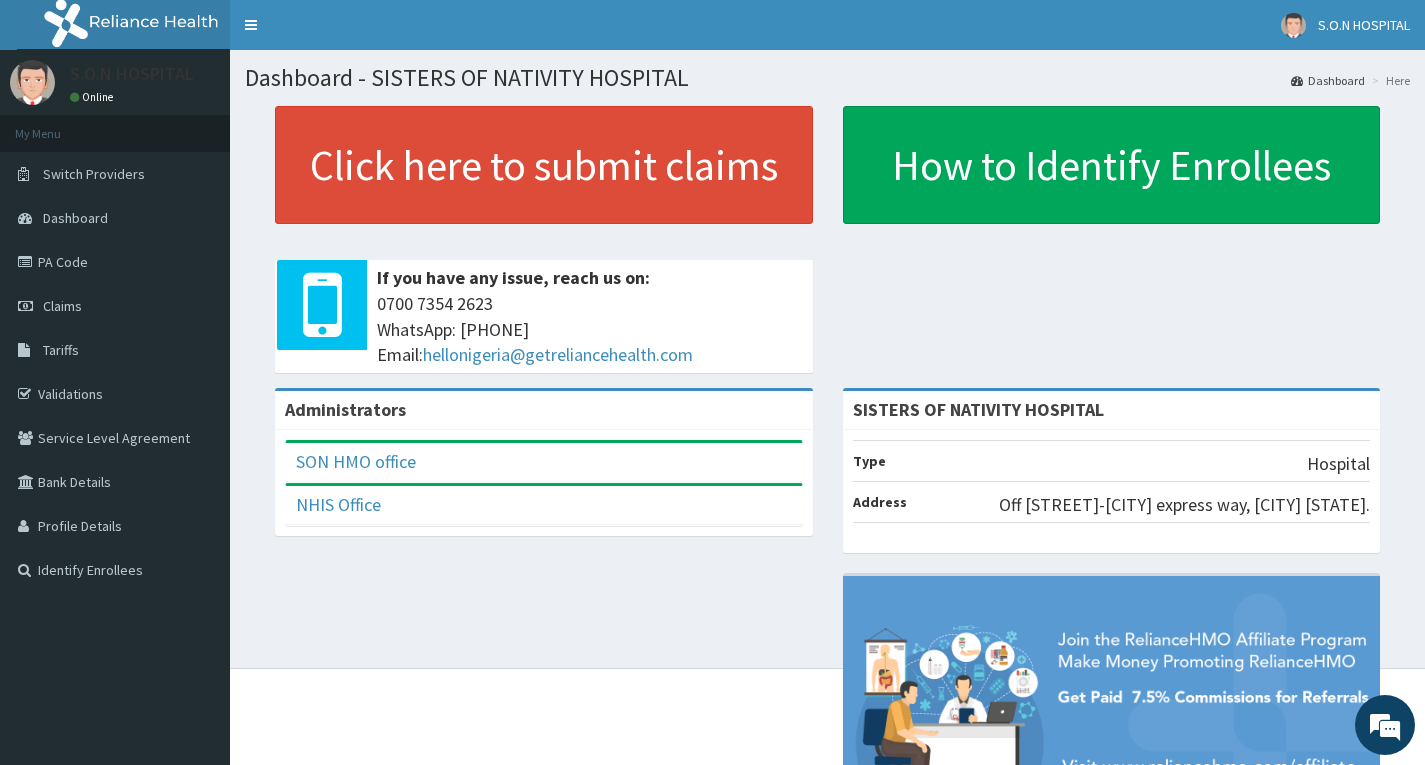 scroll, scrollTop: 0, scrollLeft: 0, axis: both 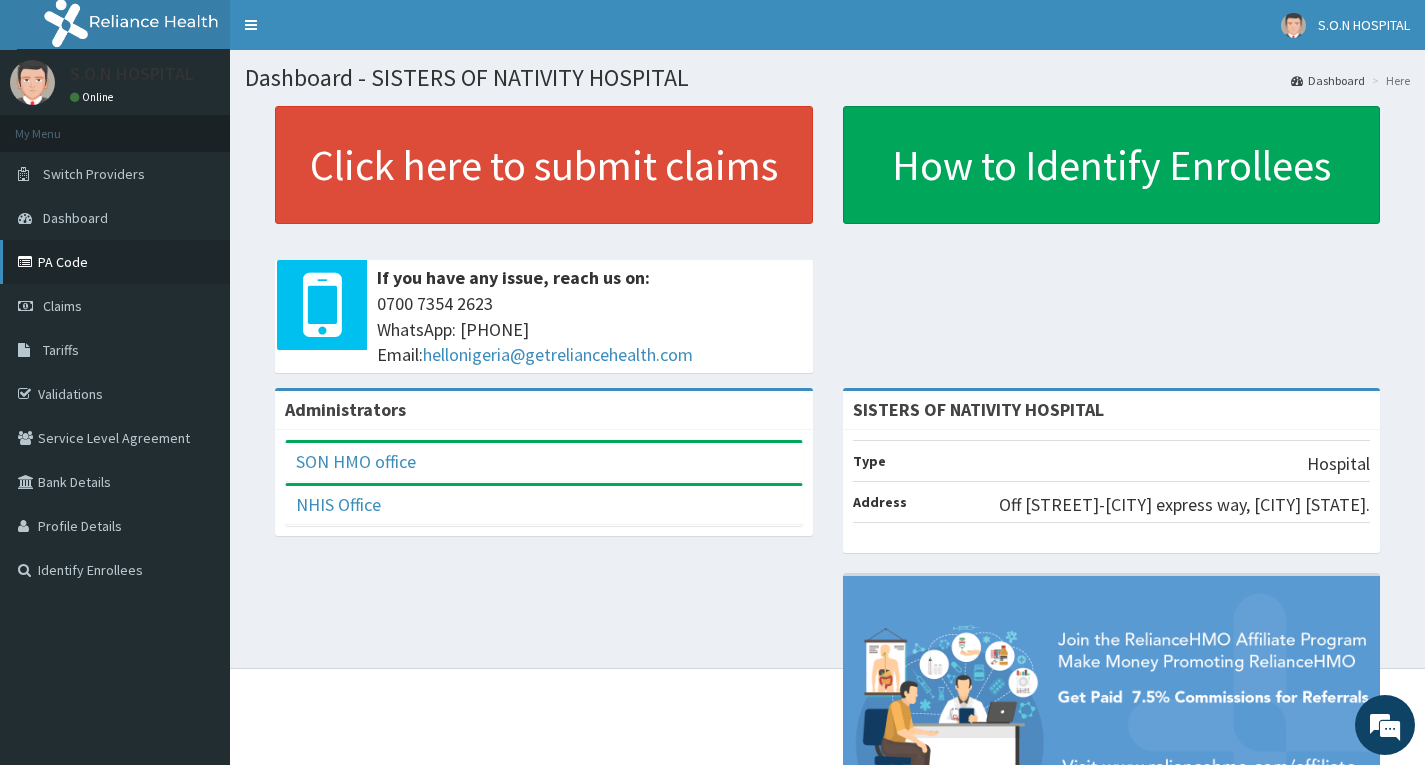 click on "PA Code" at bounding box center [115, 262] 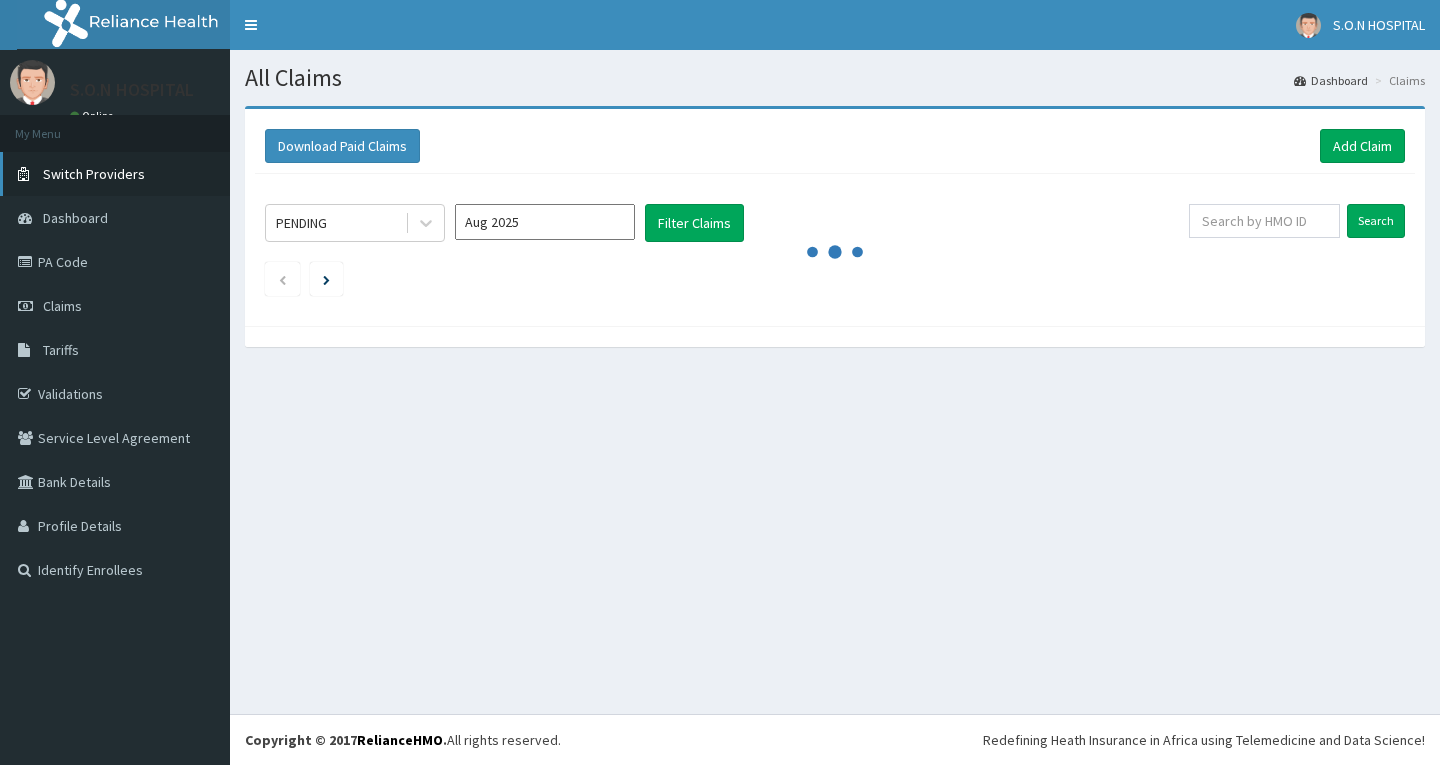 scroll, scrollTop: 0, scrollLeft: 0, axis: both 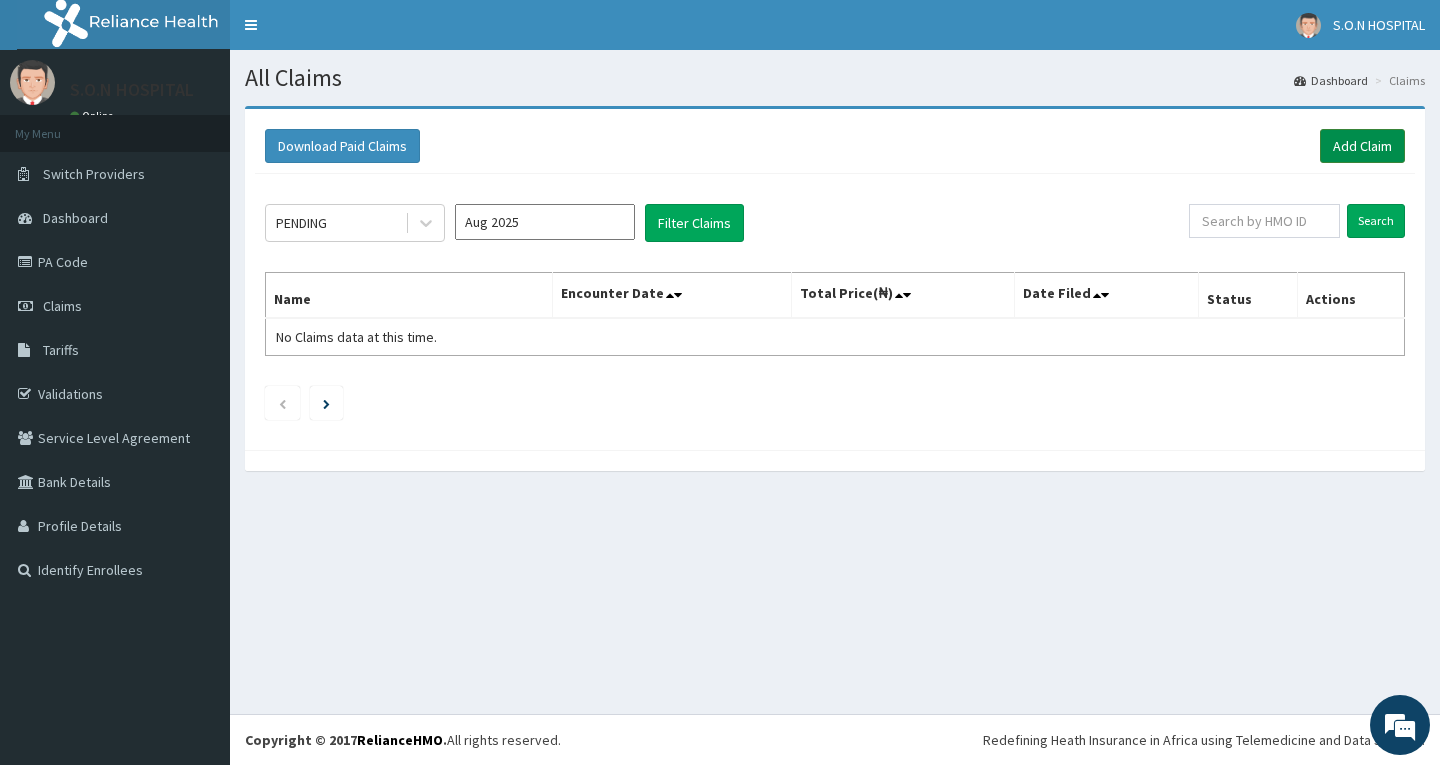 click on "Add Claim" at bounding box center (1362, 146) 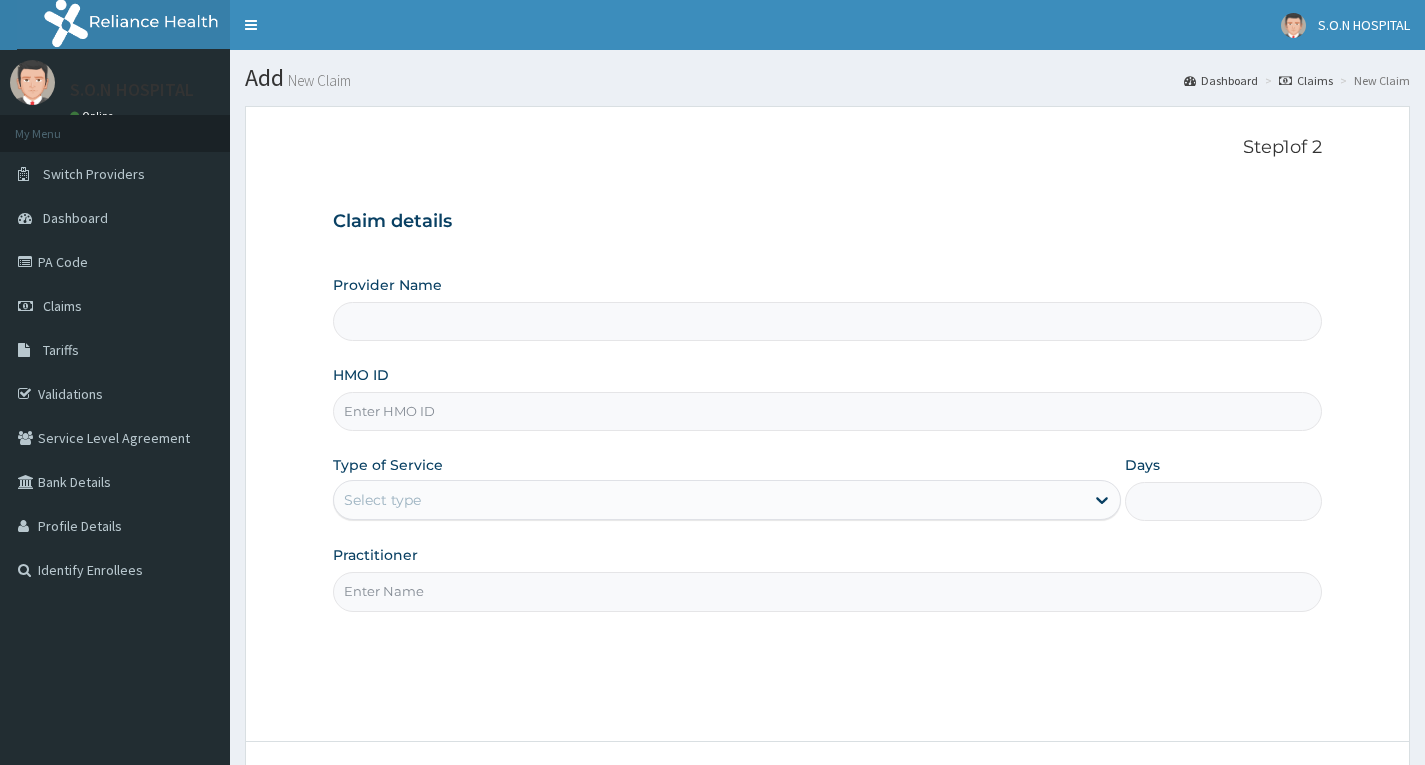 scroll, scrollTop: 0, scrollLeft: 0, axis: both 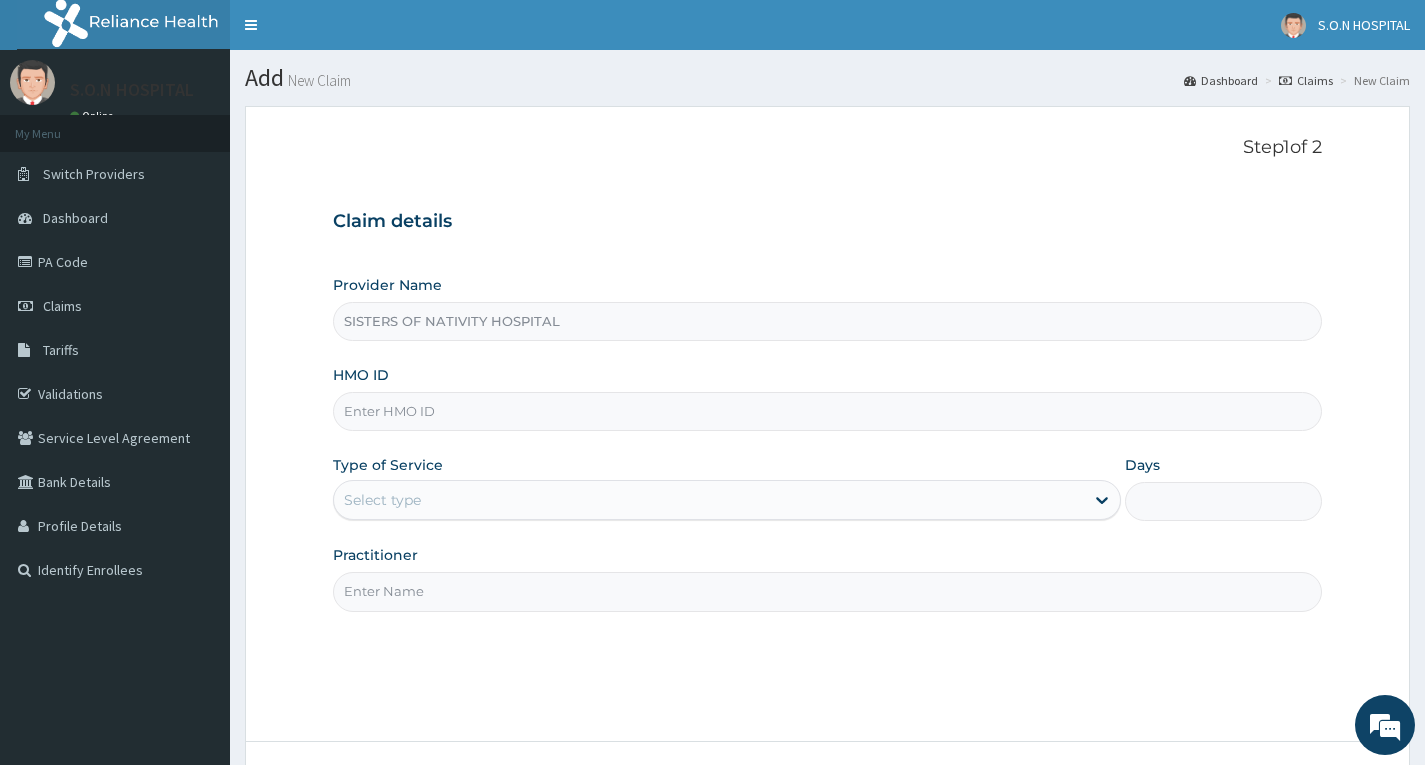 paste on "WEA/10010/B" 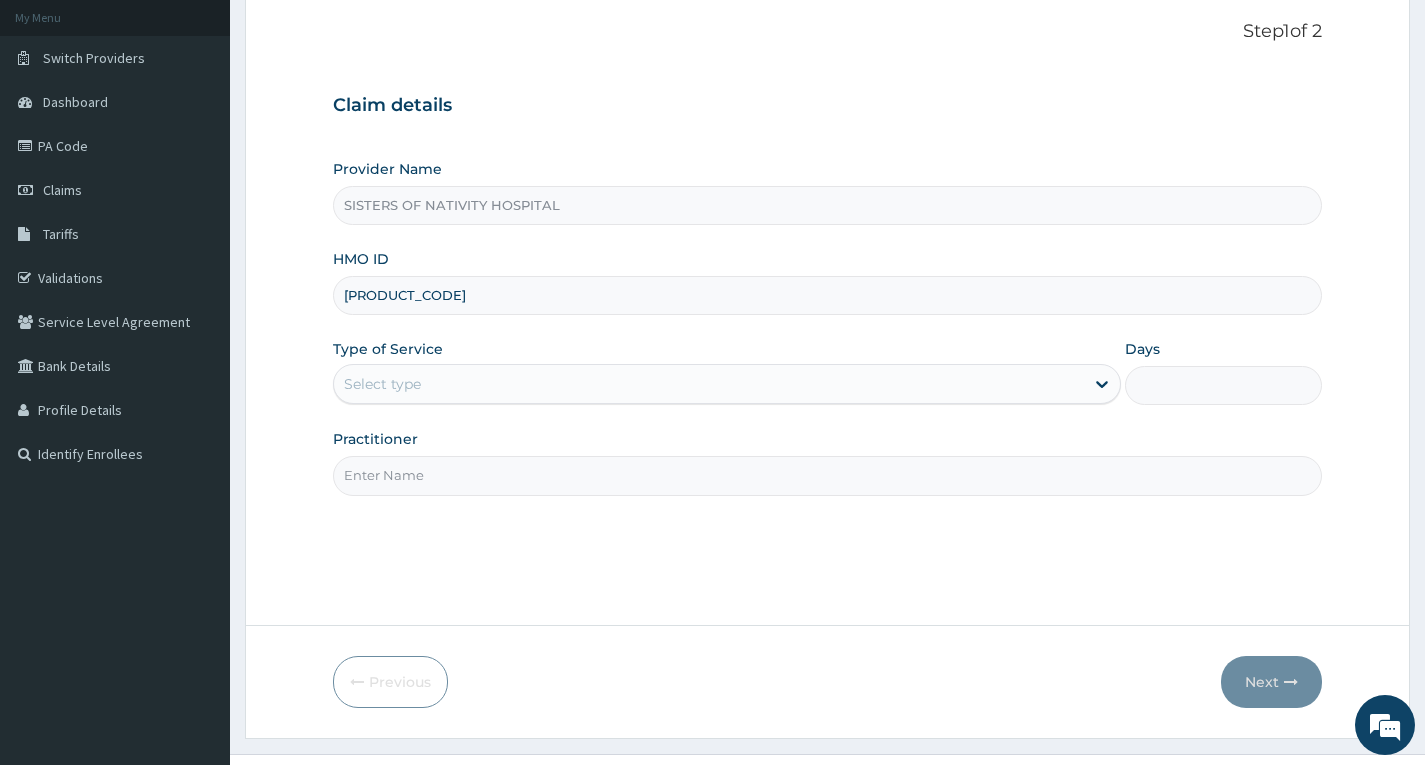 scroll, scrollTop: 156, scrollLeft: 0, axis: vertical 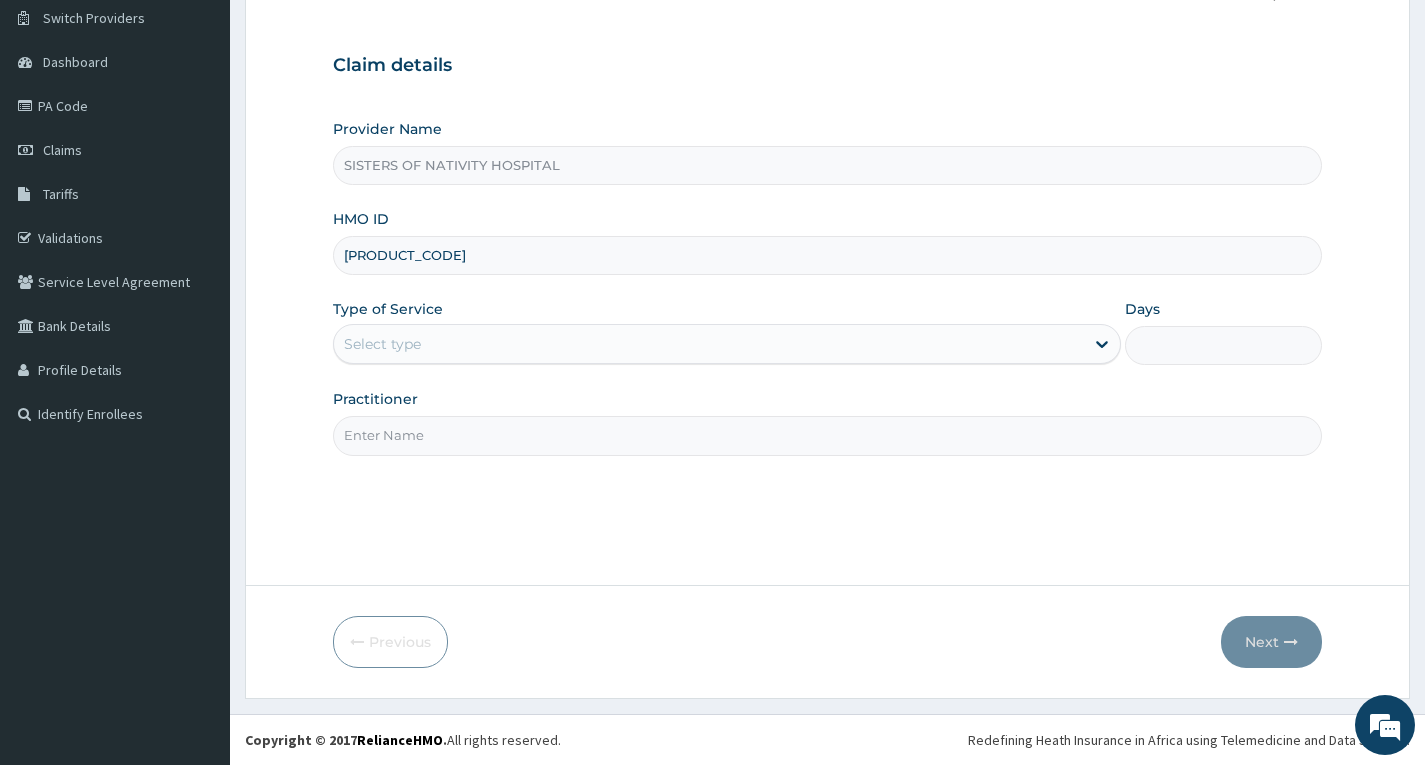 type on "WEA/10010/B" 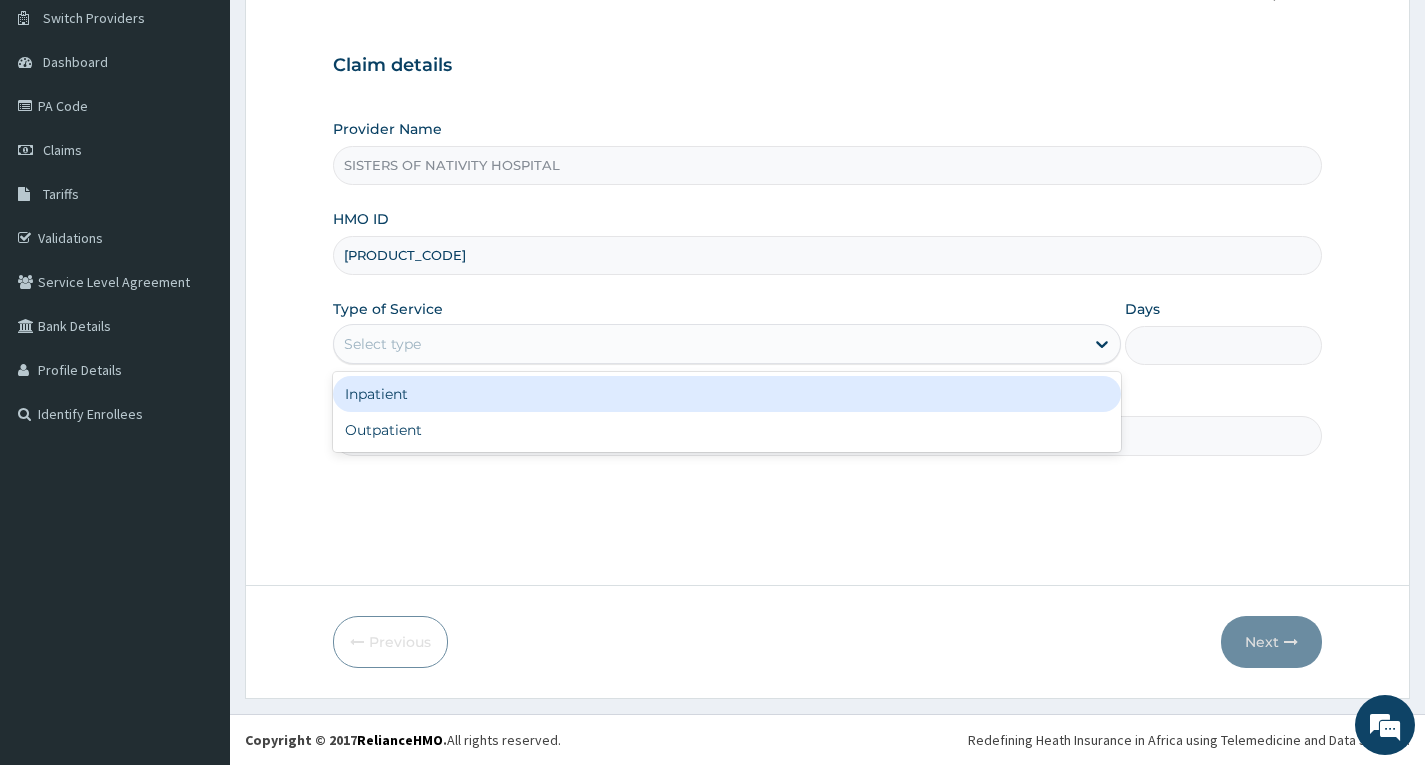 click on "Select type" at bounding box center [382, 344] 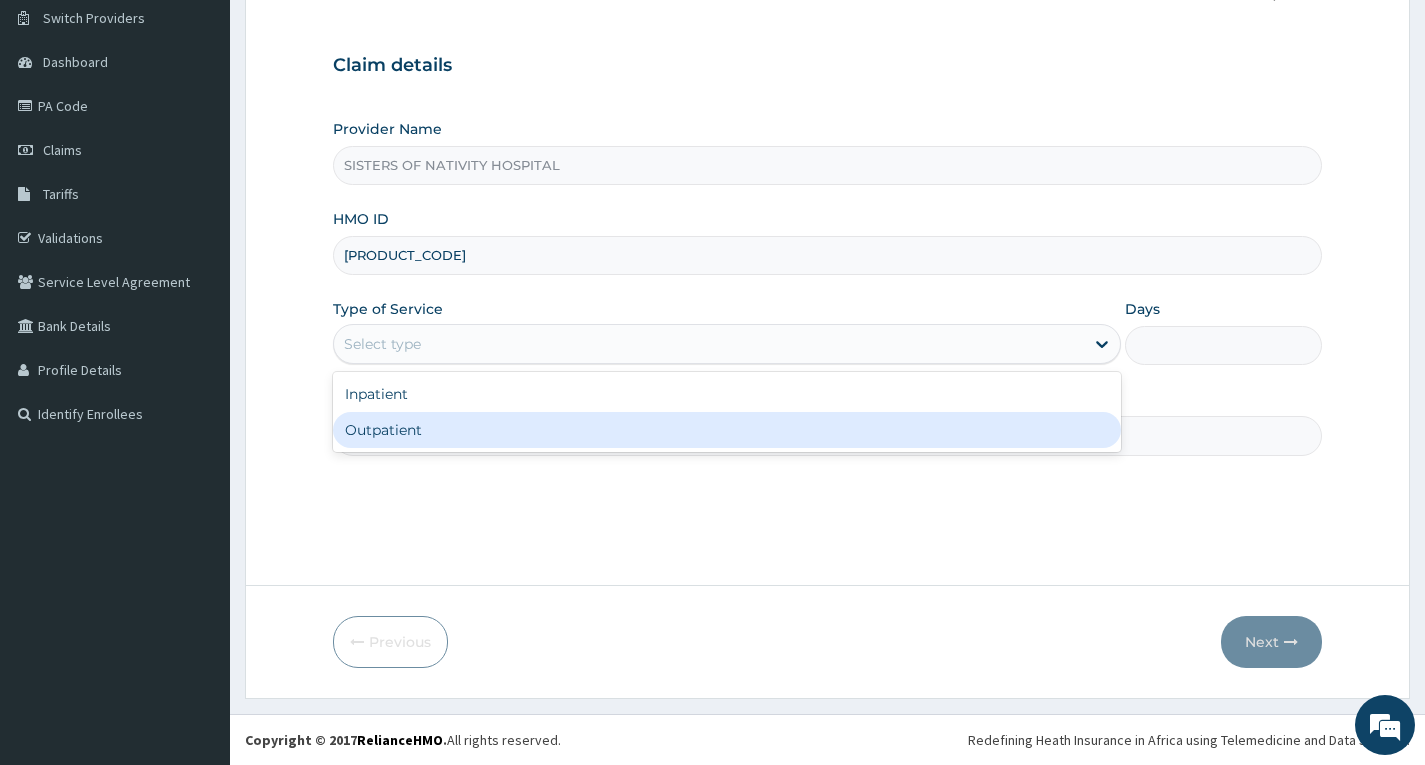 click on "Outpatient" at bounding box center [727, 430] 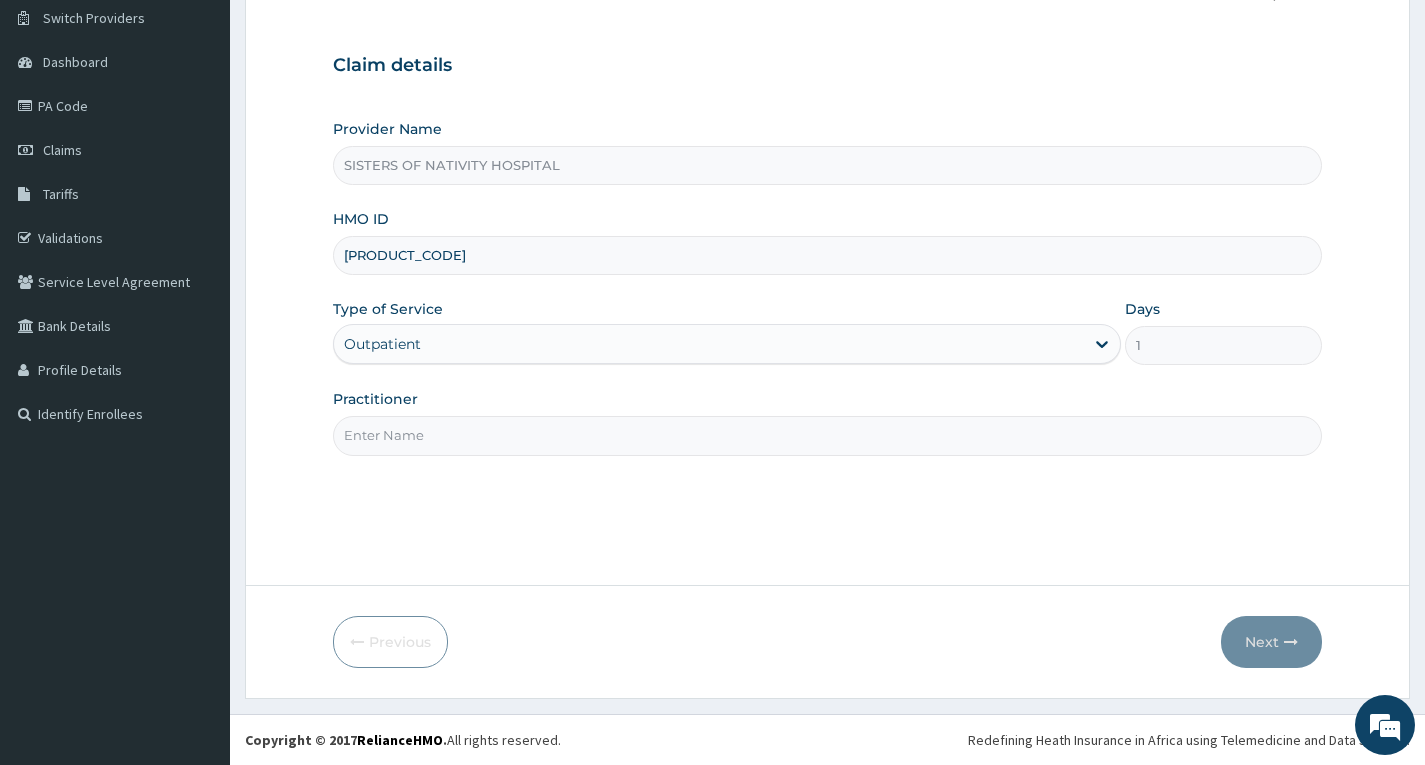 click on "Practitioner" at bounding box center [827, 435] 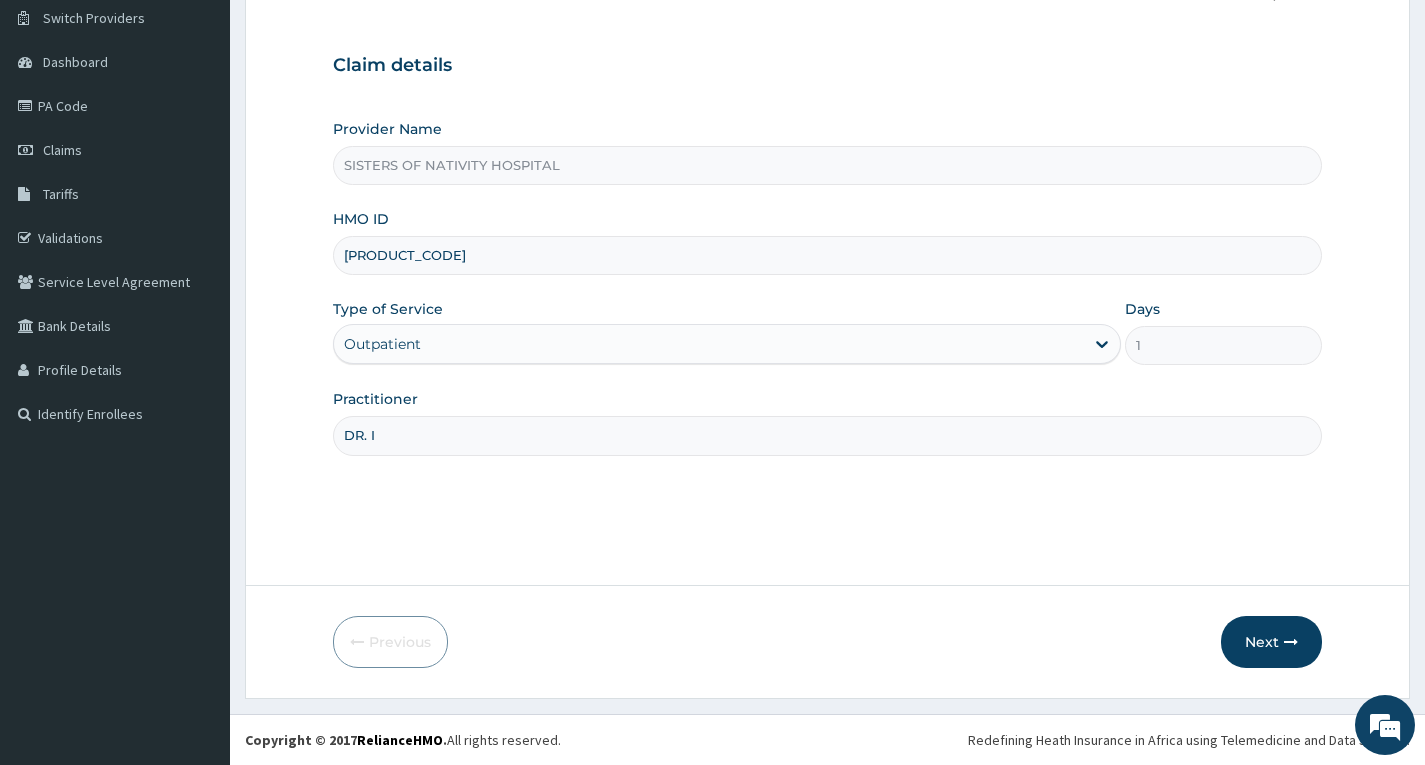 type on "Dr. Ini" 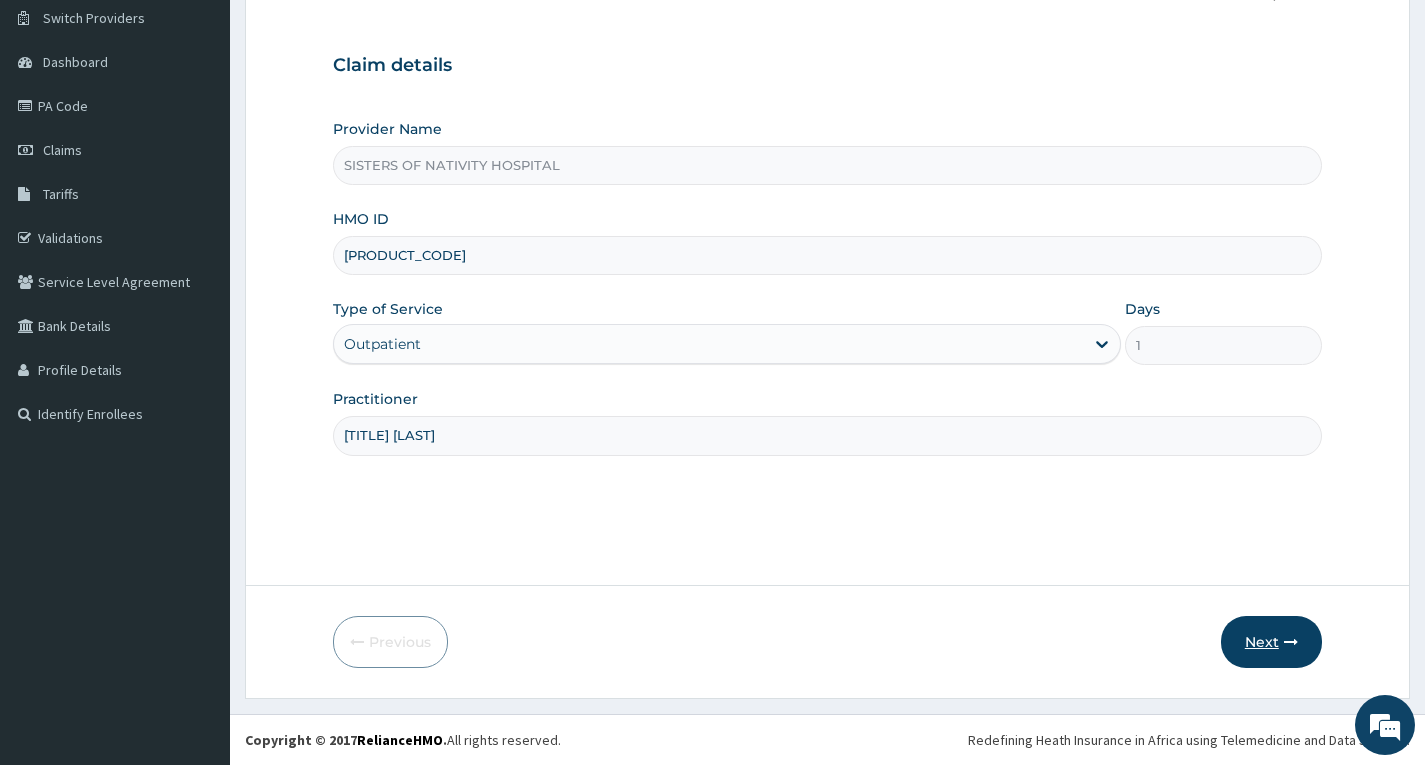 click on "Next" at bounding box center (1271, 642) 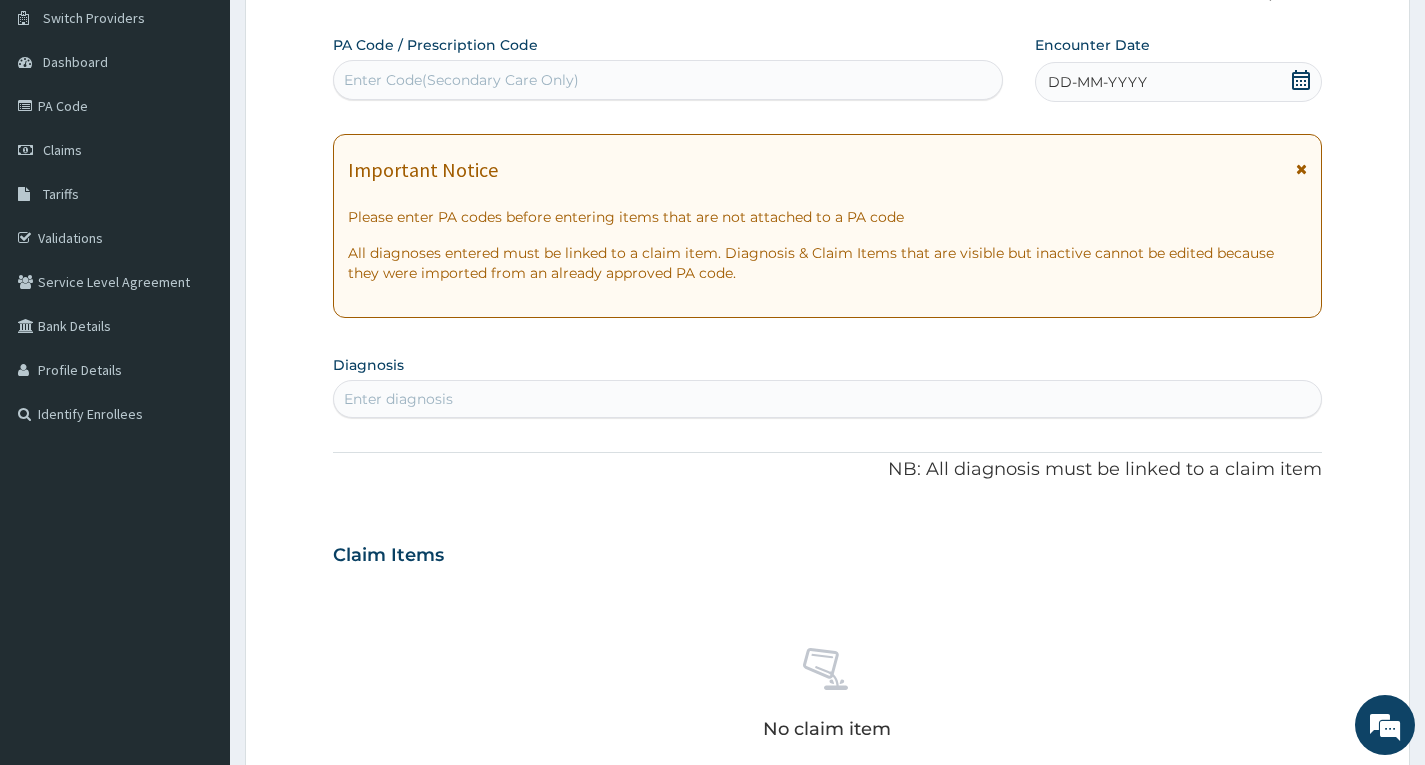 click on "Enter Code(Secondary Care Only)" at bounding box center [461, 80] 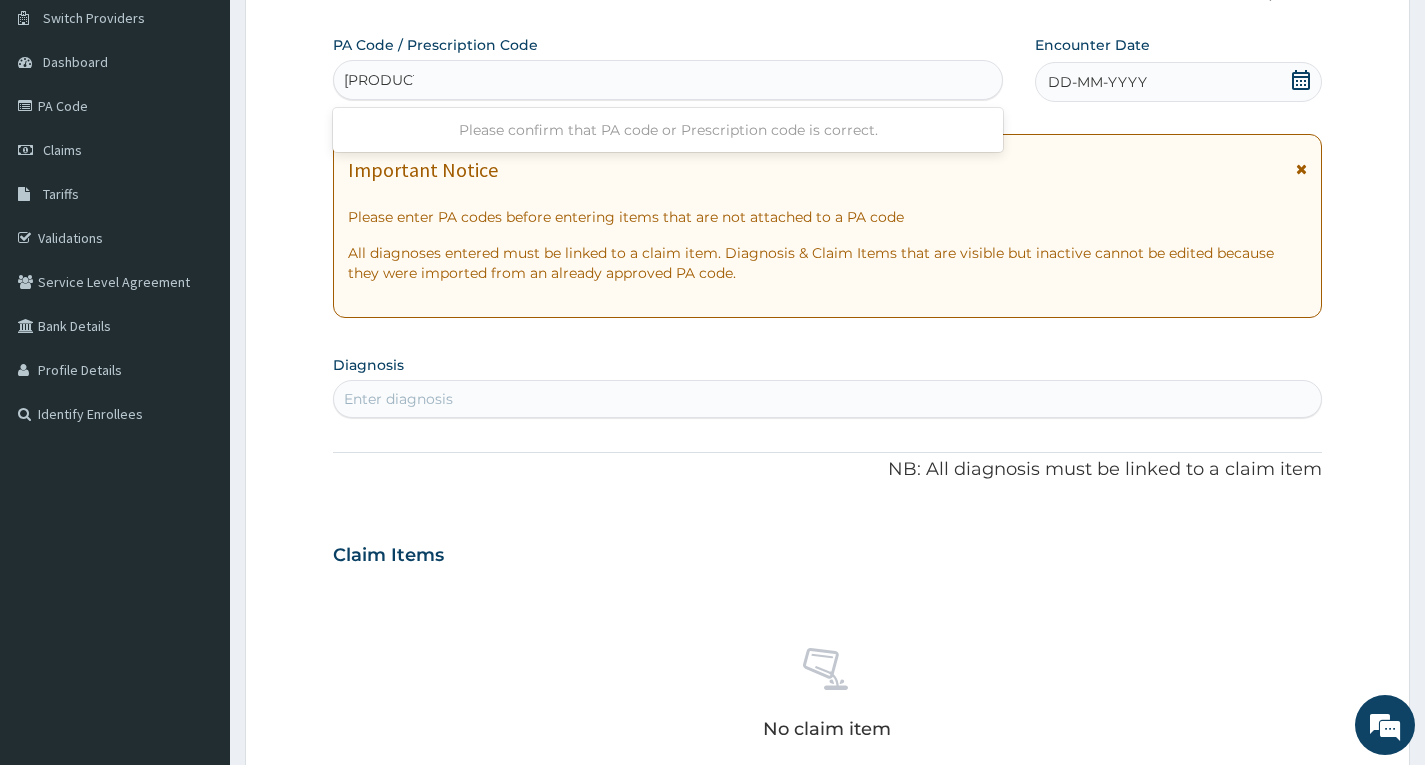 type on "PA/8633B0" 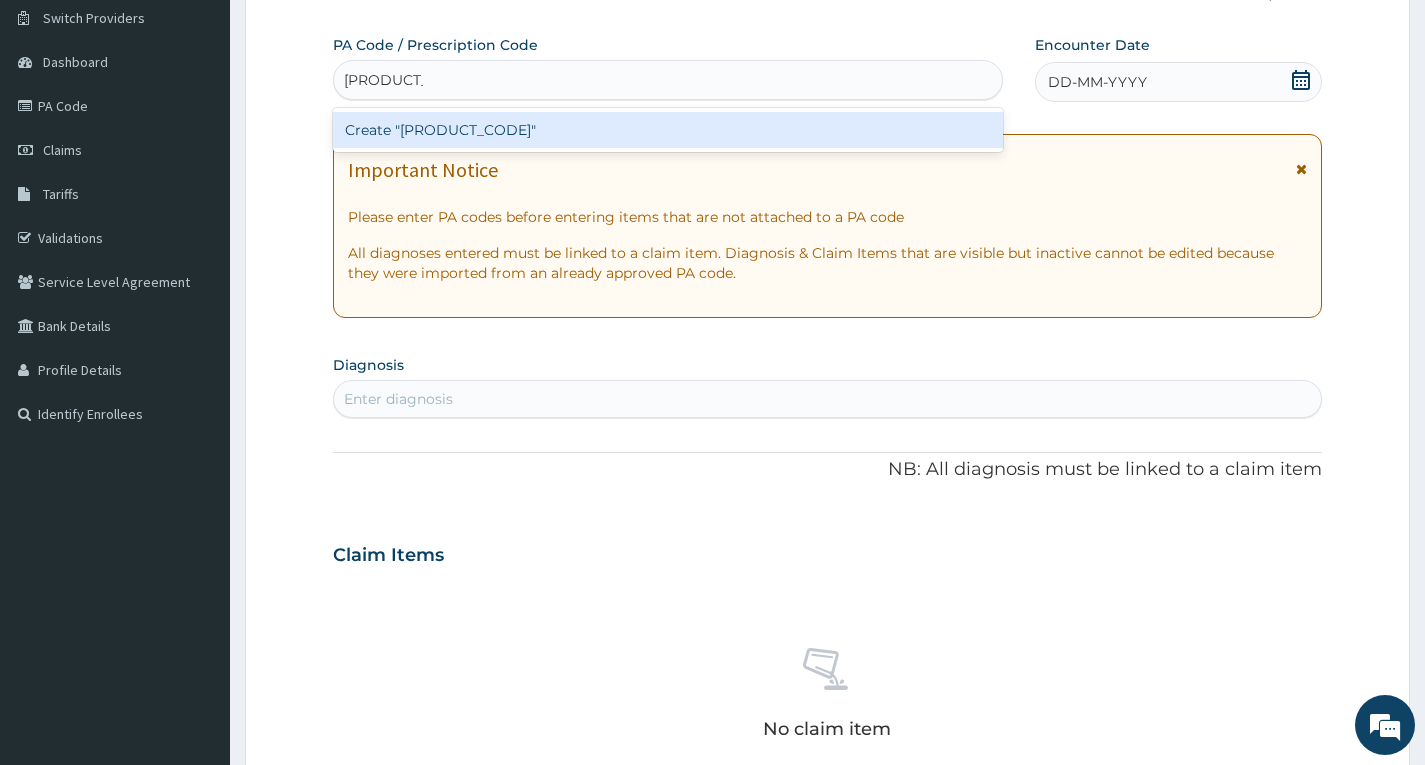 click on "Create "PA/8633B0"" at bounding box center (668, 130) 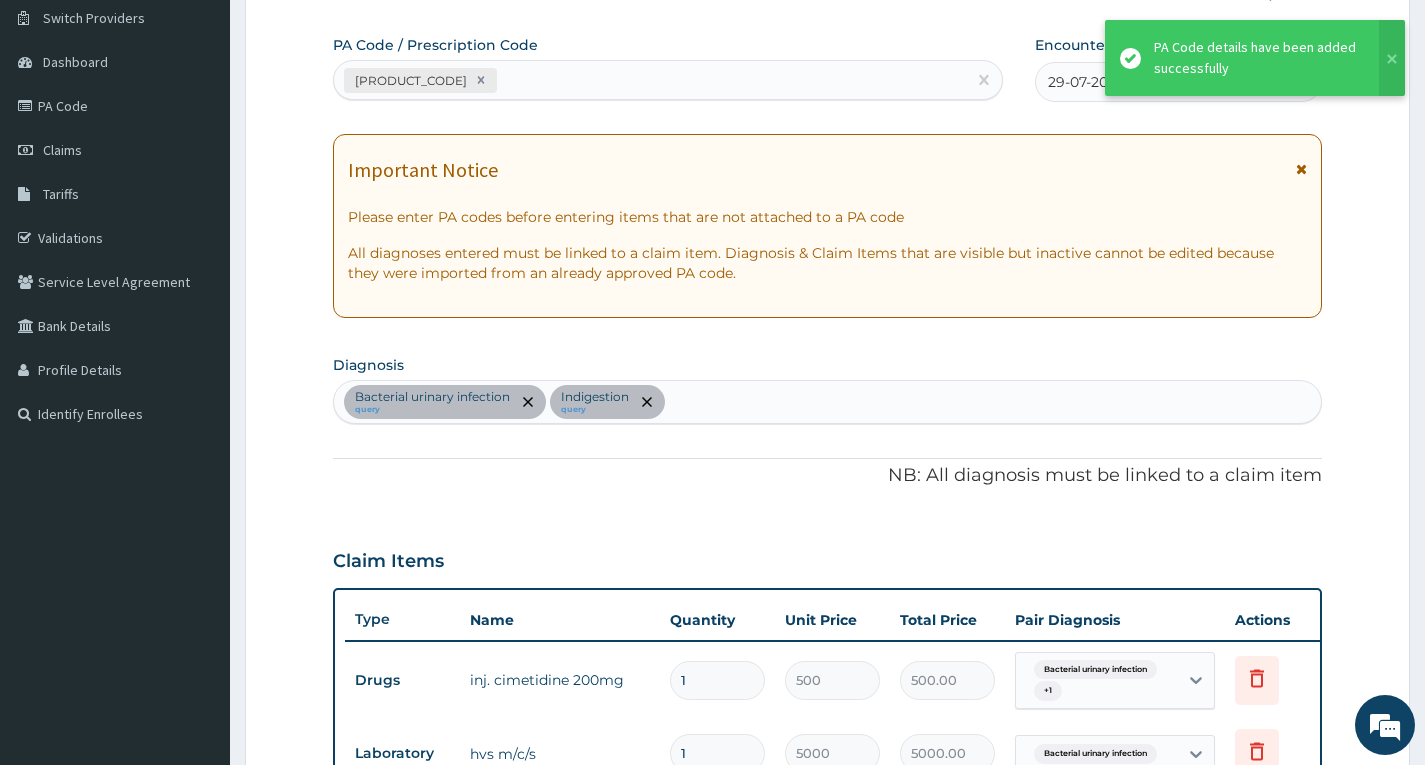 scroll, scrollTop: 665, scrollLeft: 0, axis: vertical 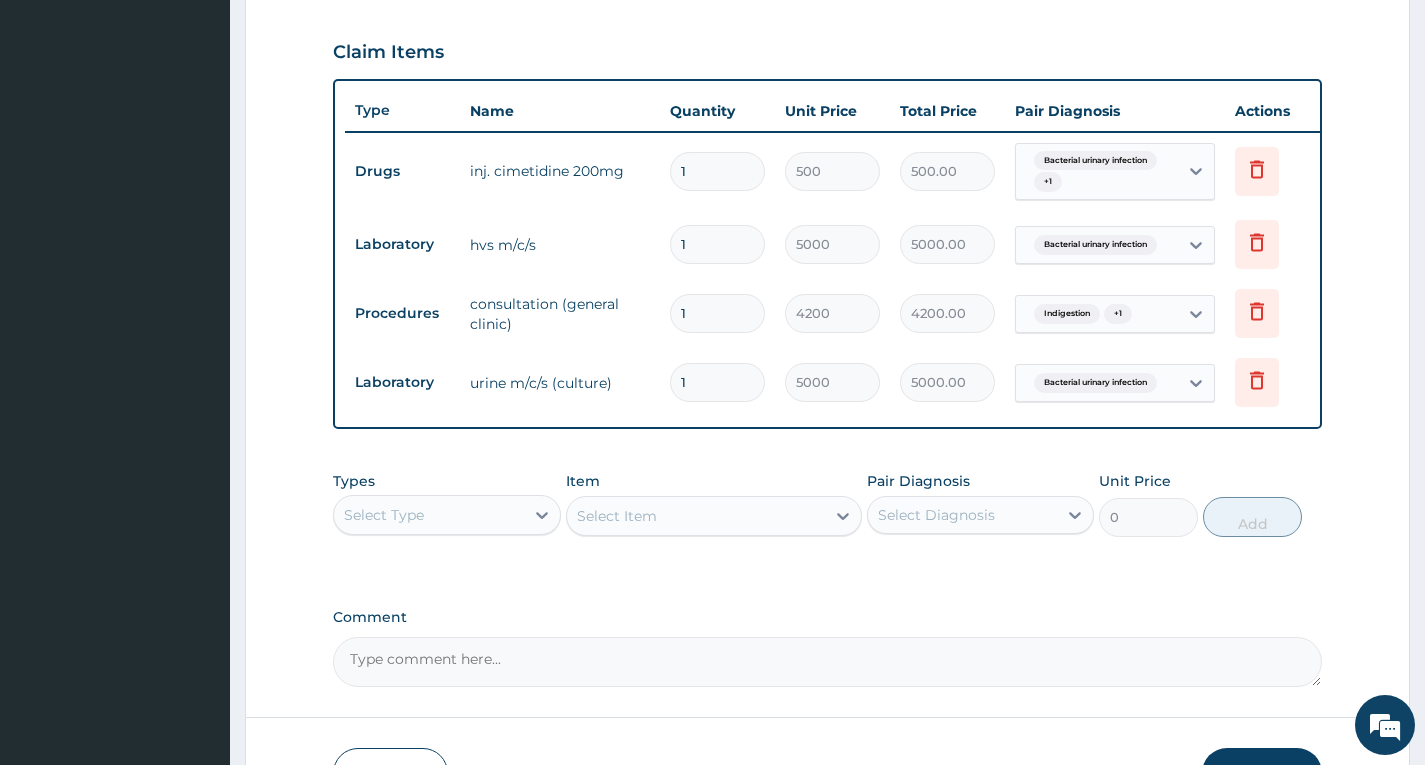 click on "1" at bounding box center [717, 171] 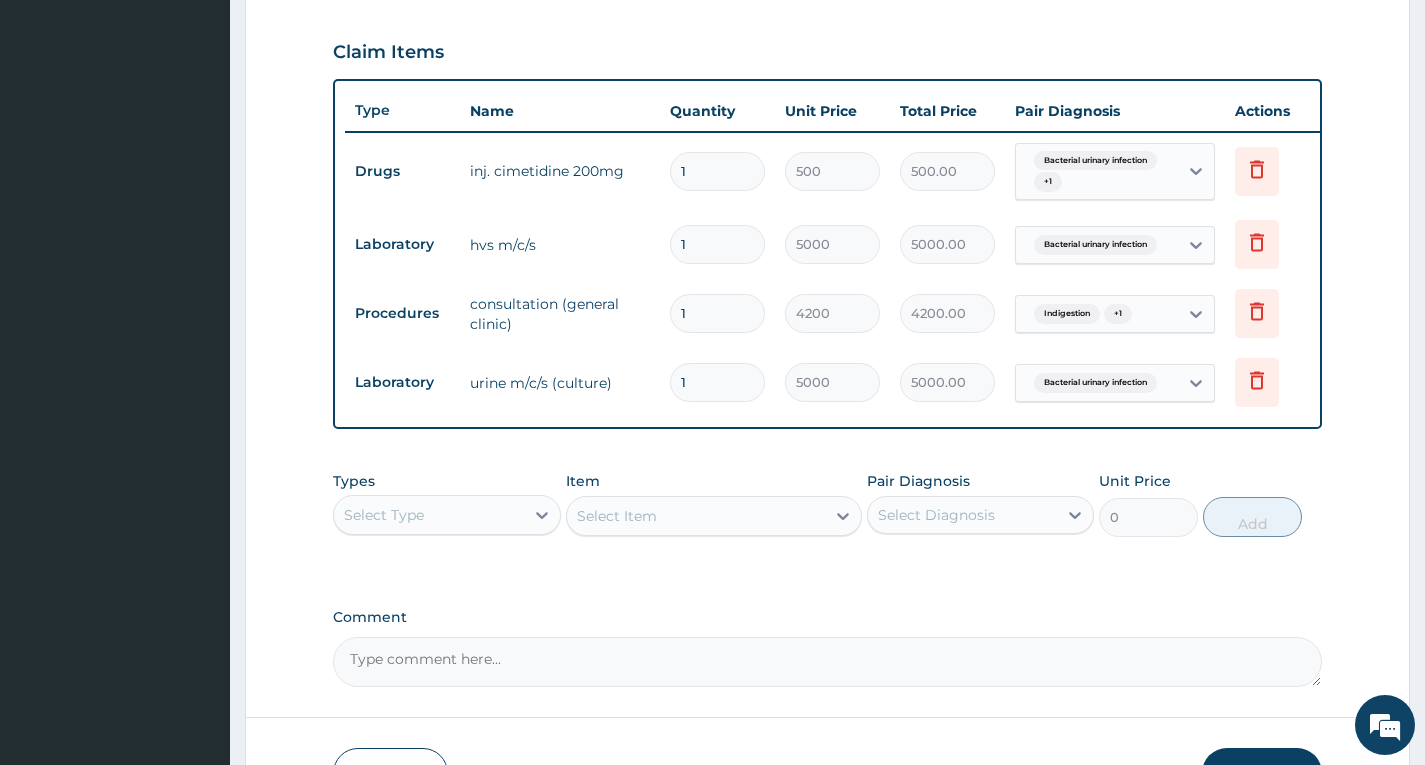type on "0.00" 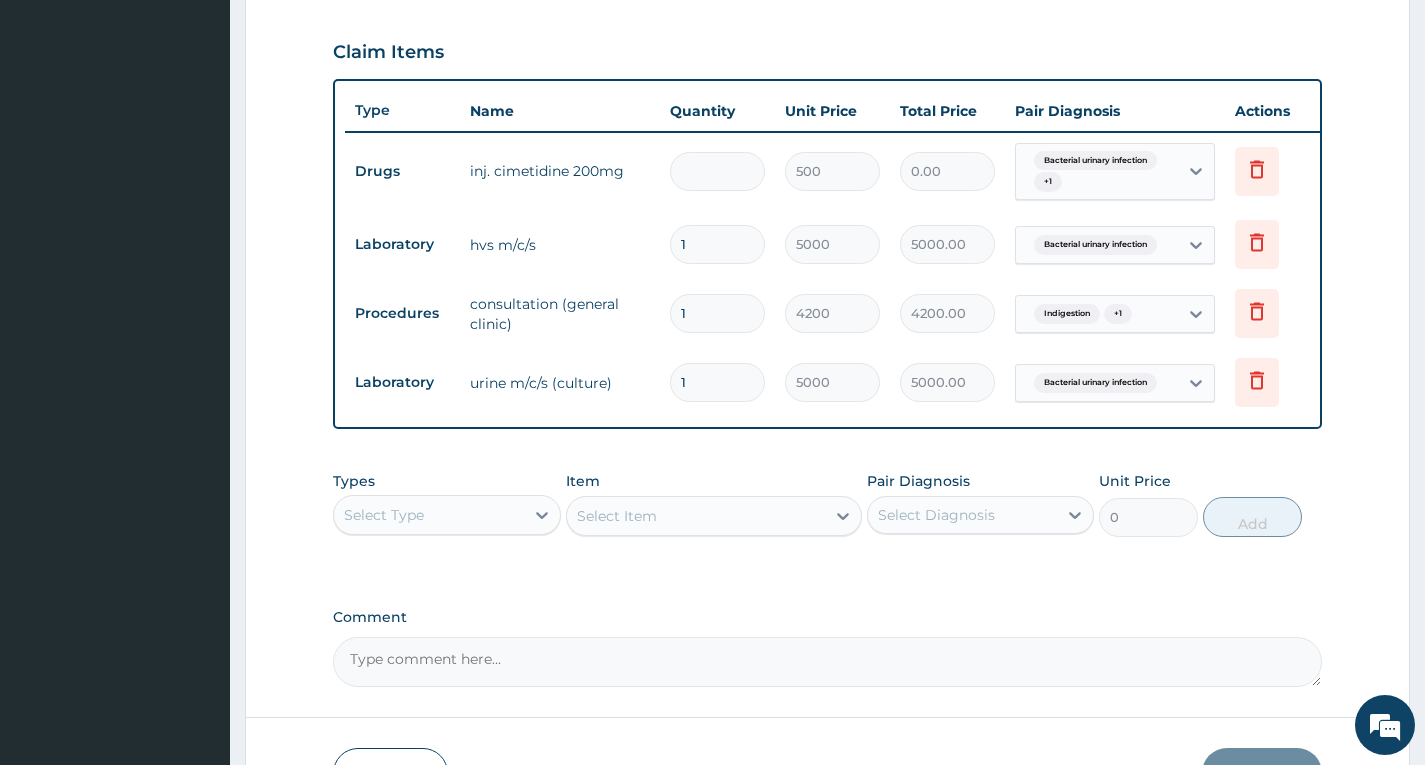 type on "4" 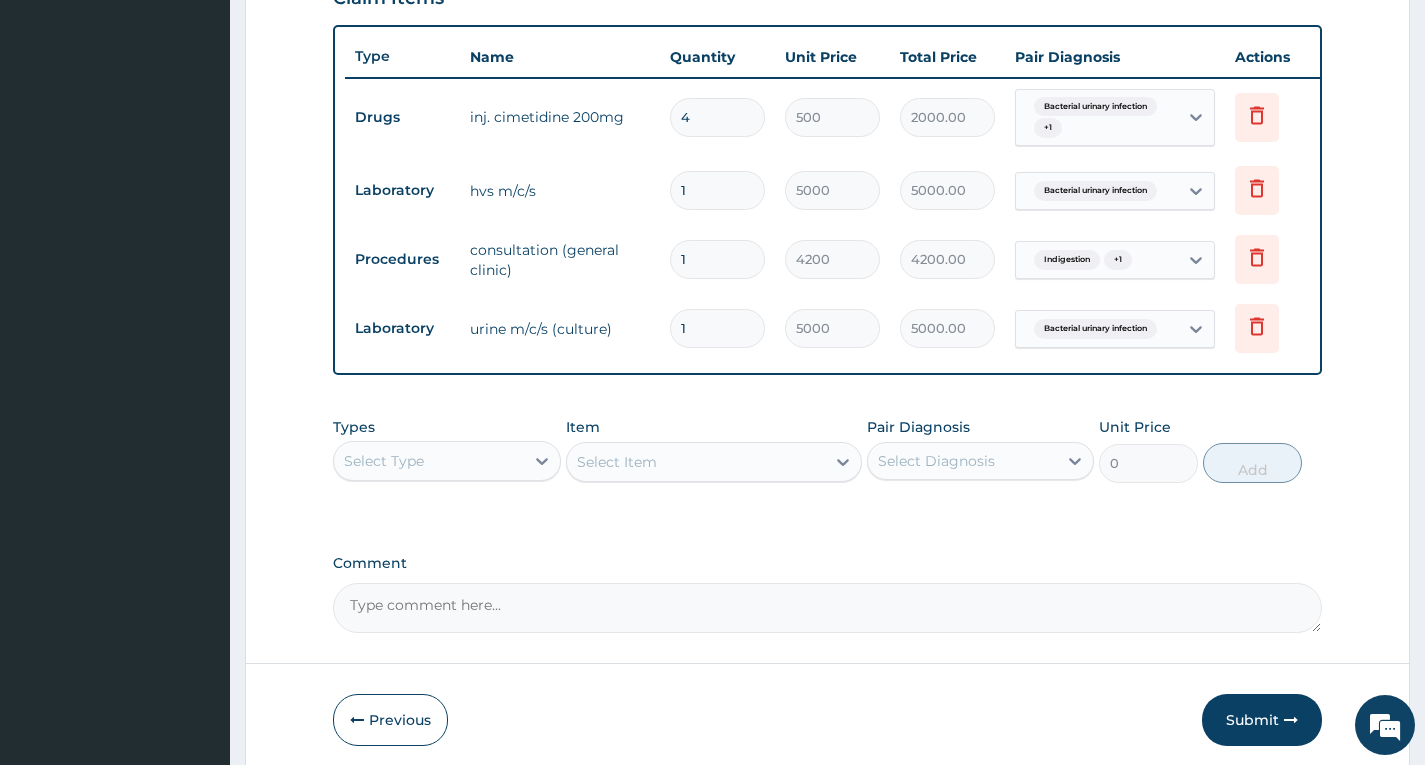 scroll, scrollTop: 812, scrollLeft: 0, axis: vertical 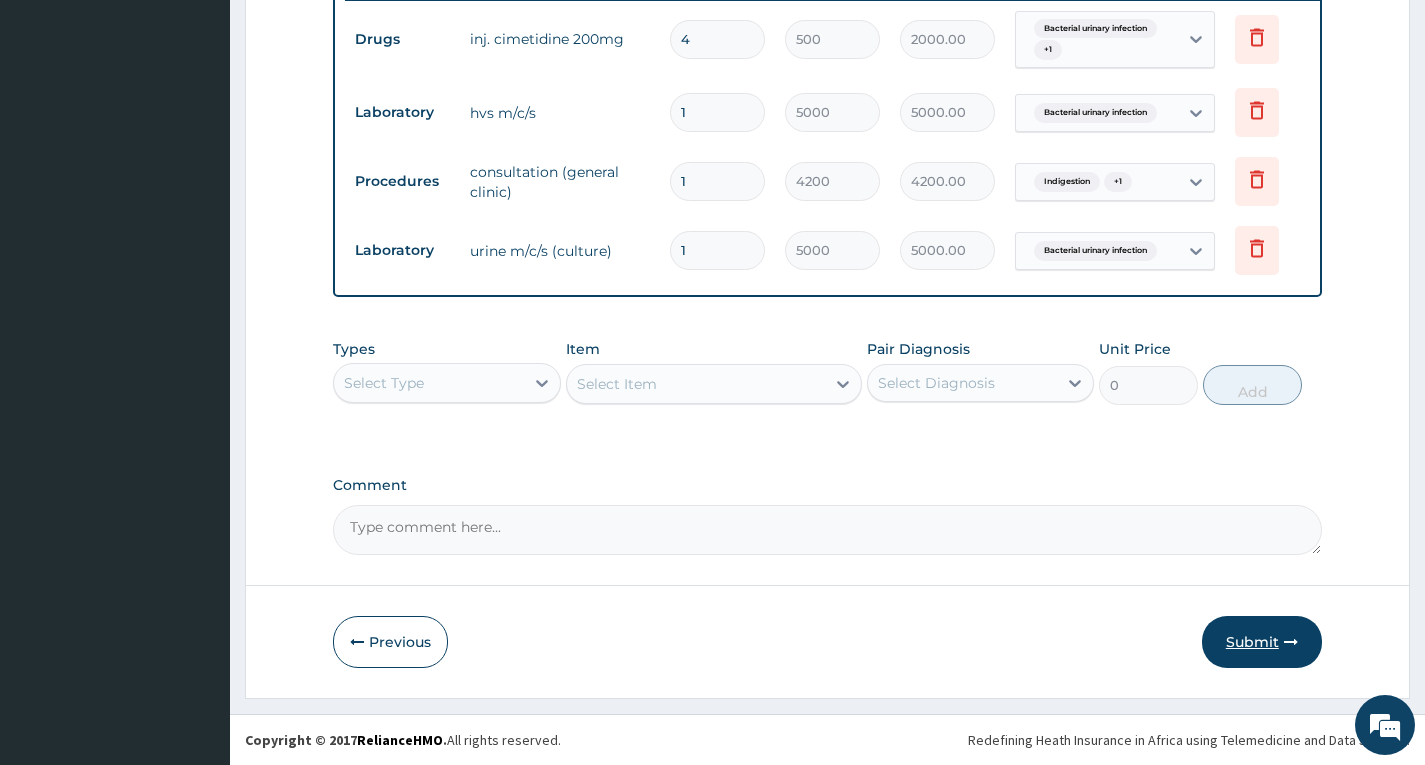 type on "4" 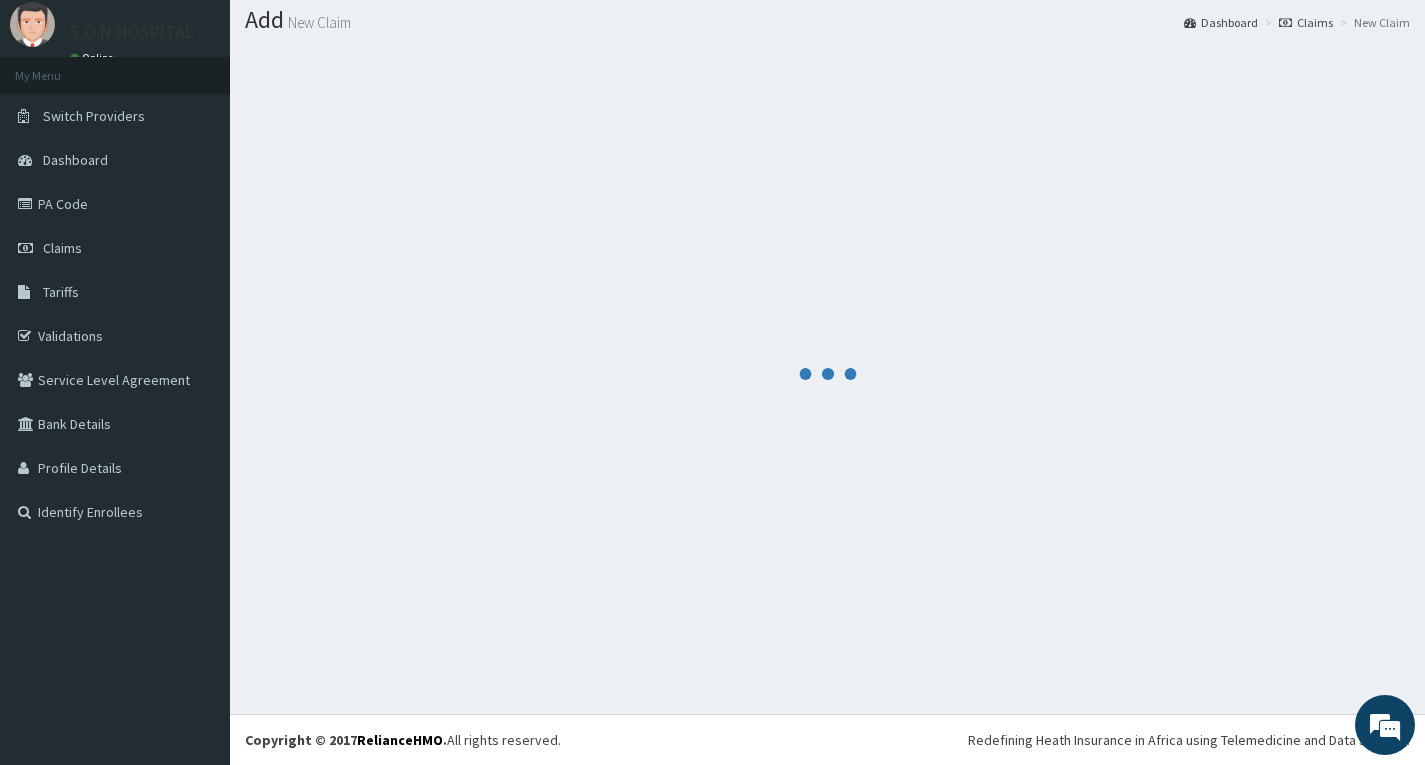 scroll, scrollTop: 812, scrollLeft: 0, axis: vertical 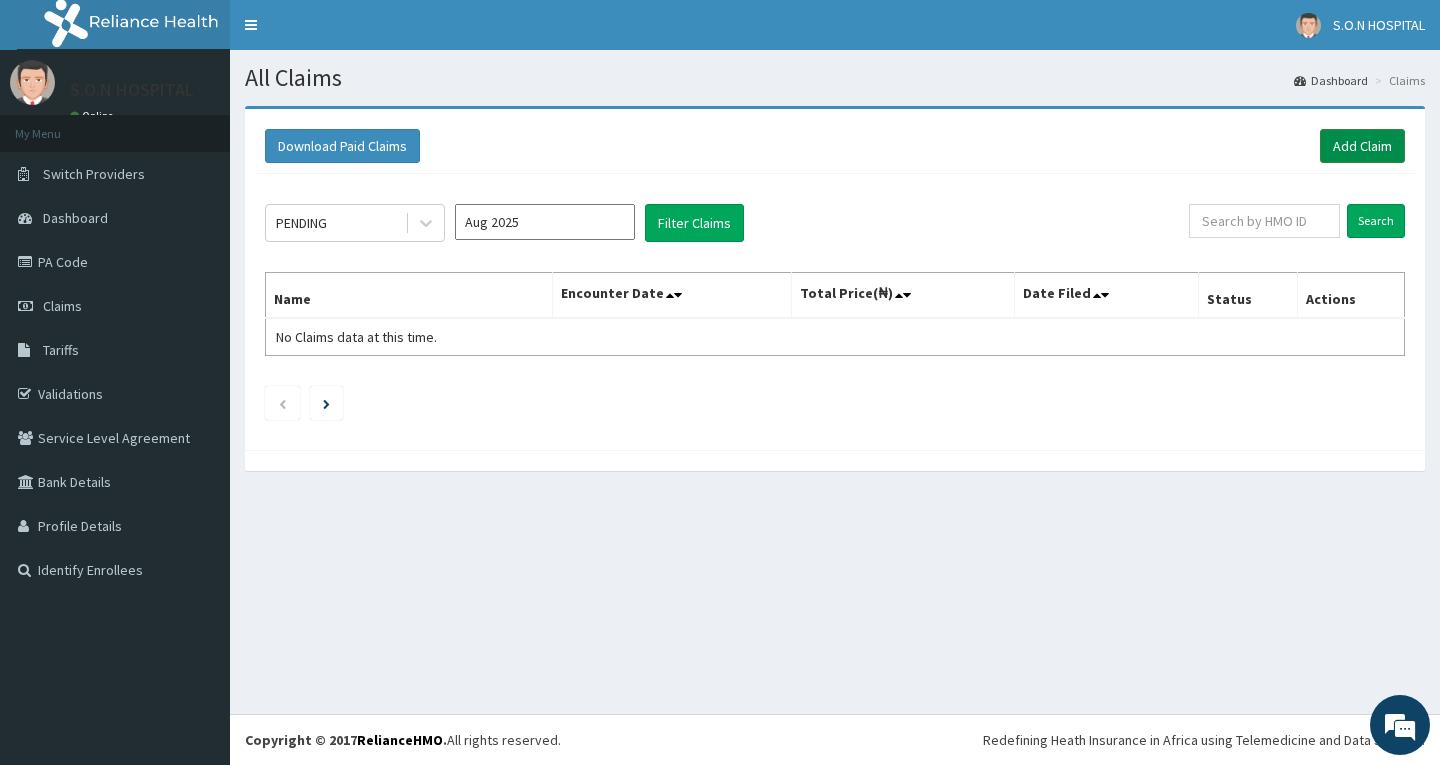 click on "Add Claim" at bounding box center [1362, 146] 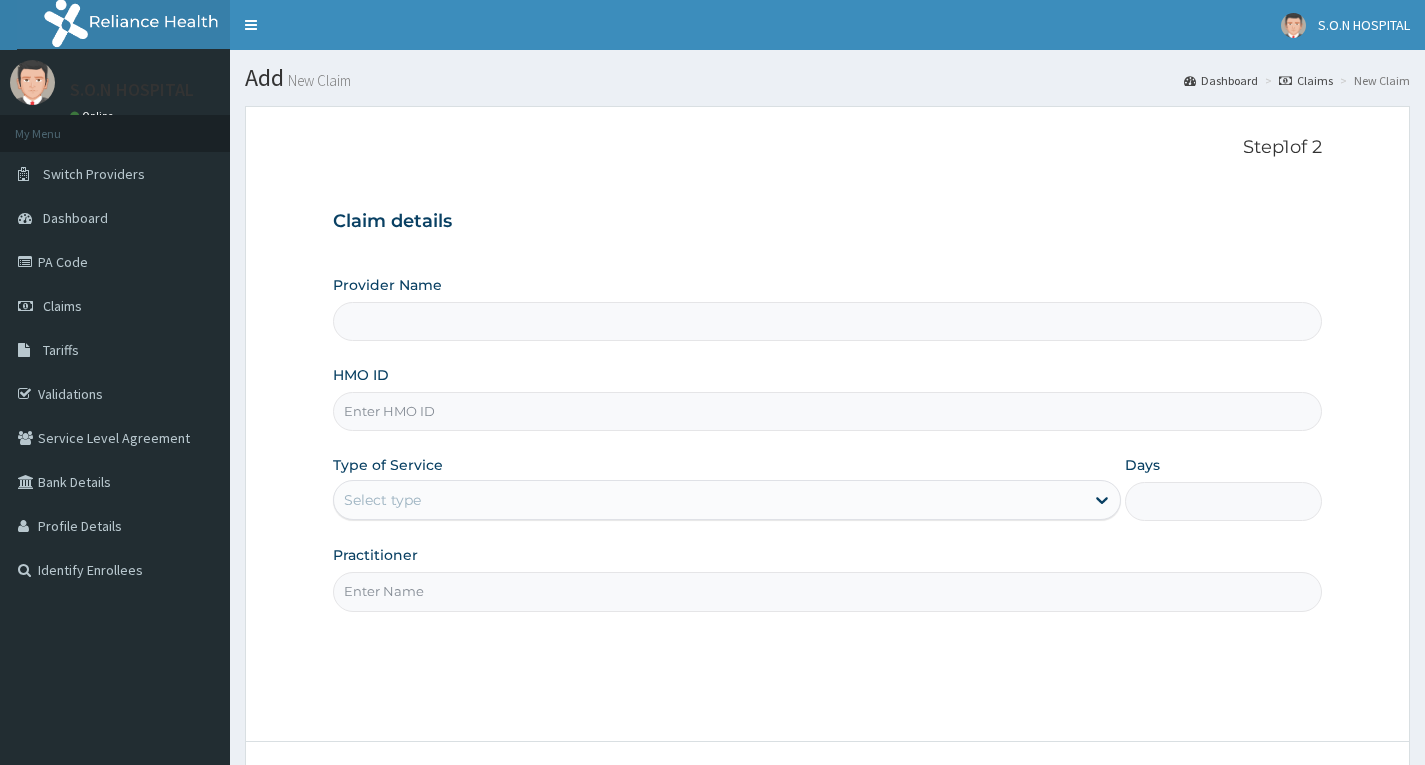 scroll, scrollTop: 0, scrollLeft: 0, axis: both 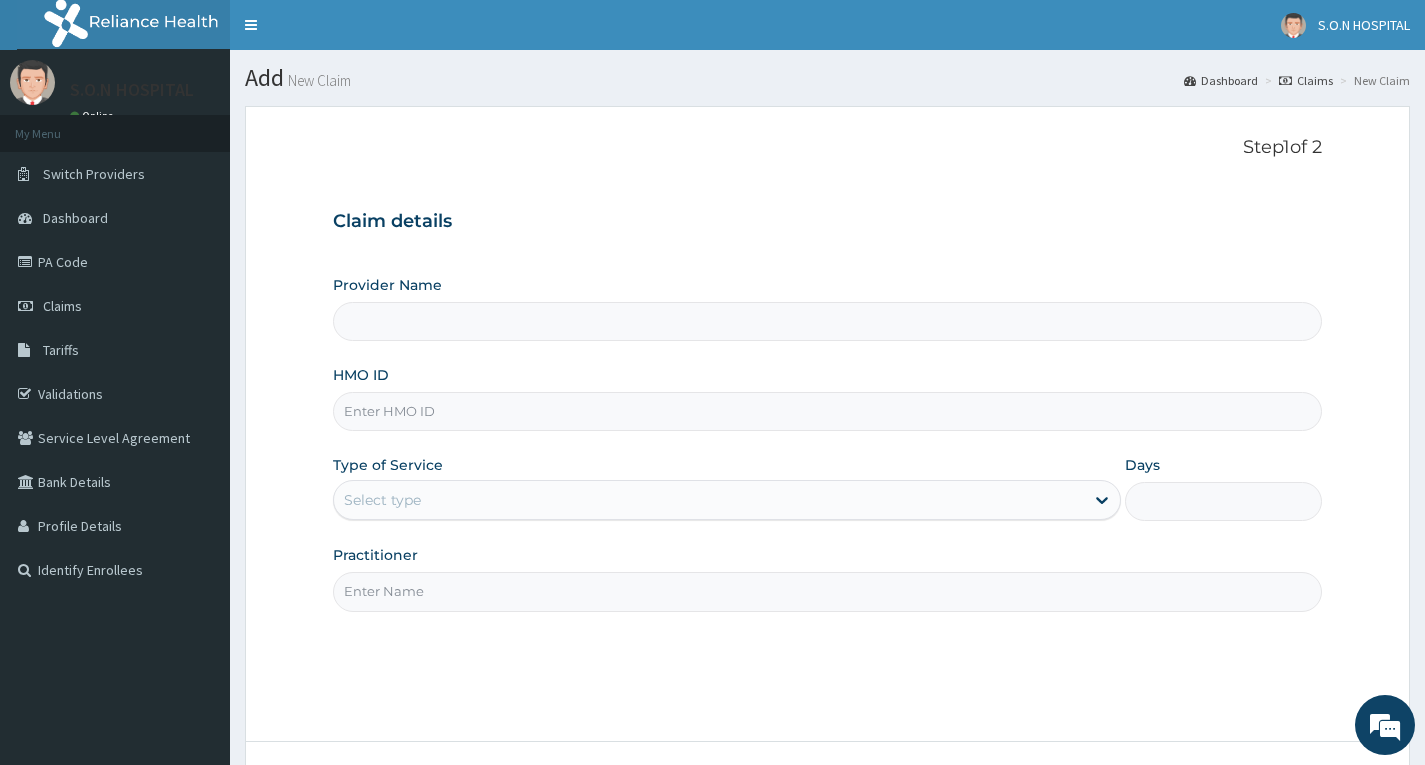 paste on "WEA/10010/B" 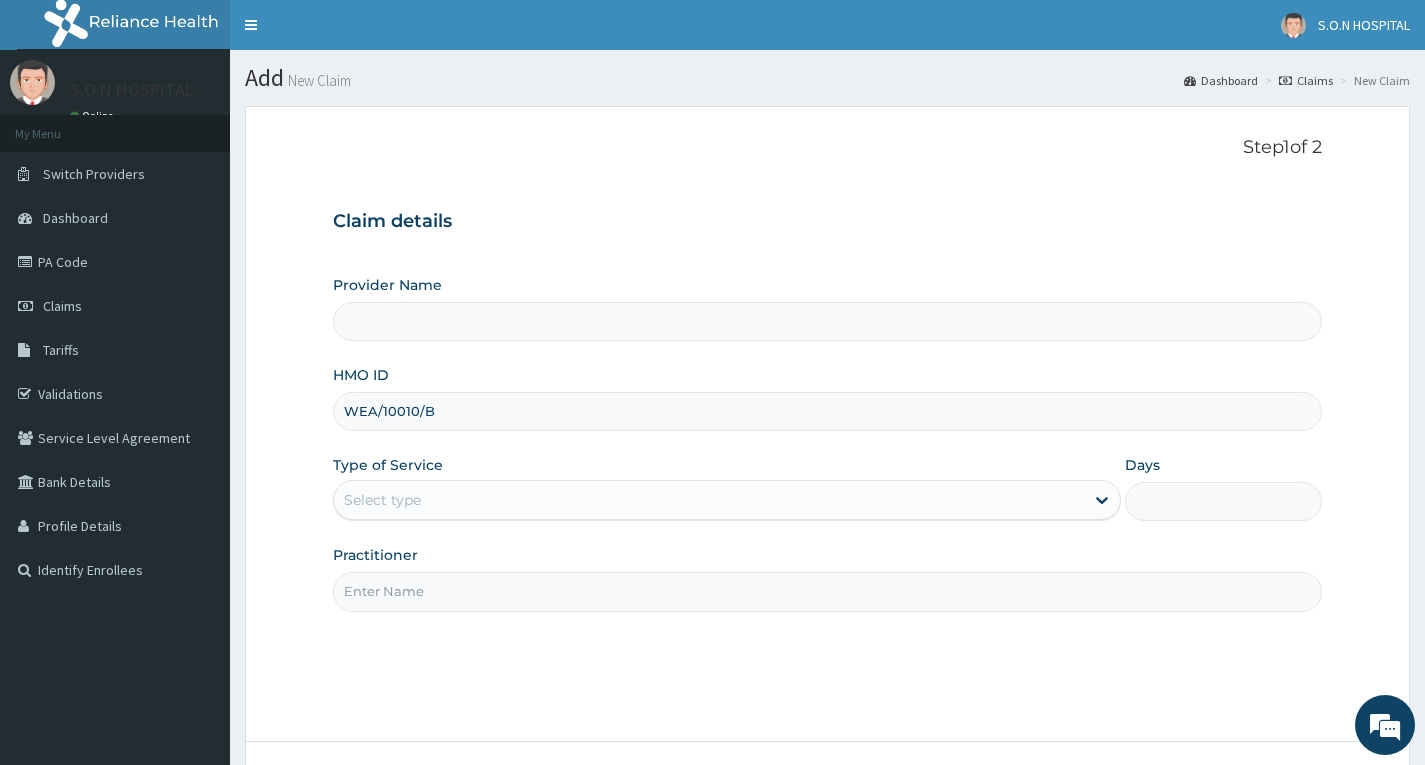 type on "SISTERS OF NATIVITY HOSPITAL" 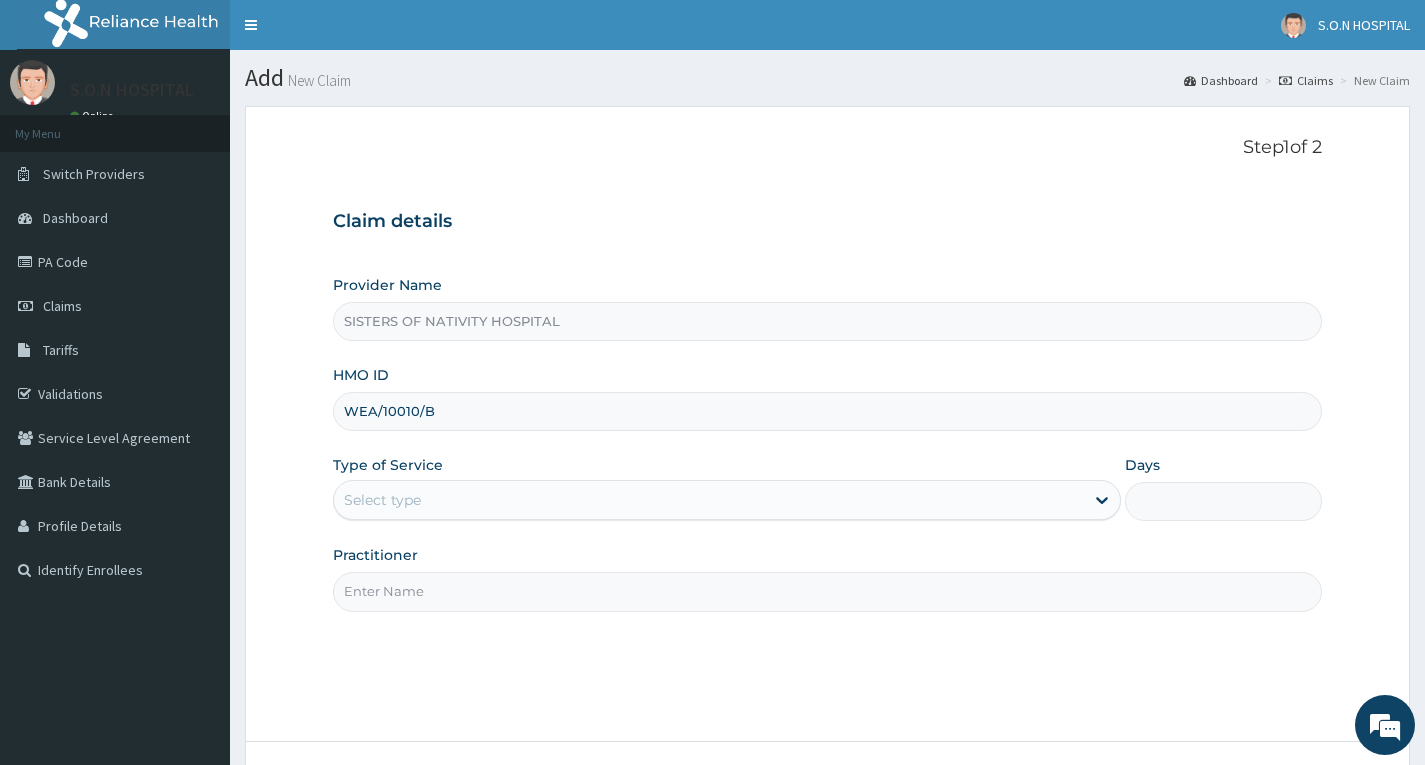 type on "WEA/10010/B" 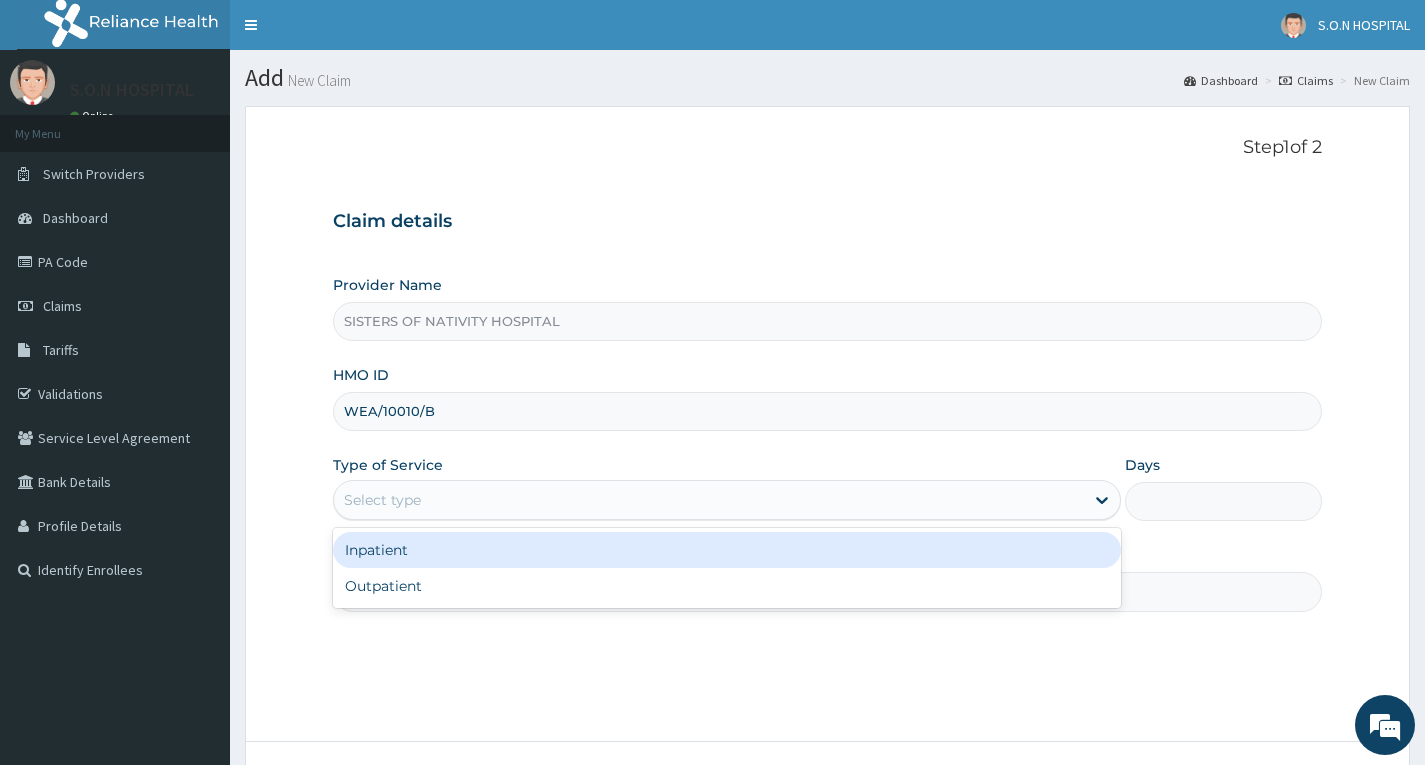 click on "Select type" at bounding box center [709, 500] 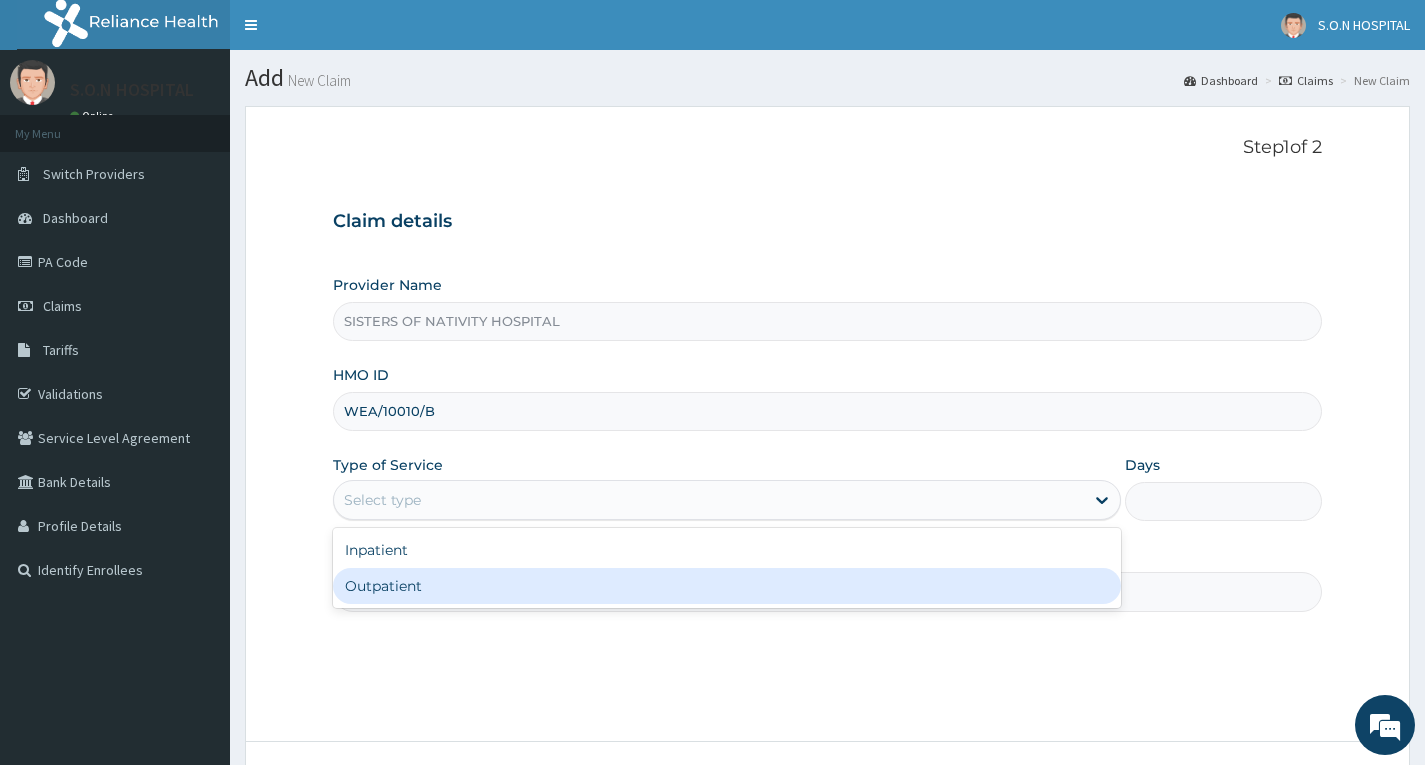 click on "Outpatient" at bounding box center (727, 586) 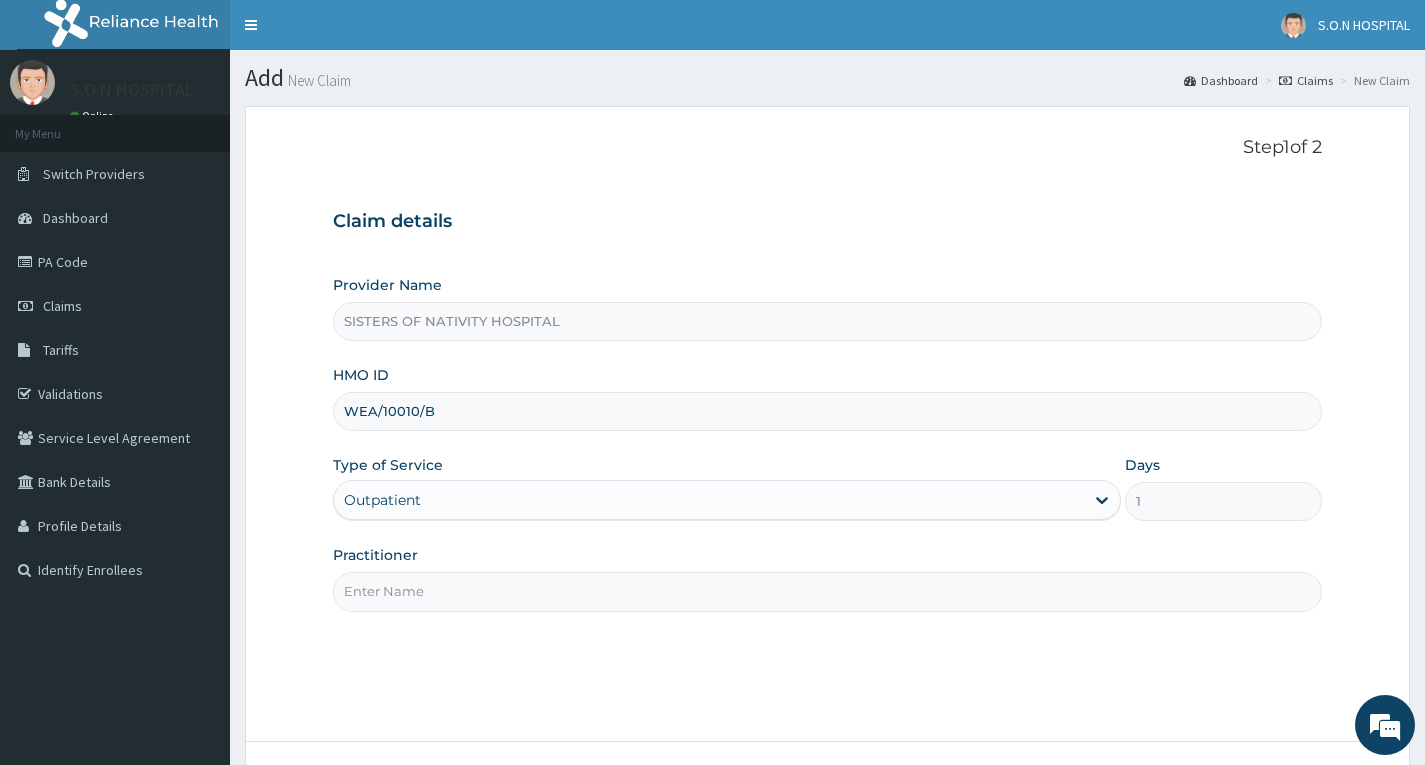 click on "Practitioner" at bounding box center (827, 591) 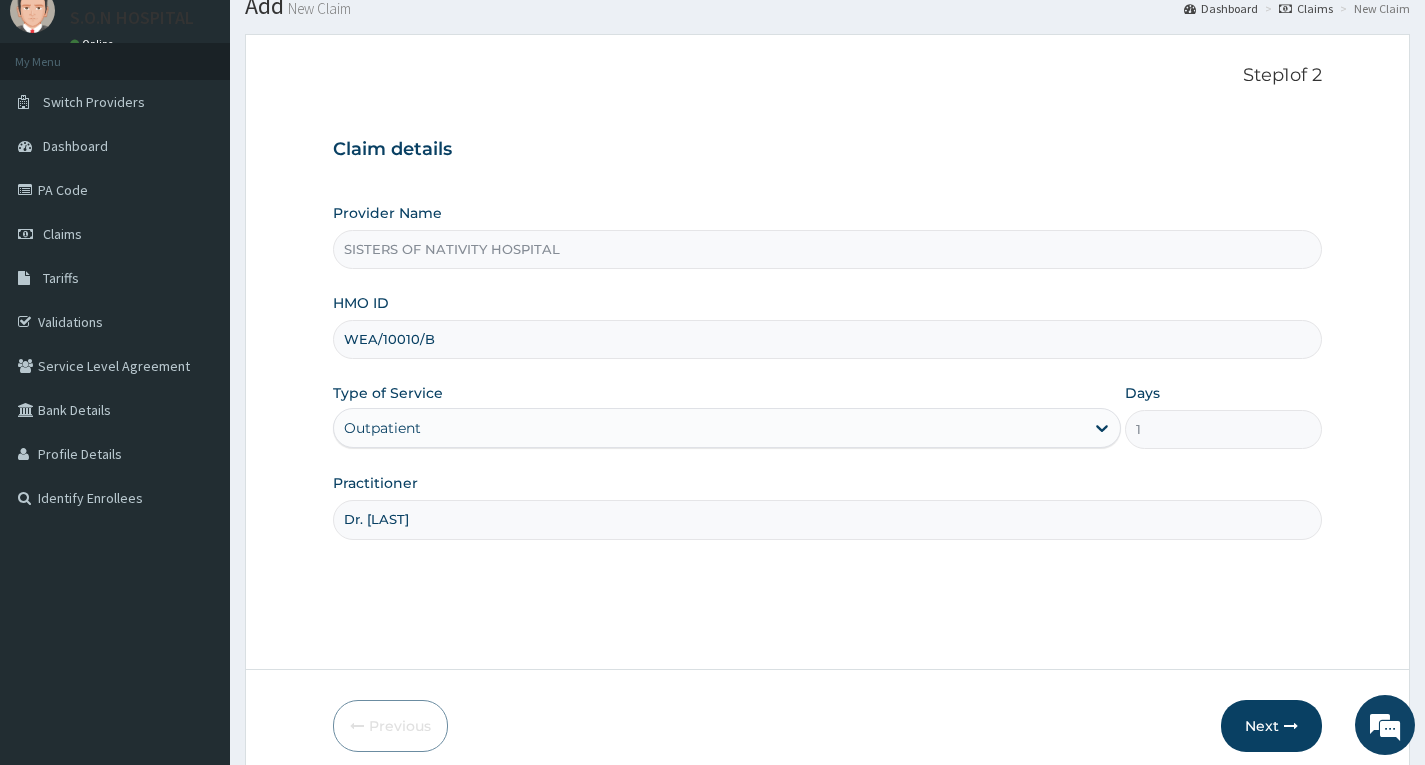 scroll, scrollTop: 156, scrollLeft: 0, axis: vertical 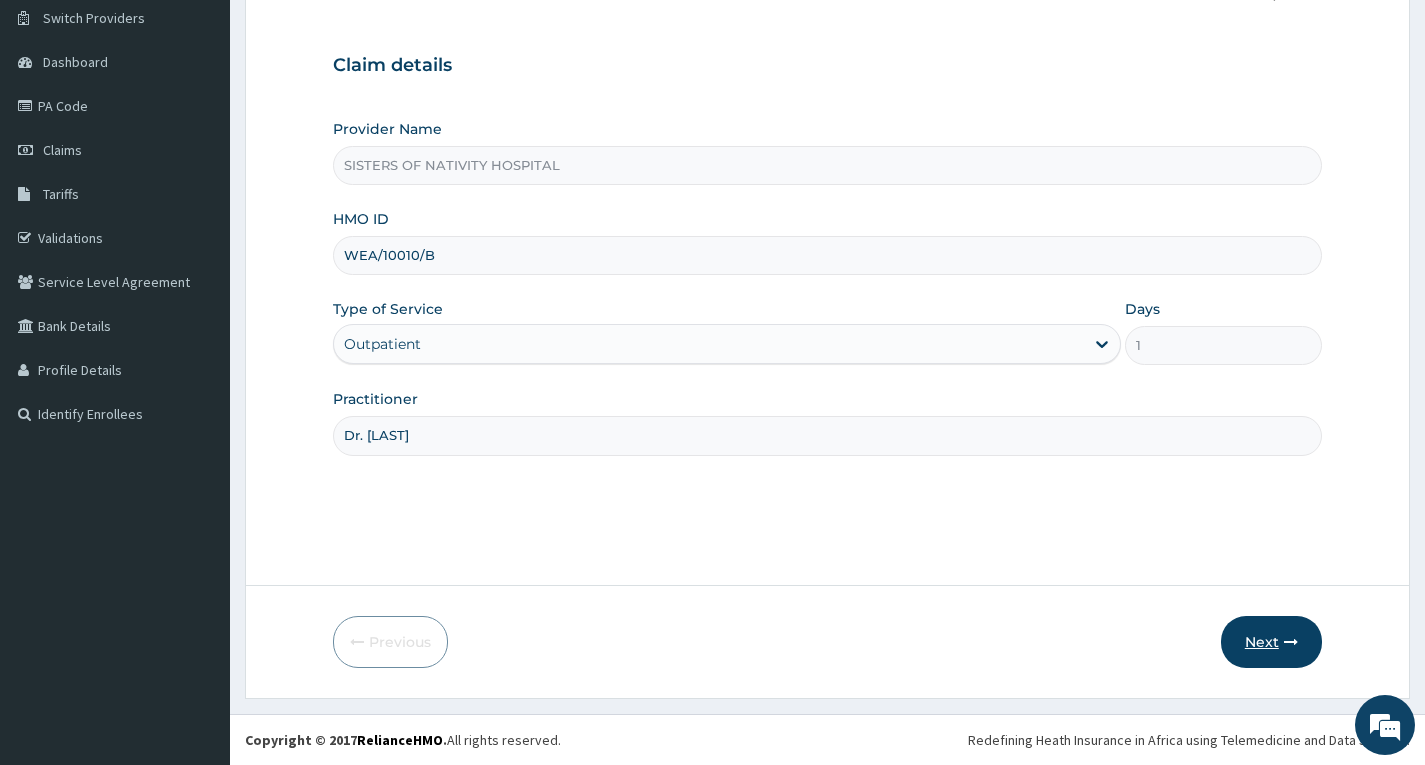 click on "Next" at bounding box center [1271, 642] 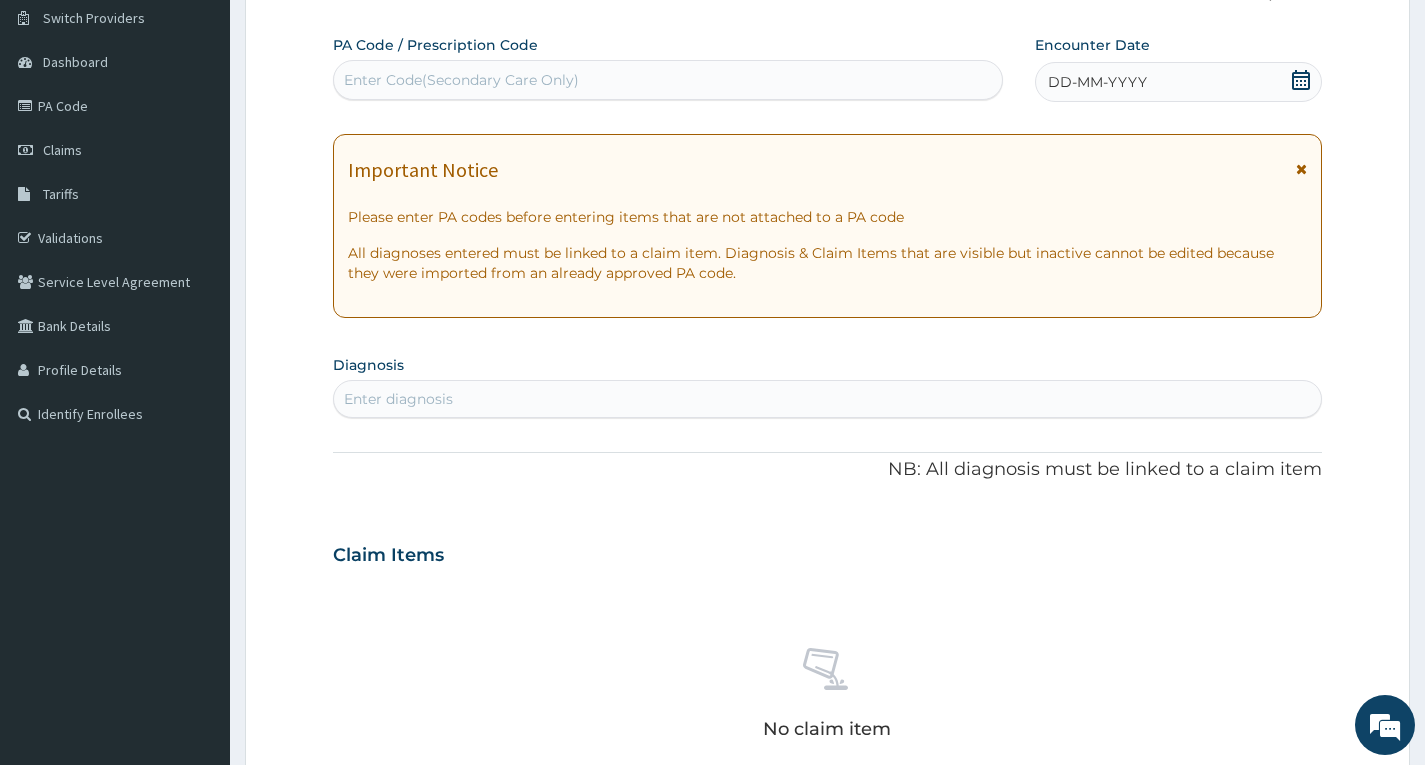 click on "Enter Code(Secondary Care Only)" at bounding box center [668, 80] 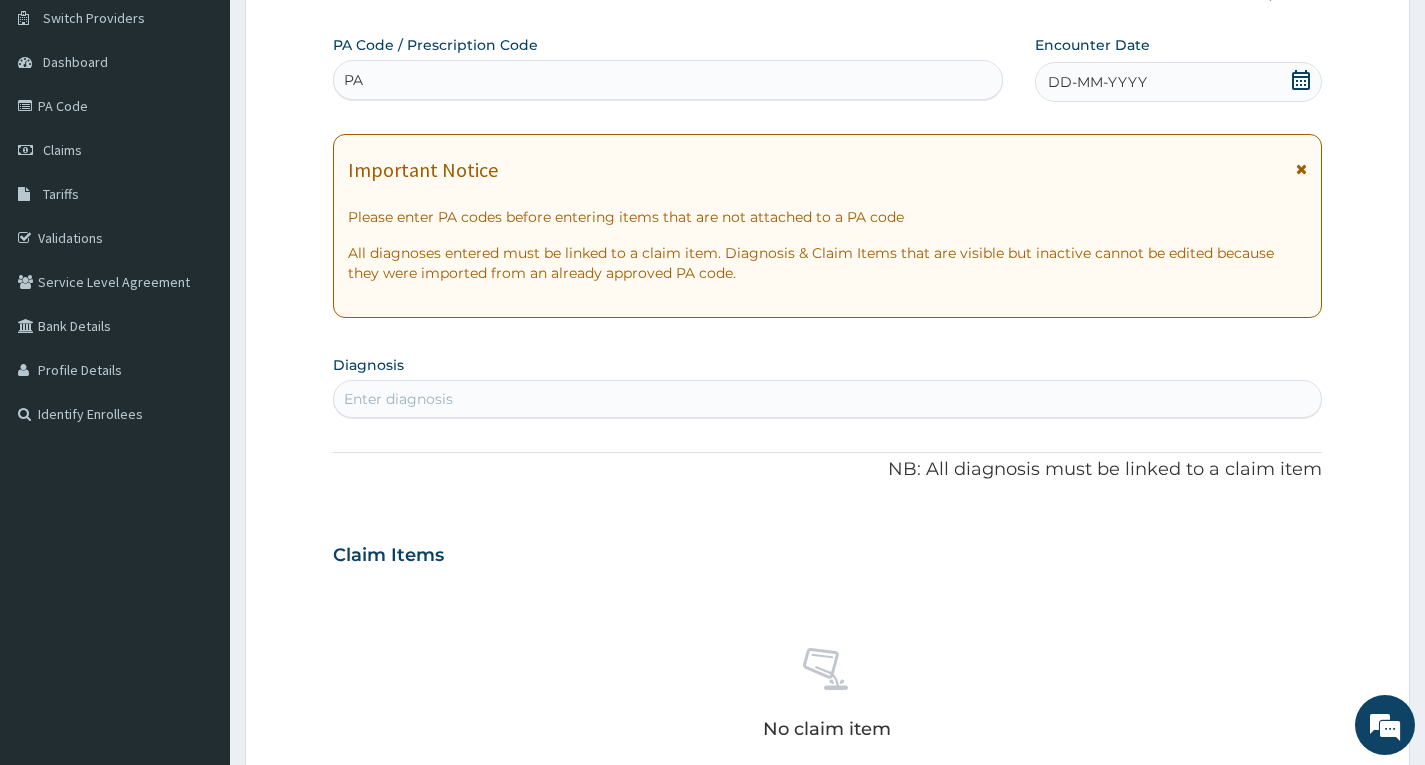 scroll, scrollTop: 0, scrollLeft: 0, axis: both 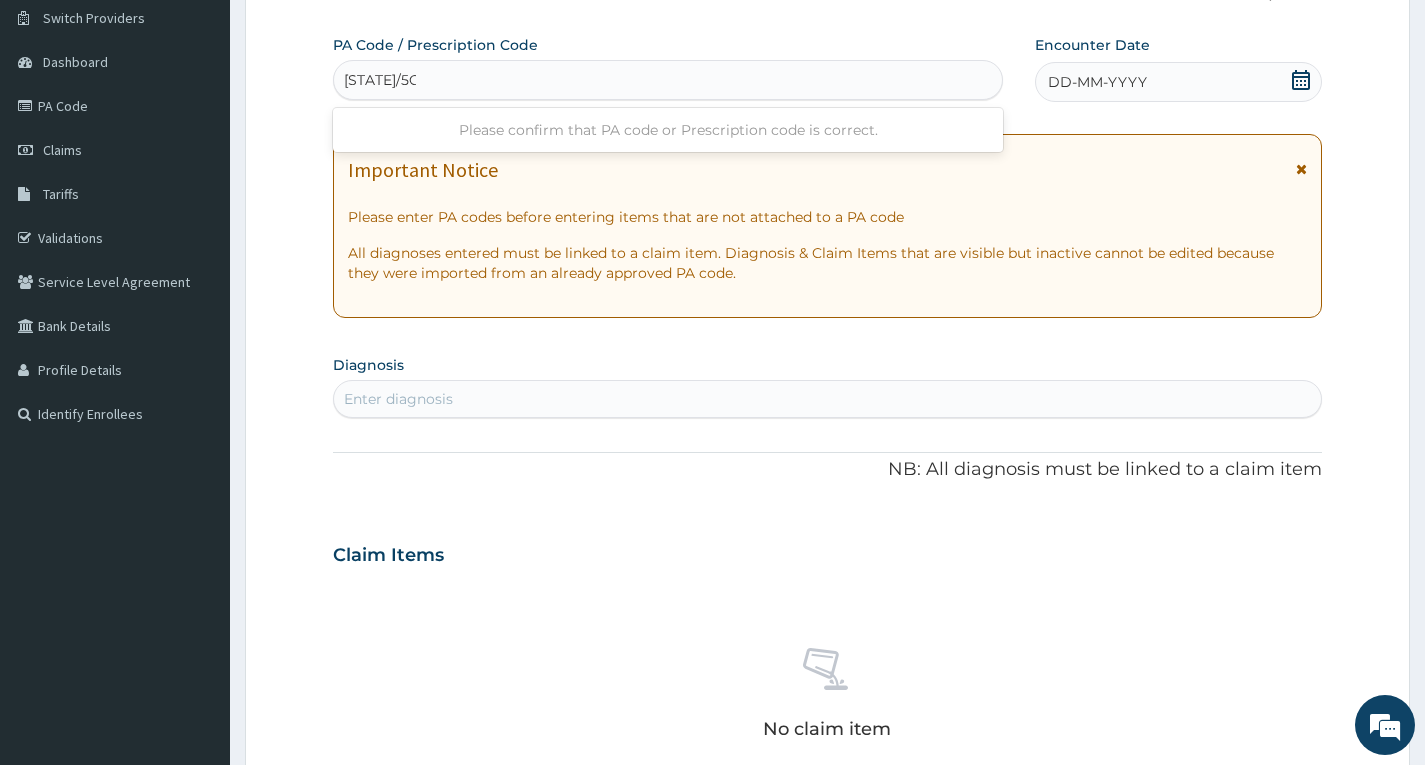 type on "PA/5C4AF2" 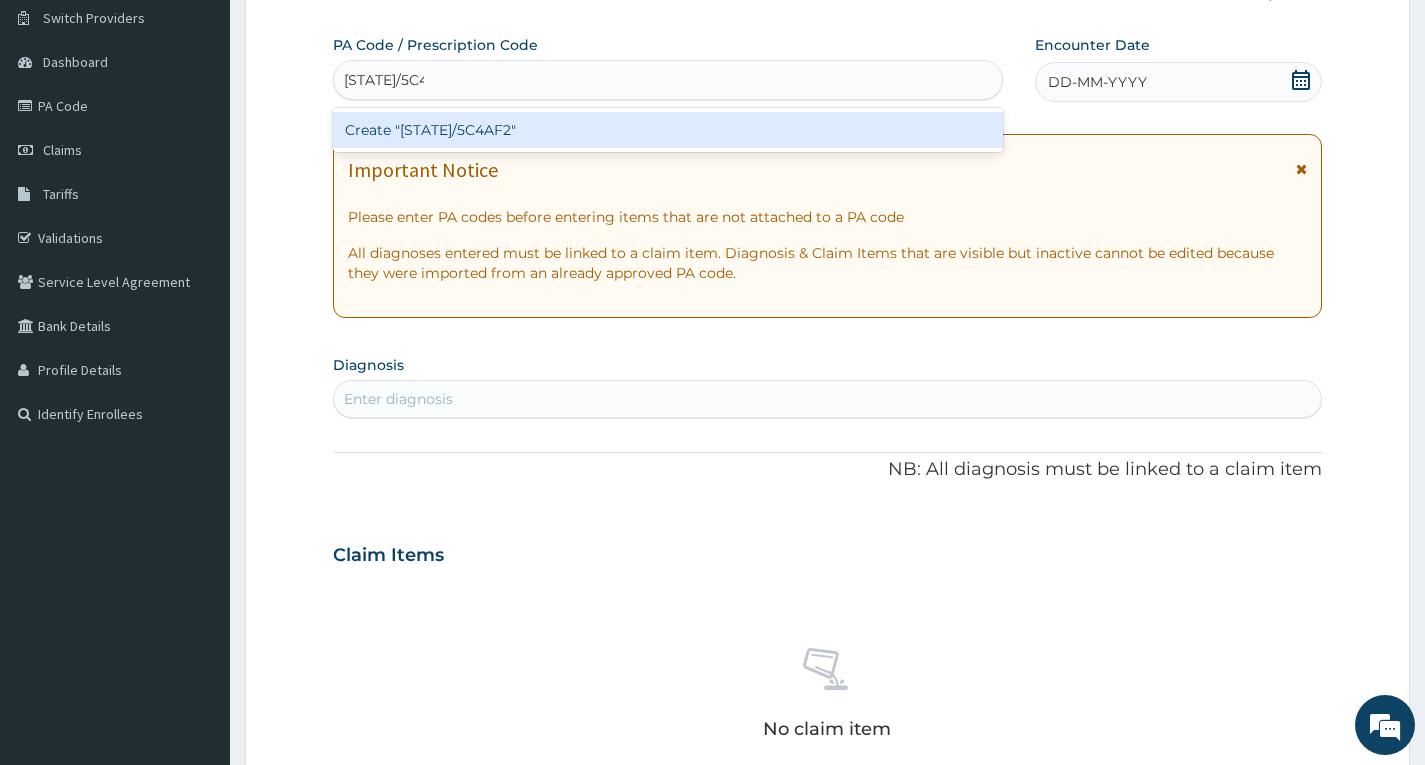 click on "Create "PA/5C4AF2"" at bounding box center (668, 130) 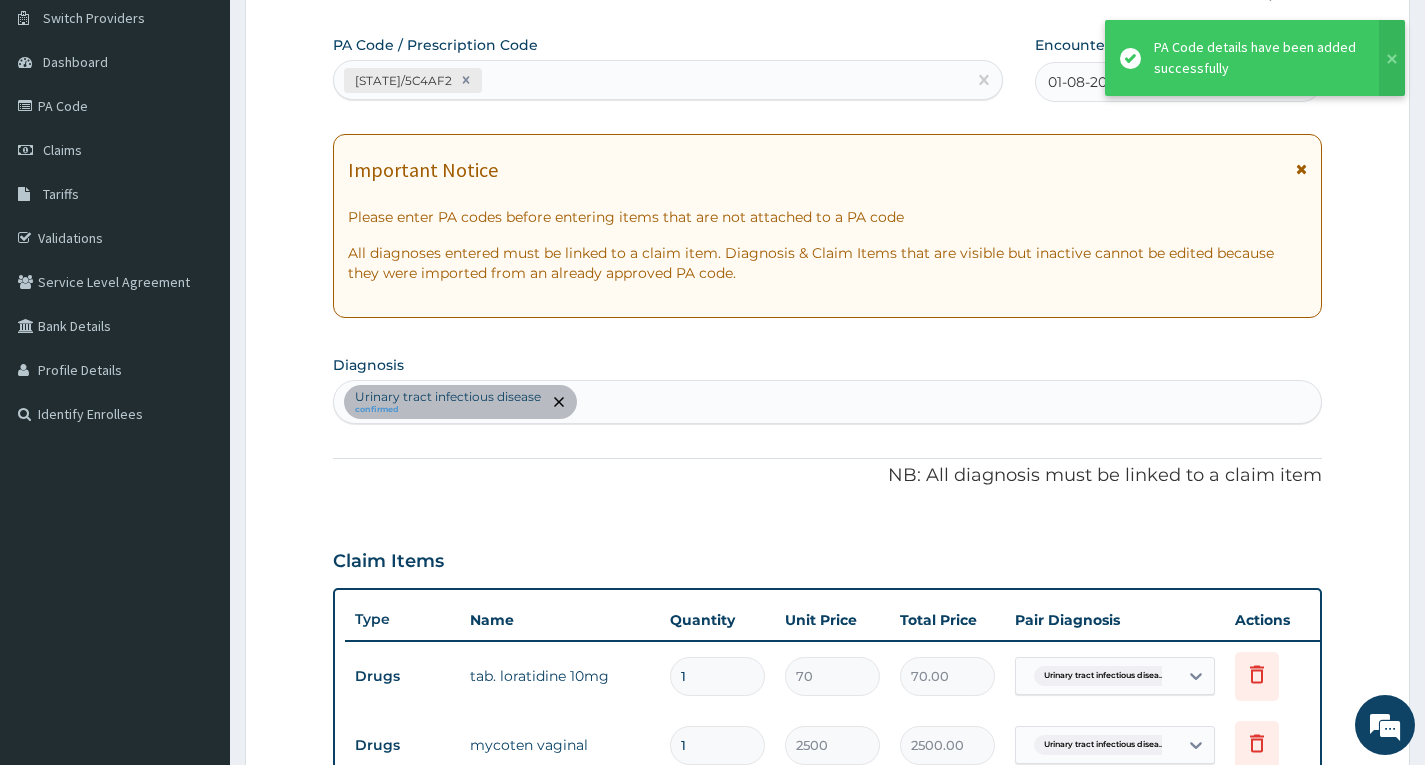 scroll, scrollTop: 657, scrollLeft: 0, axis: vertical 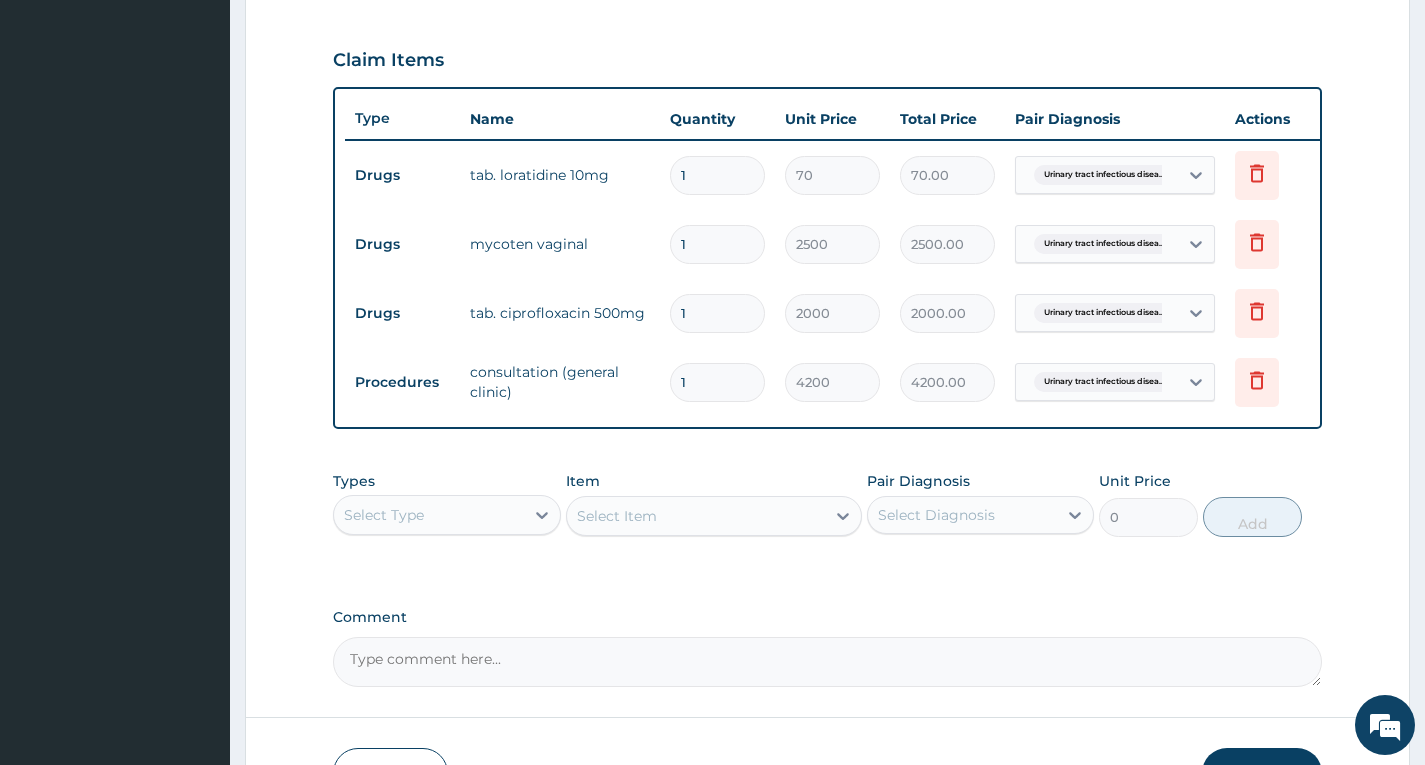 click on "1" at bounding box center [717, 313] 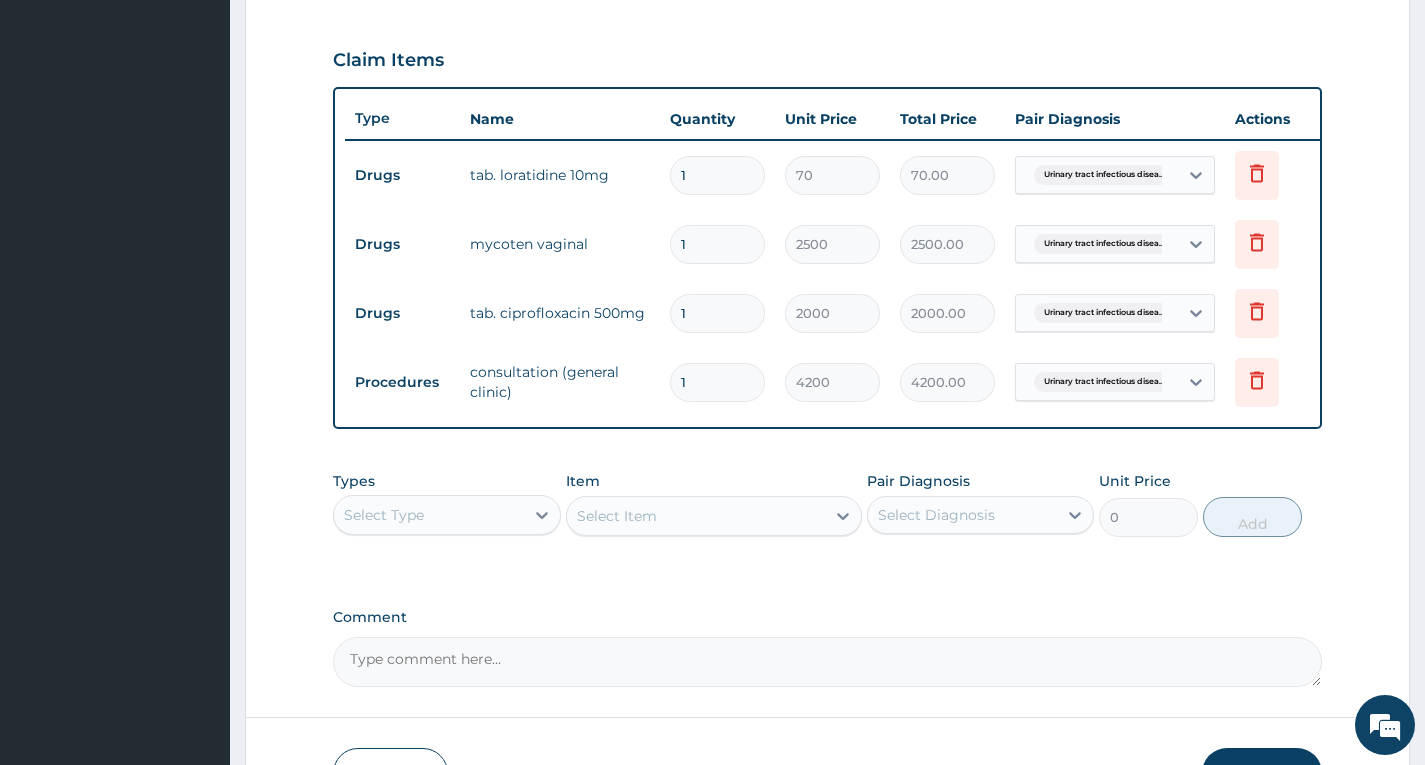 type 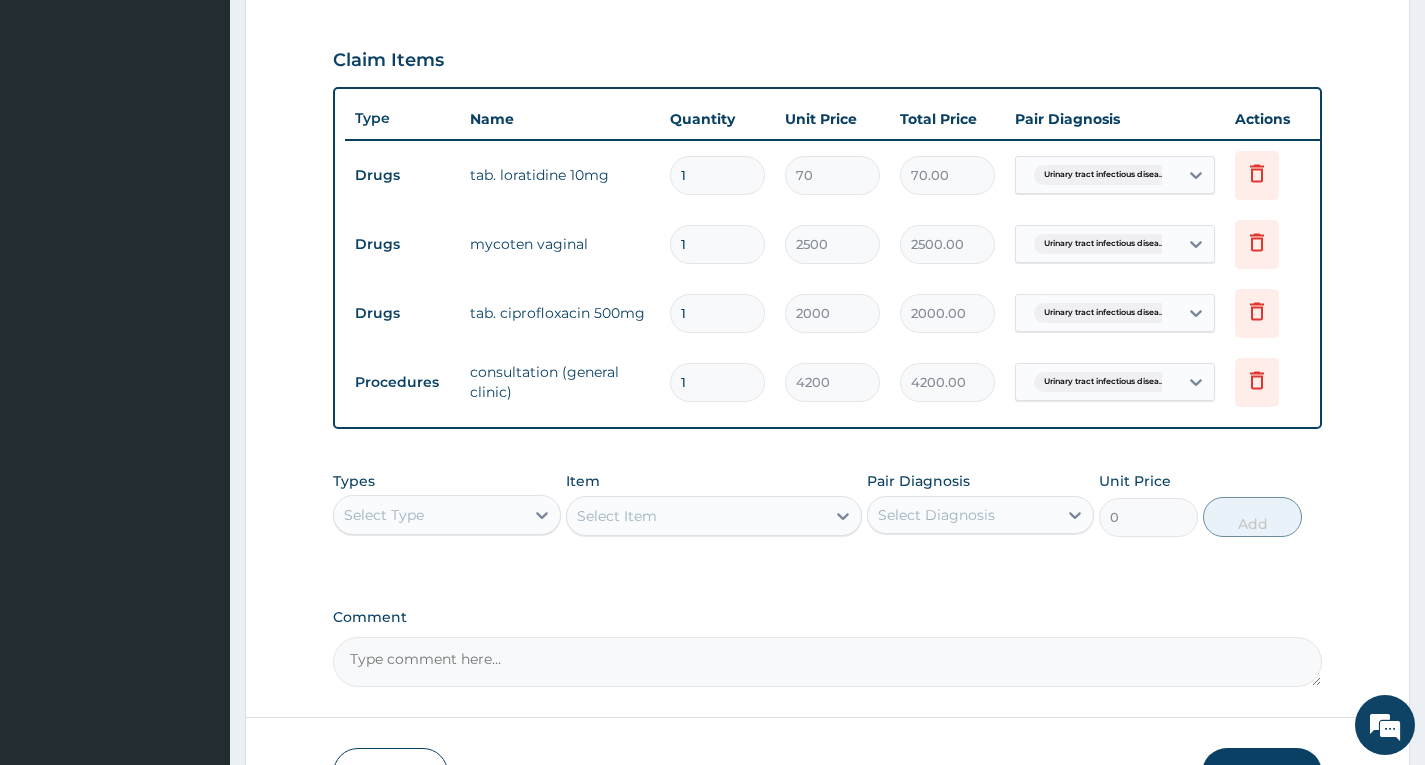 type on "0.00" 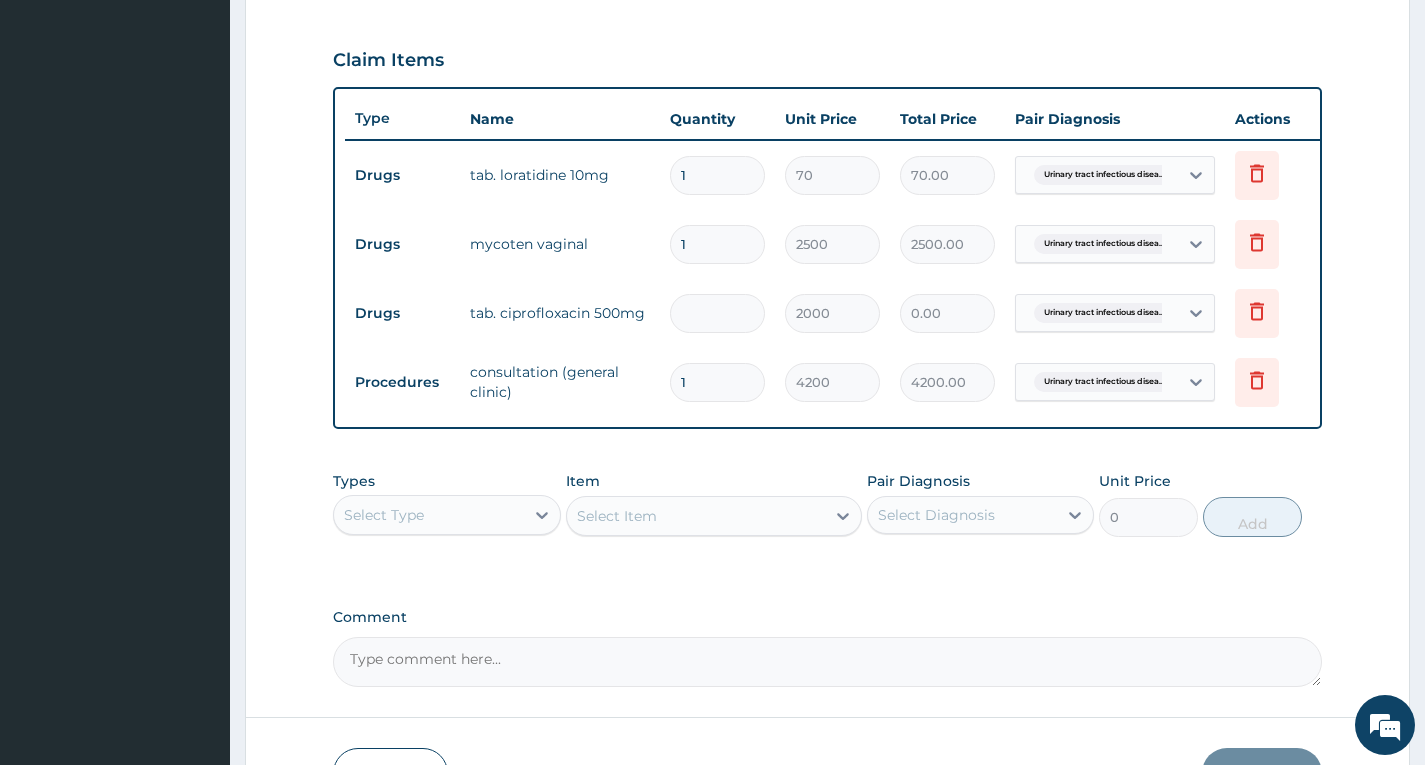 type on "2" 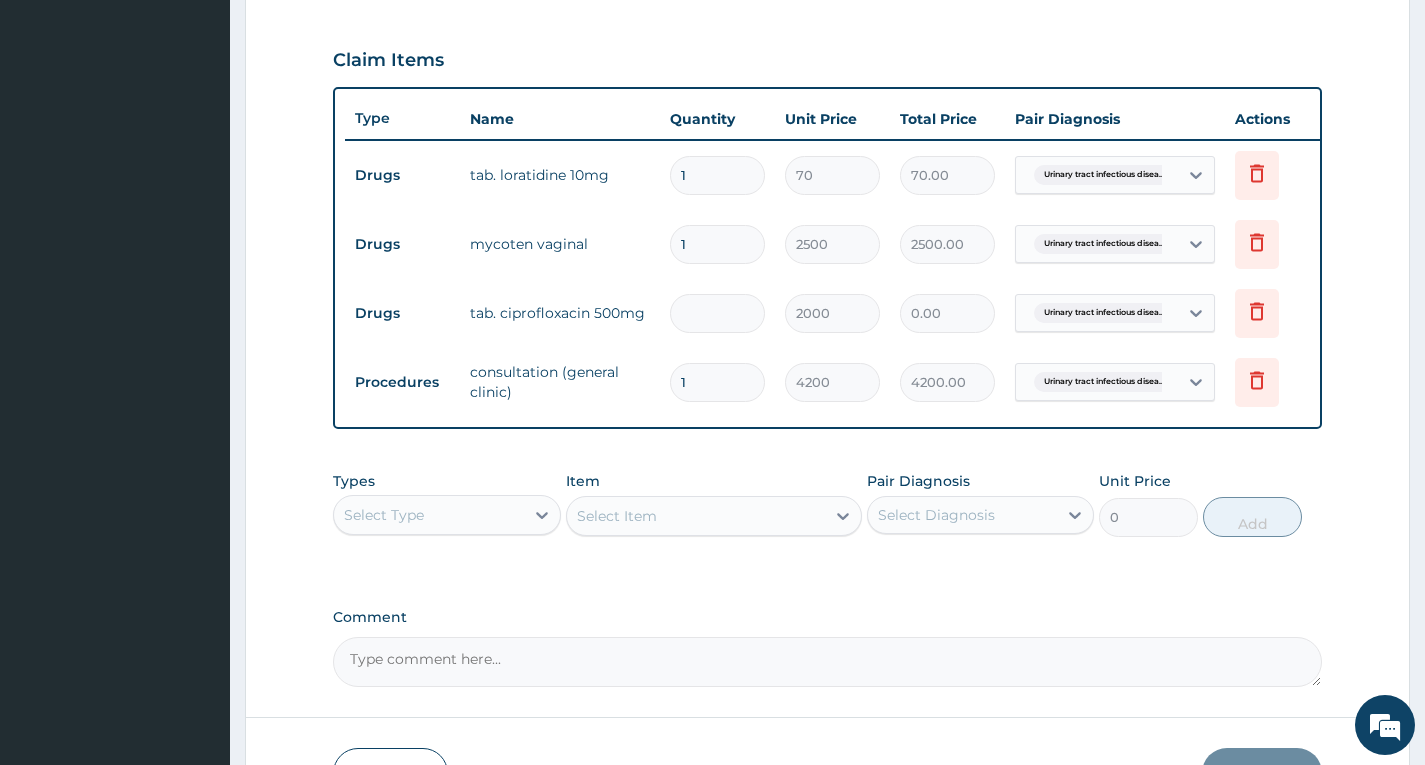 type on "4000.00" 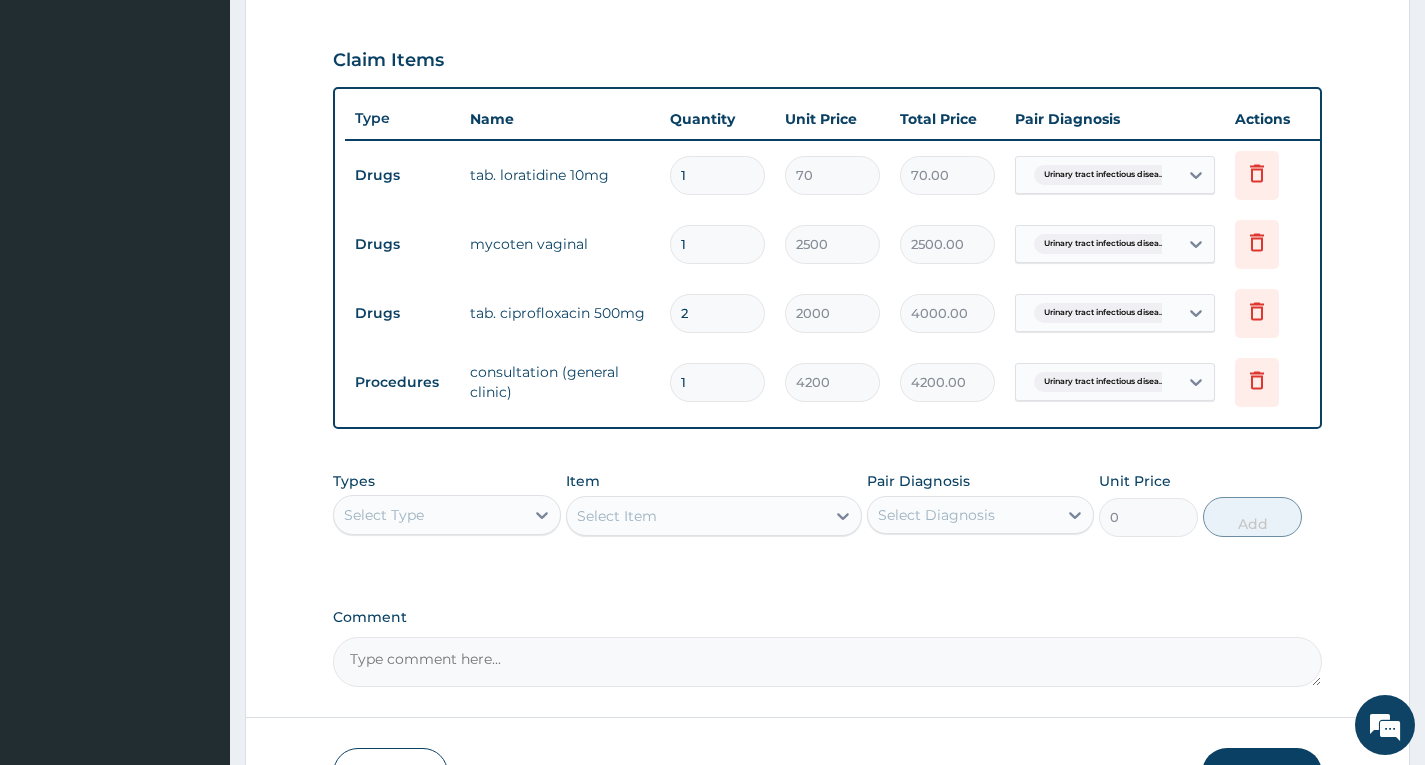 type on "2" 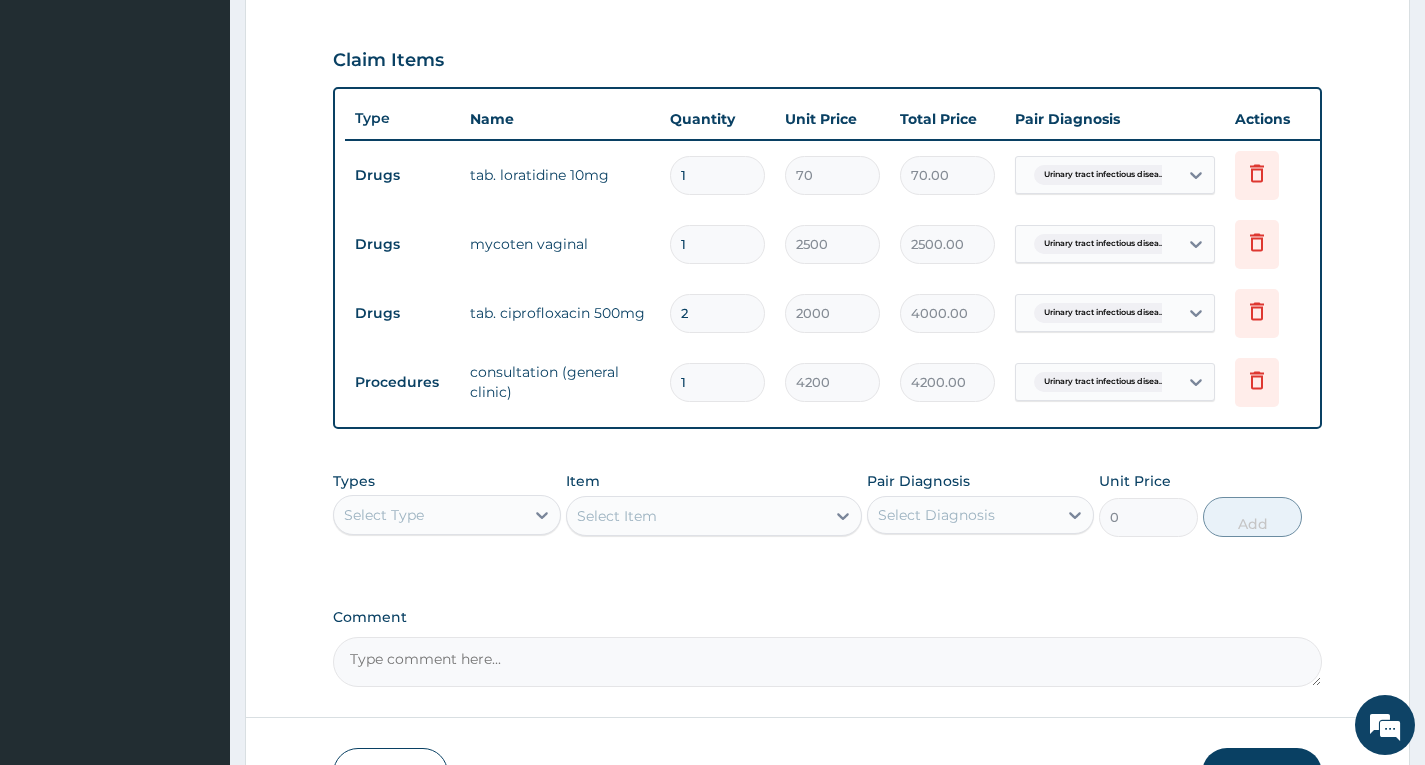 type on "10" 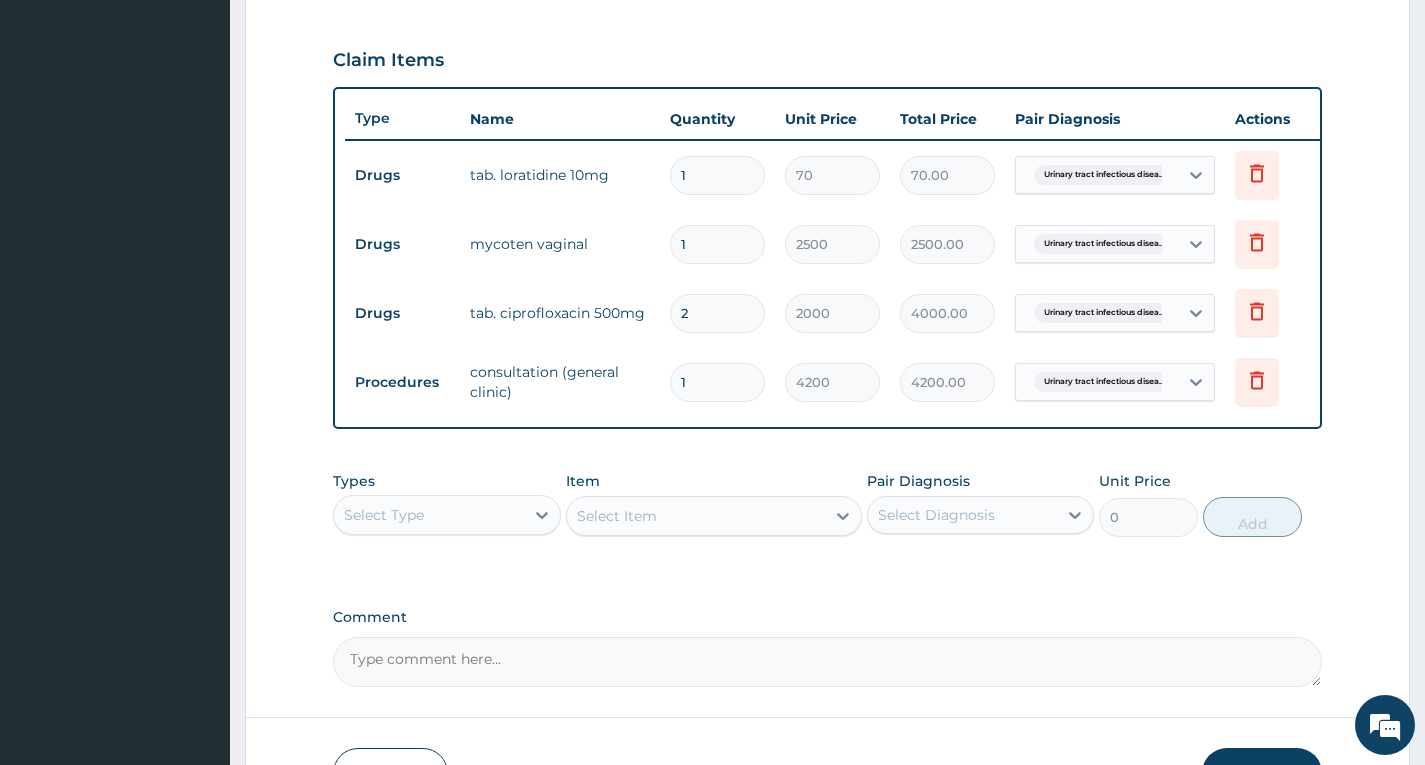 type on "700.00" 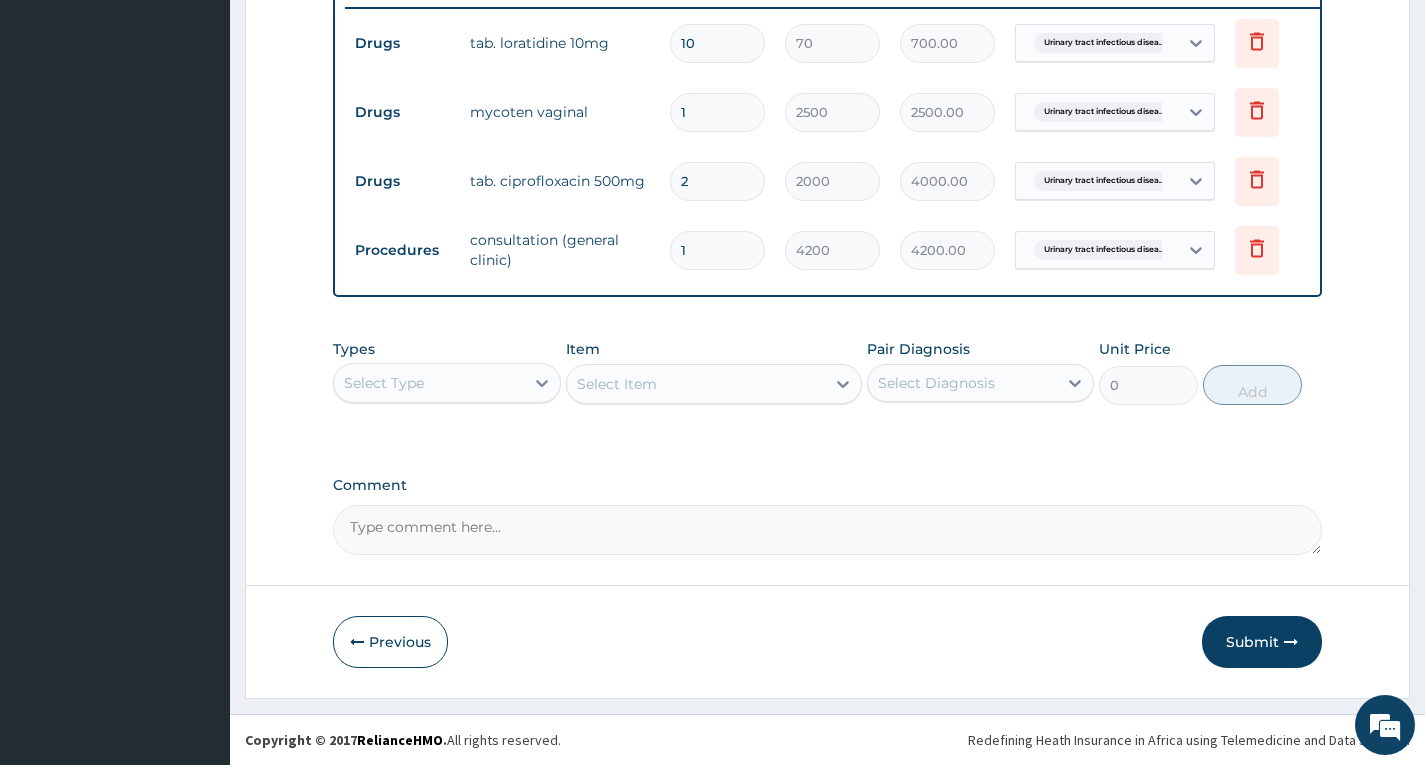 scroll, scrollTop: 804, scrollLeft: 0, axis: vertical 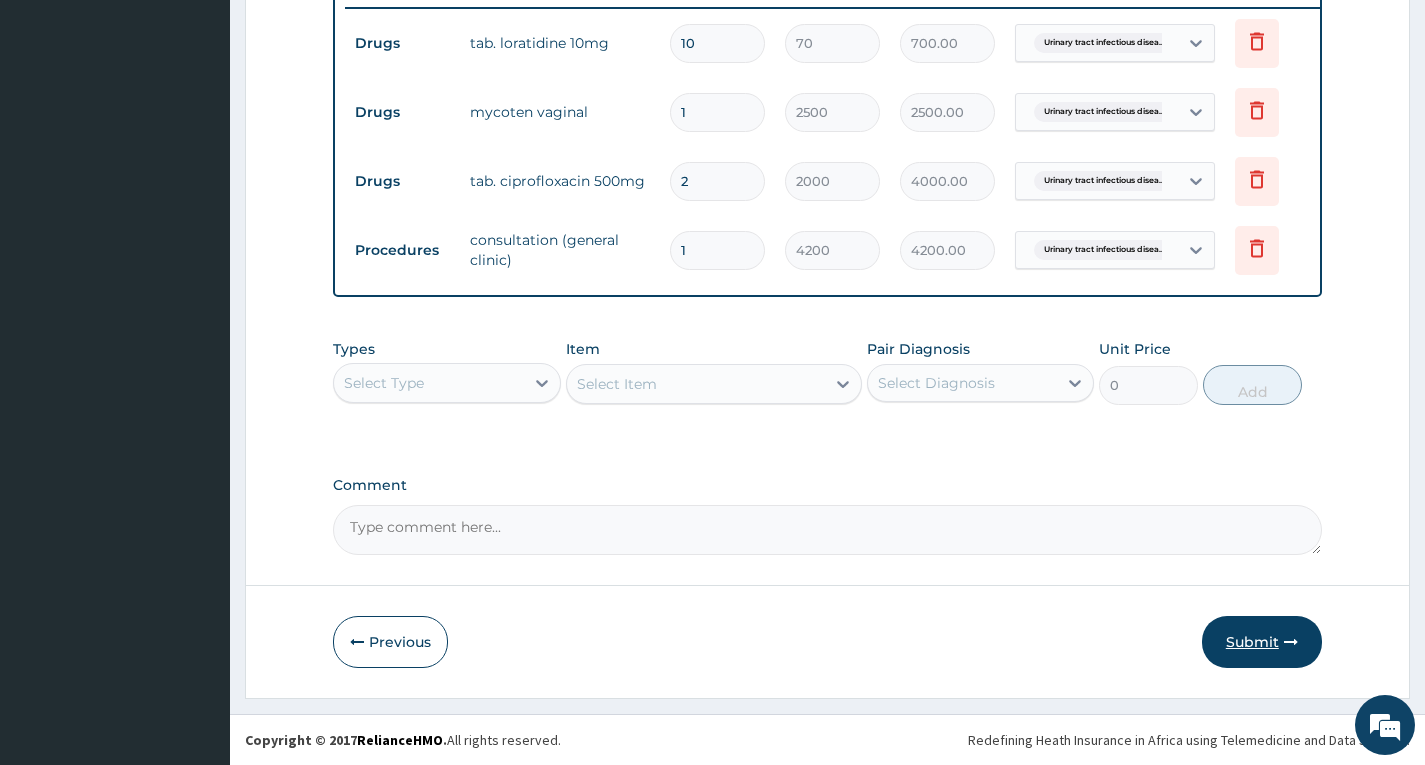 type on "10" 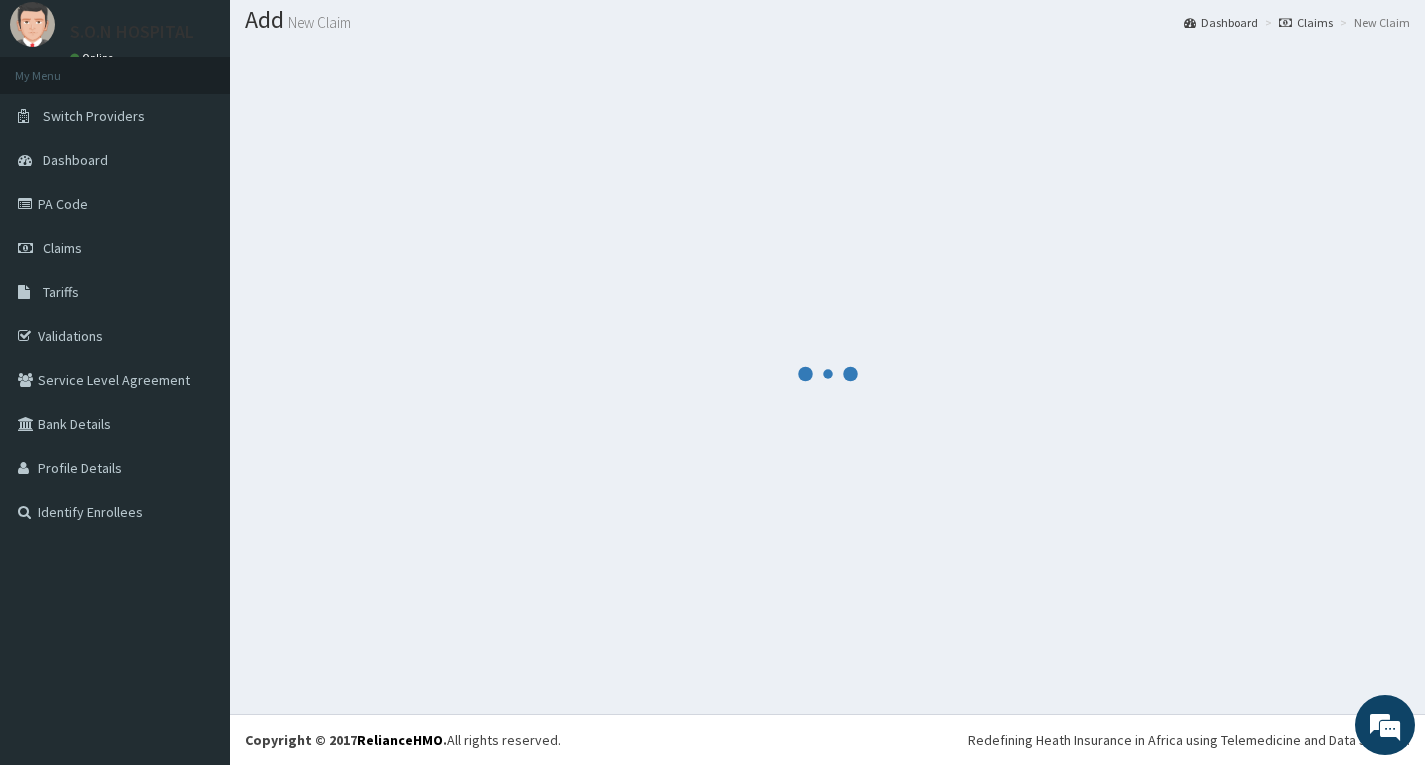 scroll, scrollTop: 804, scrollLeft: 0, axis: vertical 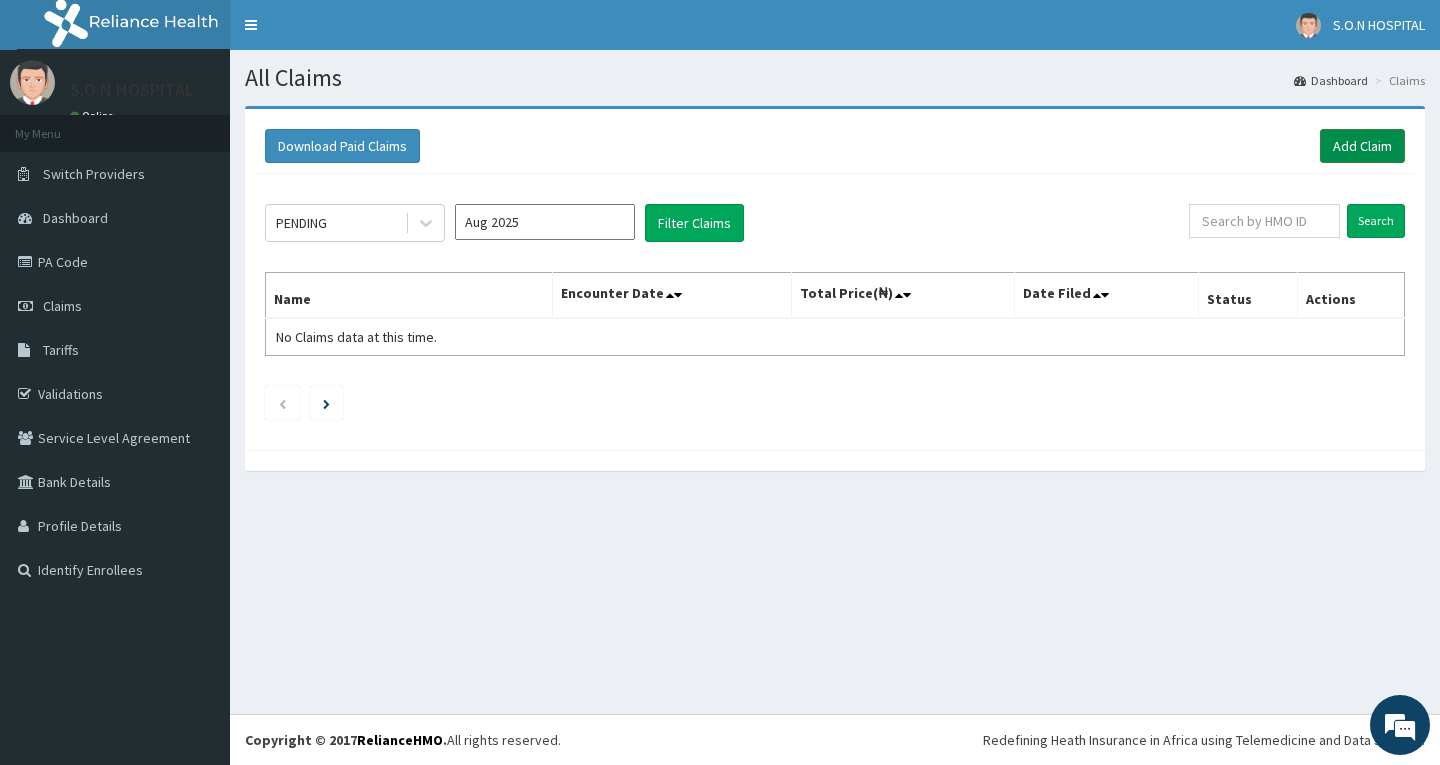 click on "Add Claim" at bounding box center [1362, 146] 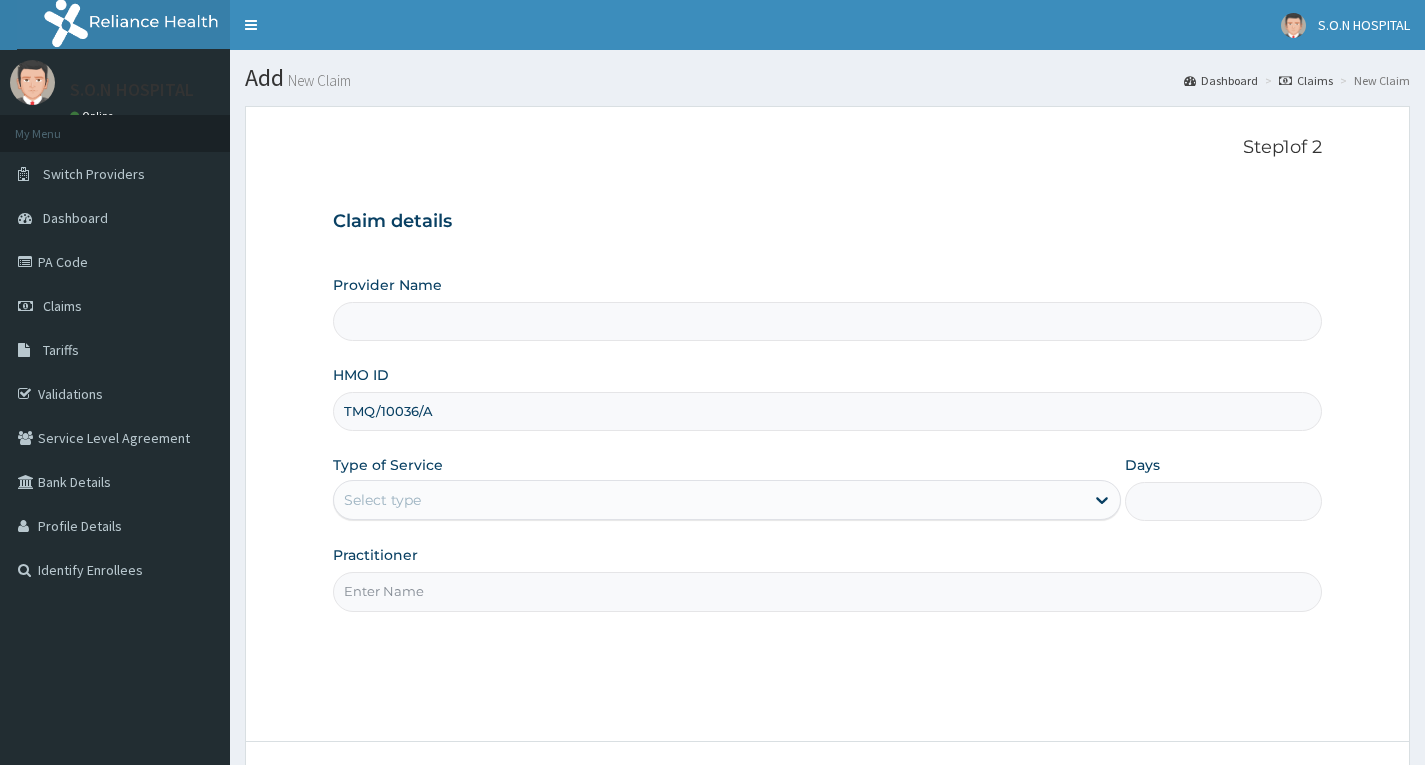 scroll, scrollTop: 156, scrollLeft: 0, axis: vertical 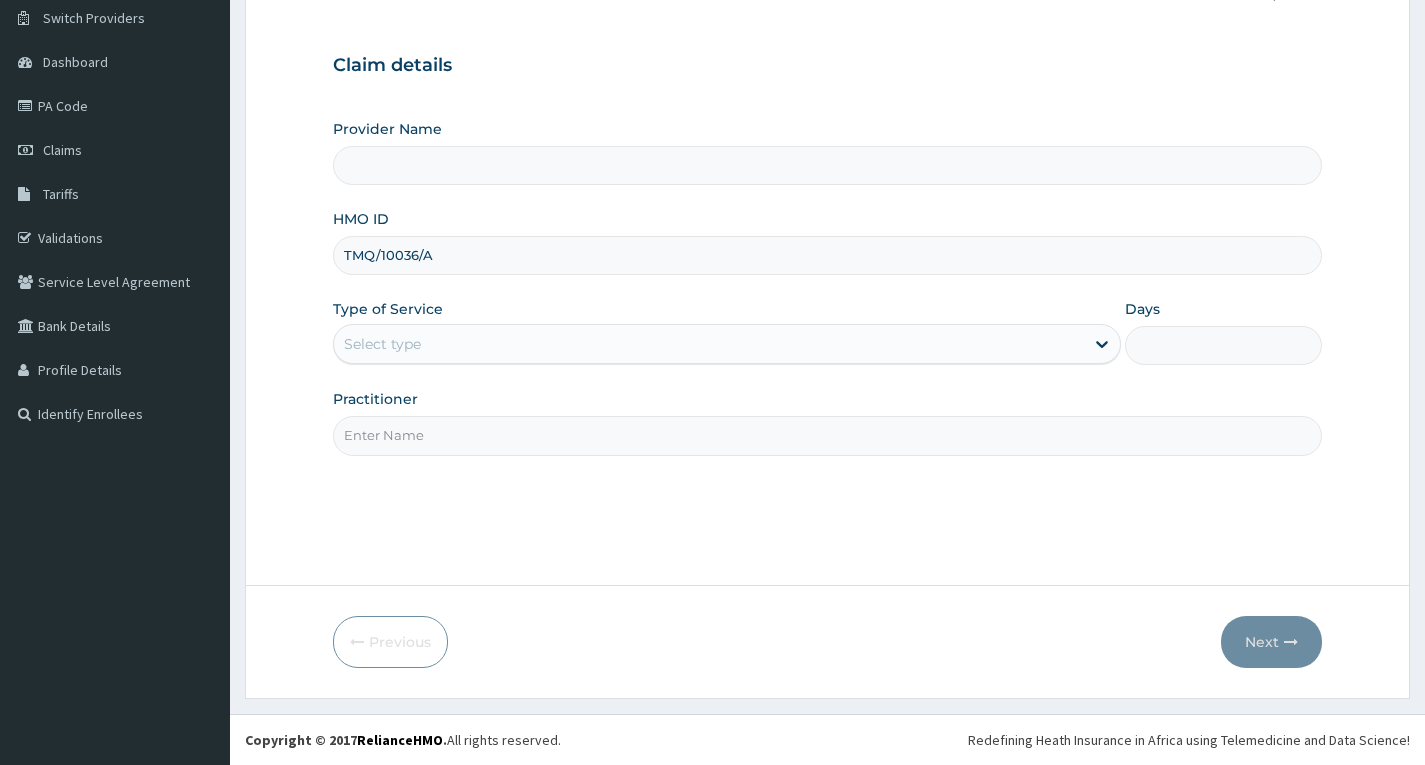 type on "SISTERS OF NATIVITY HOSPITAL" 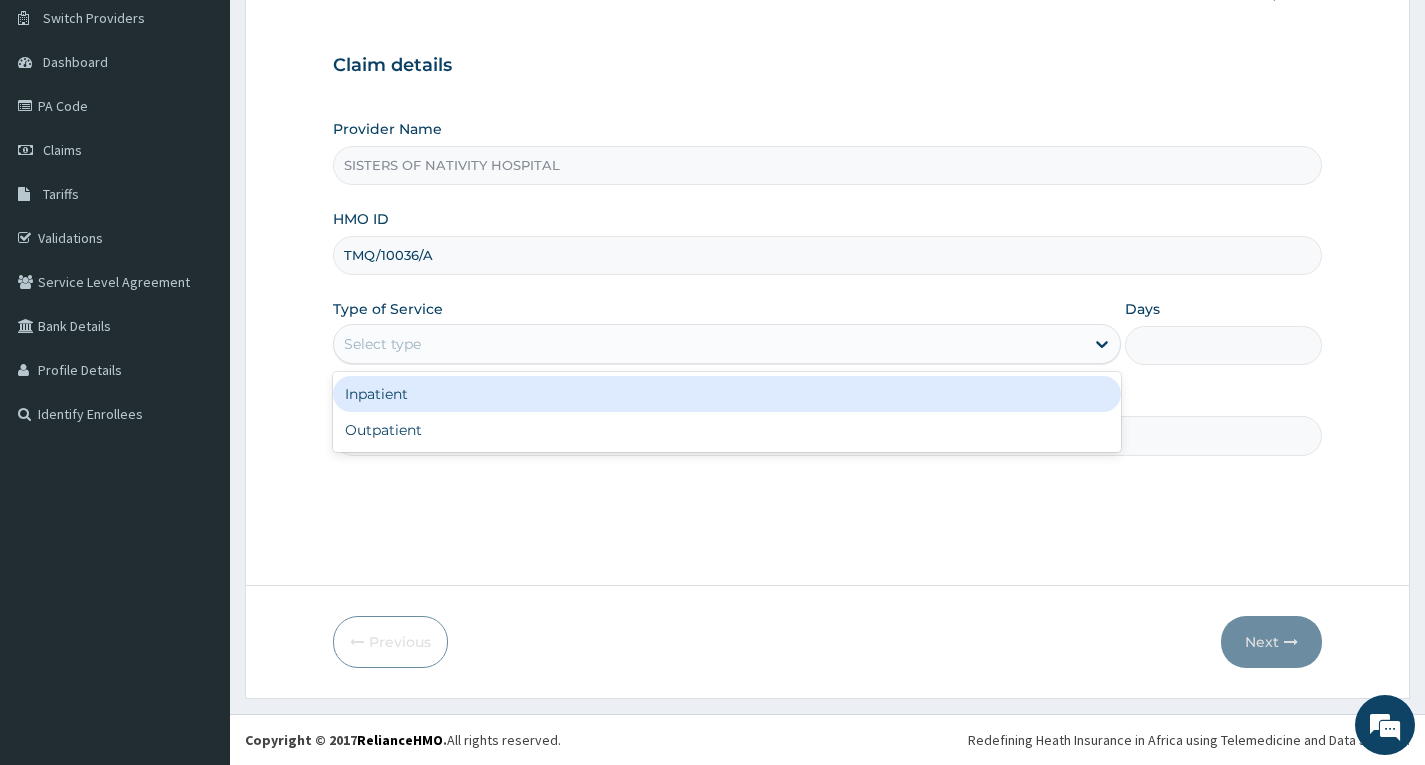 click on "Select type" at bounding box center [709, 344] 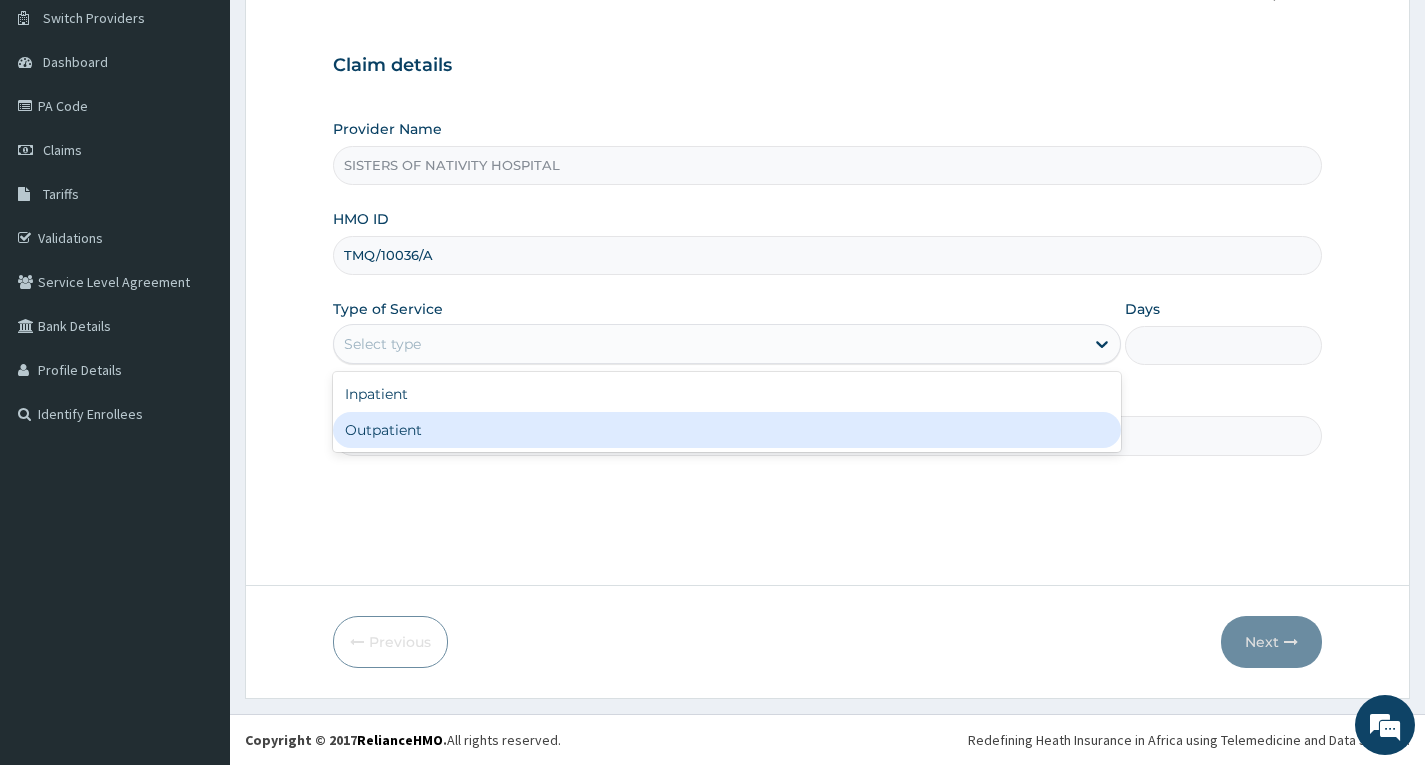 click on "Outpatient" at bounding box center (727, 430) 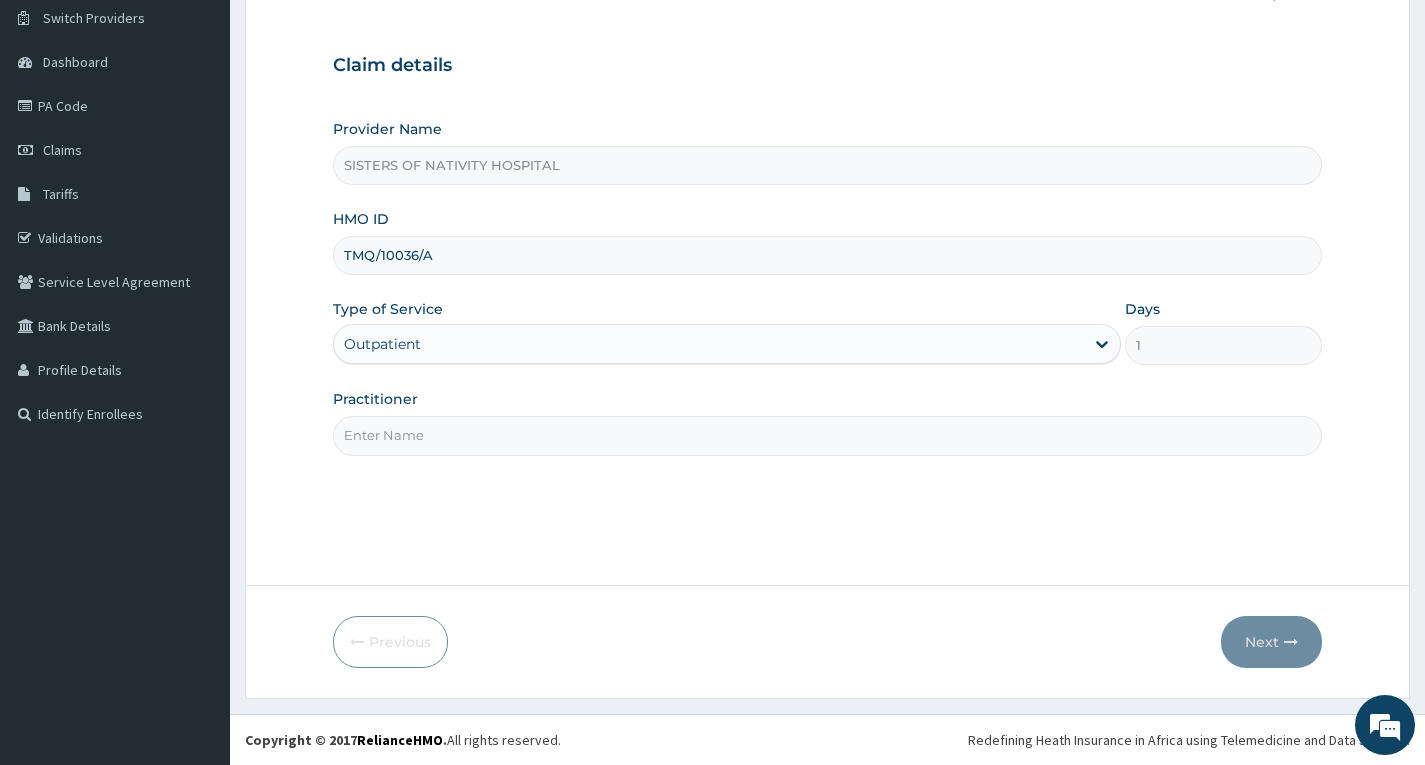 click on "Practitioner" at bounding box center [827, 435] 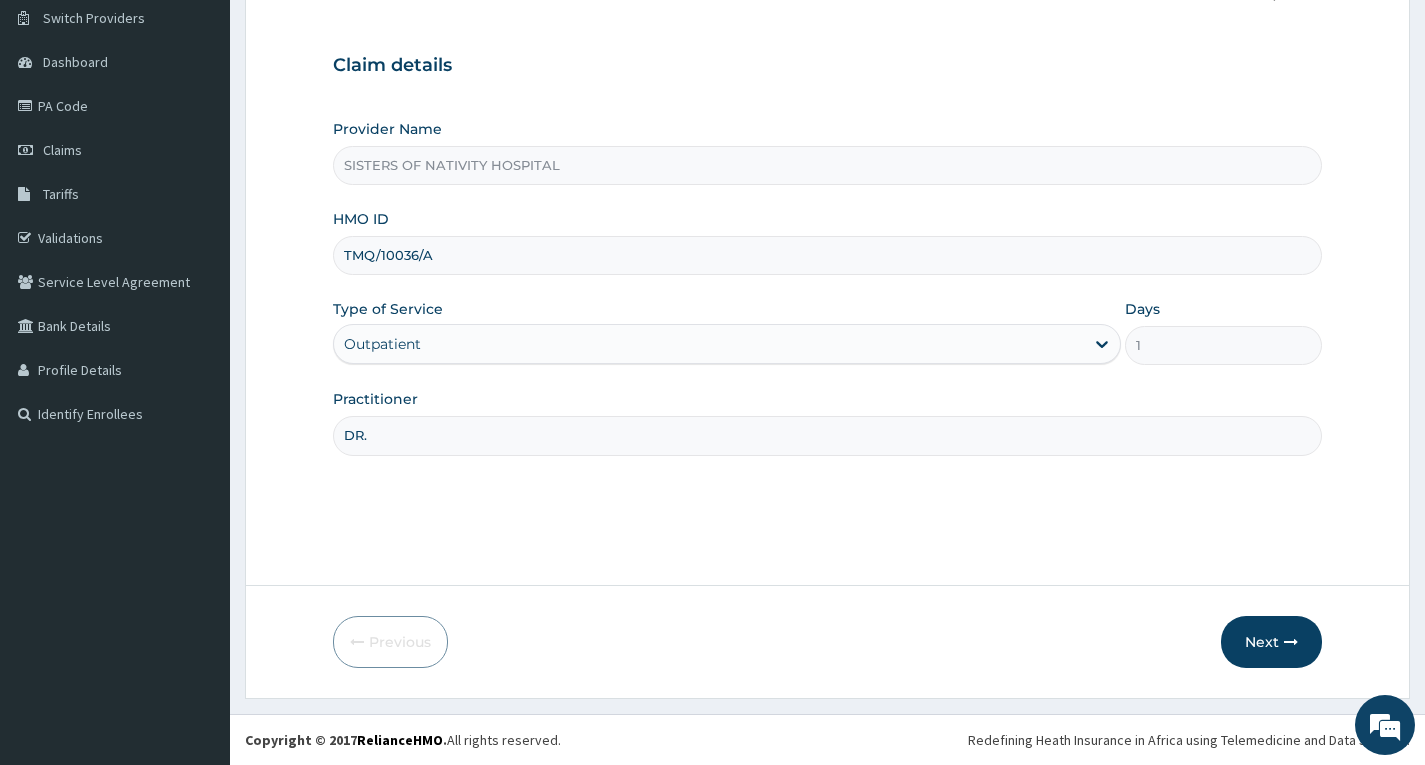 scroll, scrollTop: 0, scrollLeft: 0, axis: both 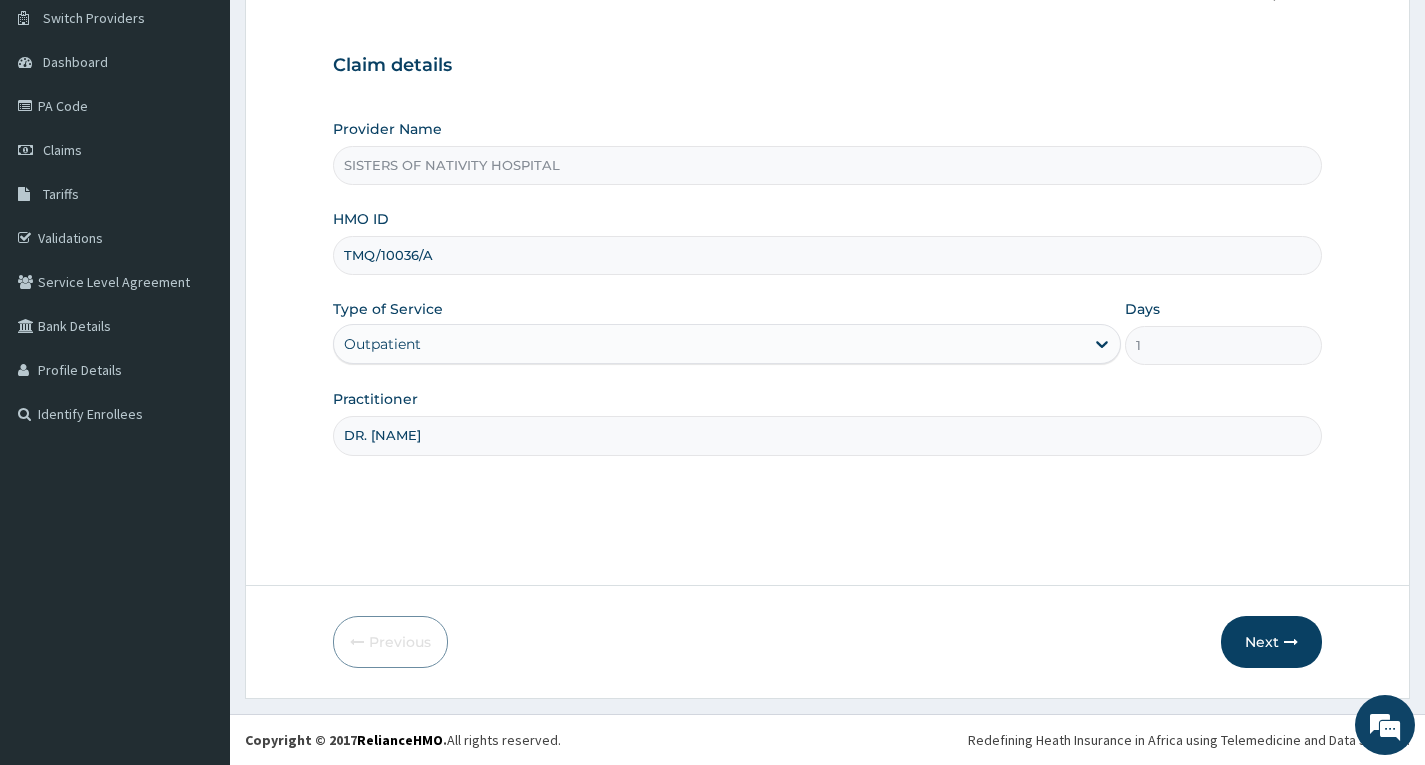 type on "Dr. Miracle" 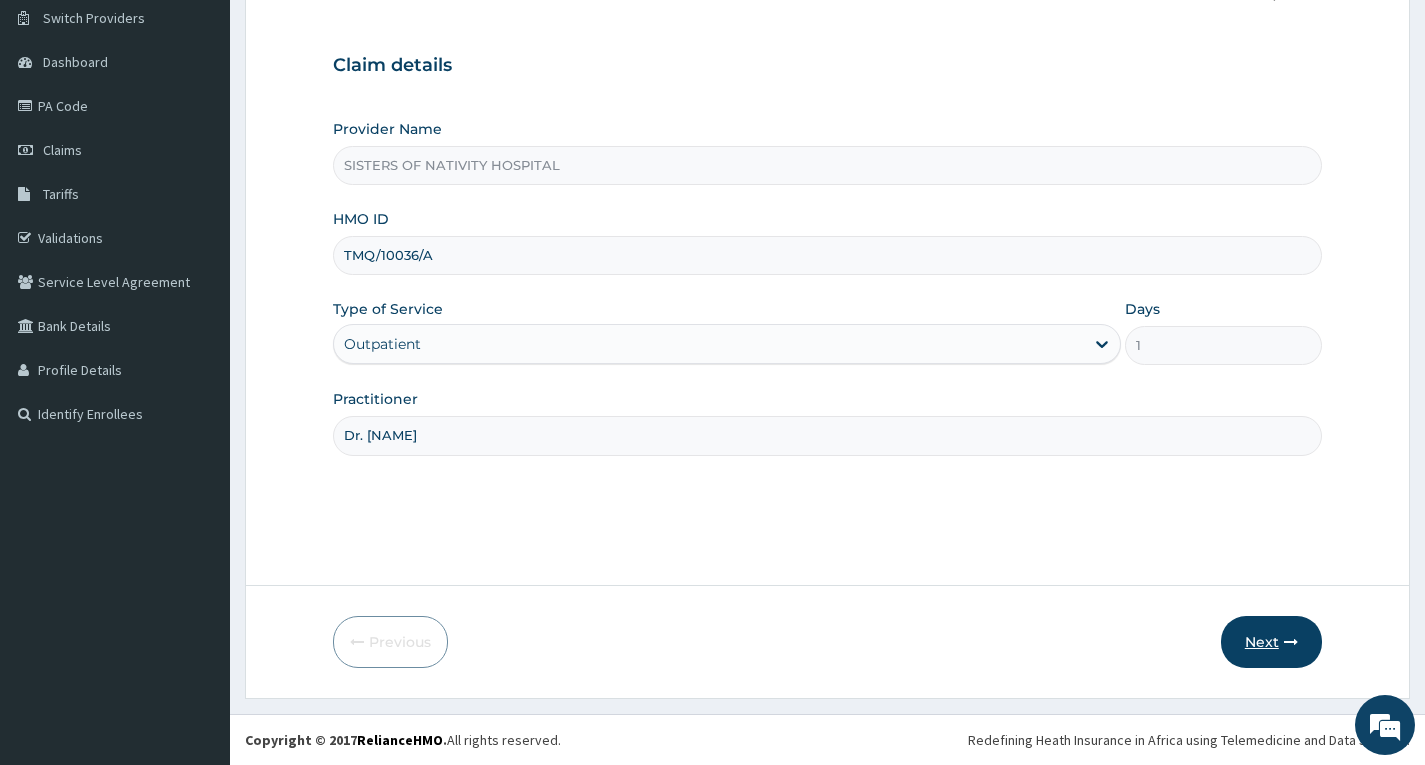 click on "Next" at bounding box center [1271, 642] 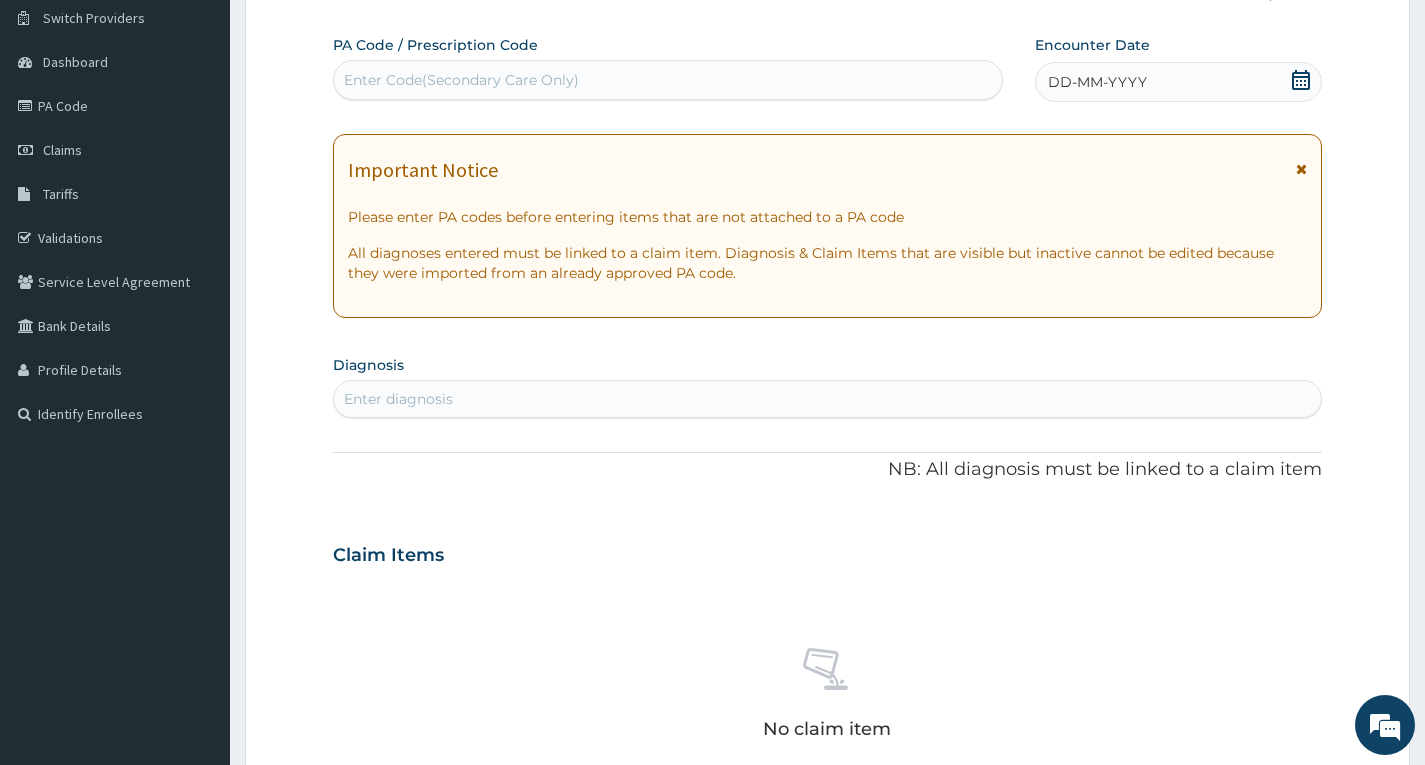 click on "Enter Code(Secondary Care Only)" at bounding box center (461, 80) 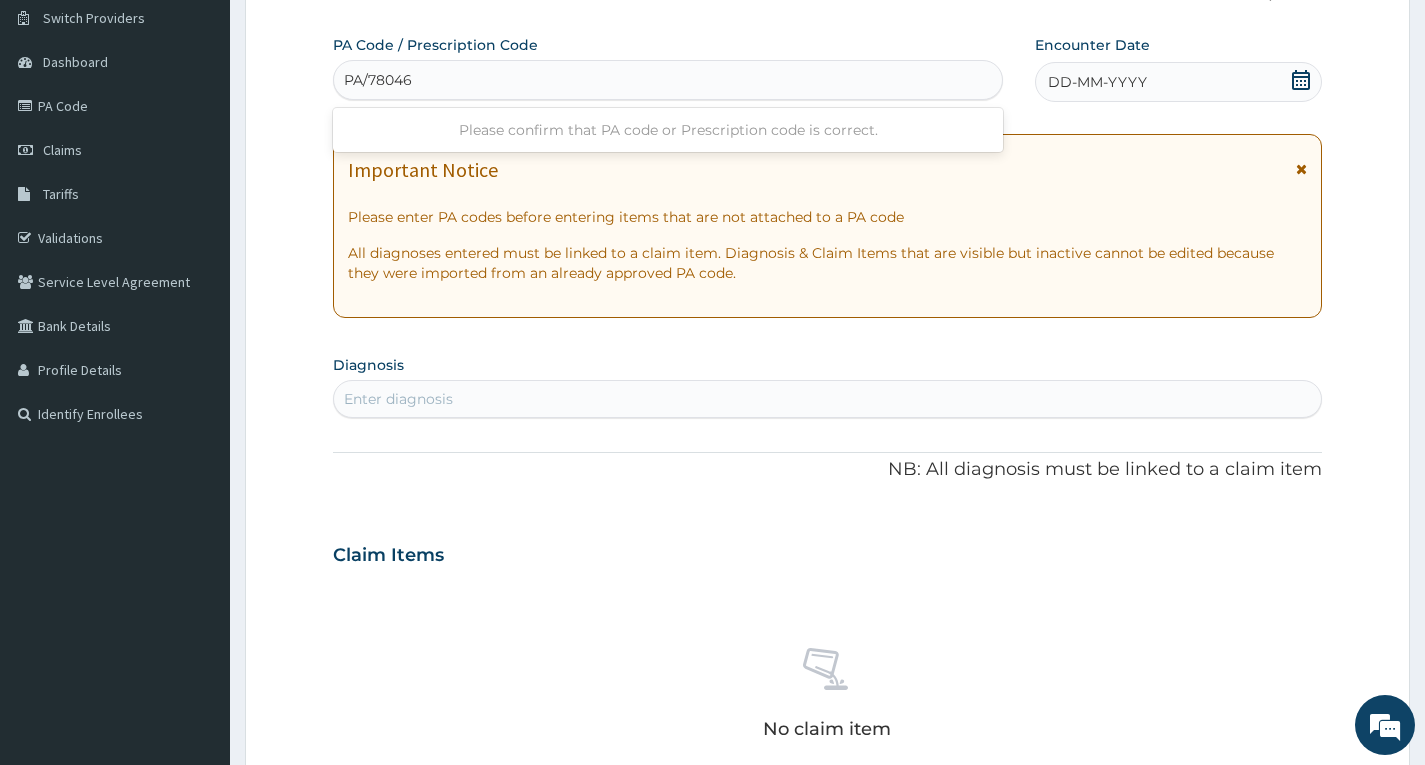 type on "PA/78046E" 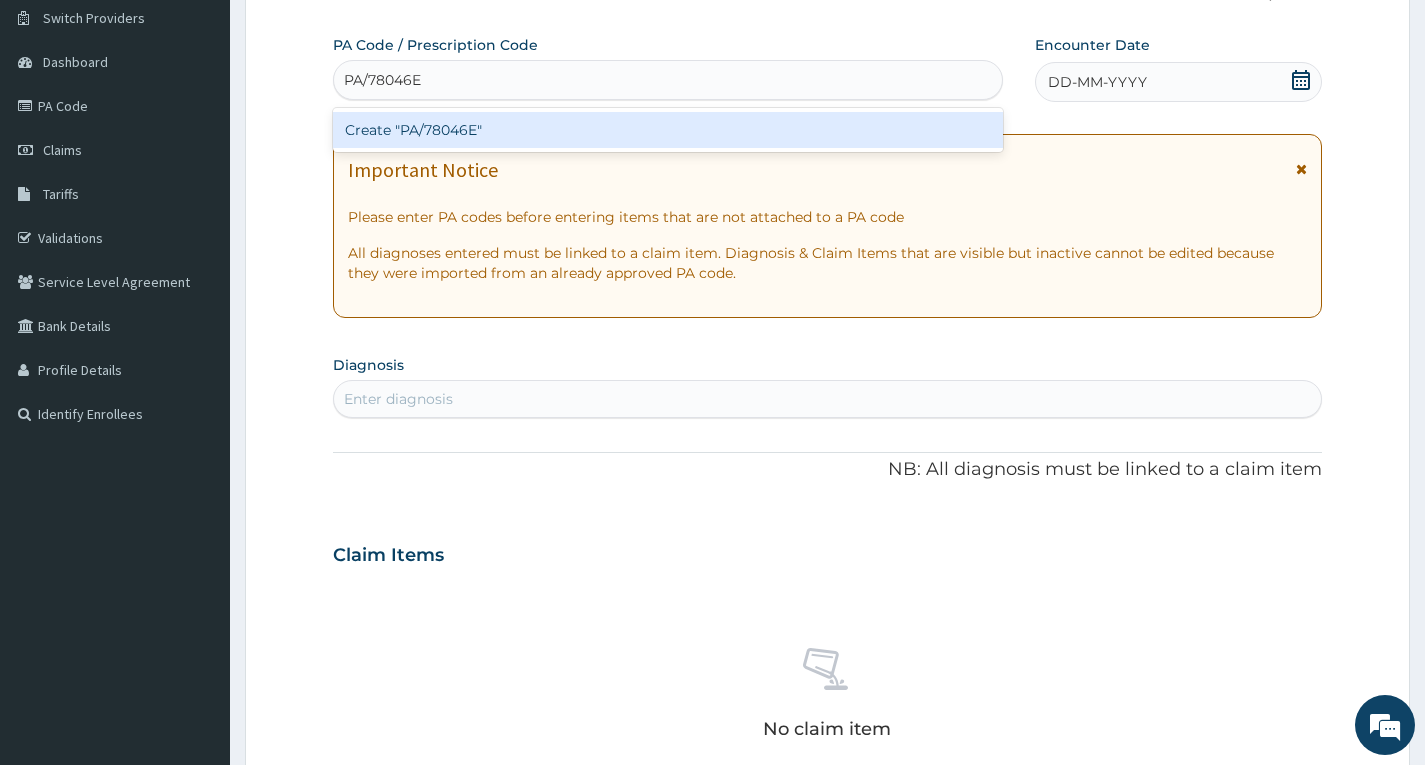 click on "Create "PA/78046E"" at bounding box center (668, 130) 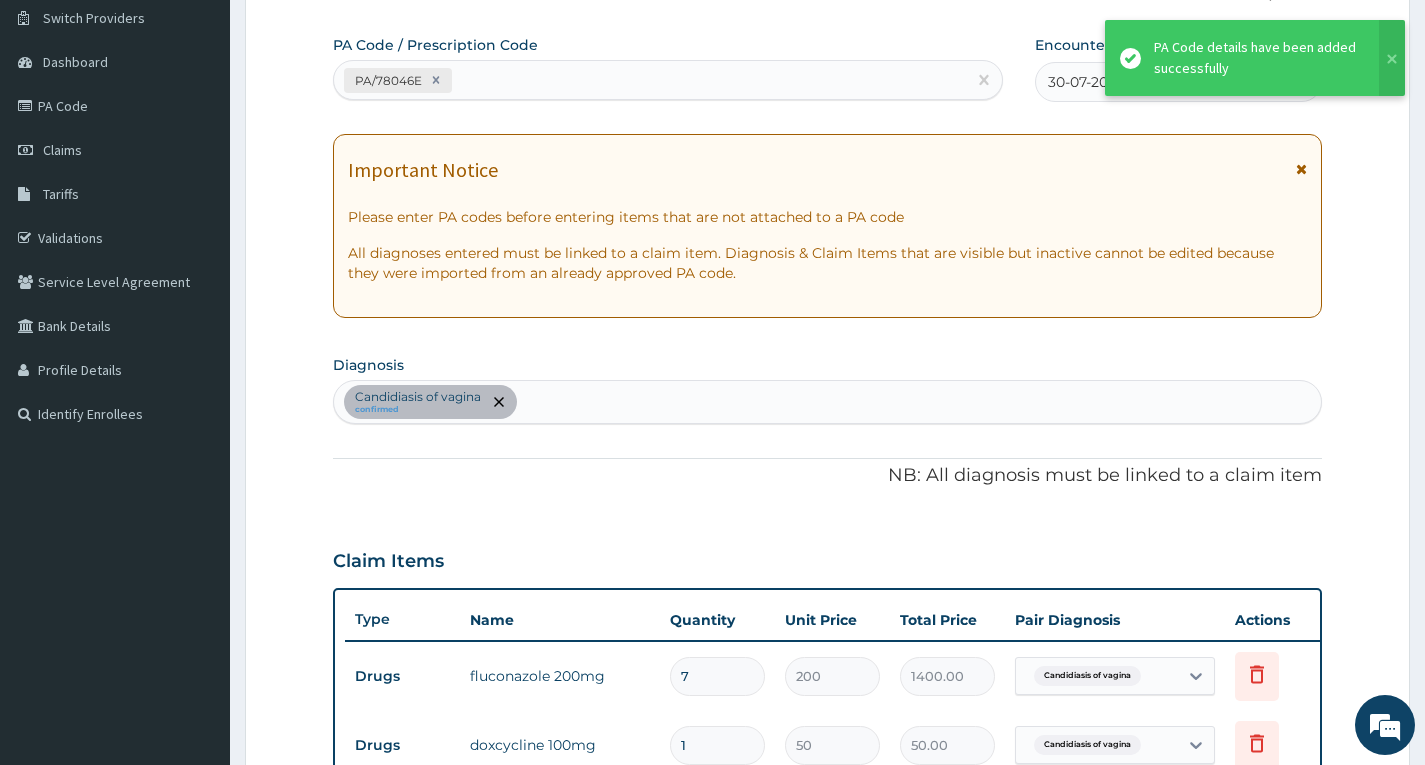 scroll, scrollTop: 726, scrollLeft: 0, axis: vertical 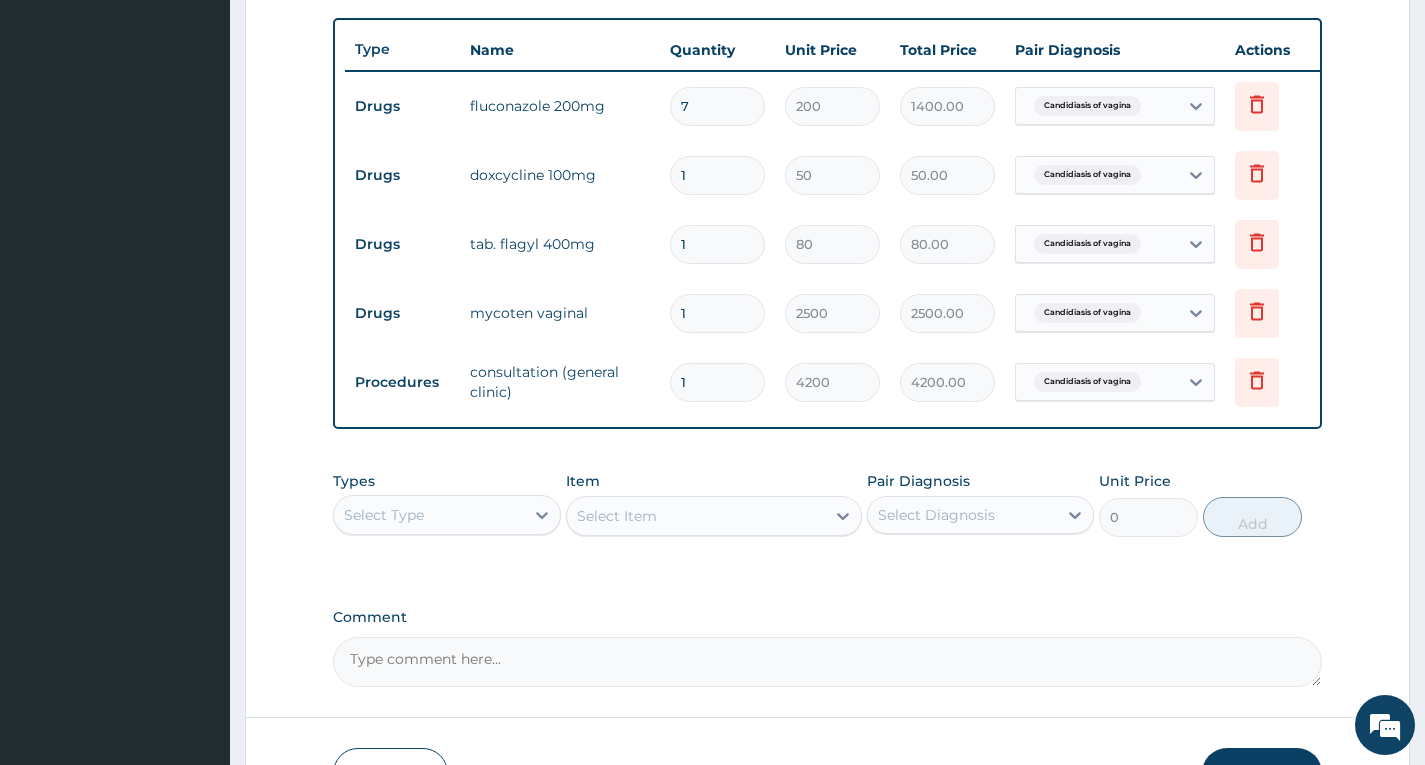 click on "7" at bounding box center (717, 106) 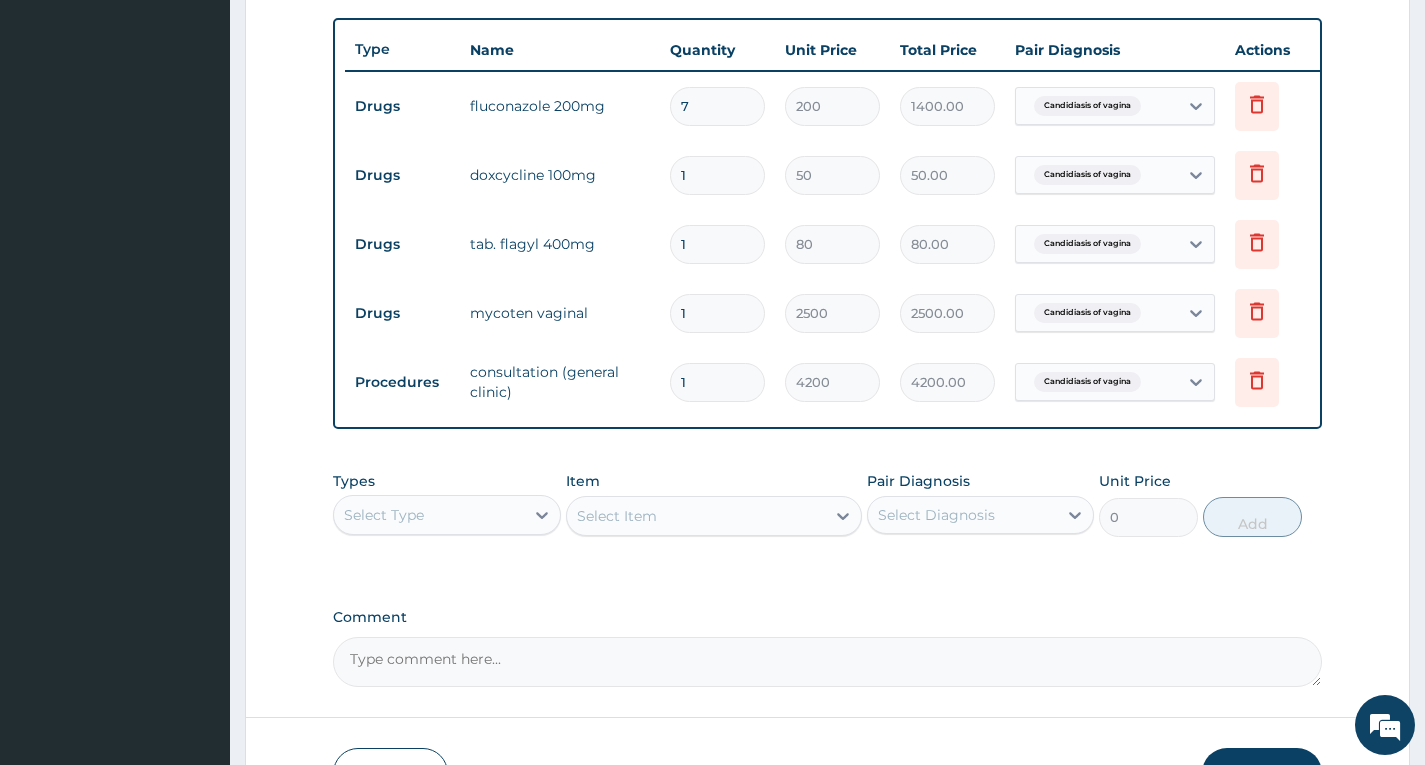 type 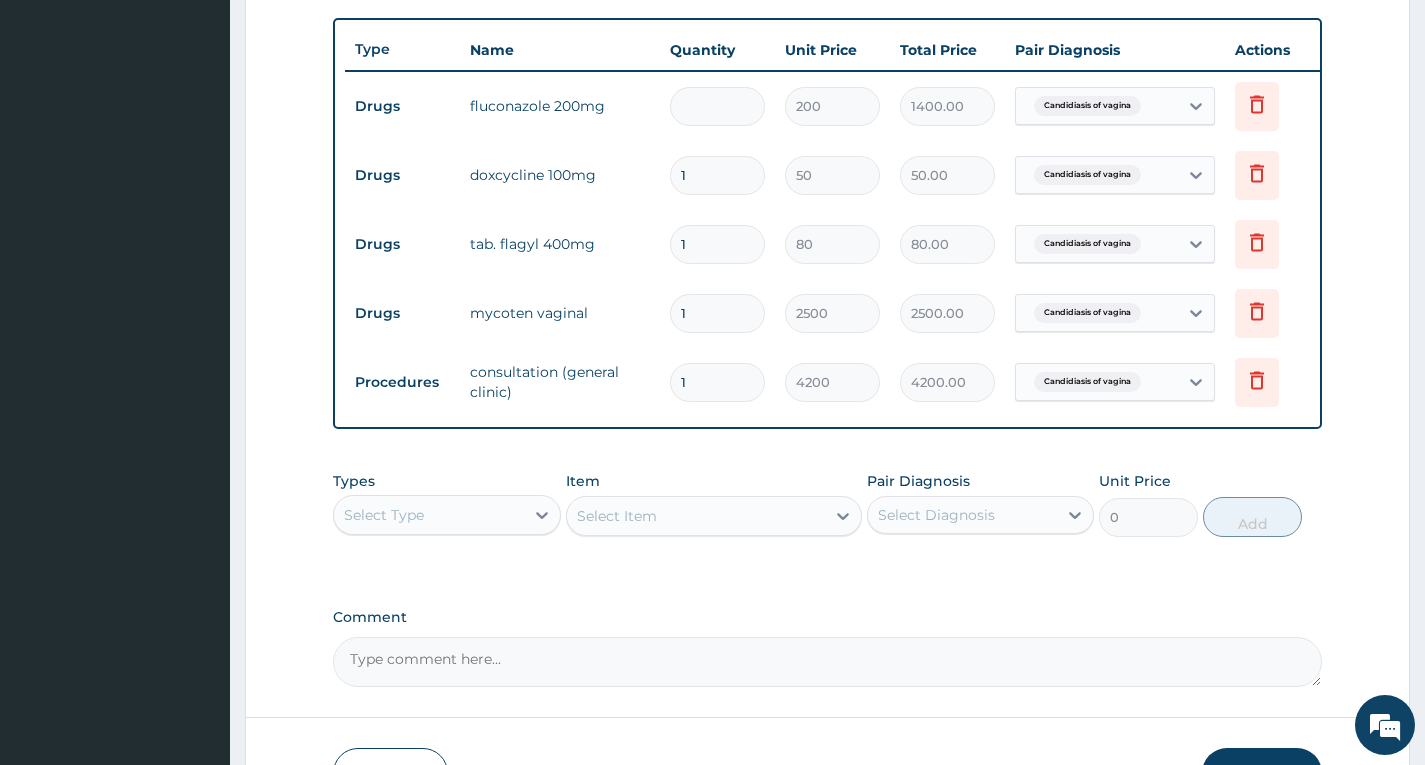 type on "0.00" 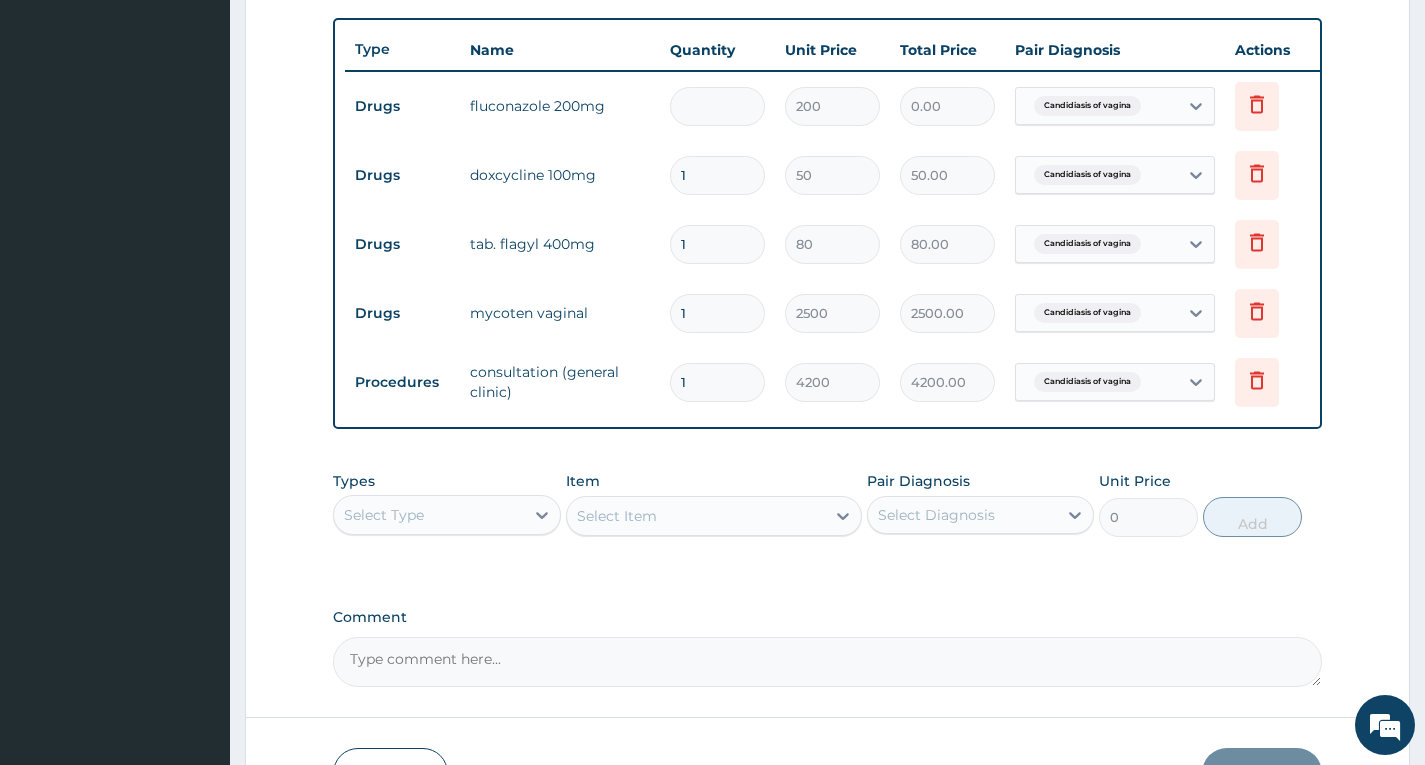 type on "1" 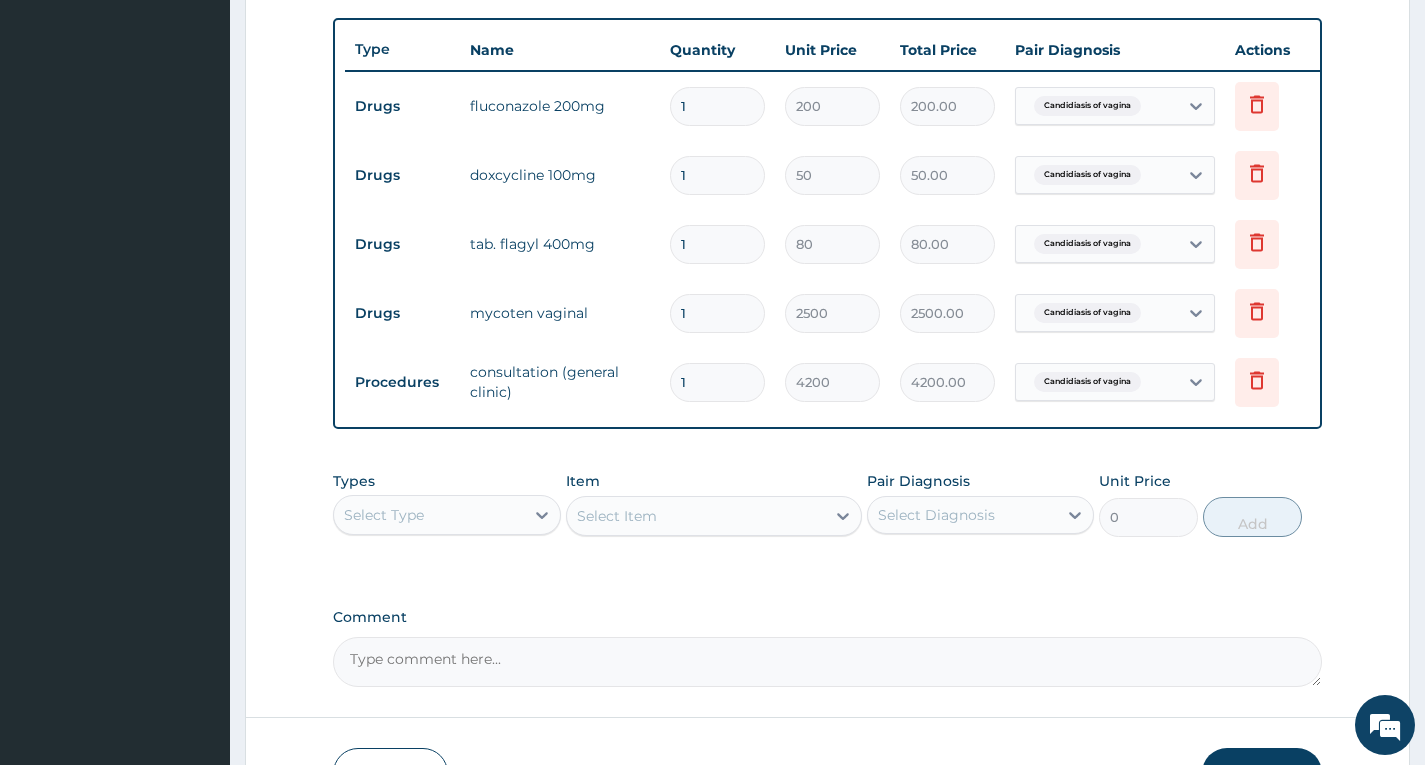 type on "14" 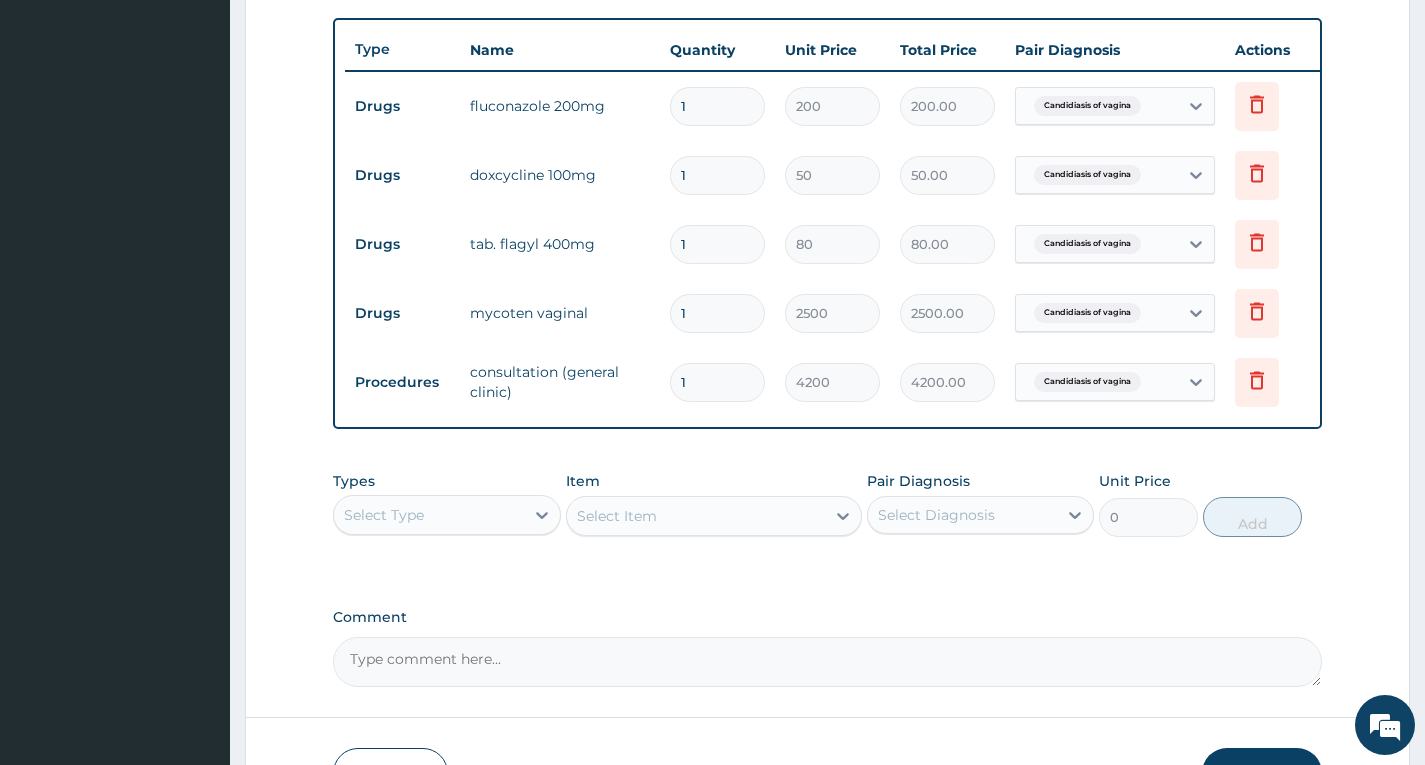 type on "2800.00" 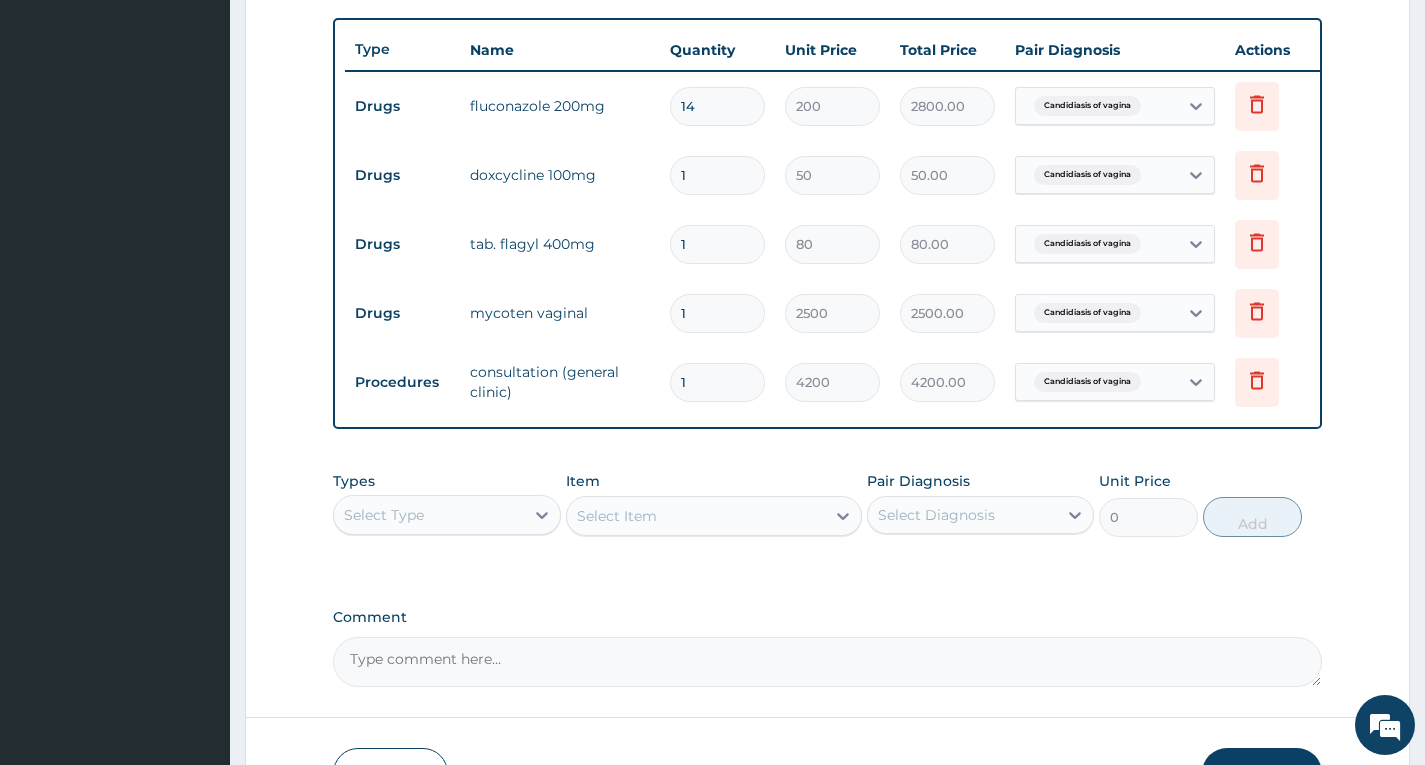 type on "14" 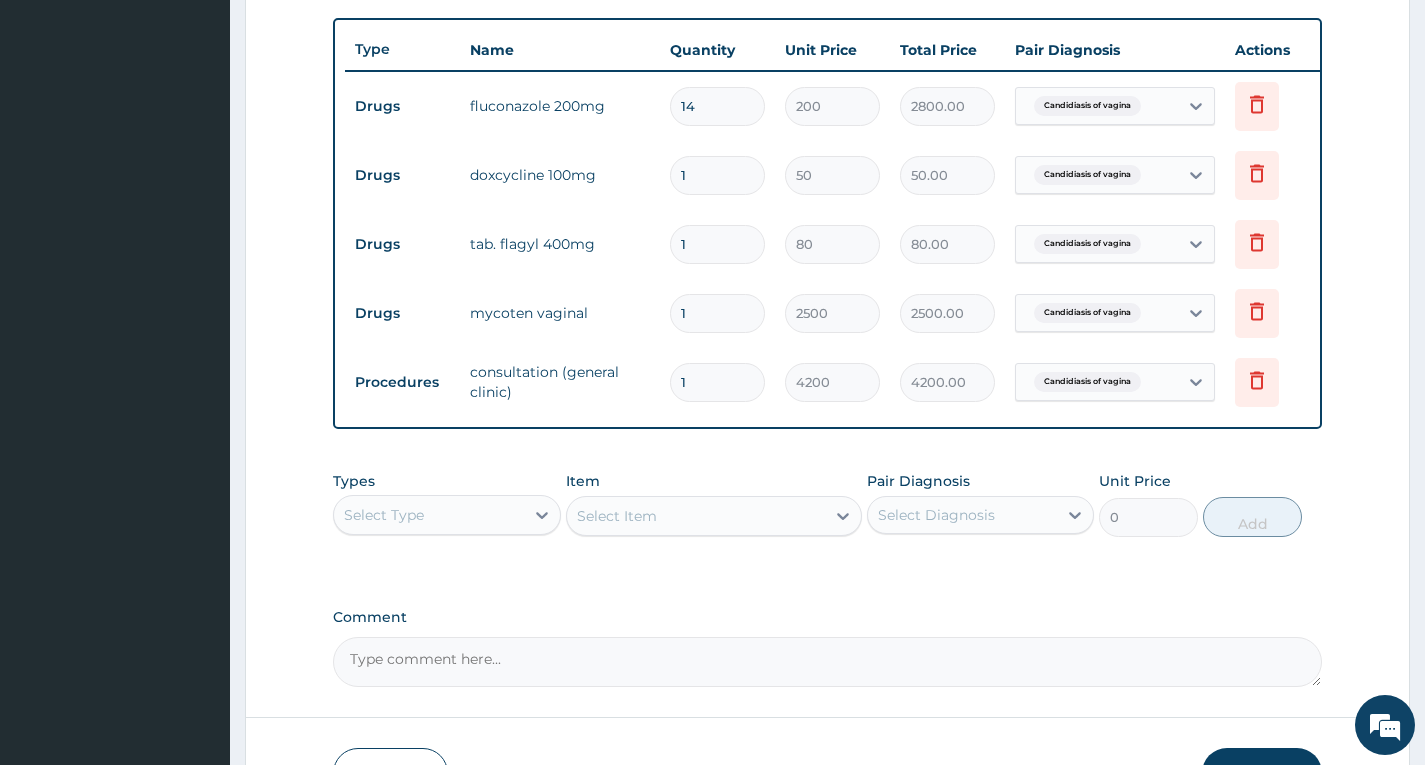 type 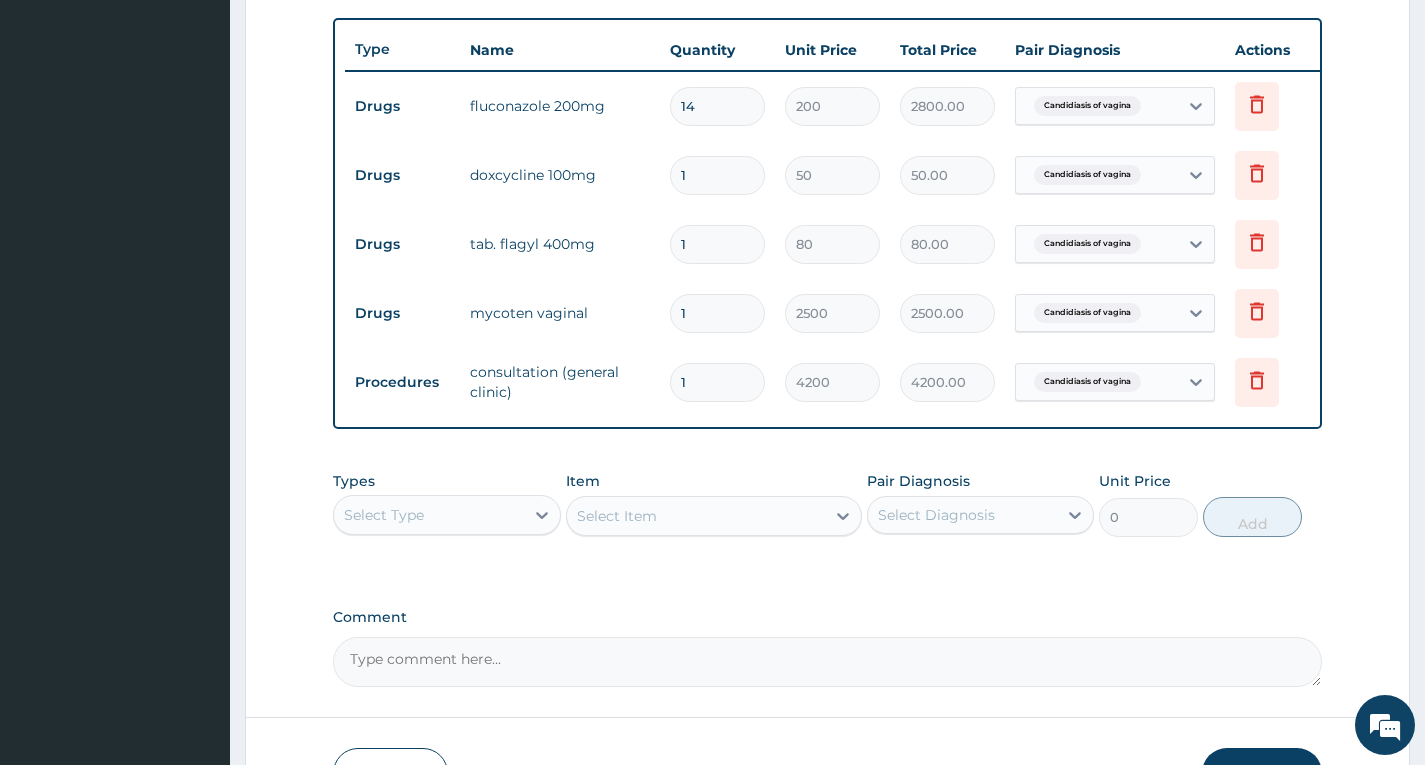 type on "0.00" 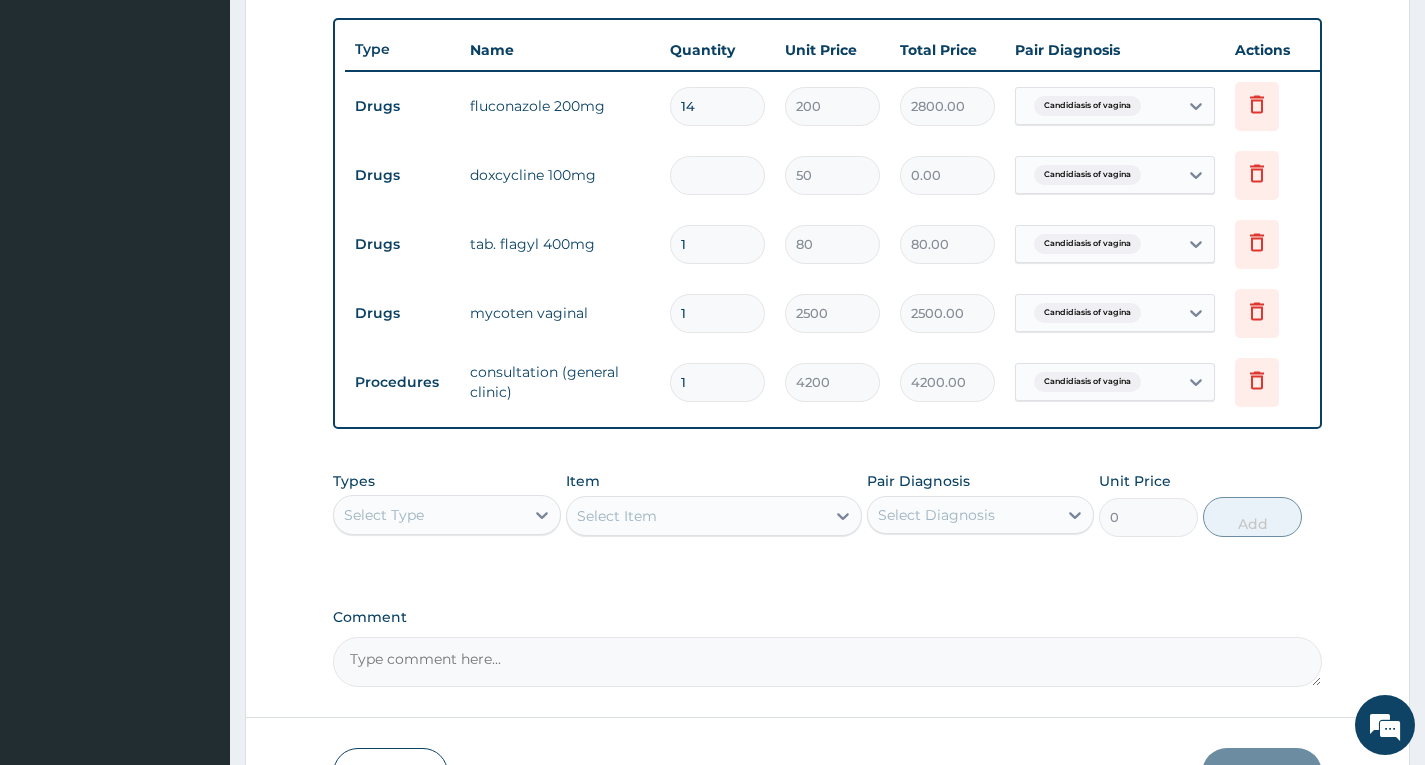 type on "5" 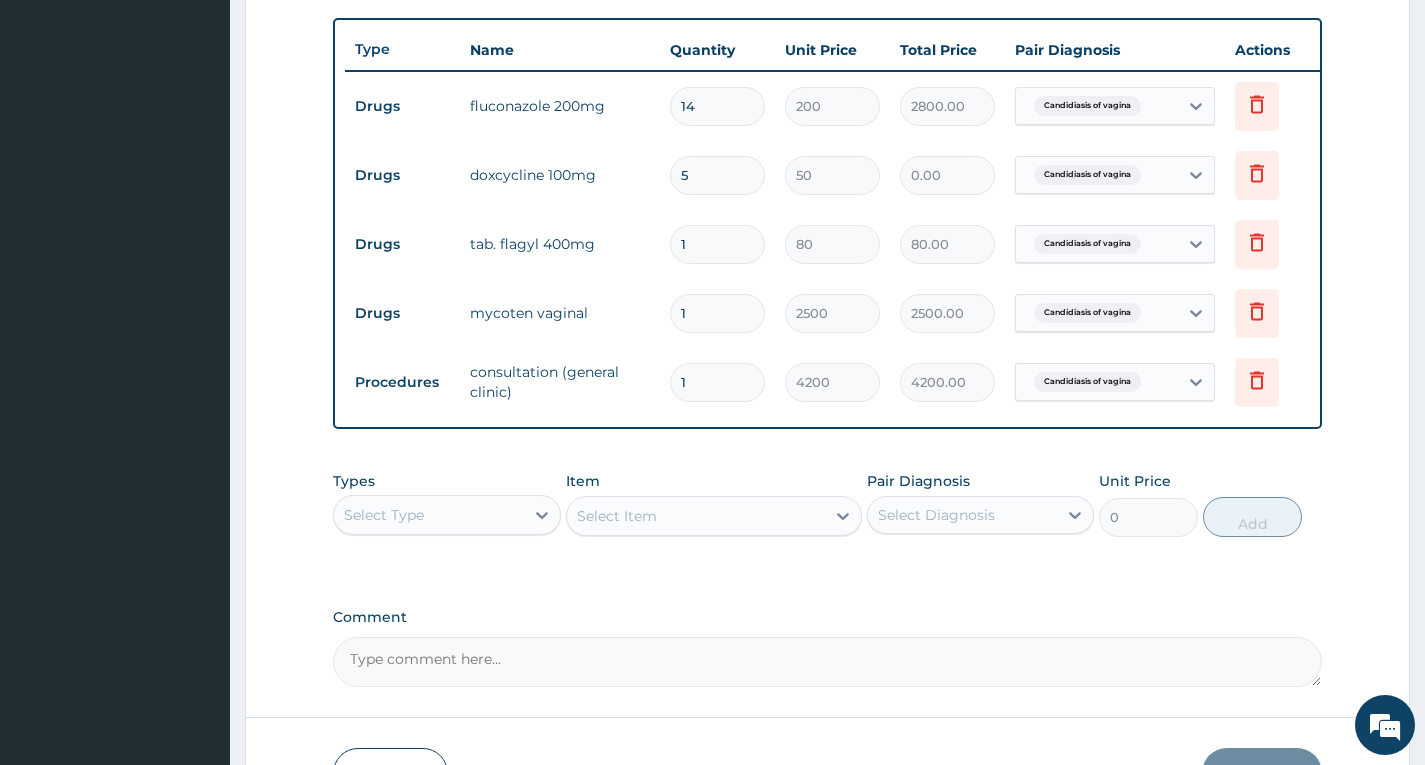 type on "250.00" 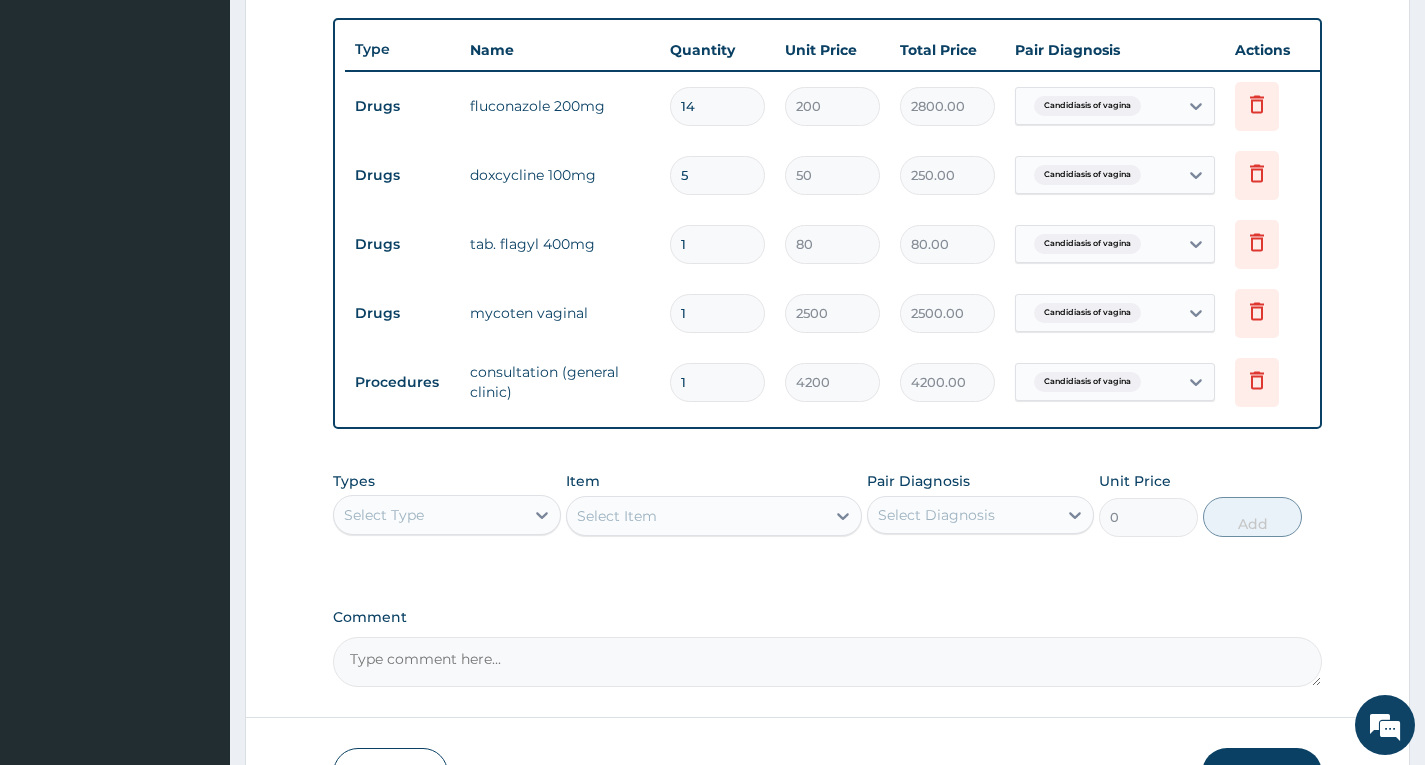 type on "56" 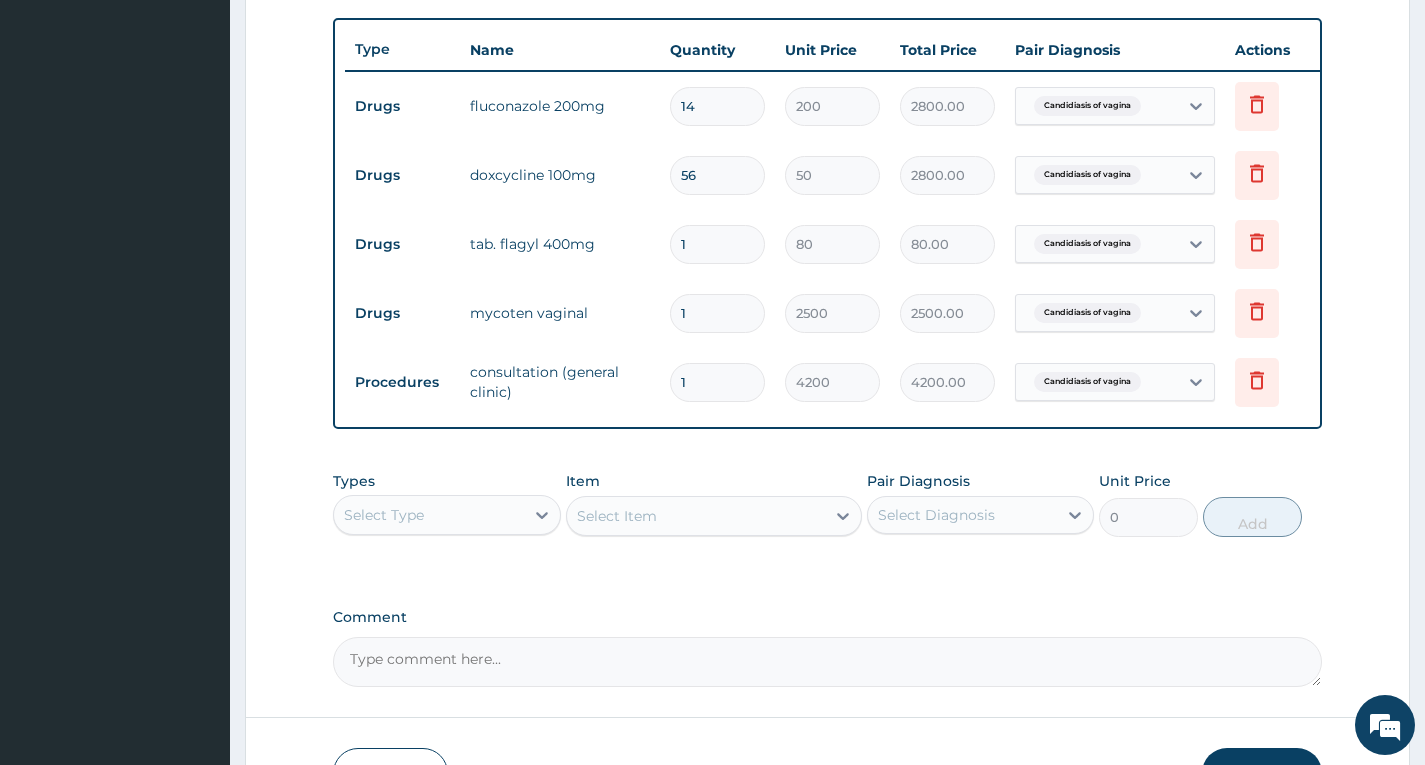 type on "56" 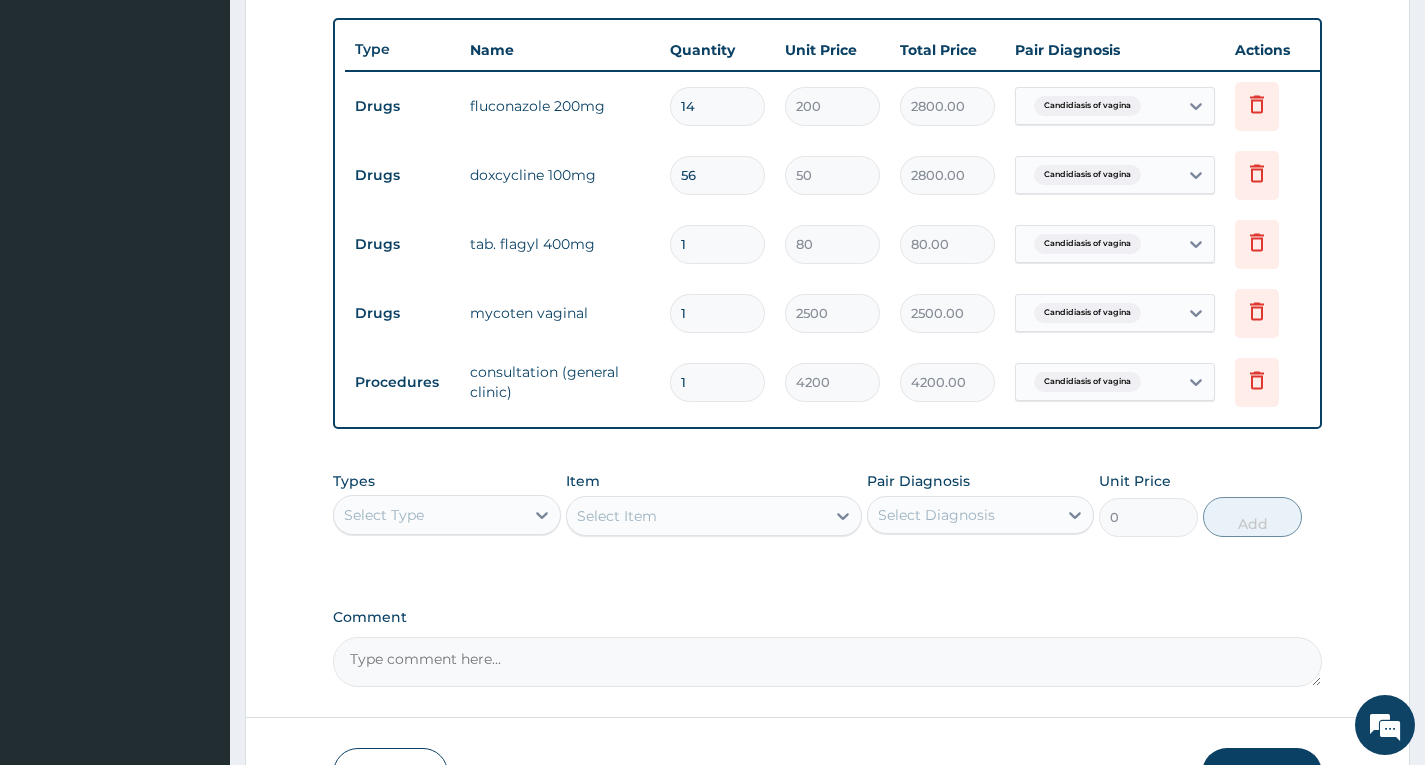type 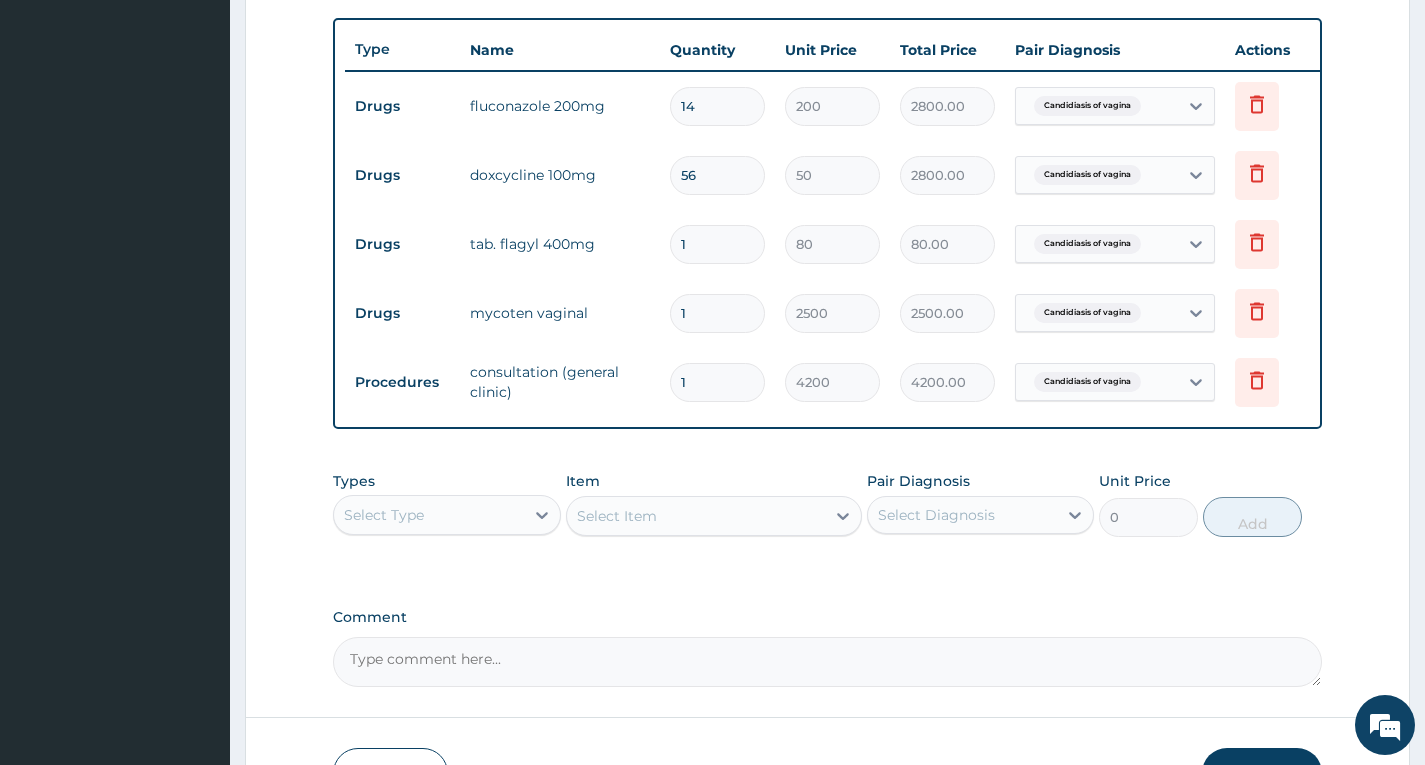 type on "0.00" 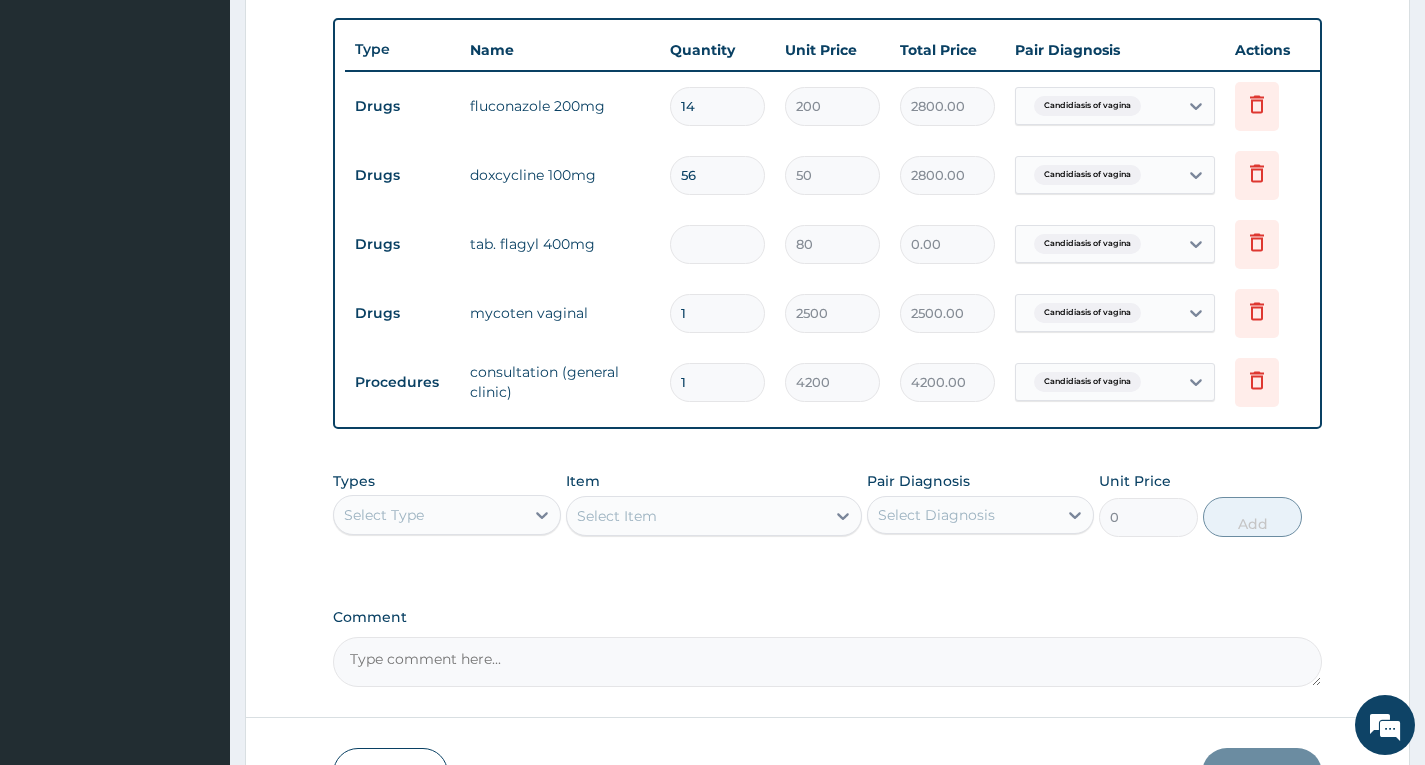 type on "2" 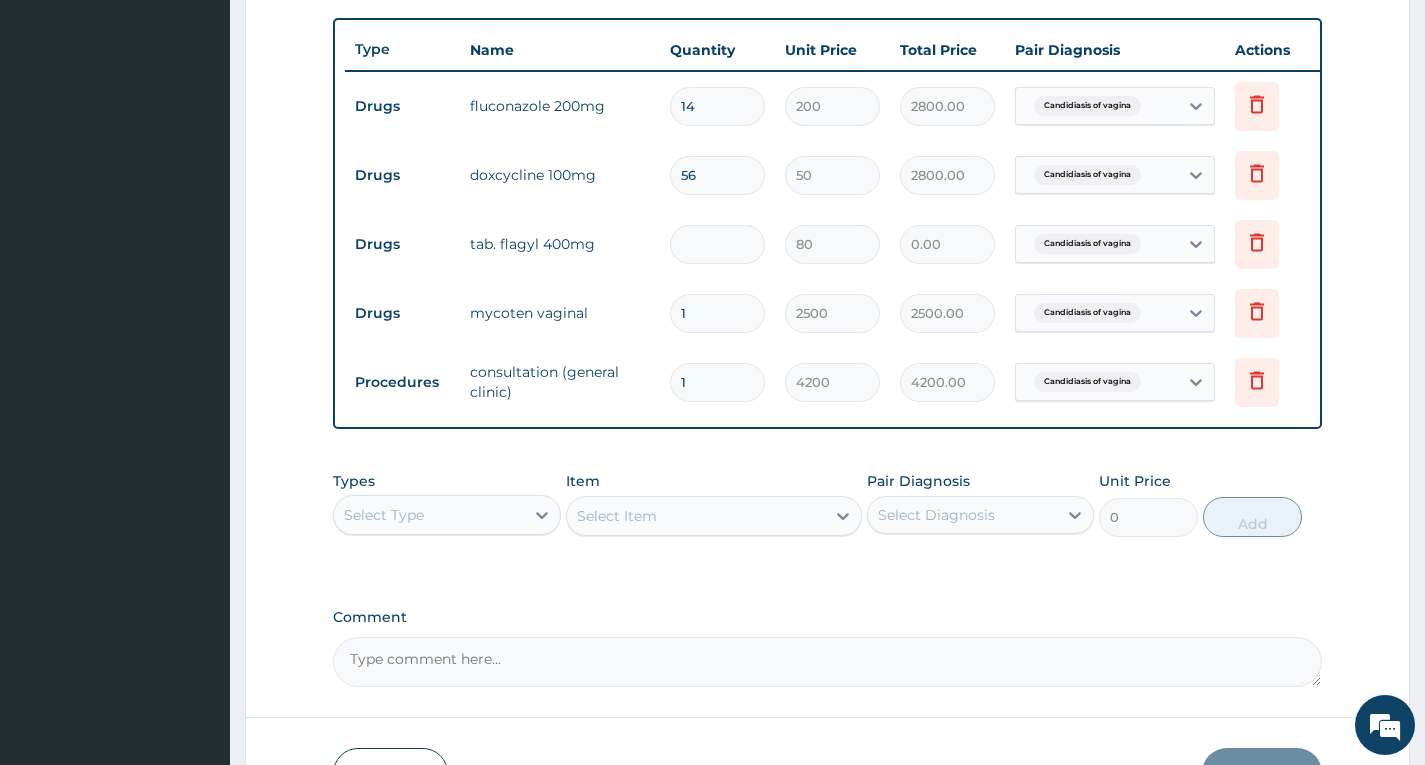type on "160.00" 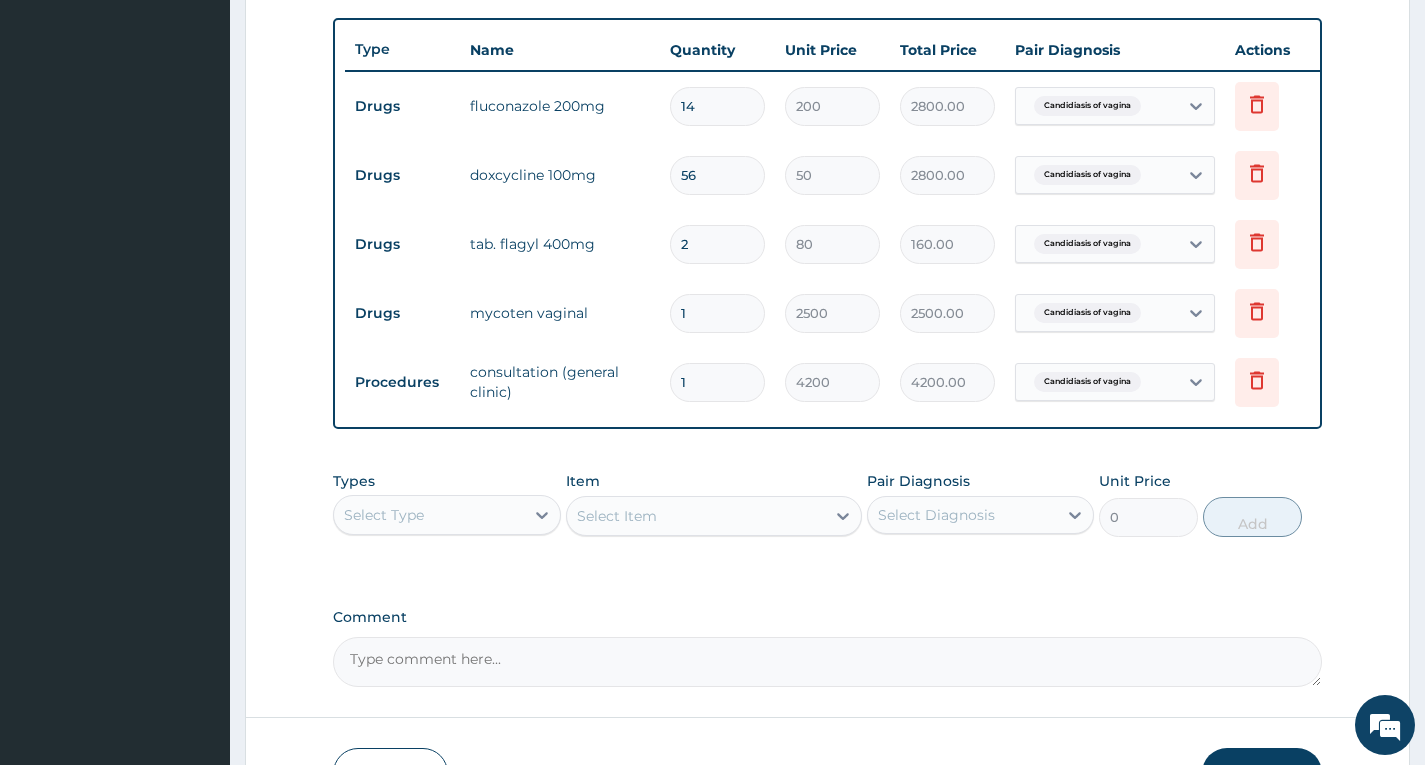 type on "20" 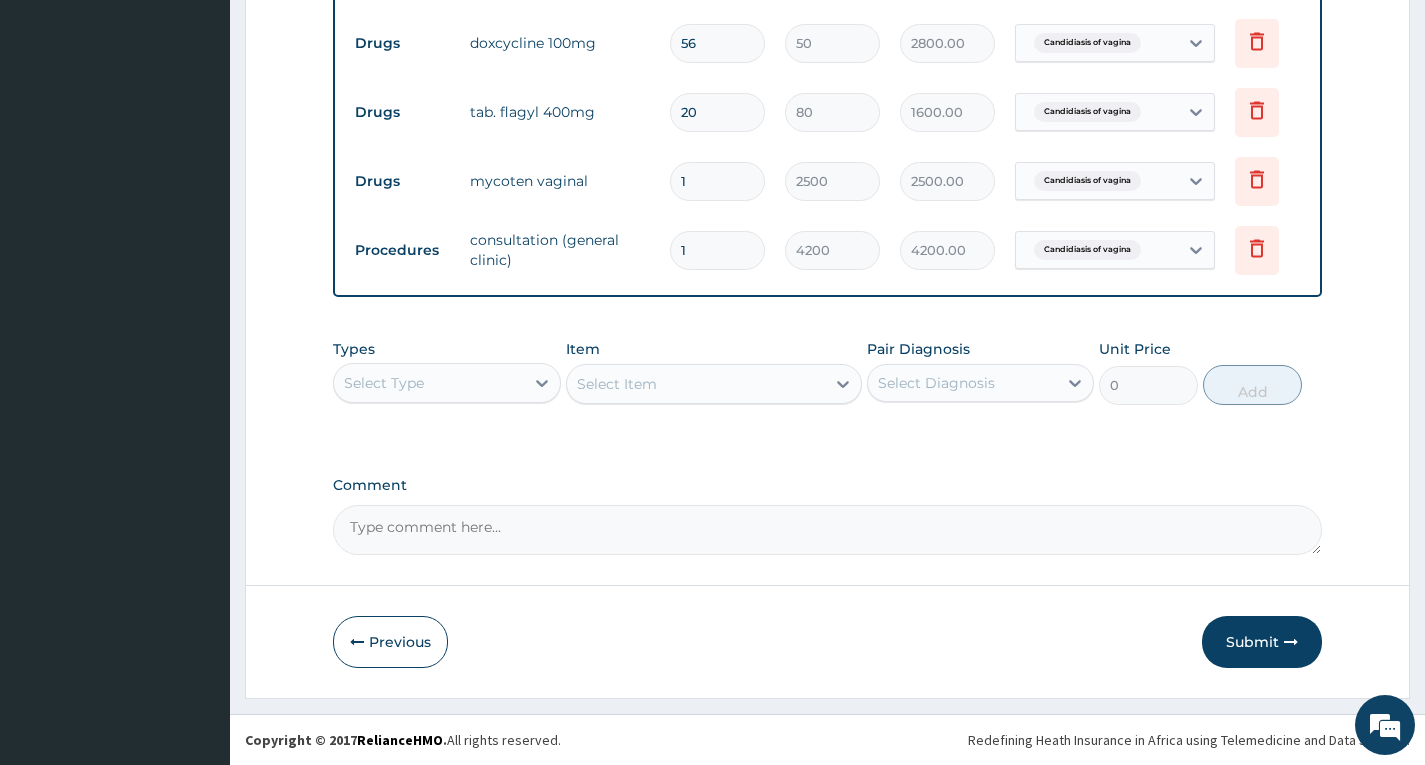 scroll, scrollTop: 873, scrollLeft: 0, axis: vertical 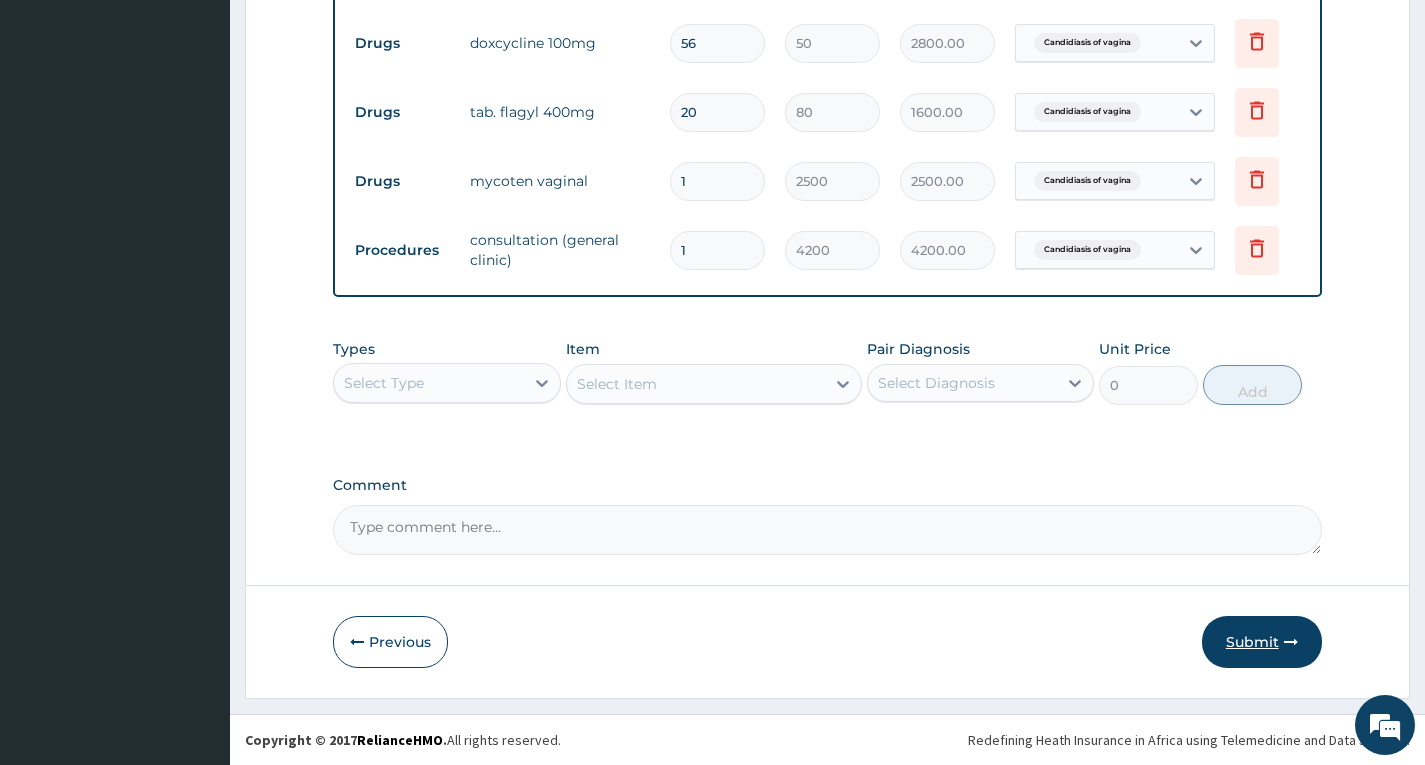 type on "20" 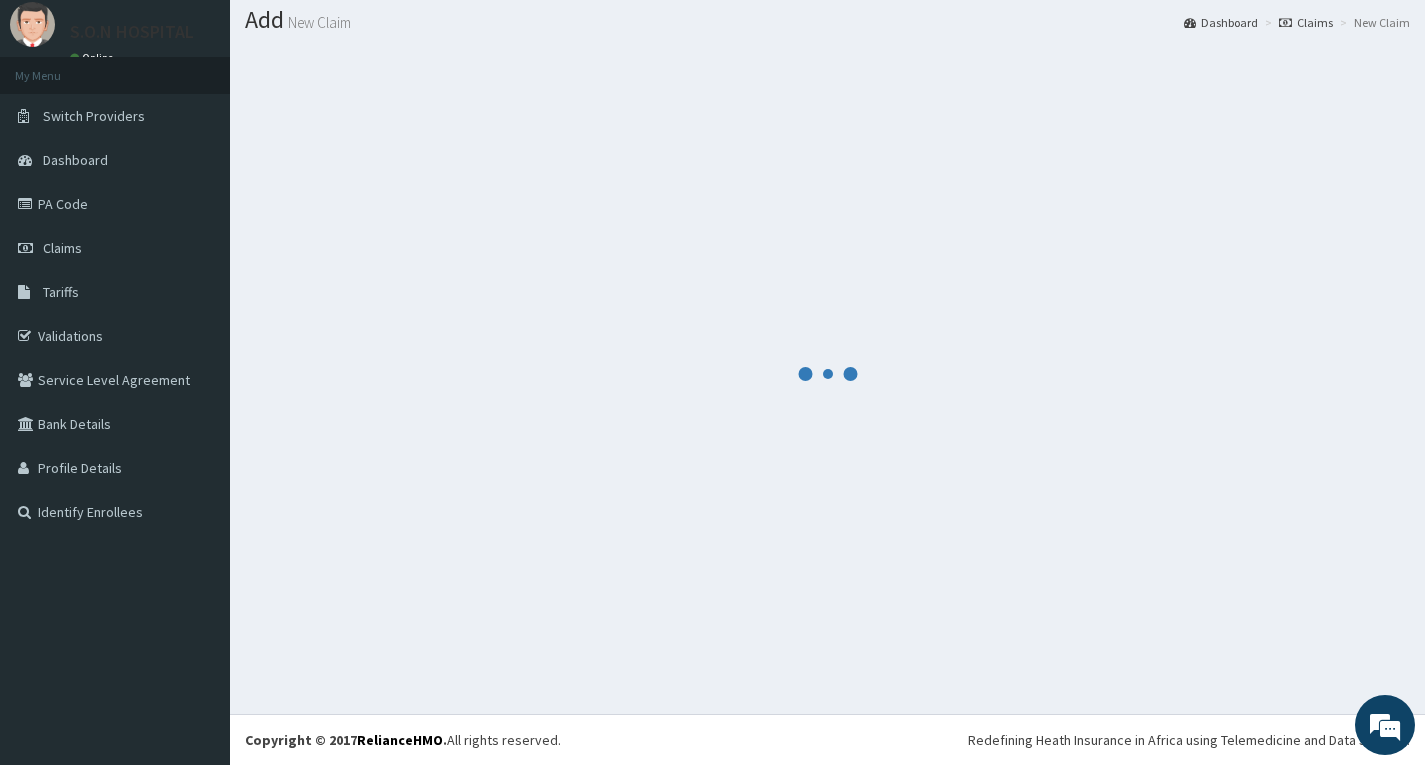 scroll, scrollTop: 873, scrollLeft: 0, axis: vertical 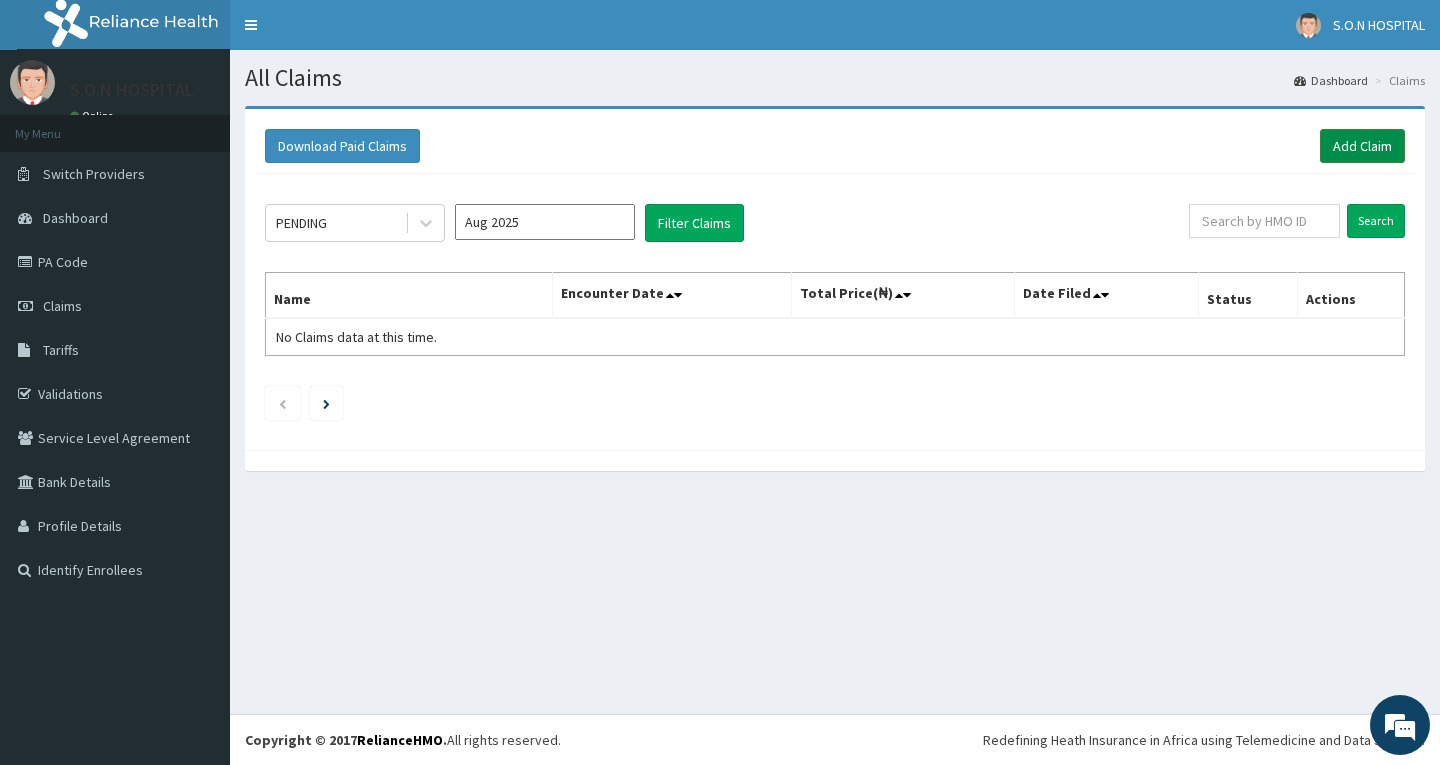 click on "Add Claim" at bounding box center [1362, 146] 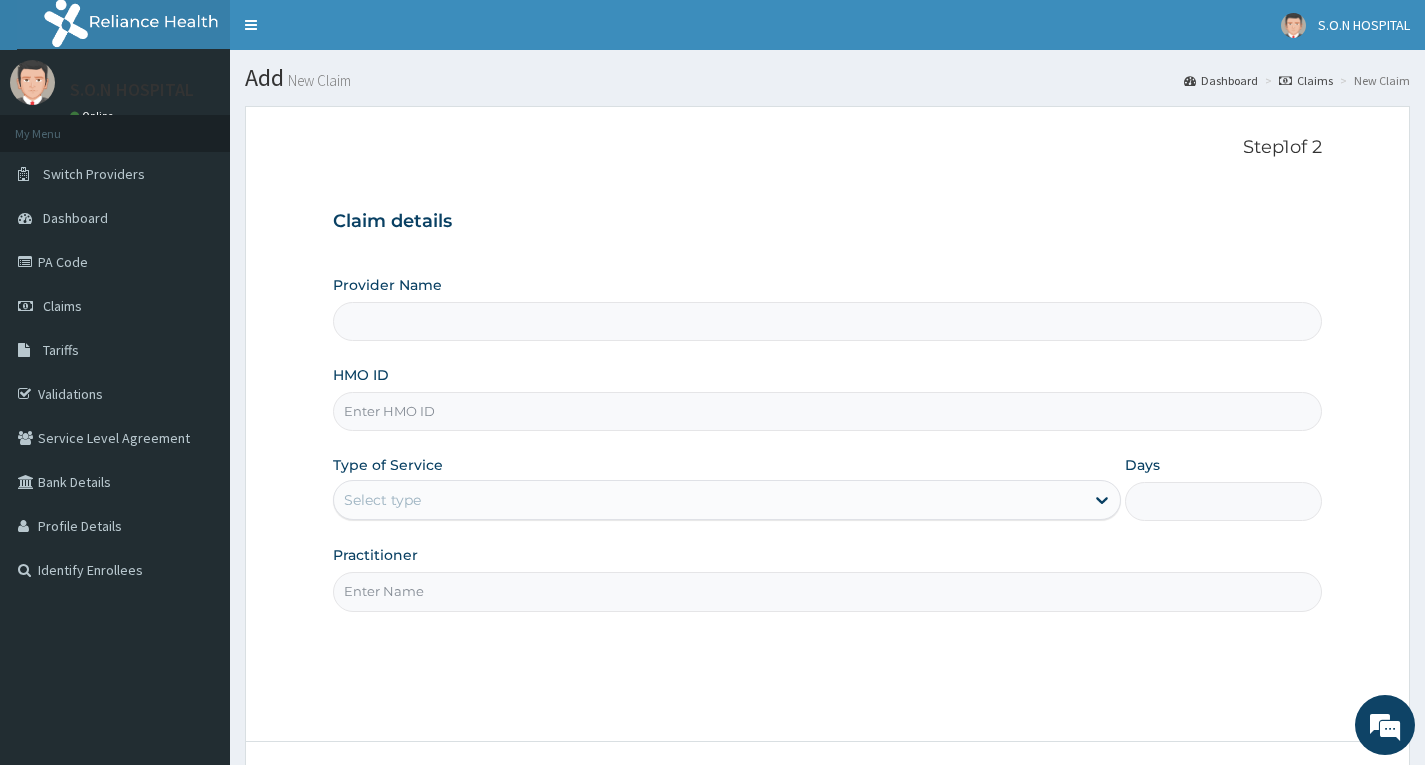 scroll, scrollTop: 0, scrollLeft: 0, axis: both 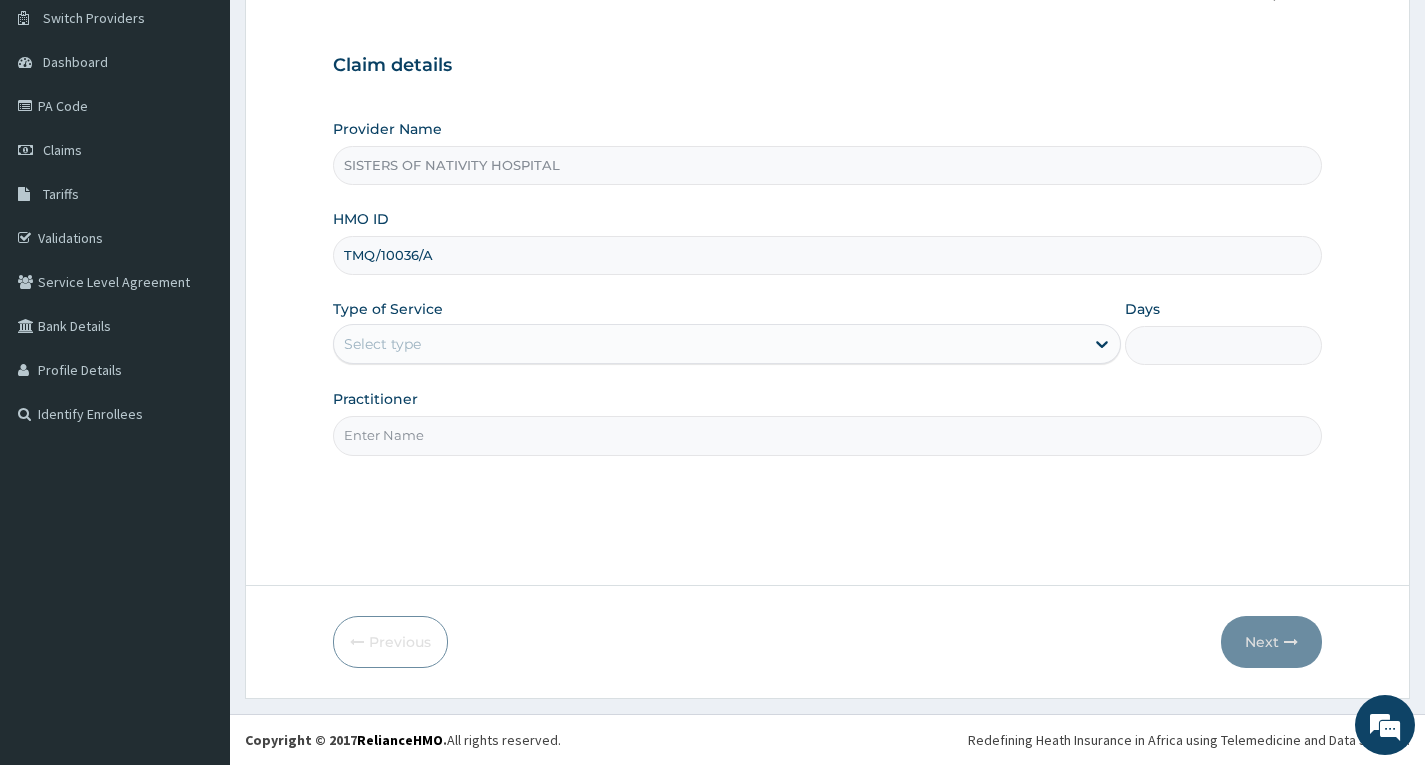 type on "TMQ/10036/A" 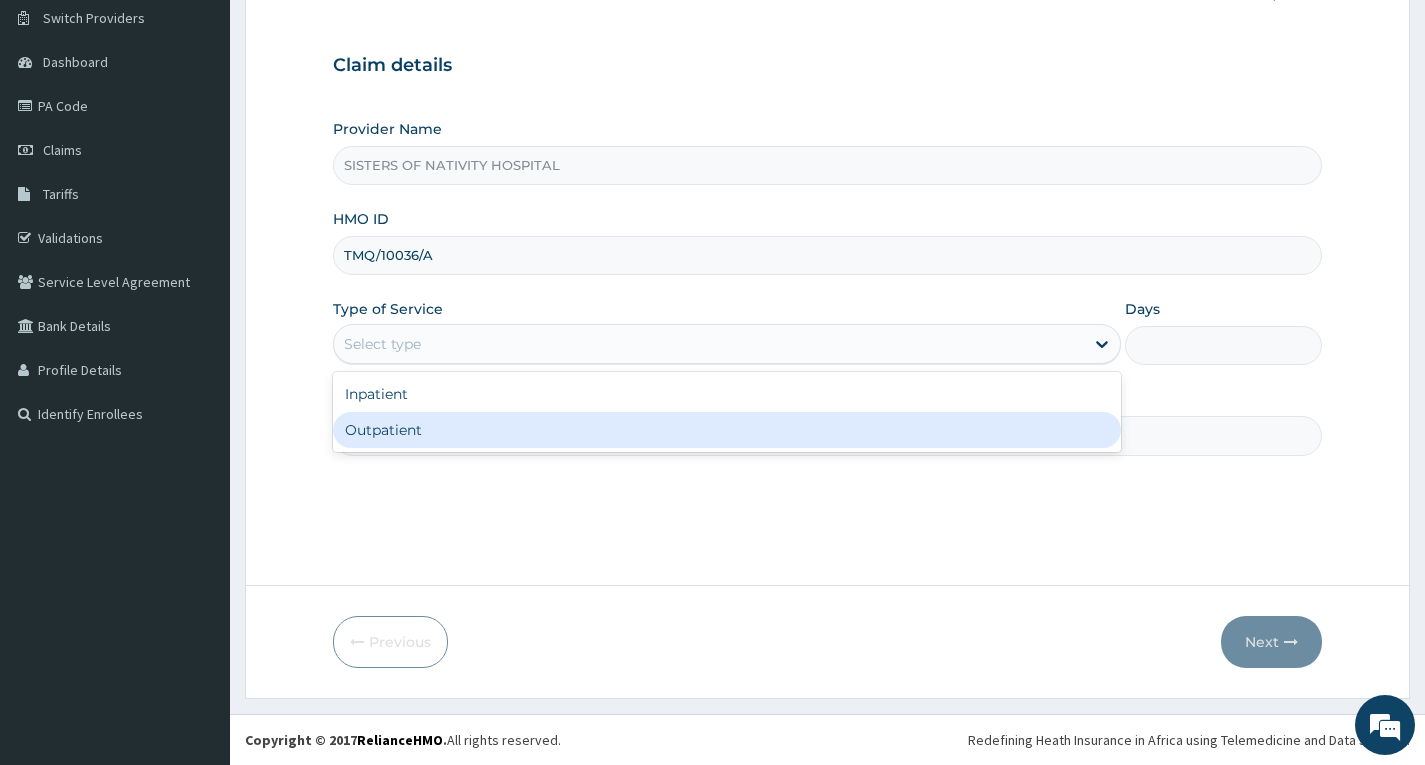 click on "Outpatient" at bounding box center (727, 430) 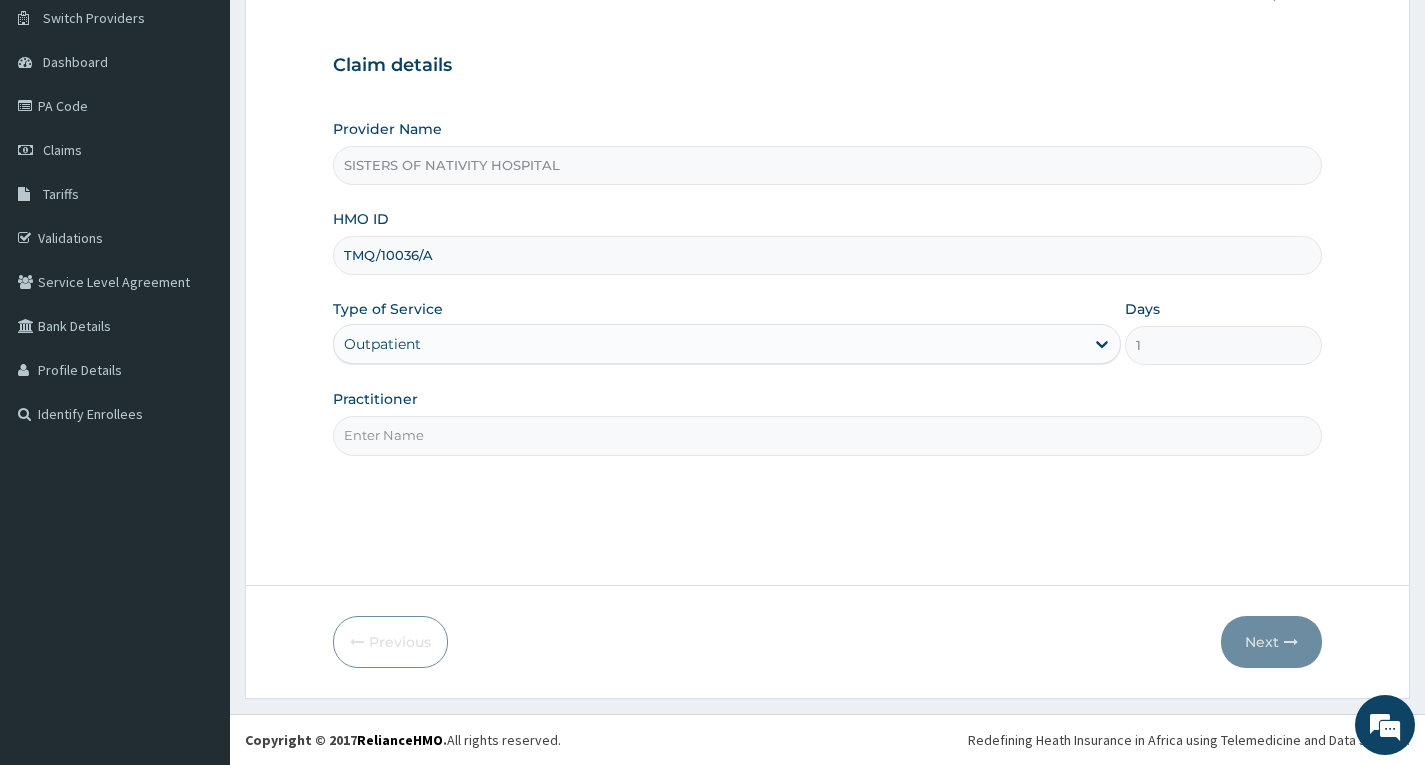 click on "Practitioner" at bounding box center [827, 435] 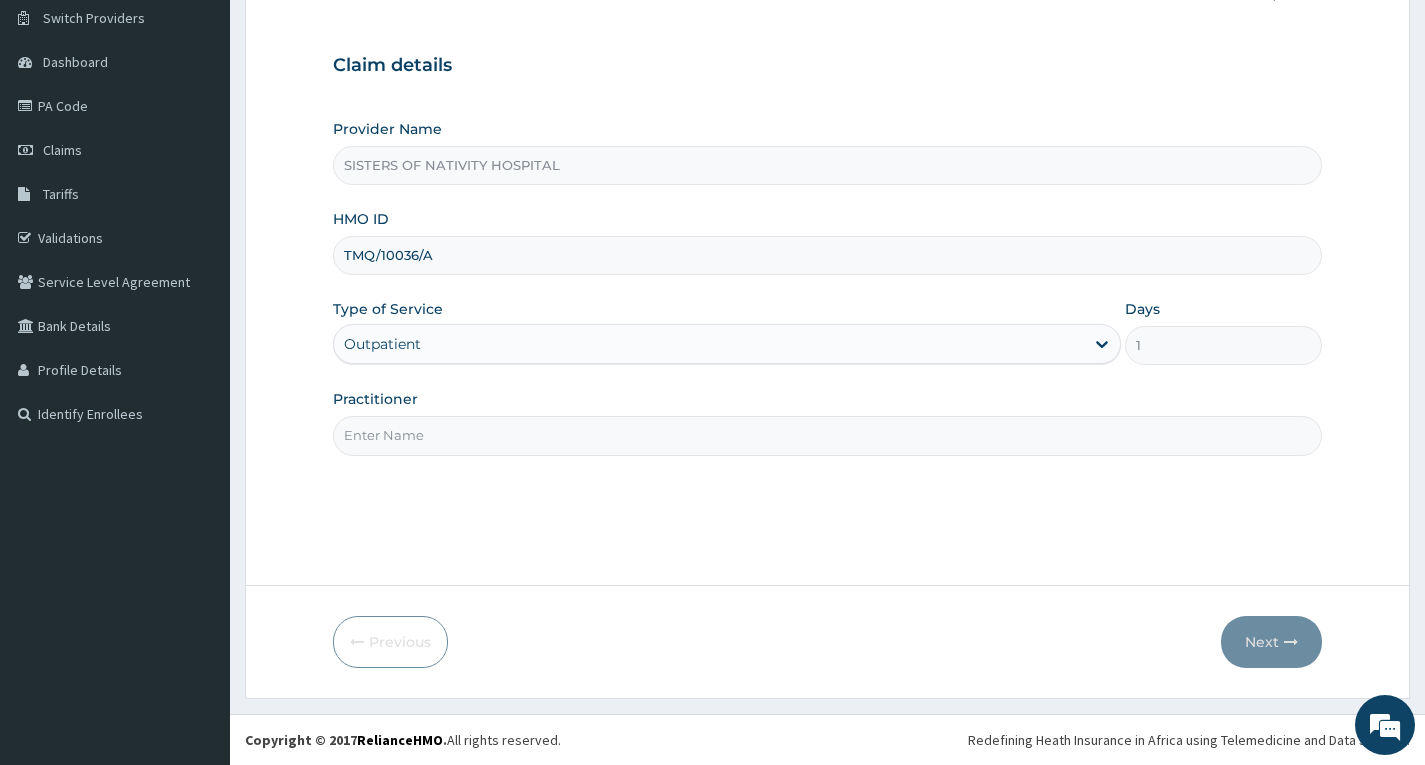 scroll, scrollTop: 0, scrollLeft: 0, axis: both 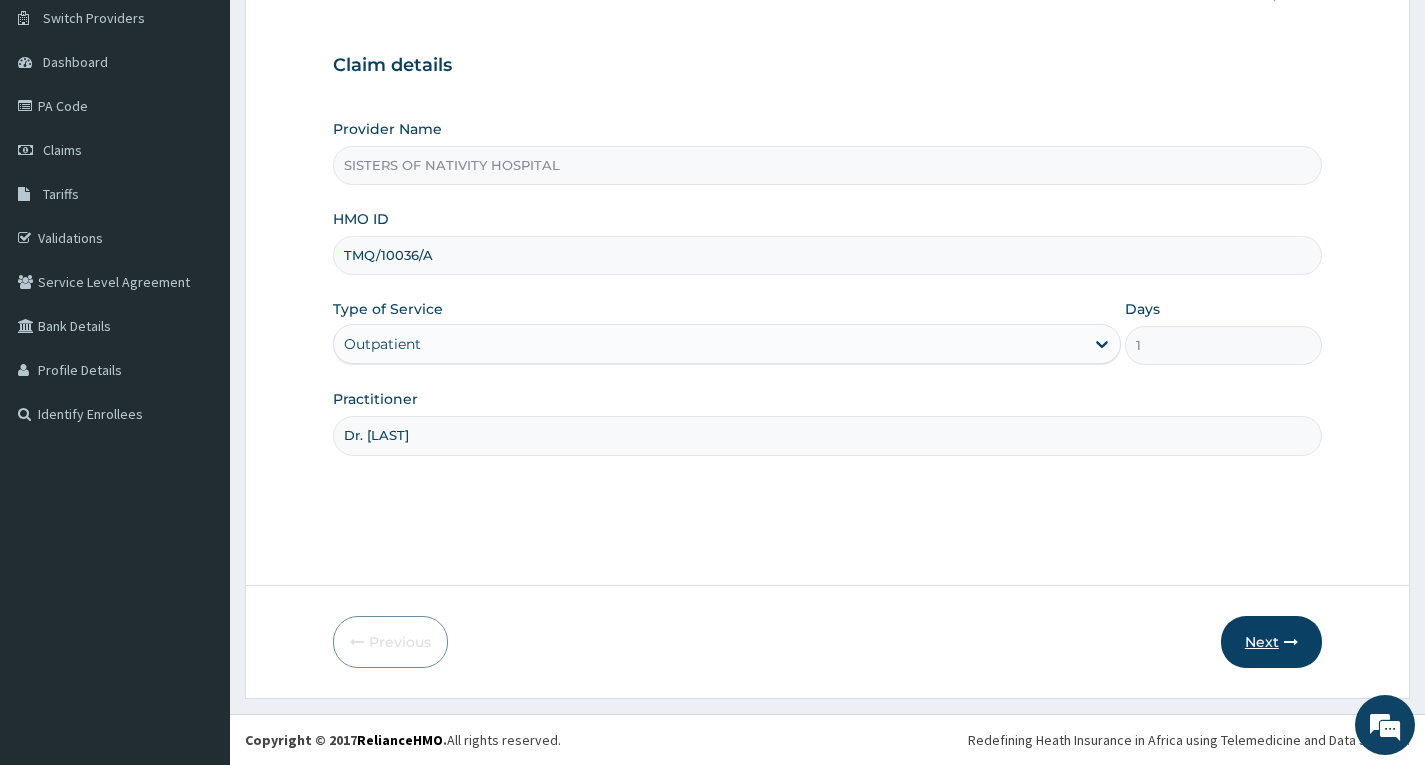 click on "Next" at bounding box center (1271, 642) 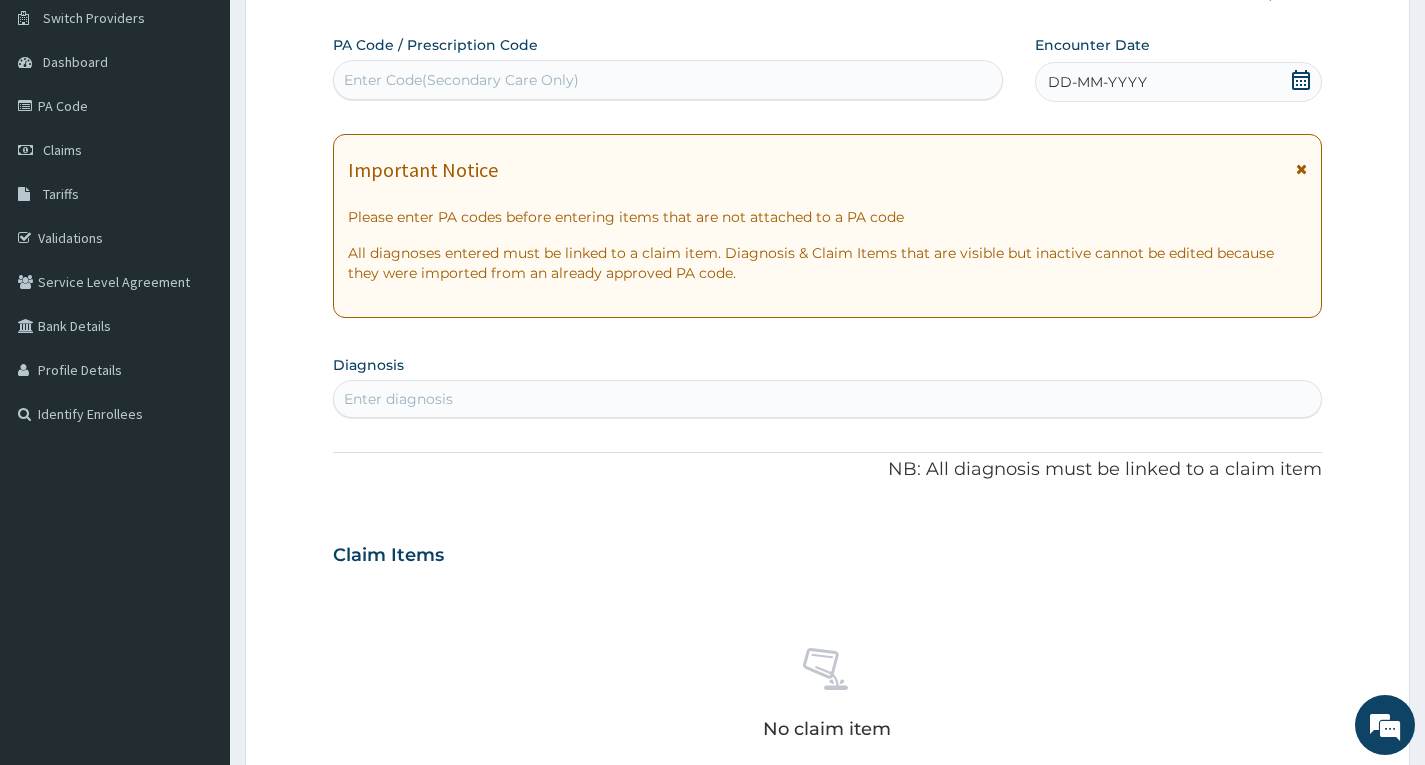 click on "Enter Code(Secondary Care Only)" at bounding box center (668, 80) 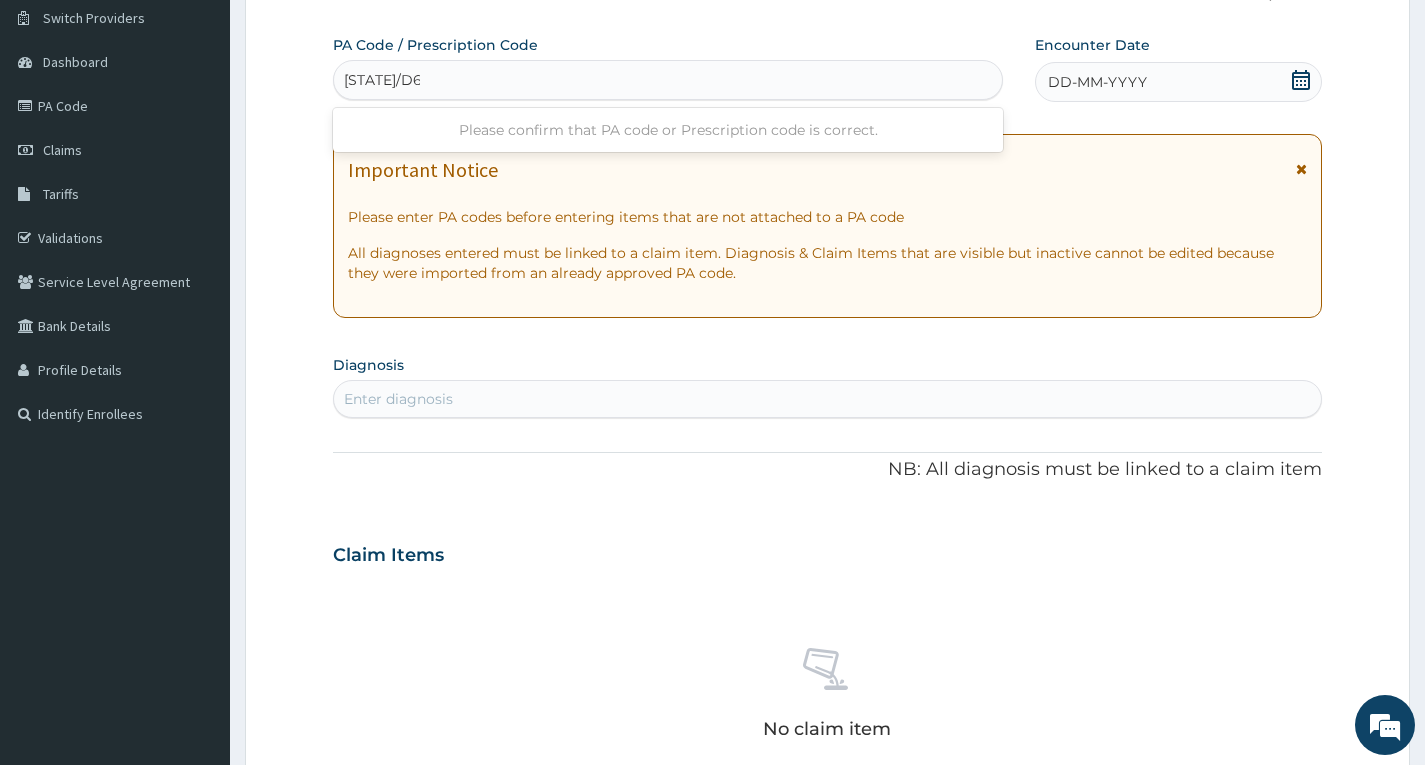type on "[STATE]/D66BBF" 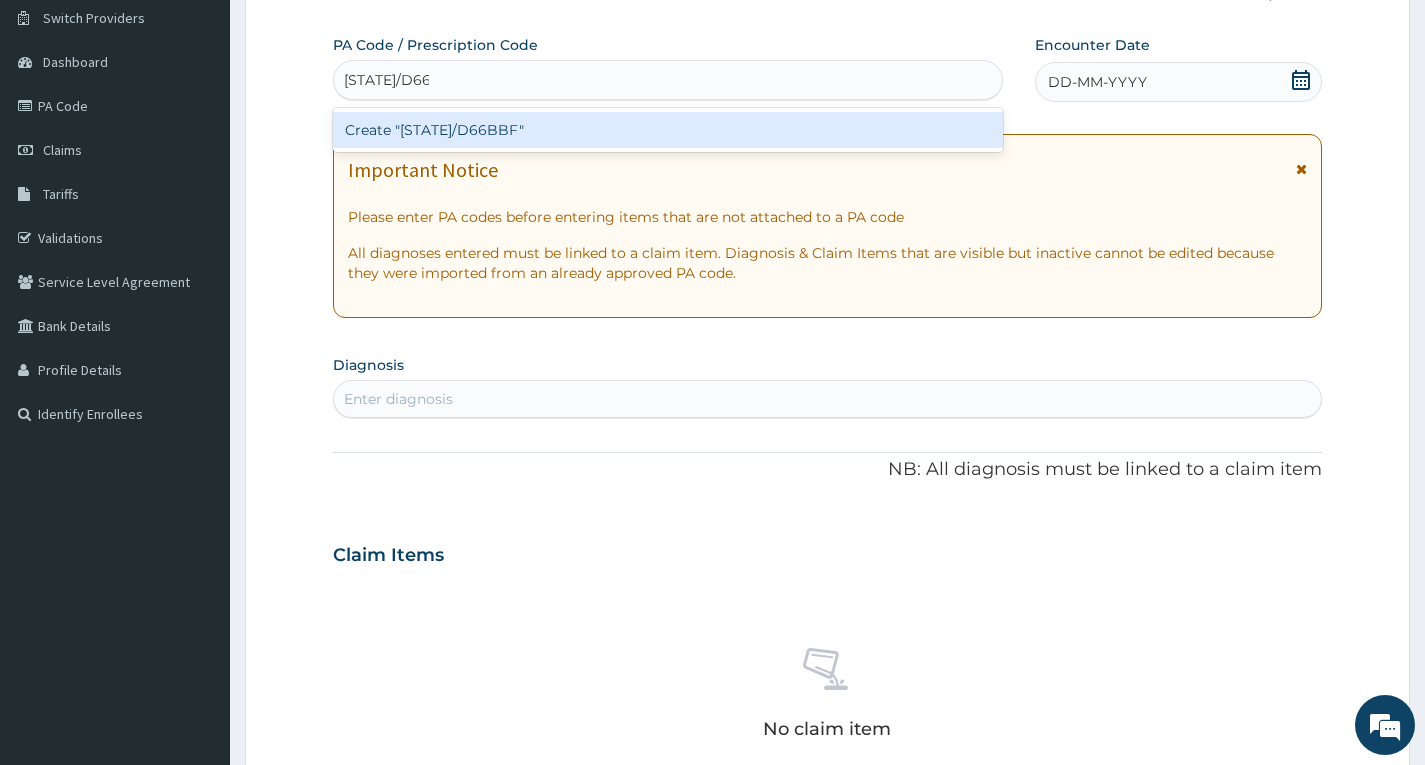 click on "Create "[STATE]/D66BBF"" at bounding box center (668, 130) 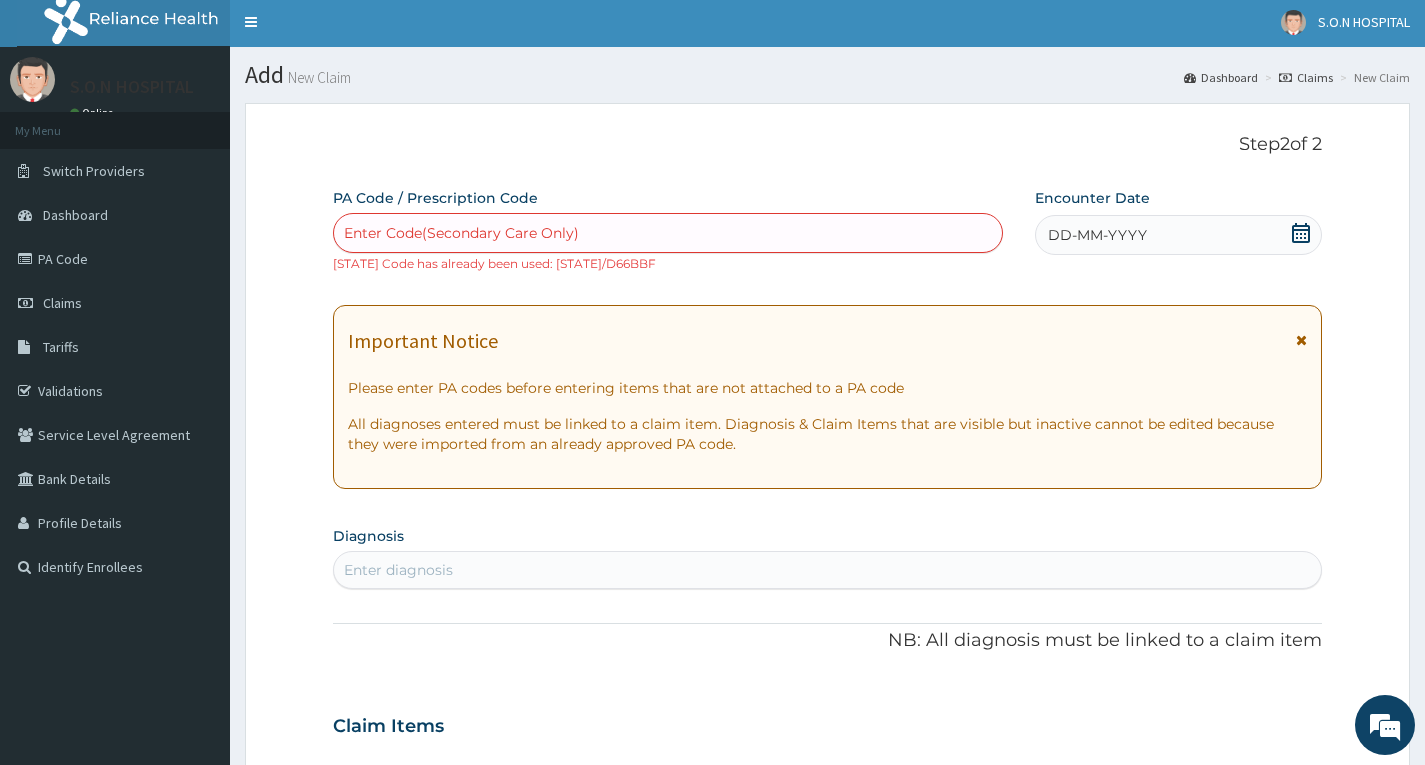 scroll, scrollTop: 0, scrollLeft: 0, axis: both 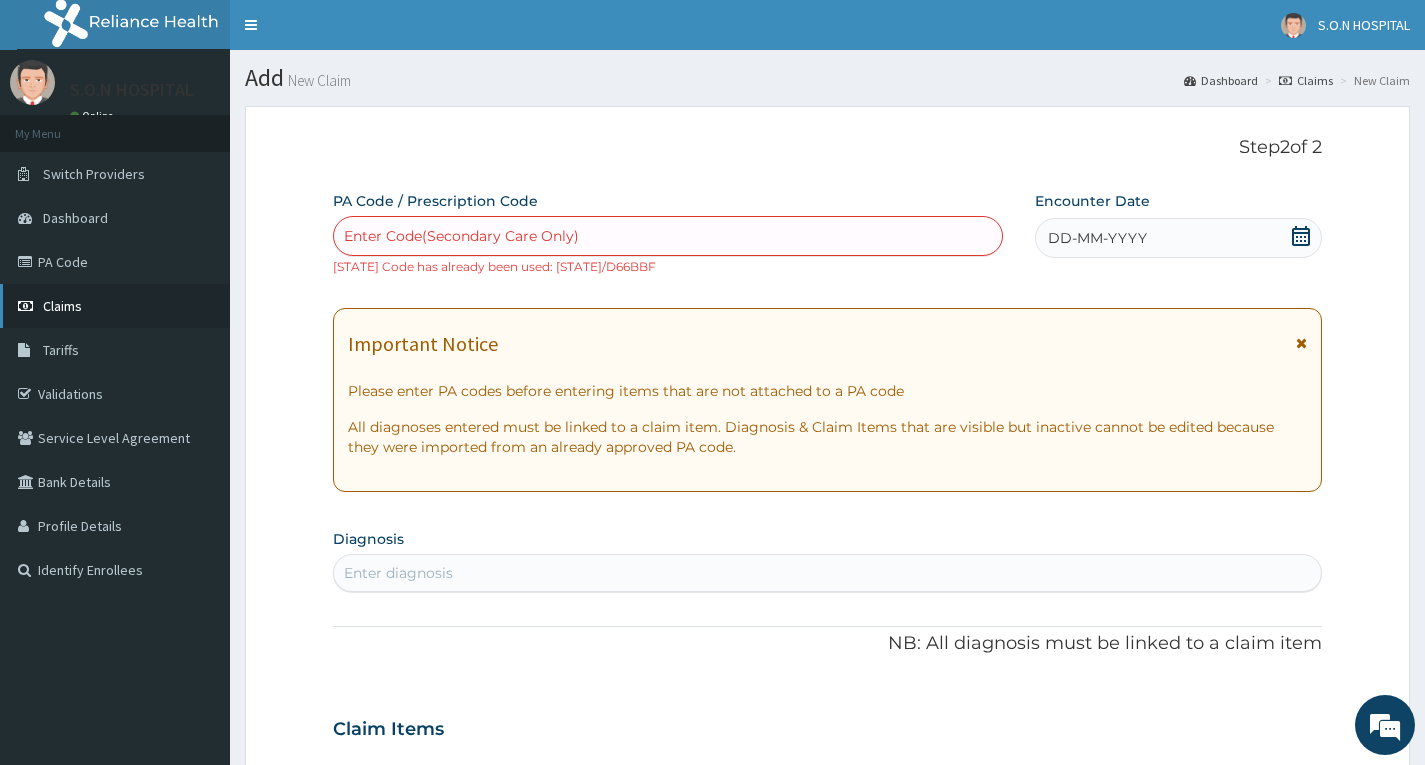 click on "Claims" at bounding box center [62, 306] 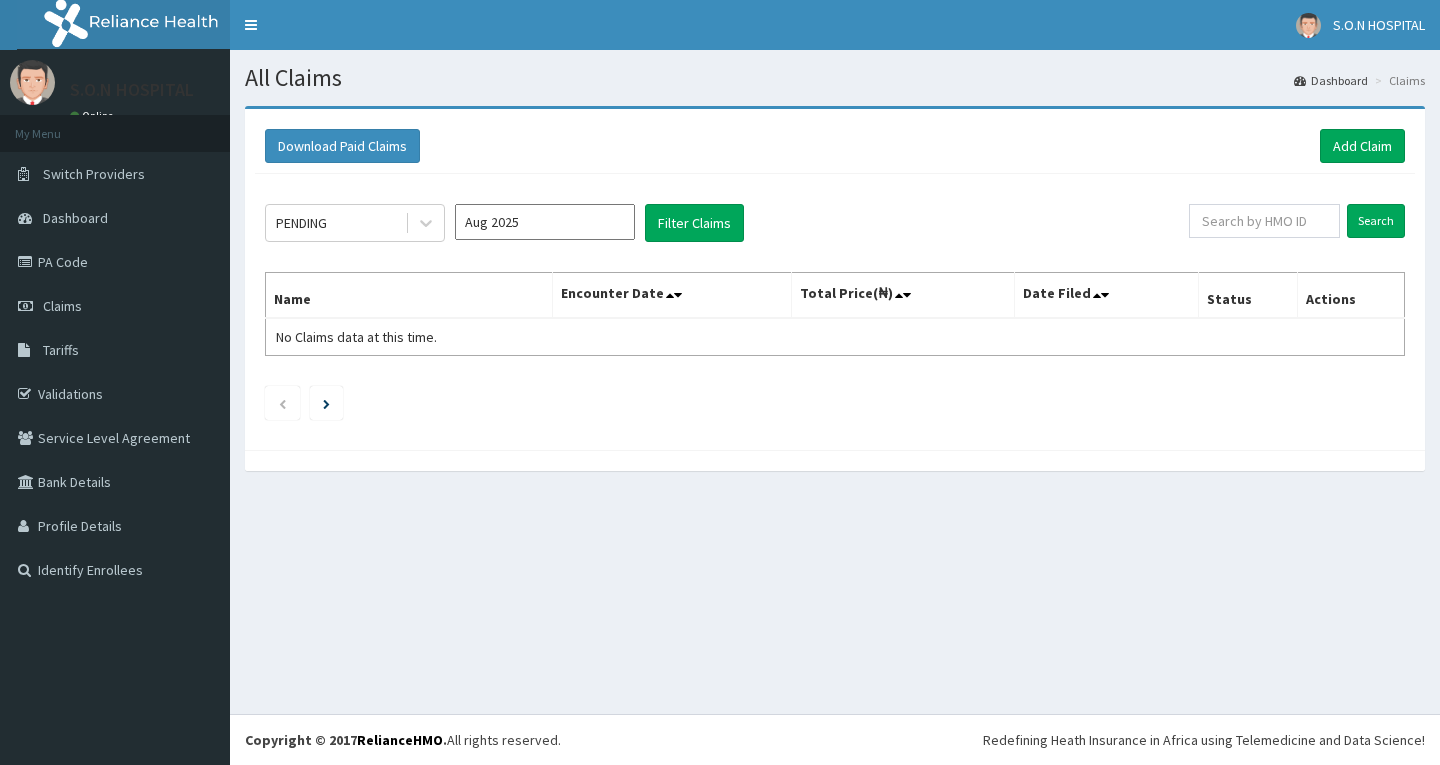 scroll, scrollTop: 0, scrollLeft: 0, axis: both 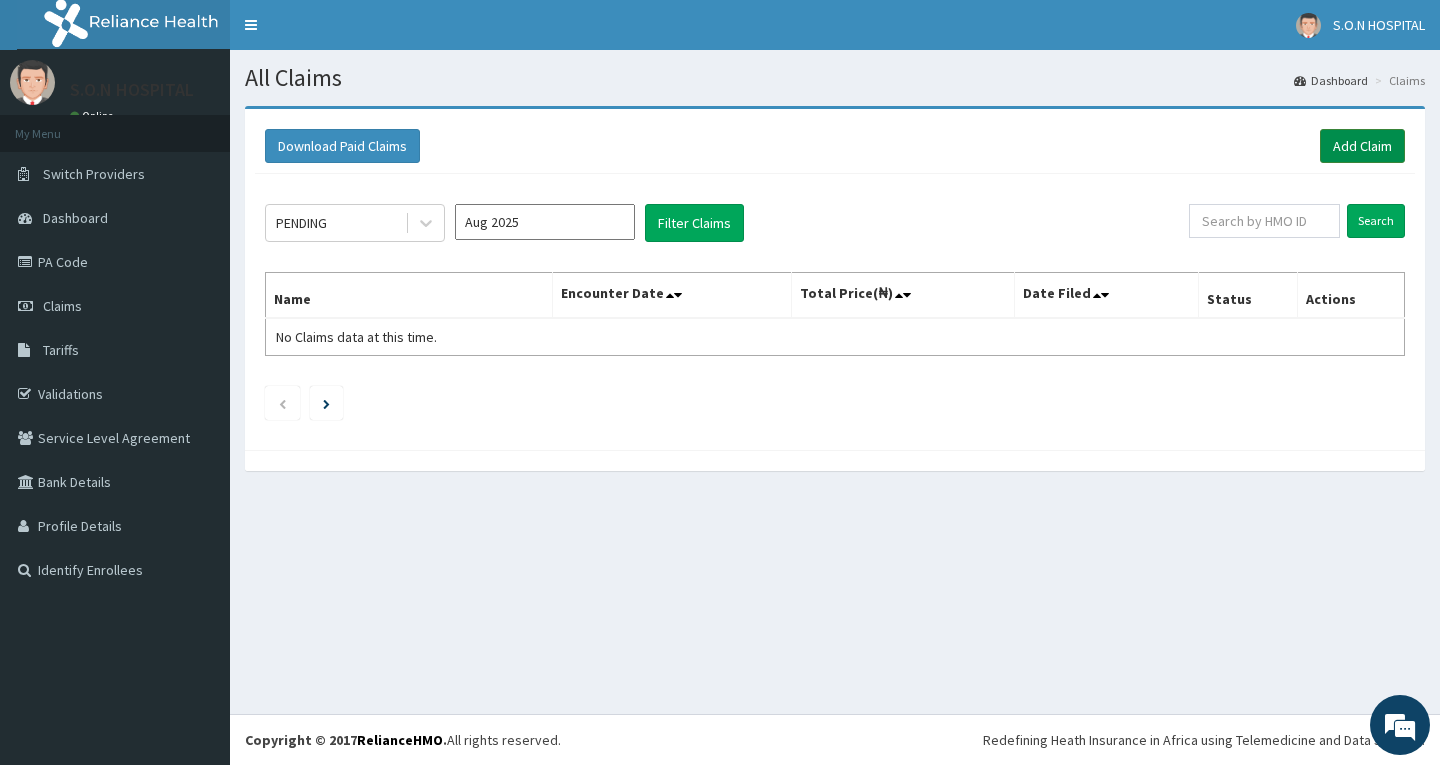 click on "Add Claim" at bounding box center [1362, 146] 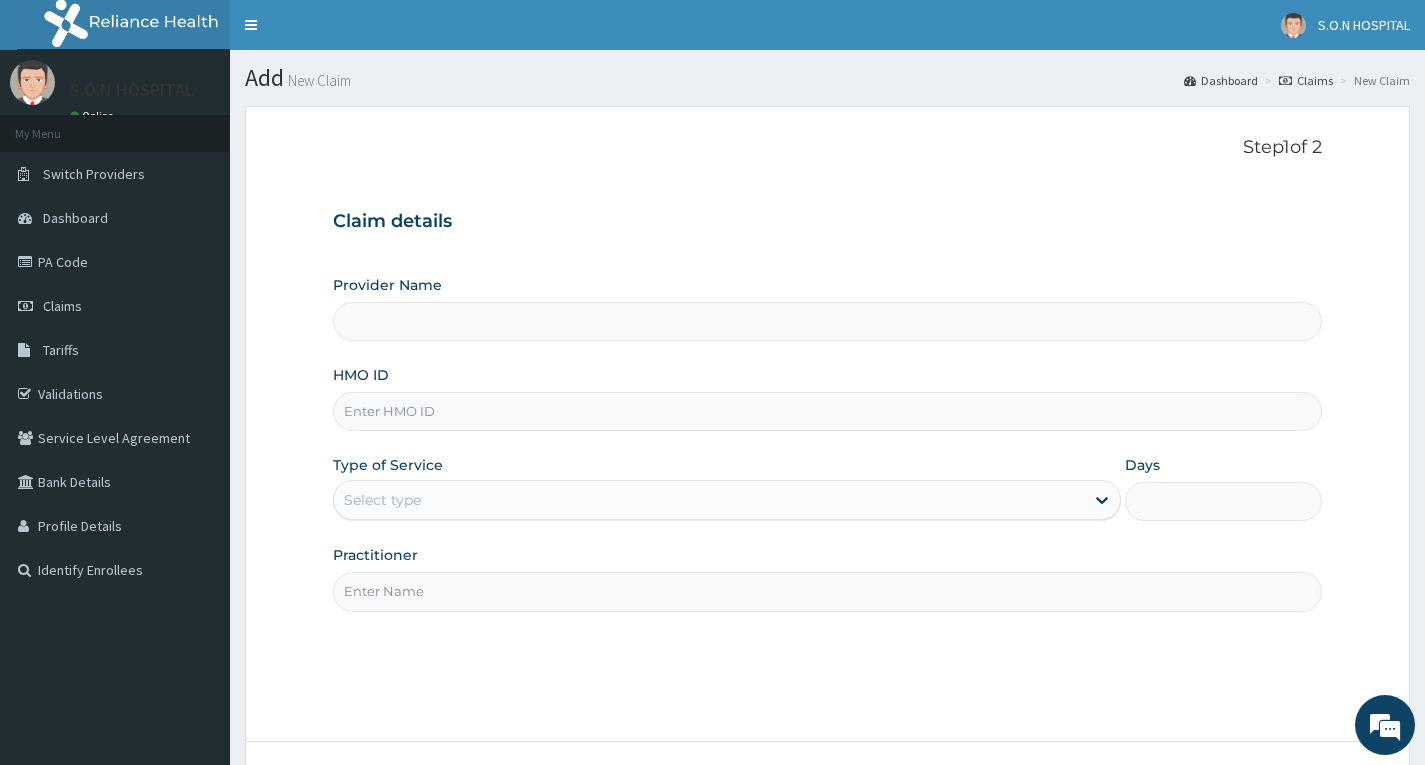 scroll, scrollTop: 0, scrollLeft: 0, axis: both 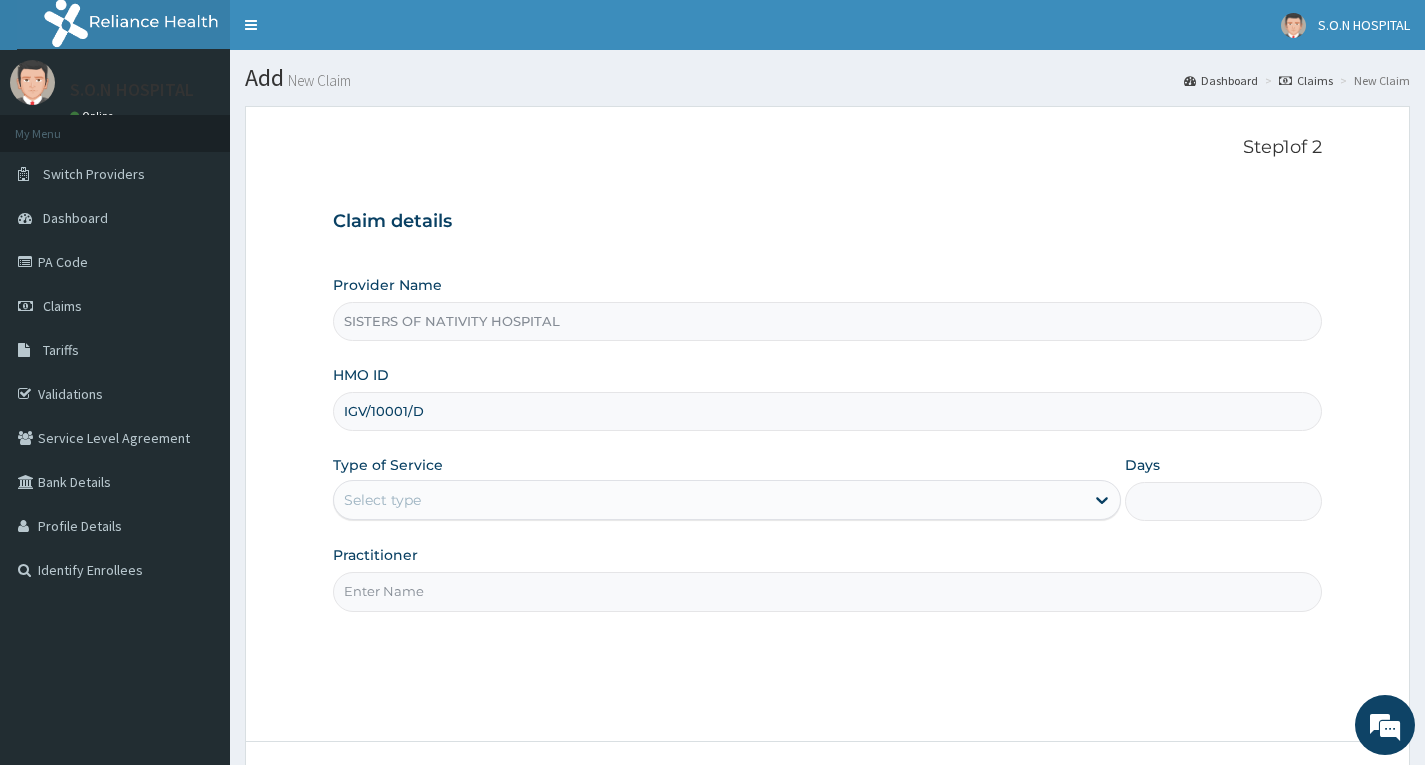 type on "IGV/10001/D" 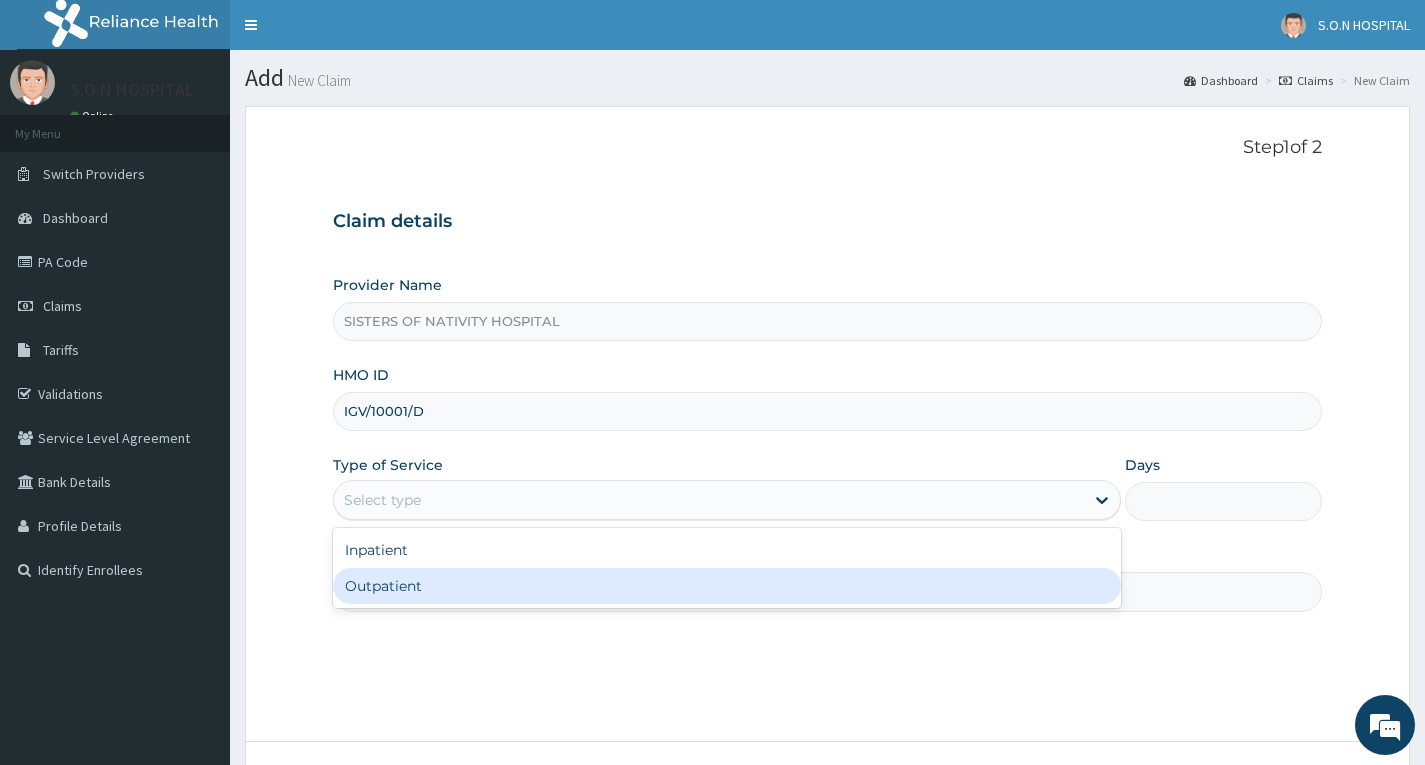 click on "Outpatient" at bounding box center [727, 586] 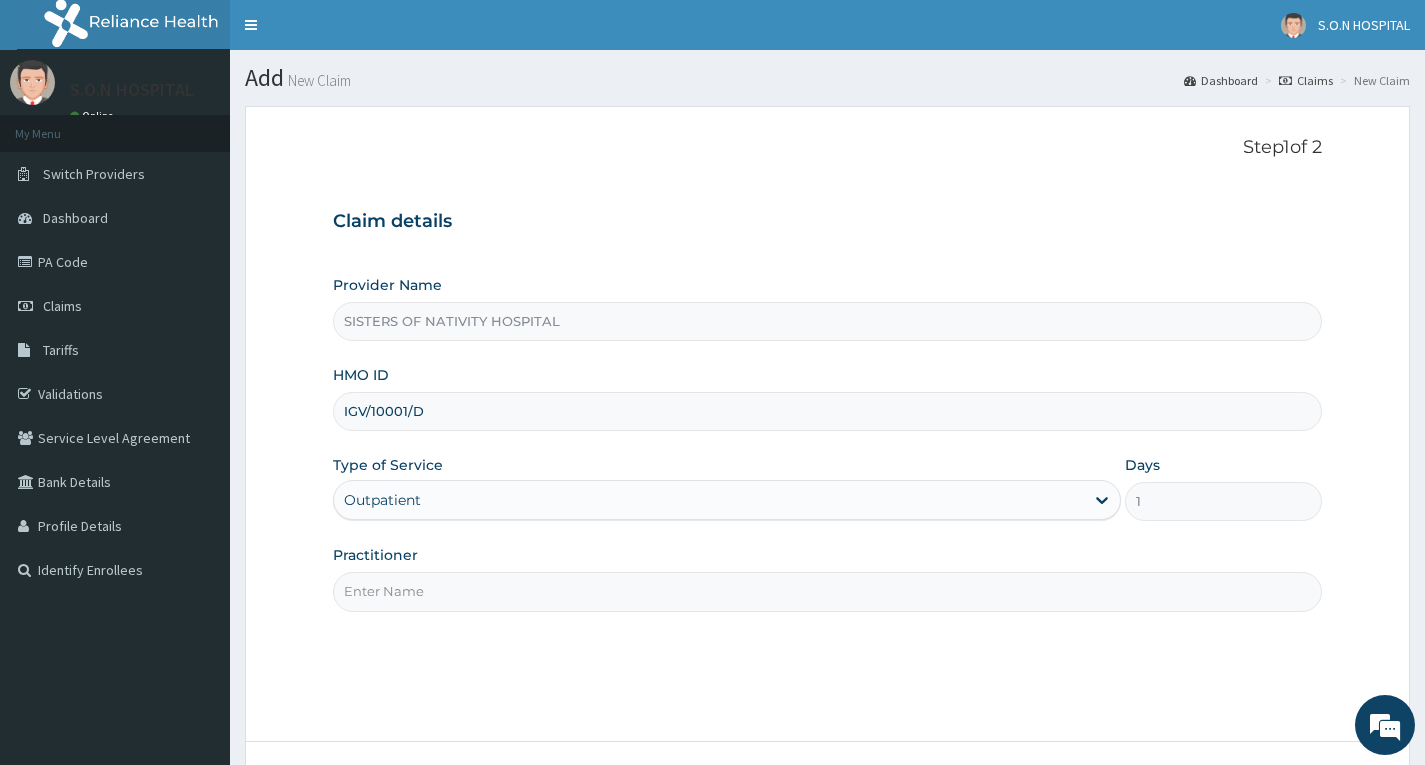 click on "Practitioner" at bounding box center [827, 591] 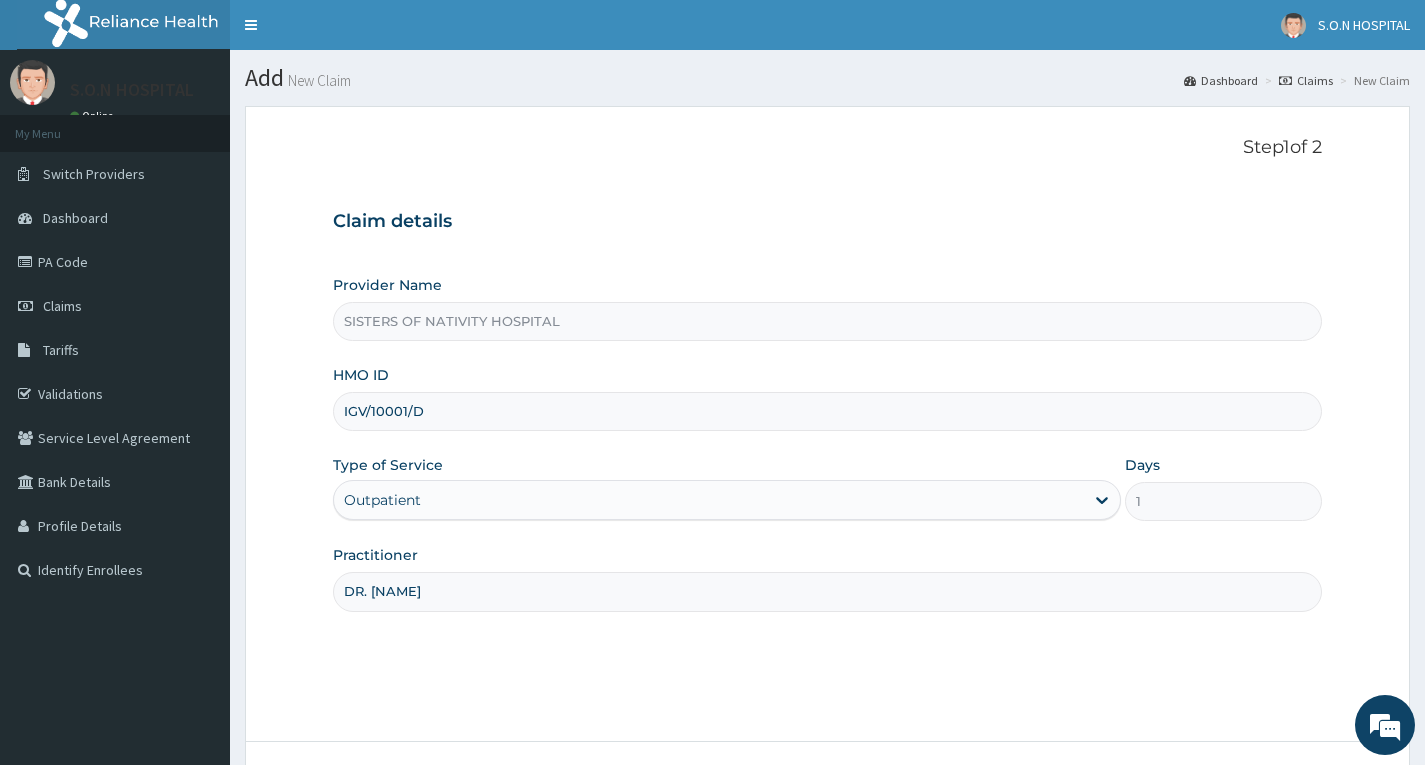 type on "Dr. [NAME]" 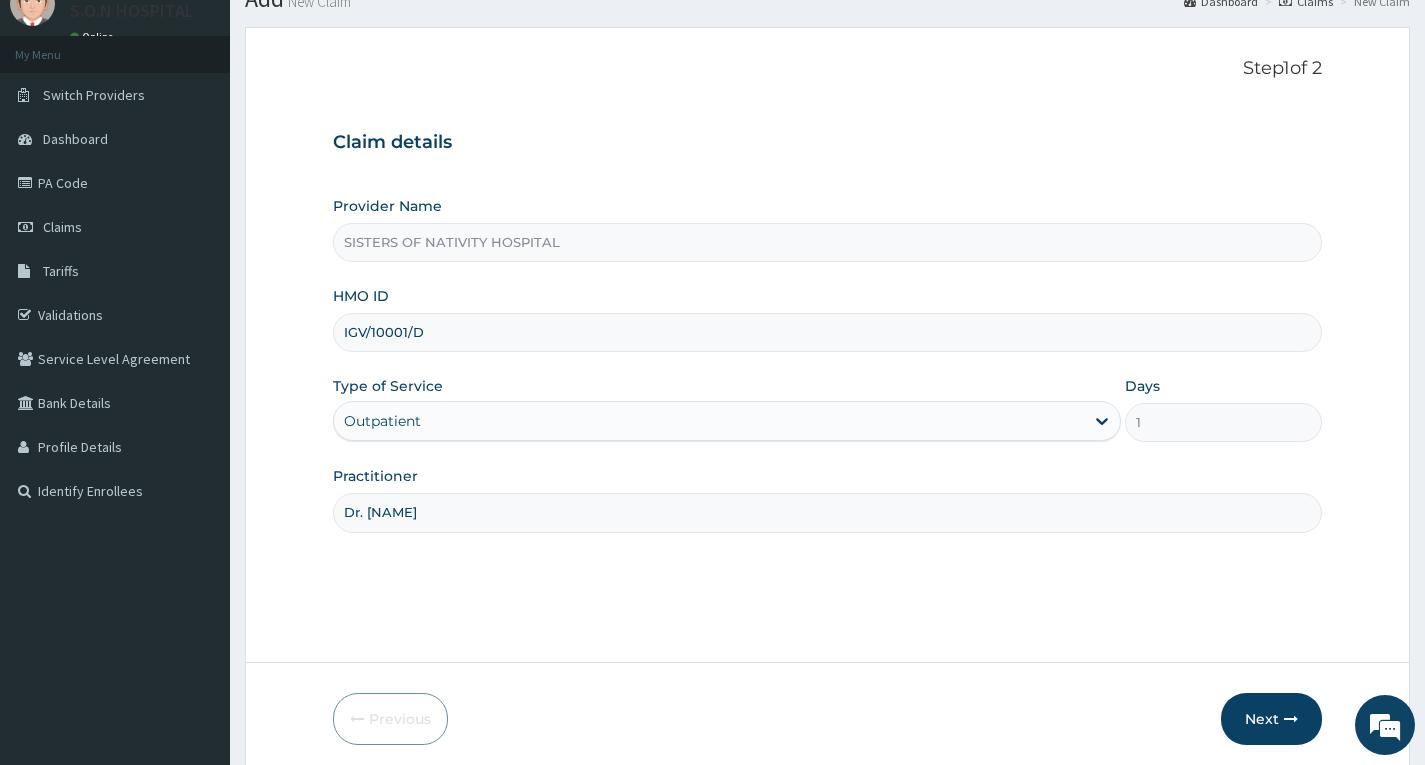 scroll, scrollTop: 156, scrollLeft: 0, axis: vertical 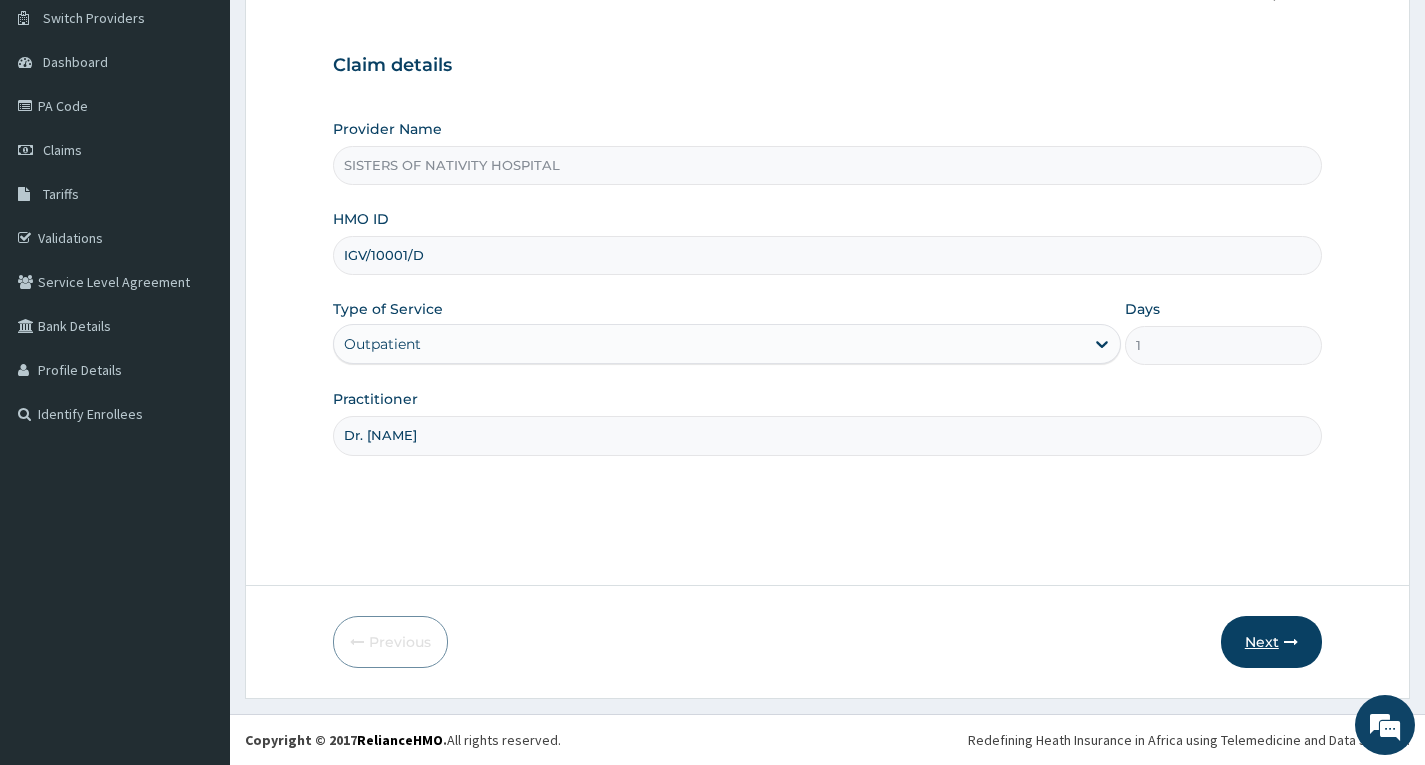 click on "Next" at bounding box center [1271, 642] 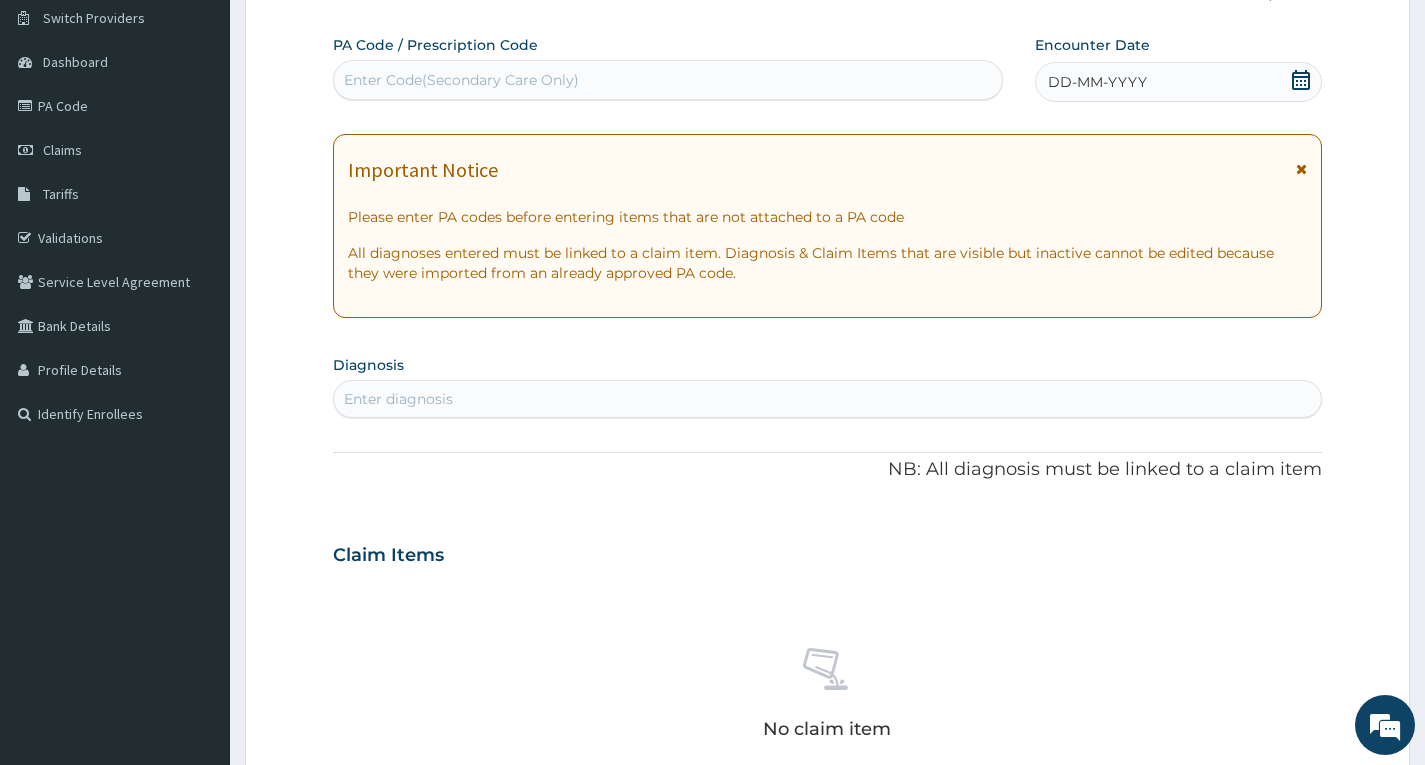 click on "Enter Code(Secondary Care Only)" at bounding box center (461, 80) 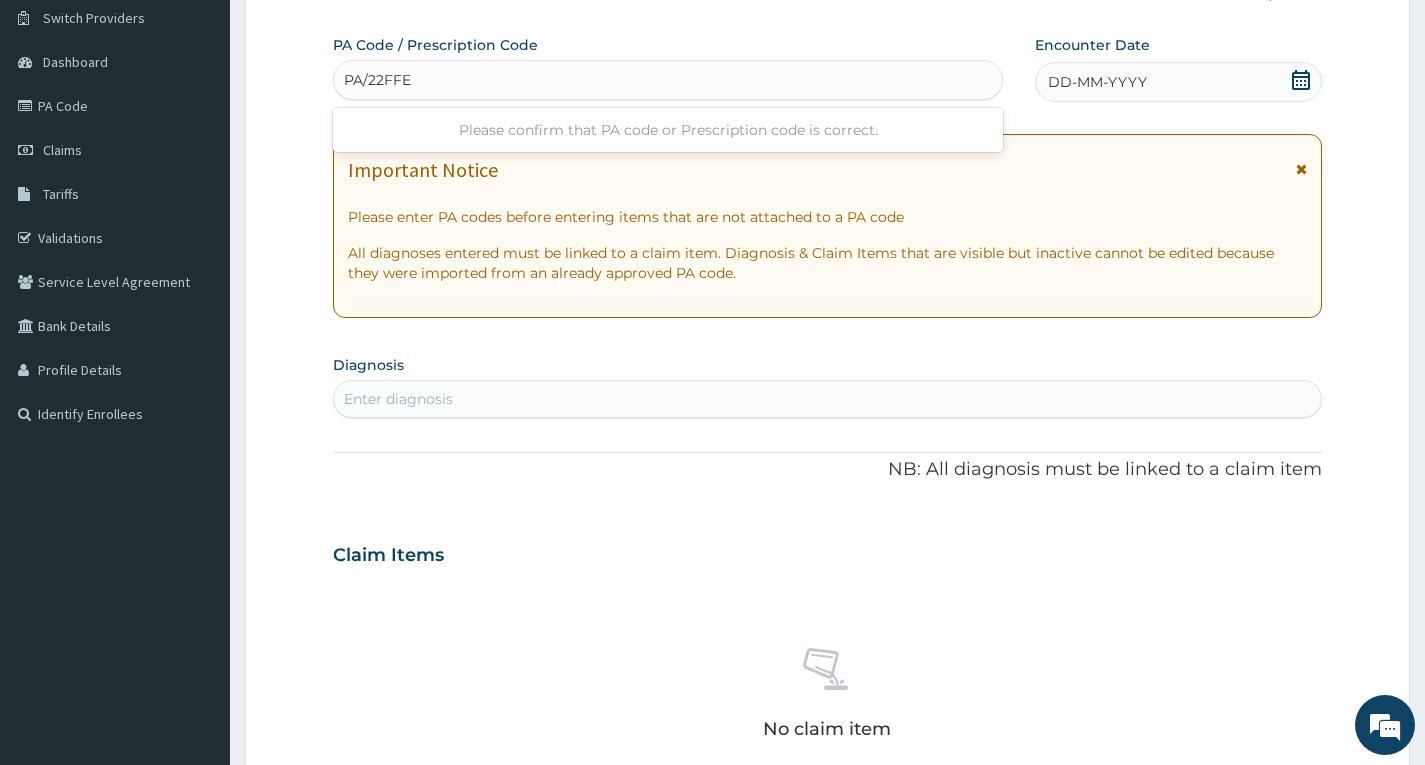 type on "PA/22FFE8" 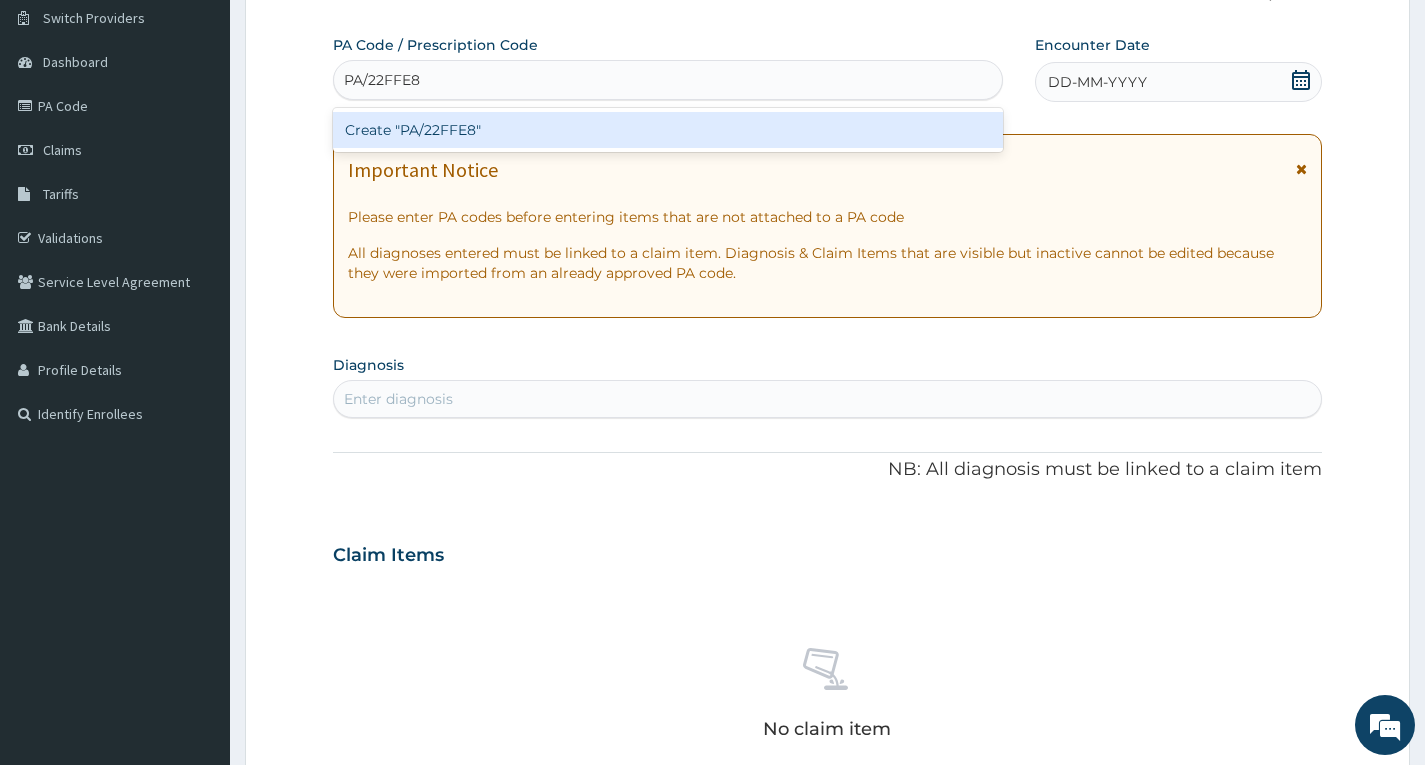 click on "Create "PA/22FFE8"" at bounding box center [668, 130] 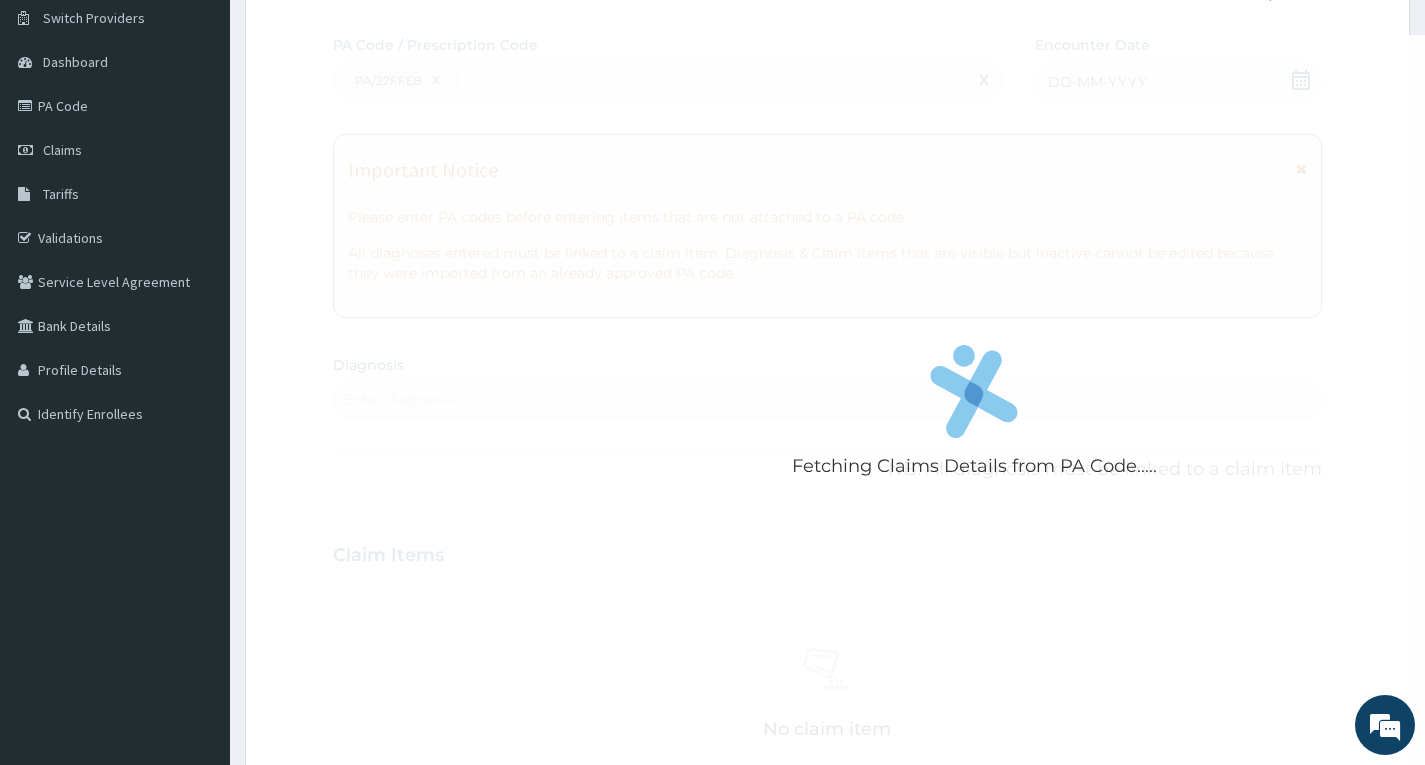 type 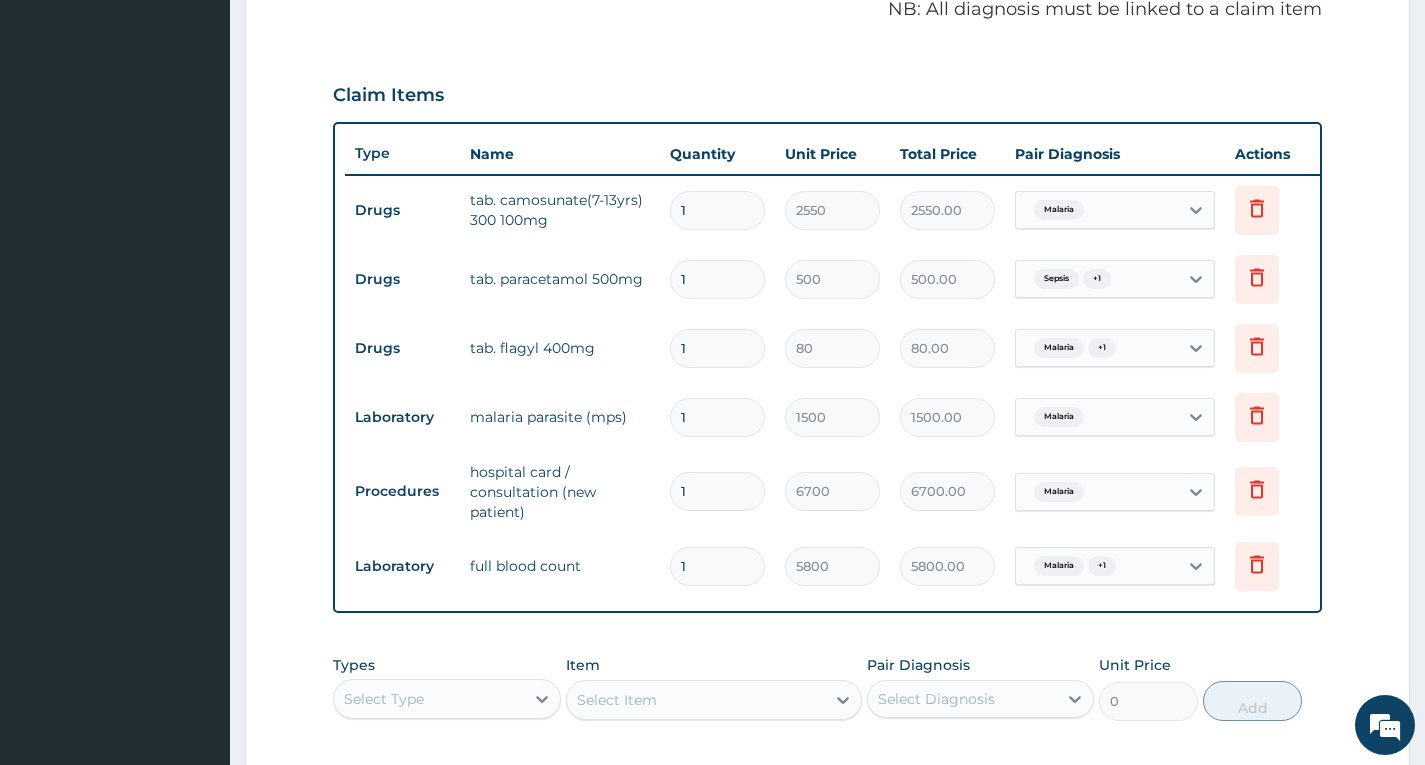 scroll, scrollTop: 606, scrollLeft: 0, axis: vertical 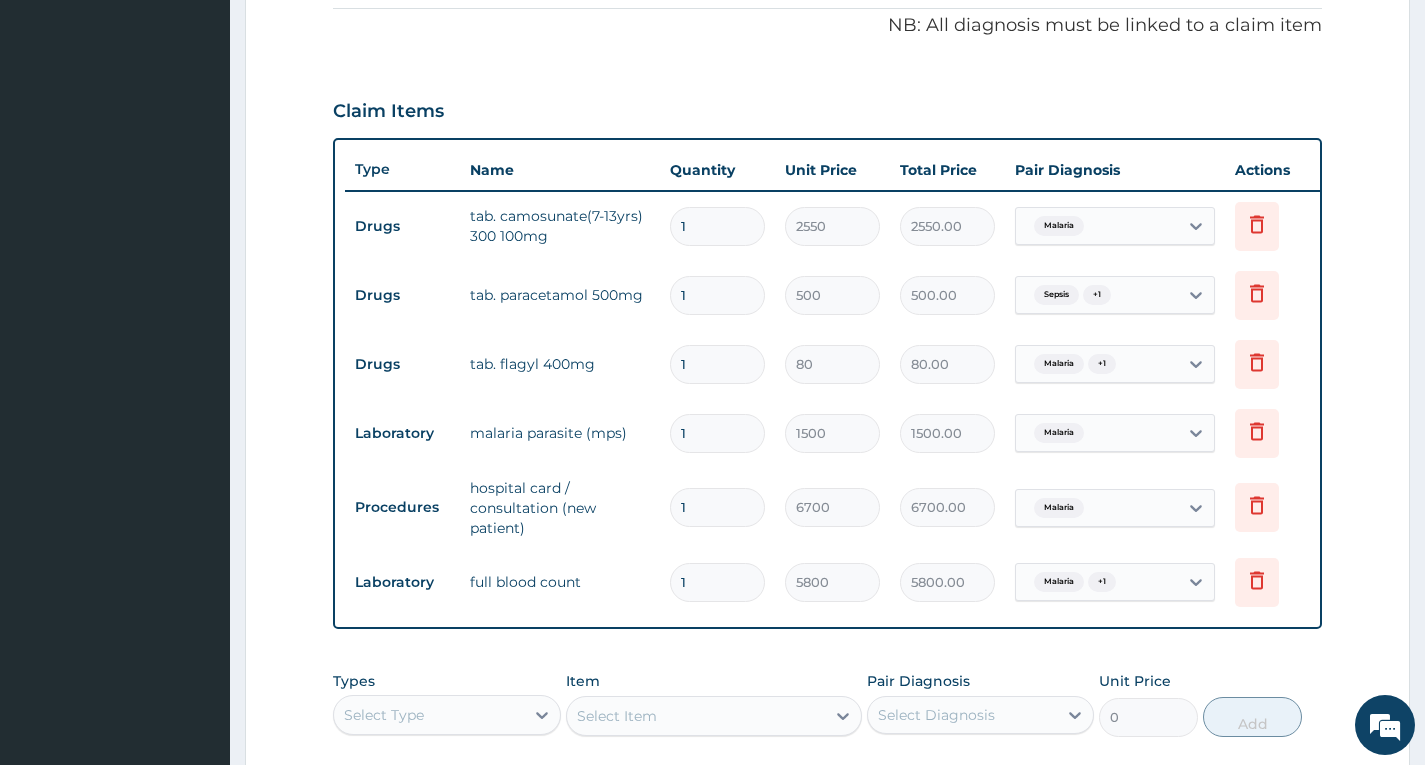 click on "1" at bounding box center (717, 364) 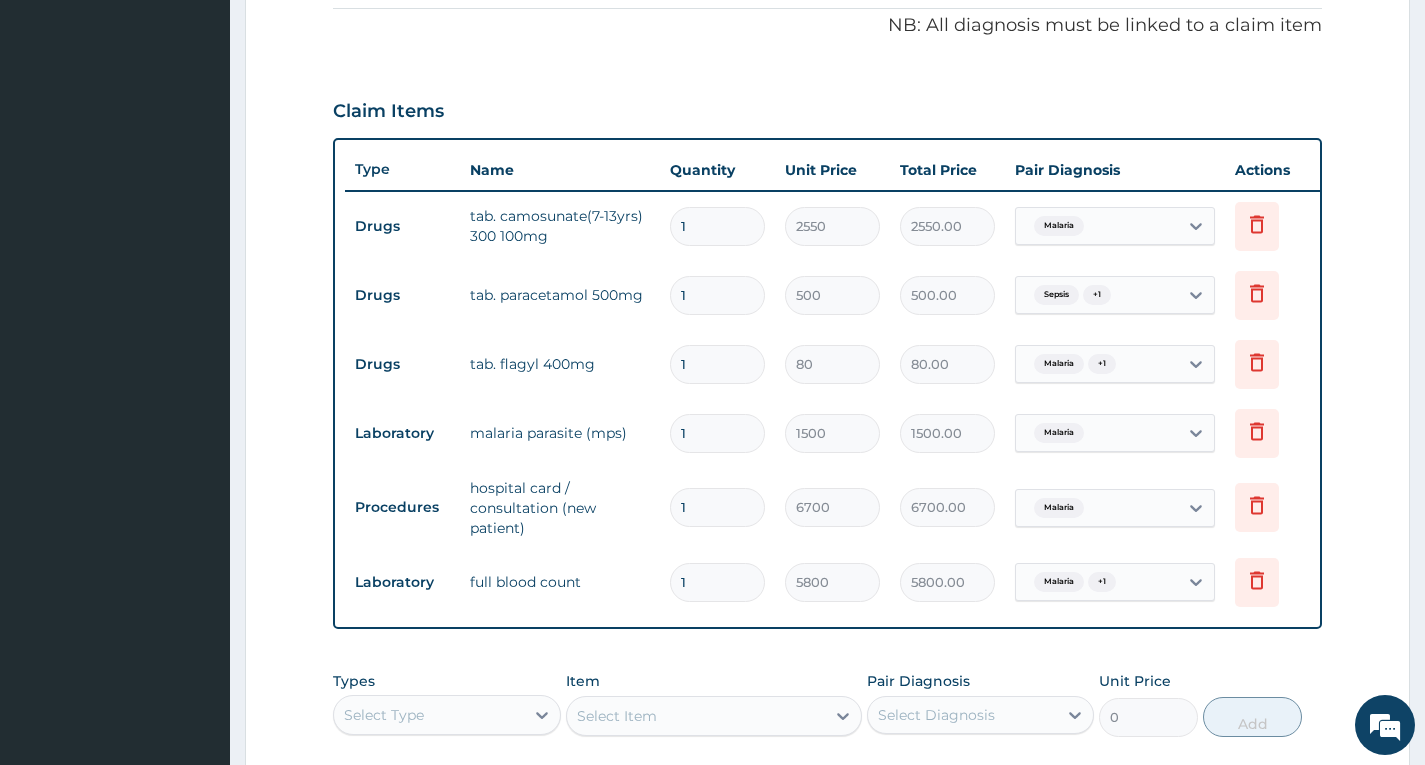 type 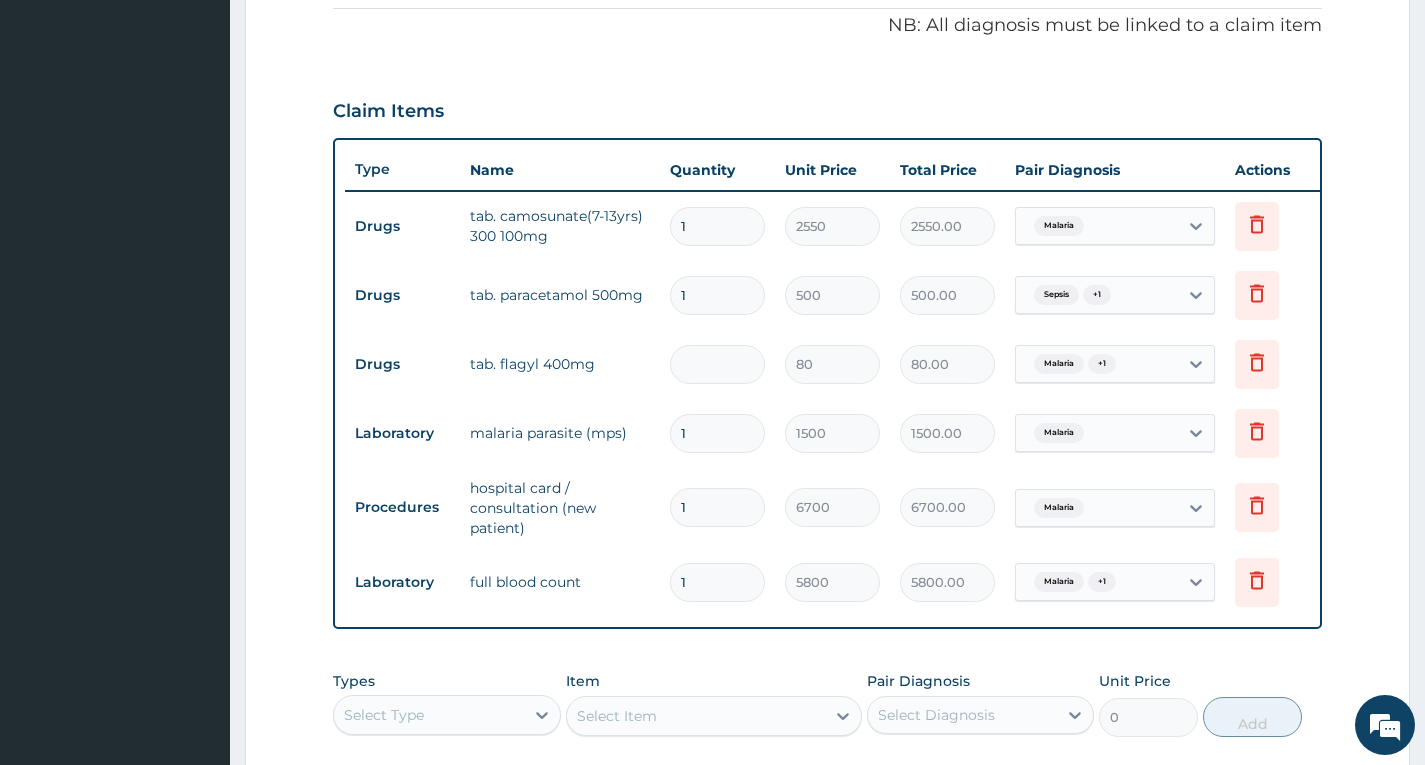 type on "0.00" 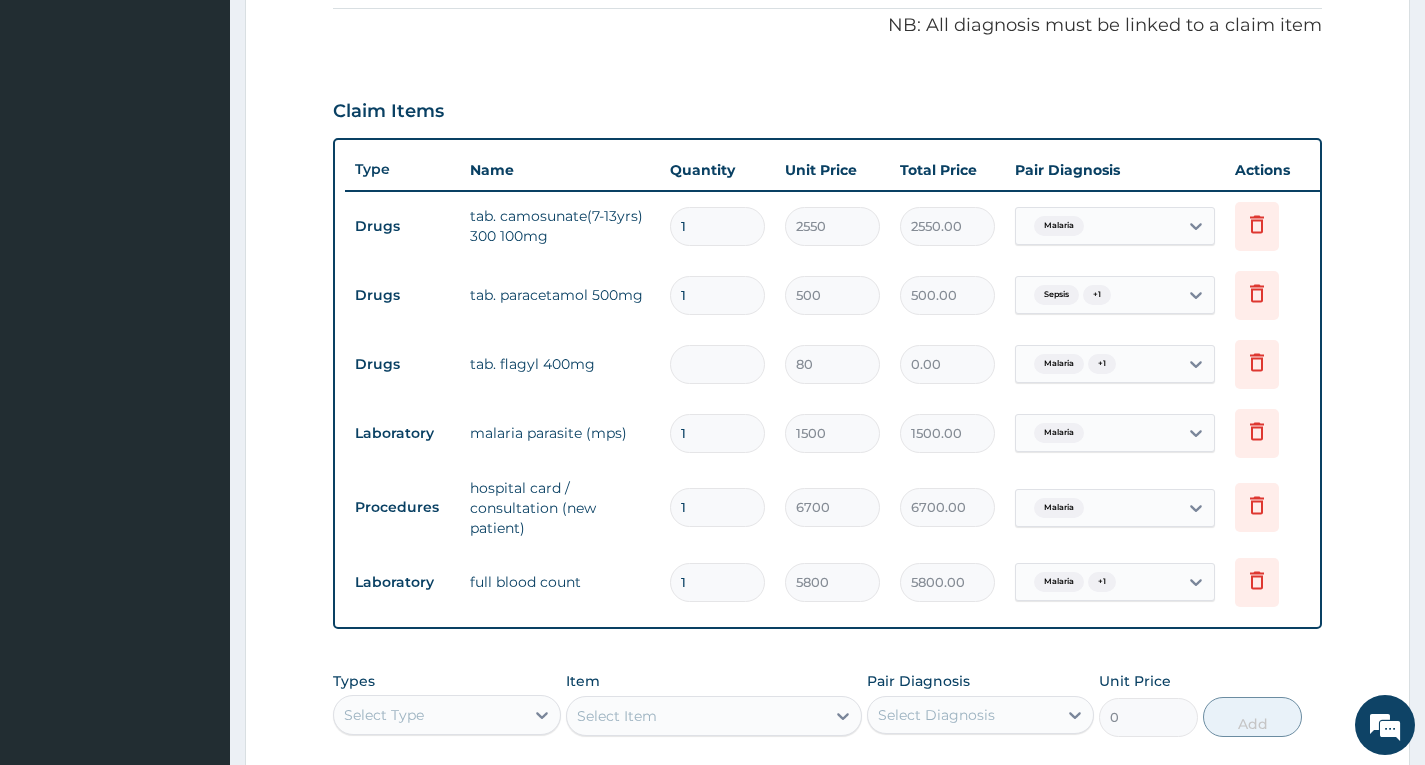 type on "1" 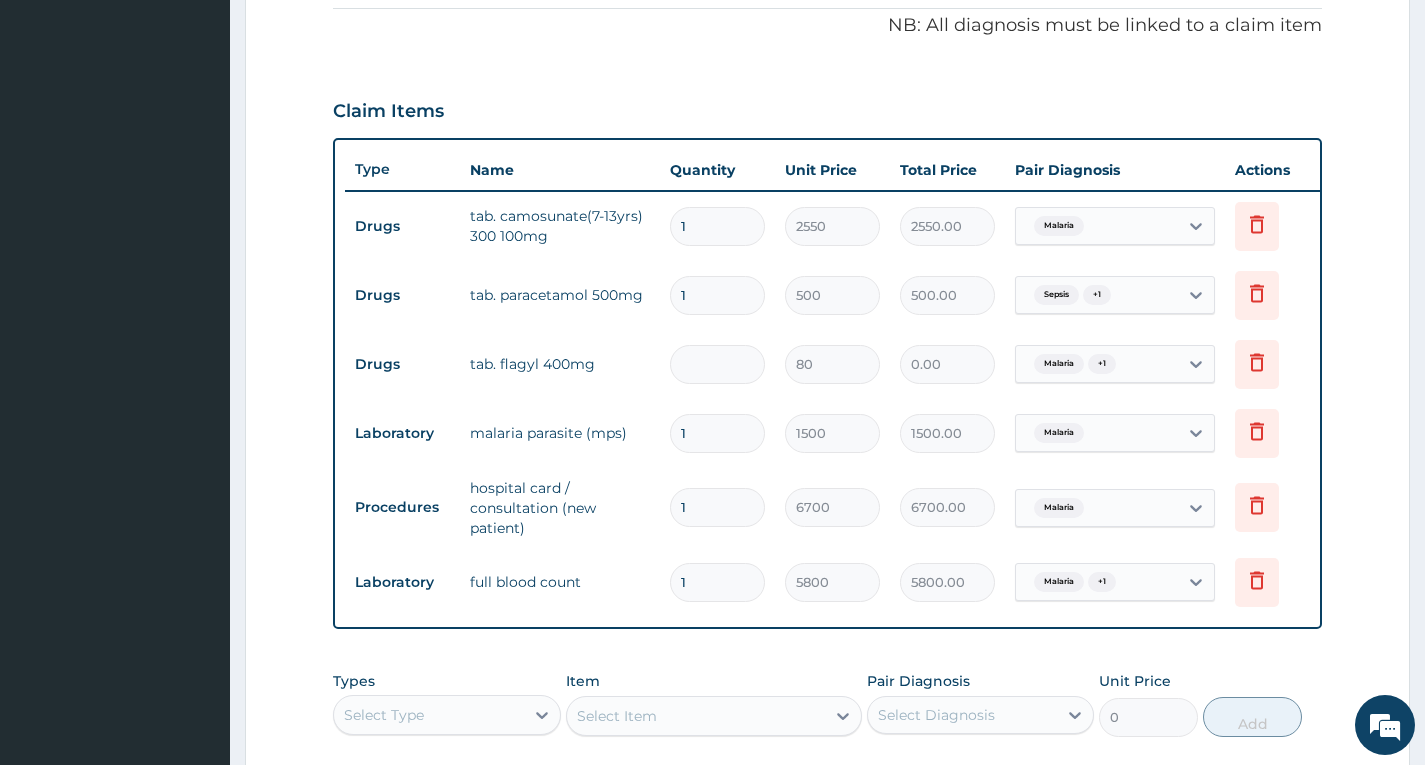 type on "80.00" 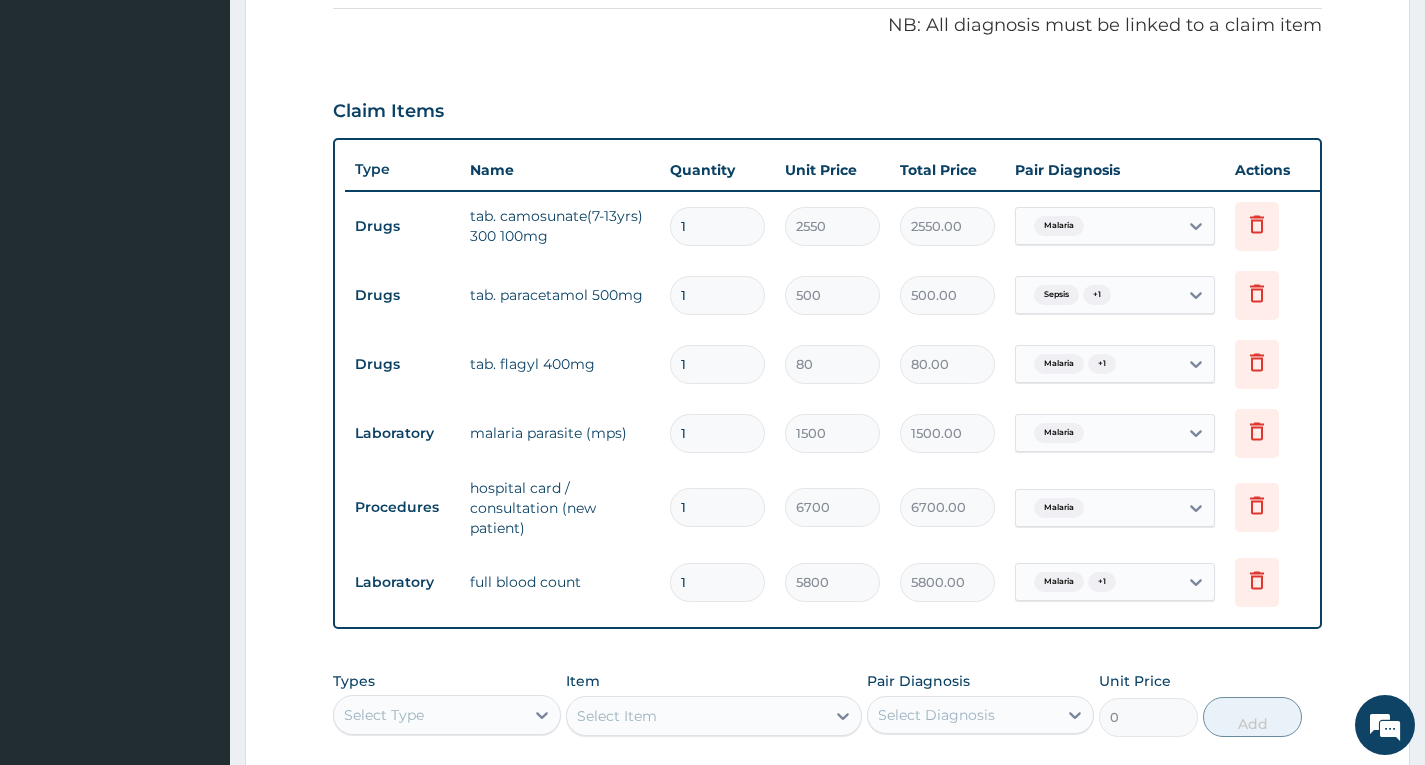 type on "18" 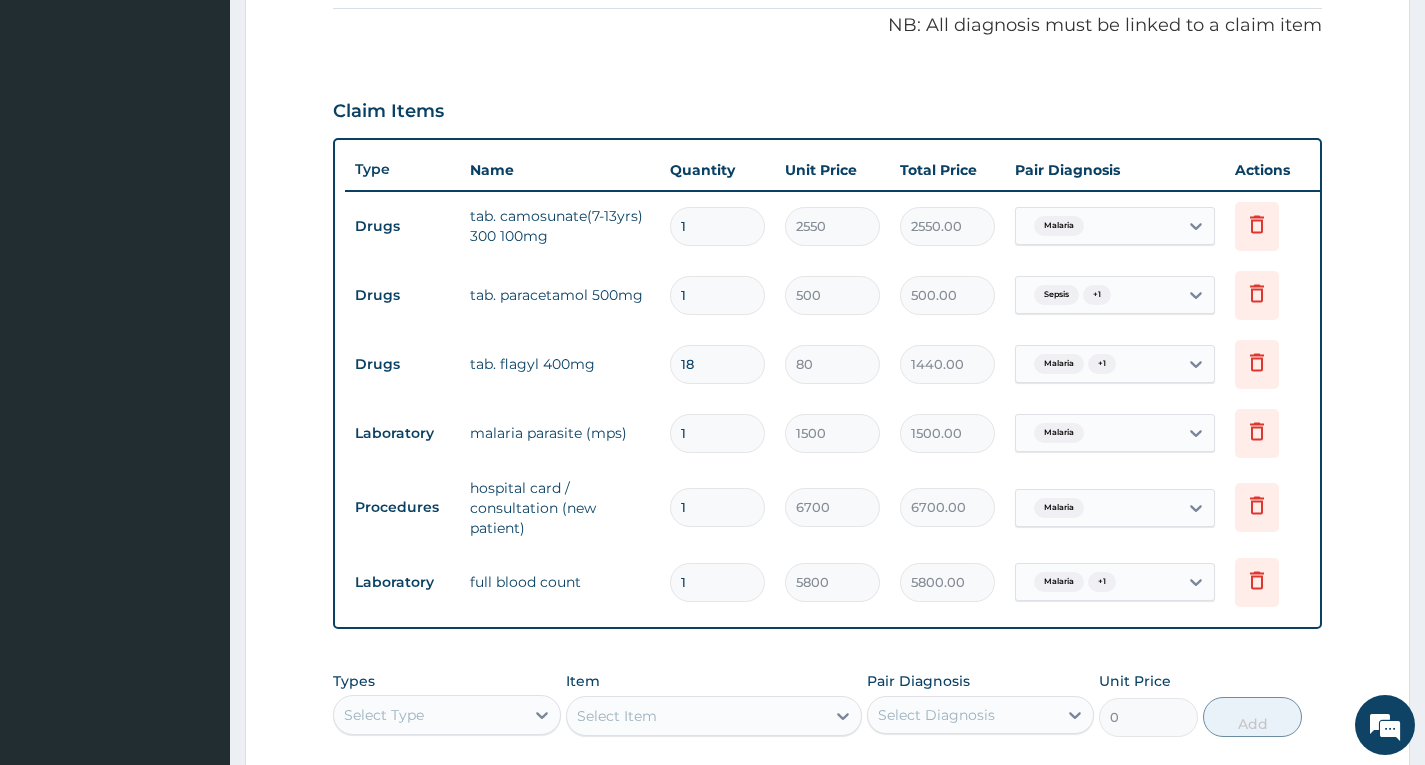 type on "1" 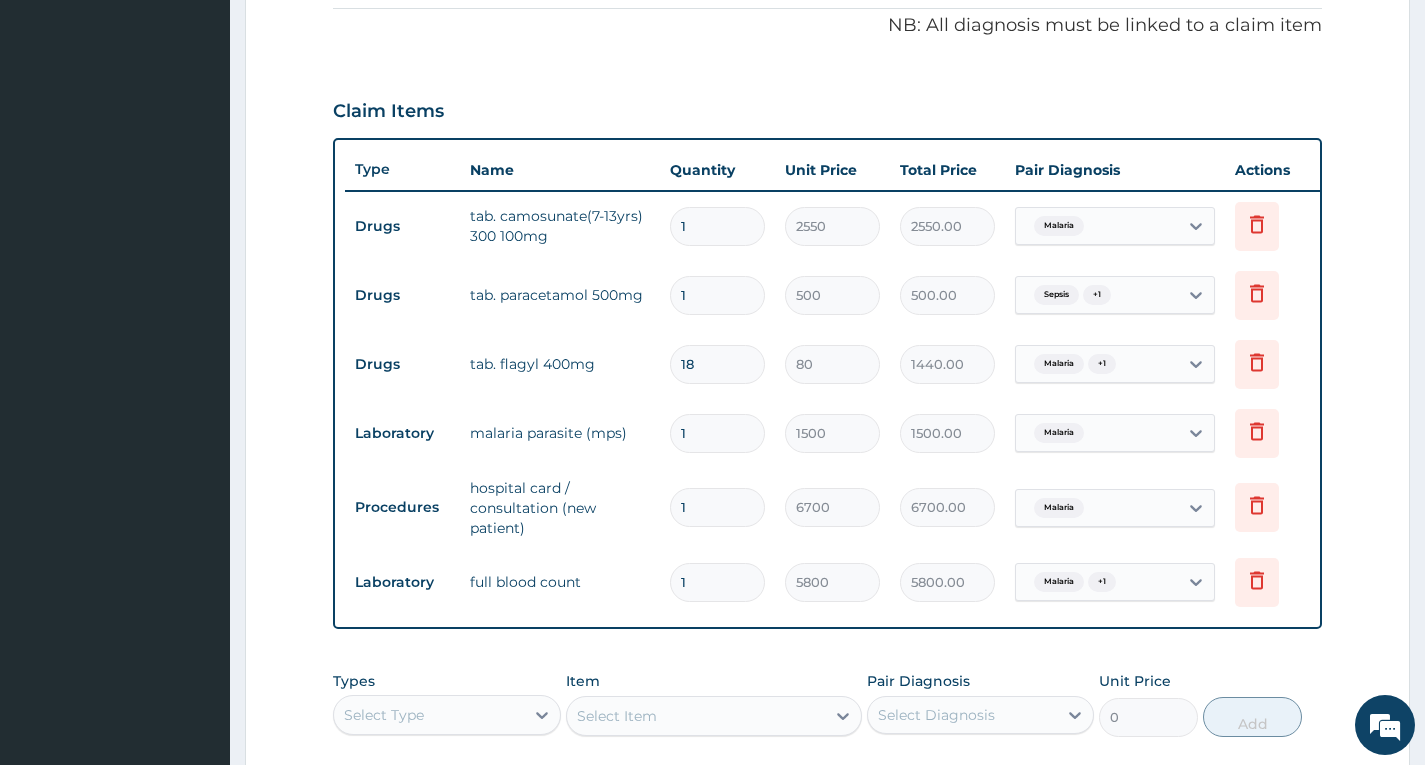 type on "80.00" 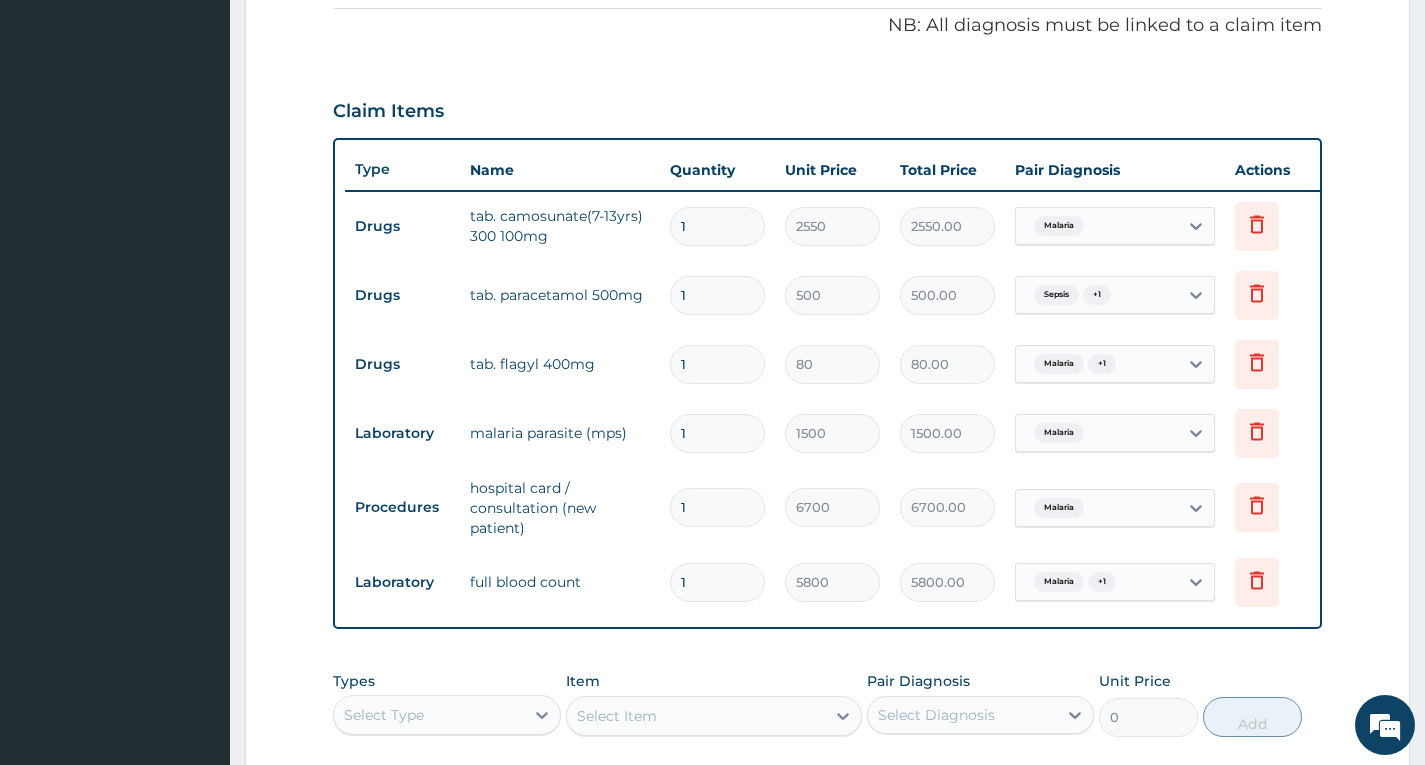 type on "15" 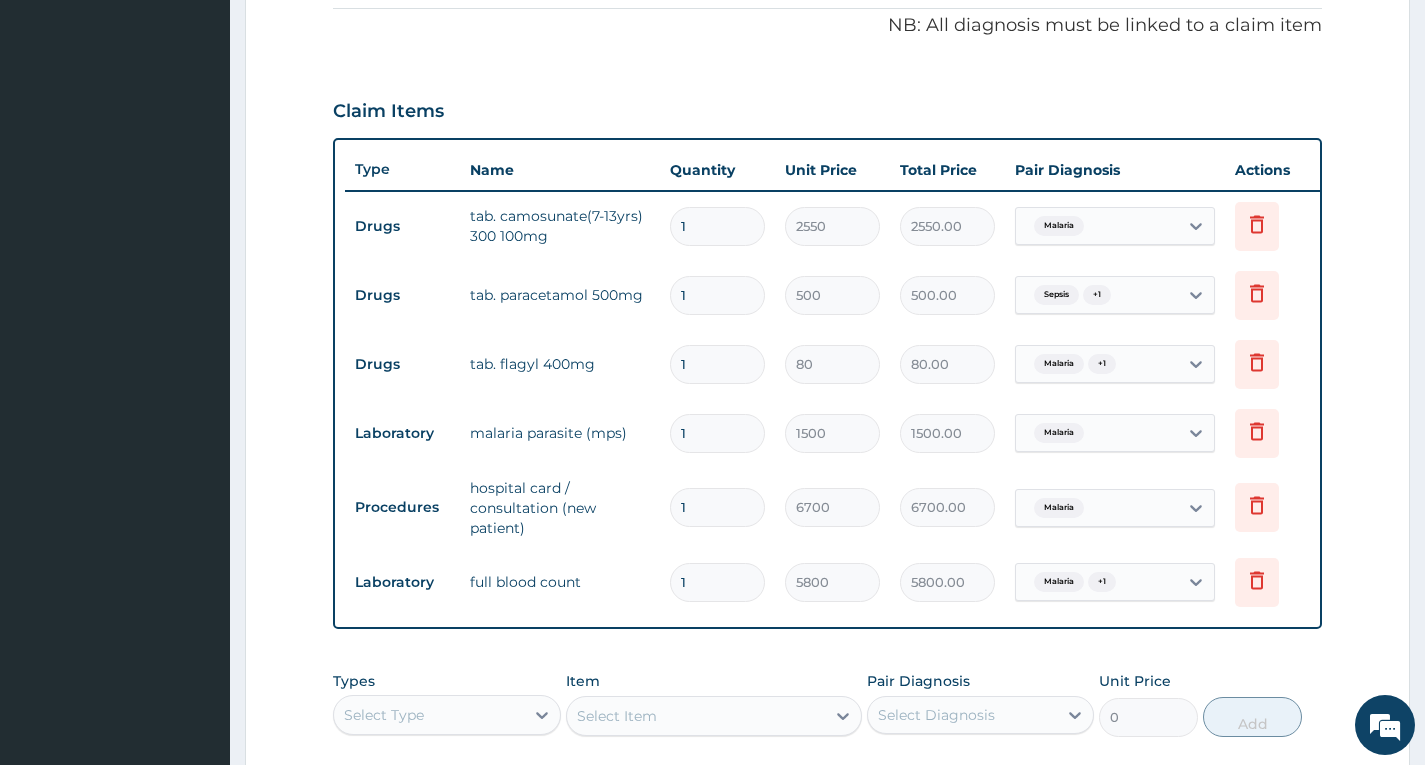 type on "1200.00" 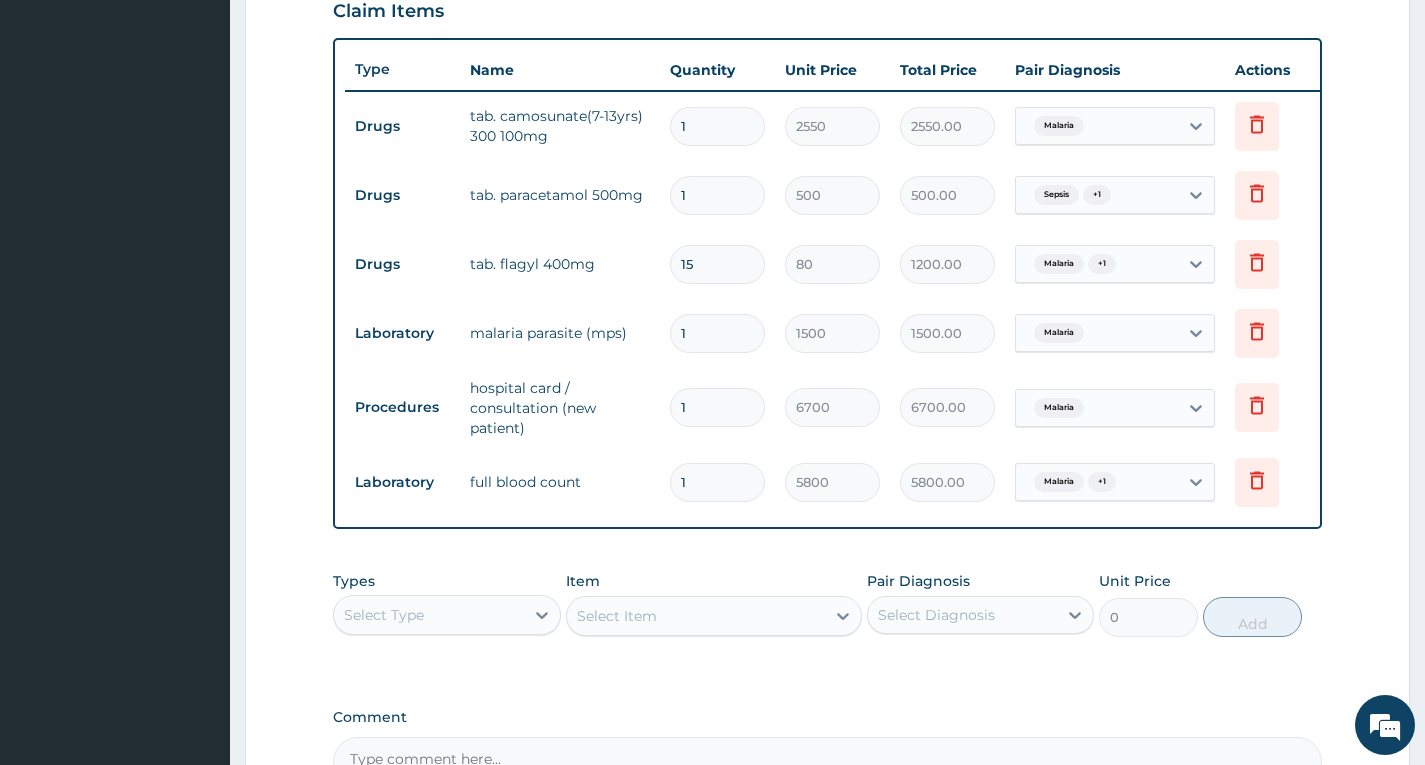 scroll, scrollTop: 953, scrollLeft: 0, axis: vertical 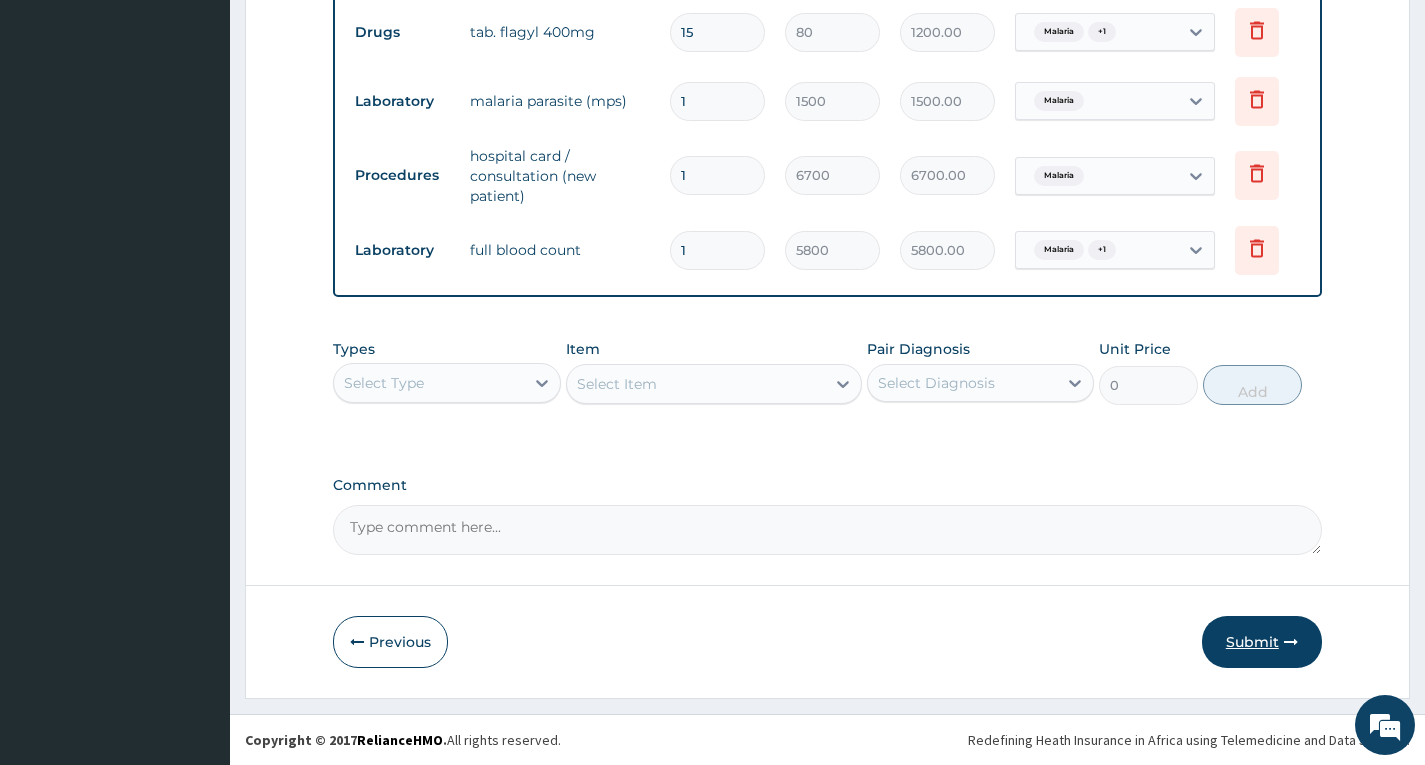 type on "15" 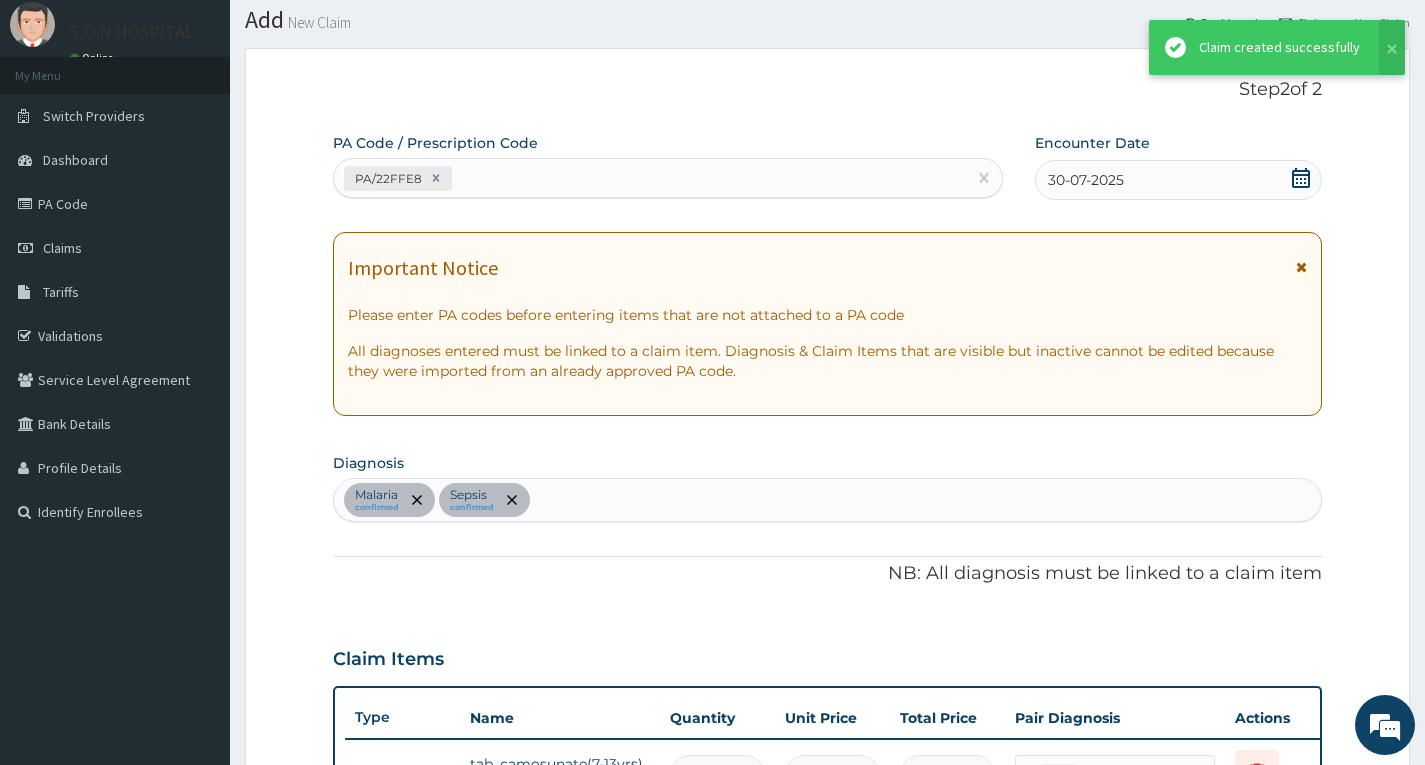 scroll, scrollTop: 953, scrollLeft: 0, axis: vertical 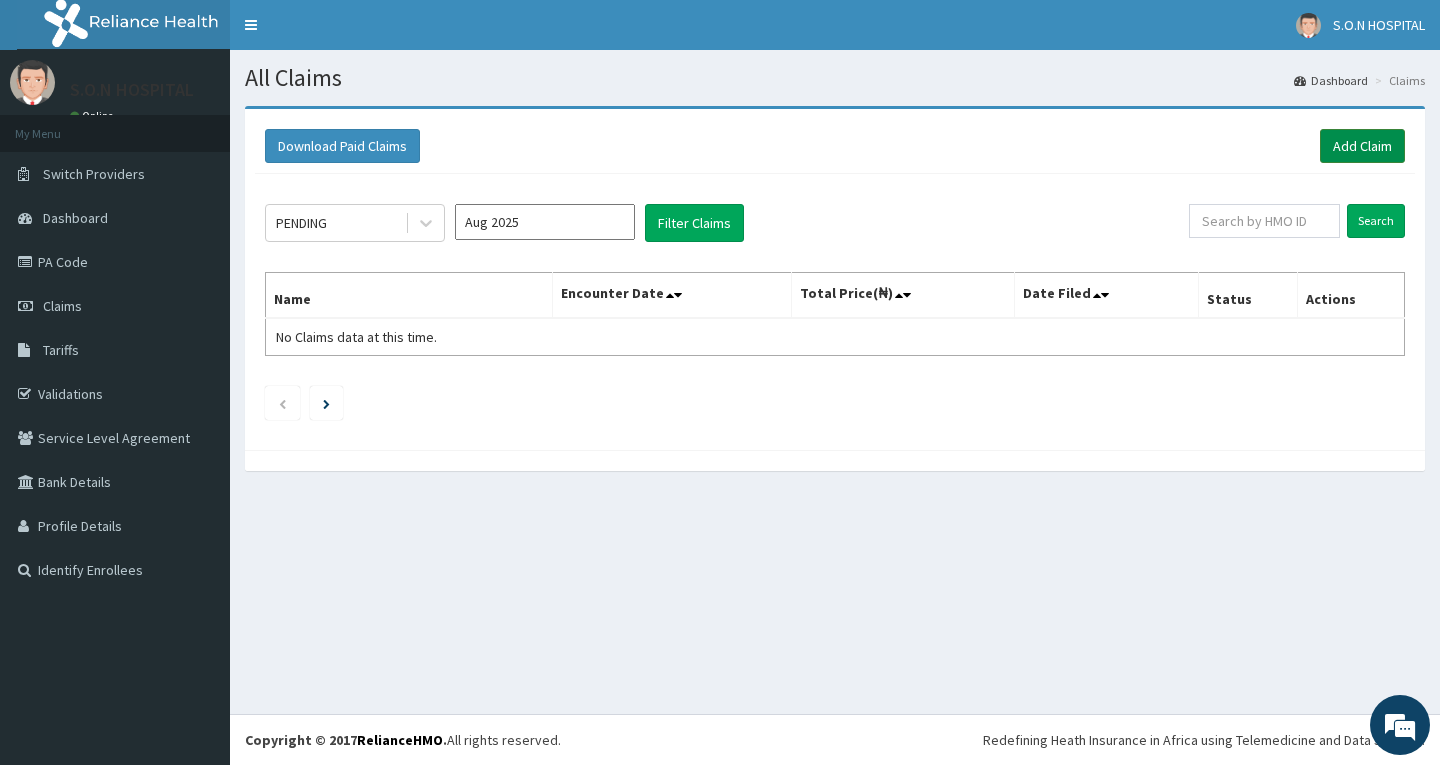 click on "Add Claim" at bounding box center [1362, 146] 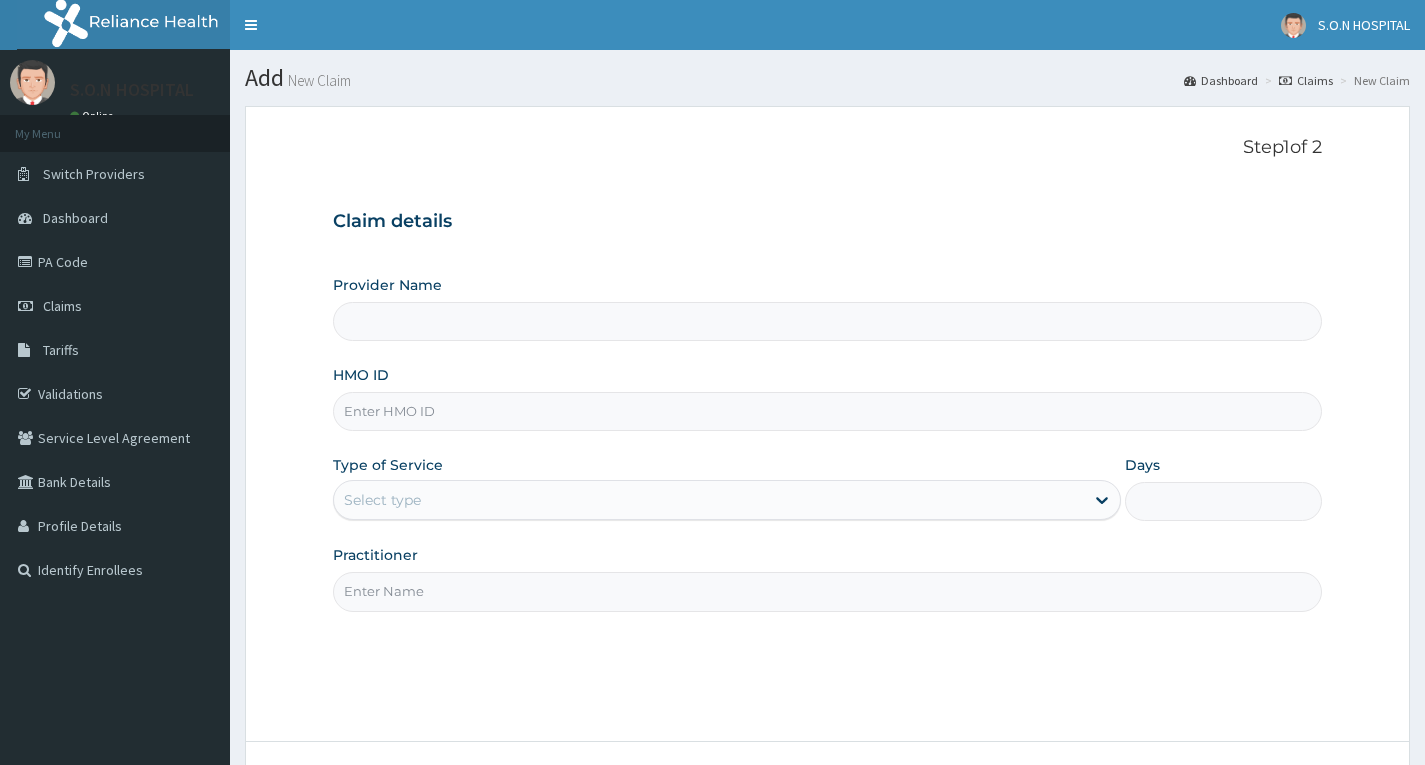 scroll, scrollTop: 0, scrollLeft: 0, axis: both 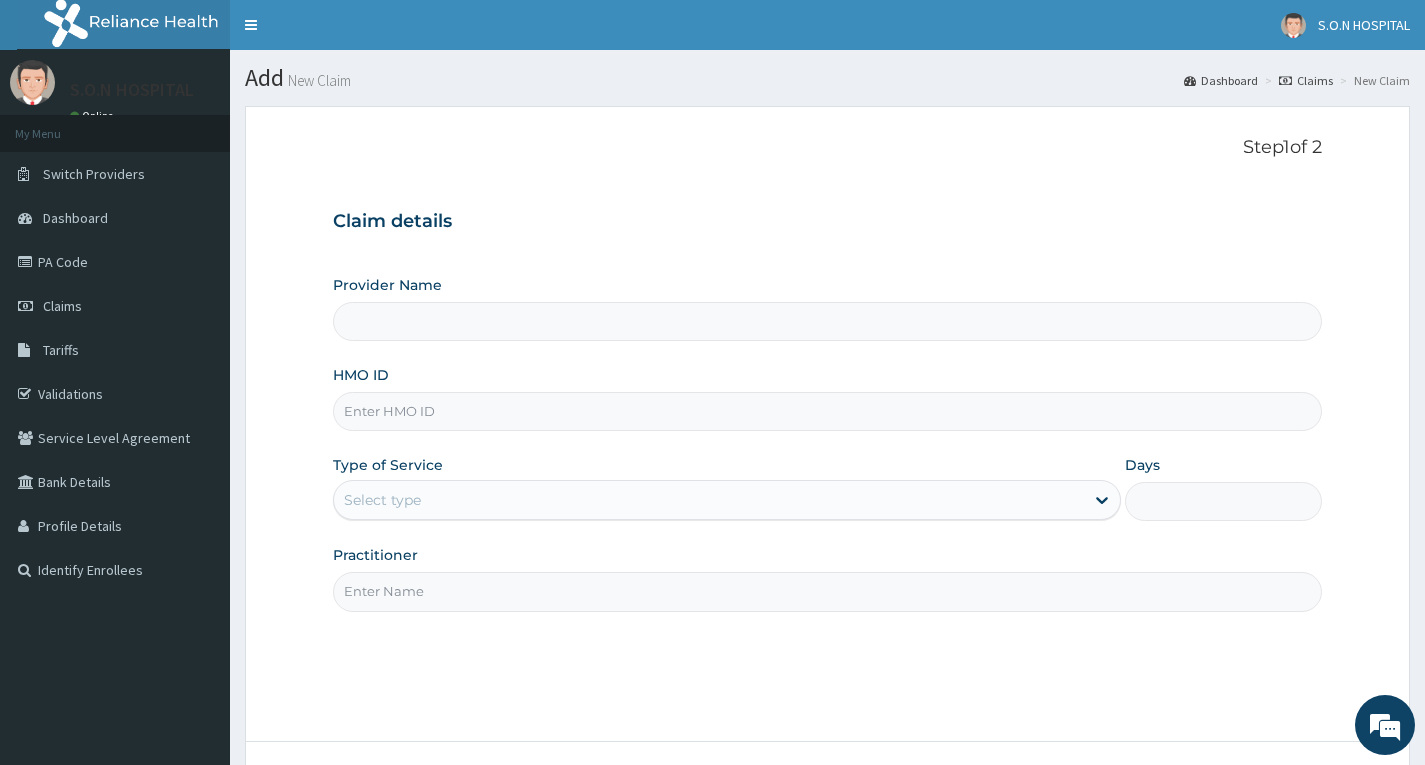 click on "HMO ID" at bounding box center (827, 411) 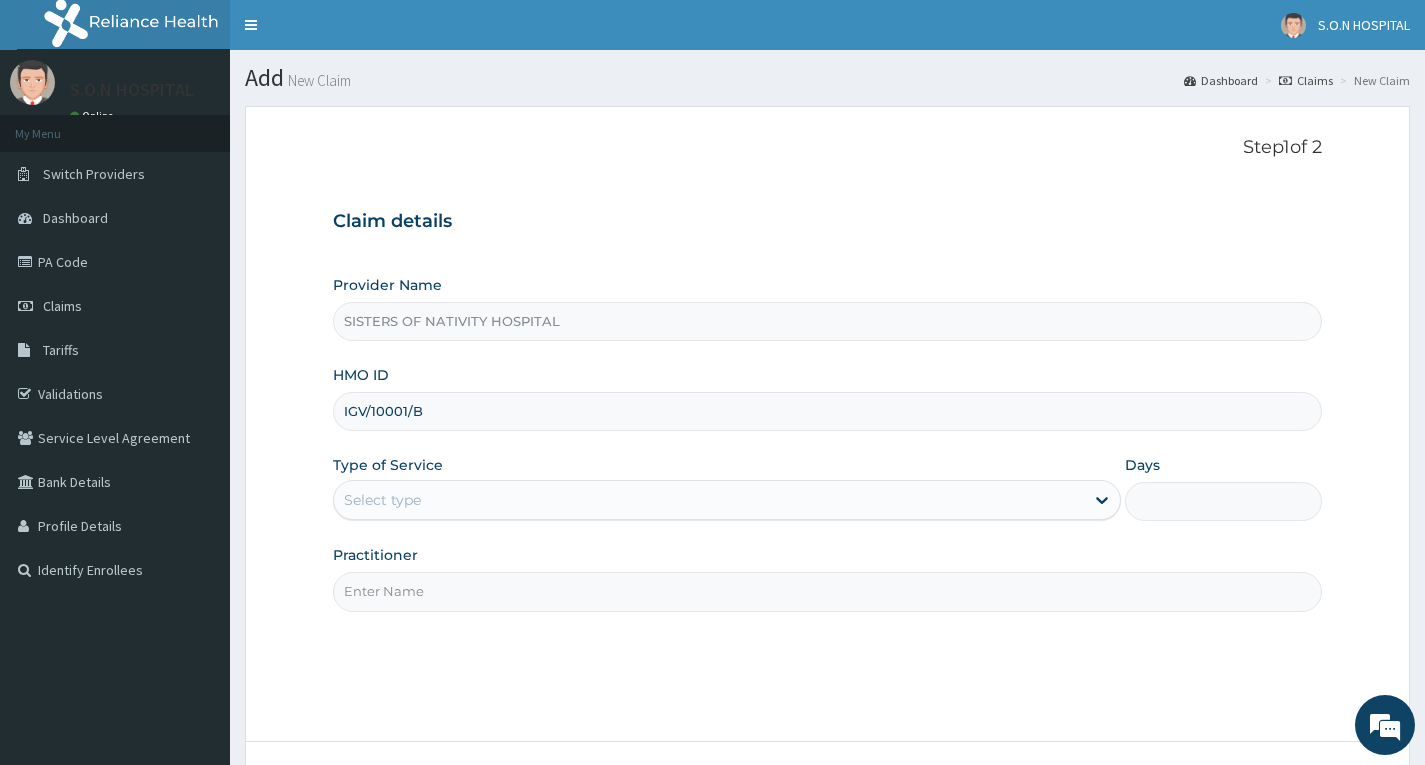 type on "IGV/10001/B" 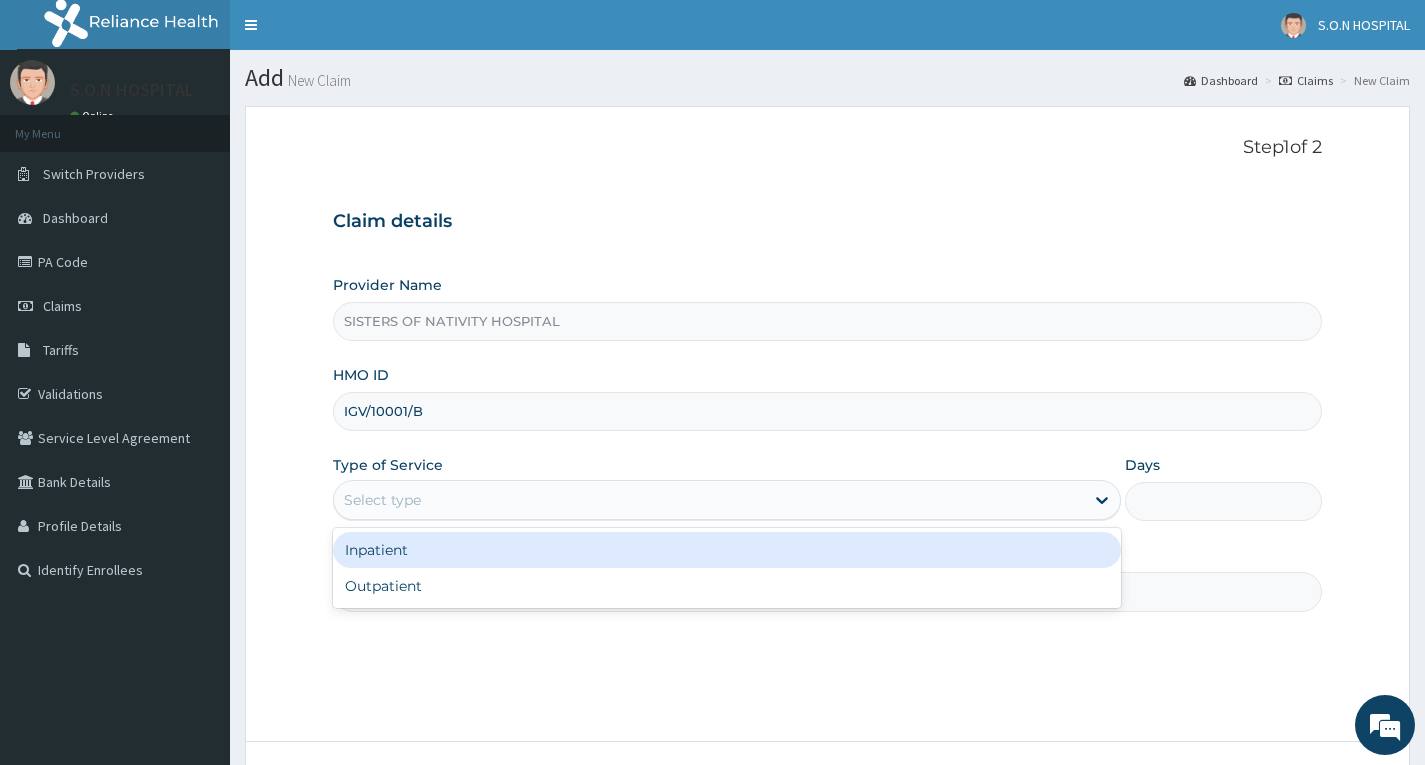 scroll, scrollTop: 0, scrollLeft: 0, axis: both 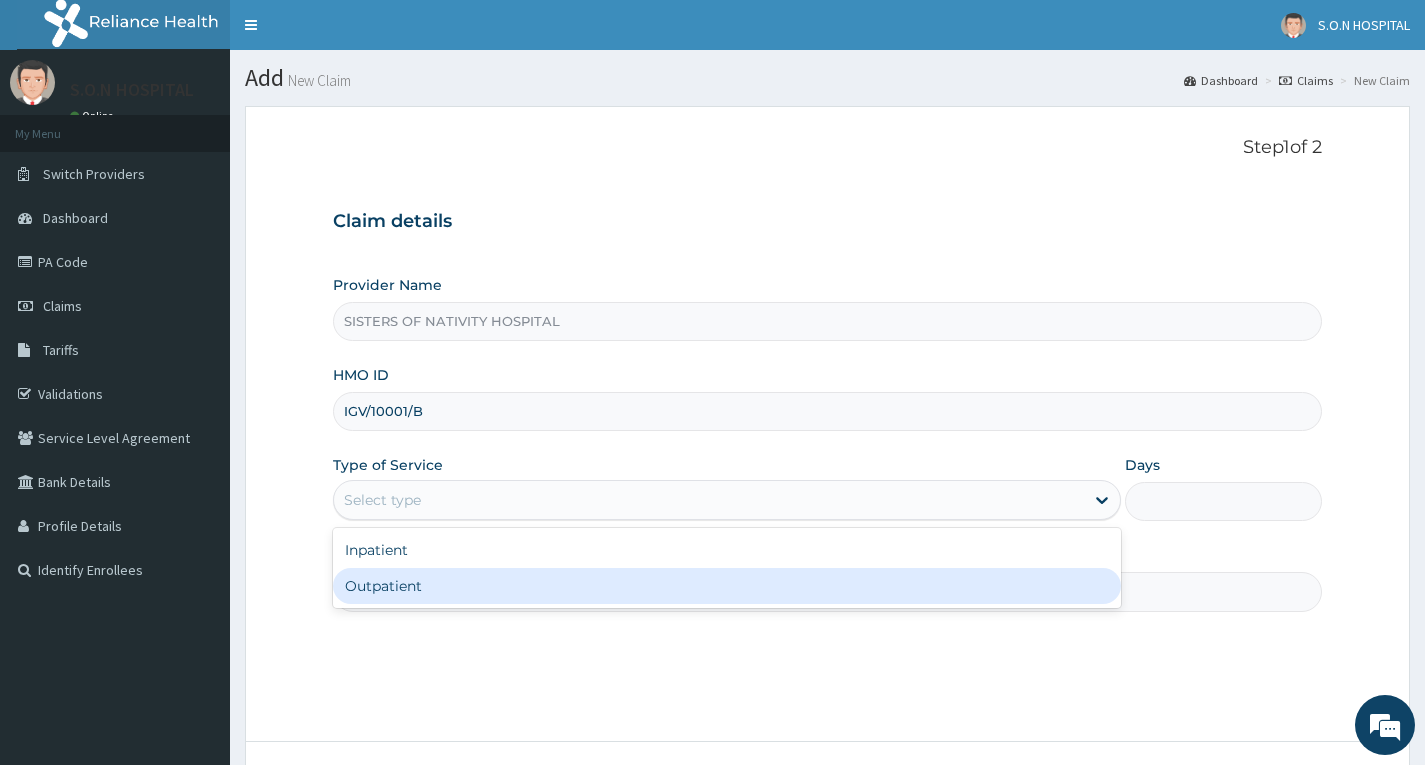 click on "Outpatient" at bounding box center [727, 586] 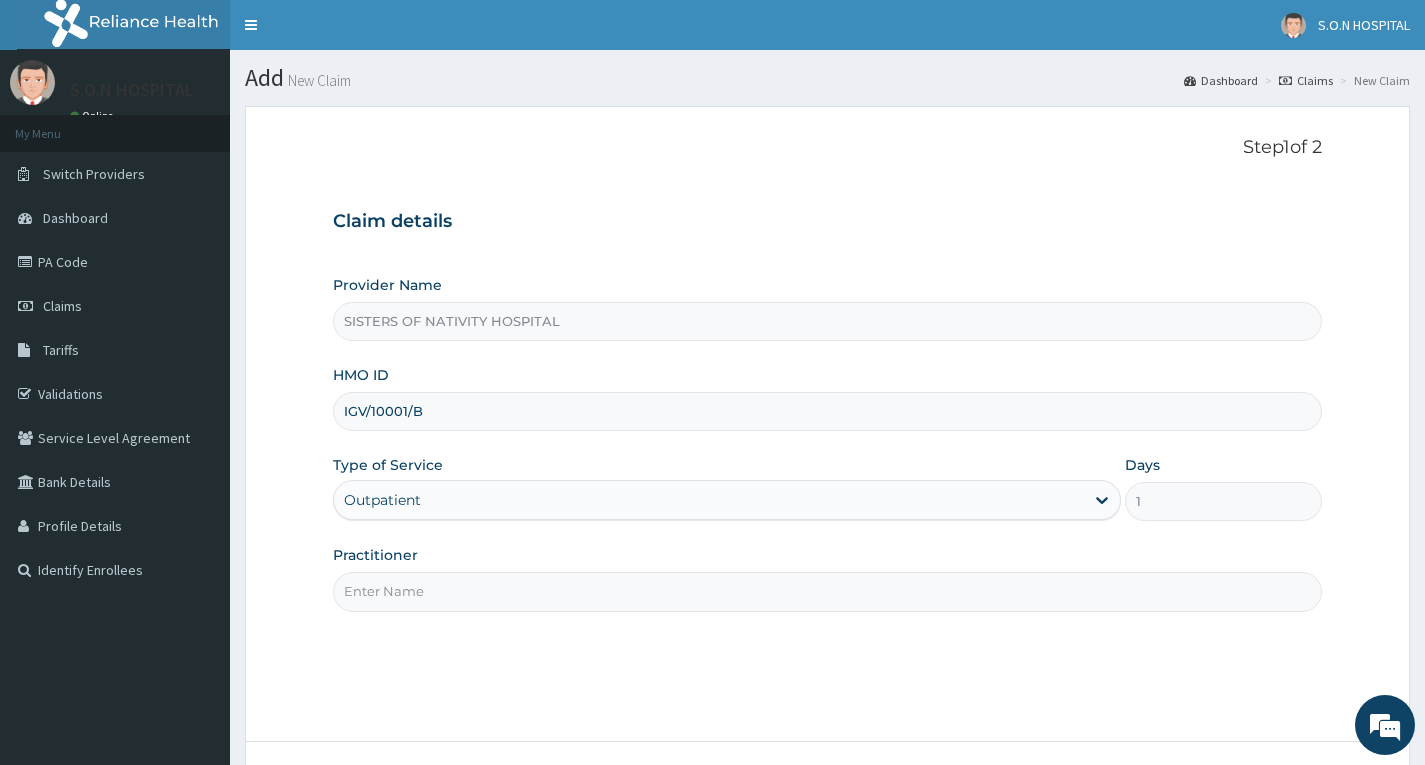 click on "Practitioner" at bounding box center (827, 591) 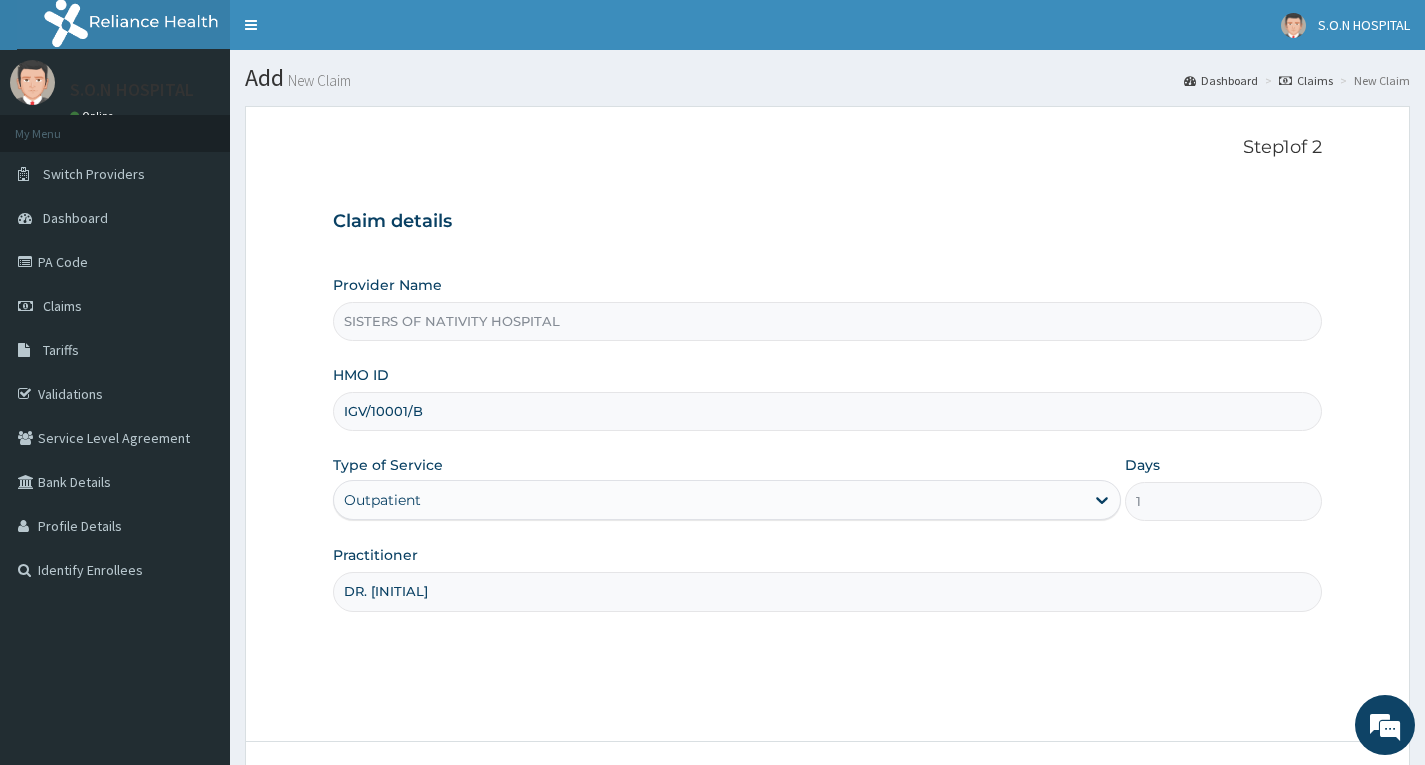 type on "Dr. Miracle" 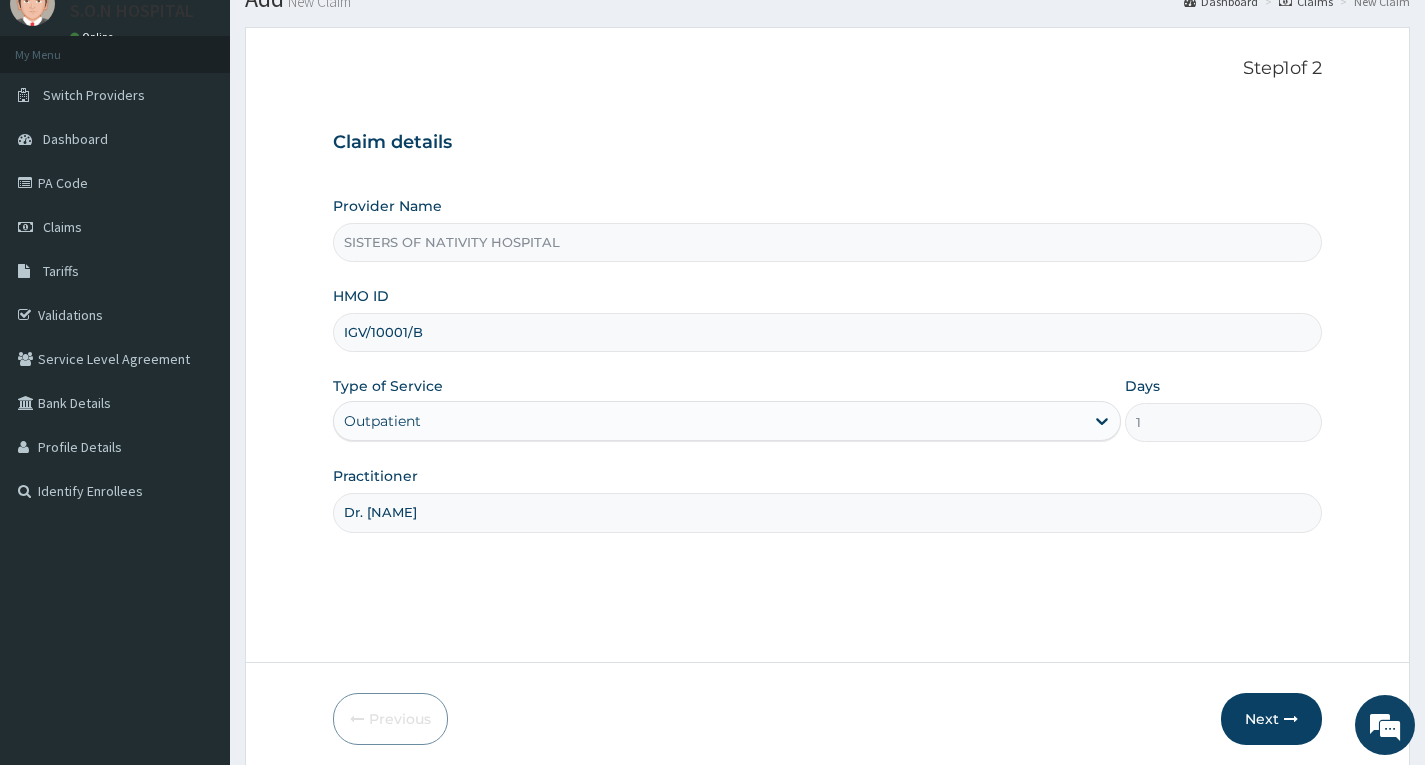 scroll, scrollTop: 156, scrollLeft: 0, axis: vertical 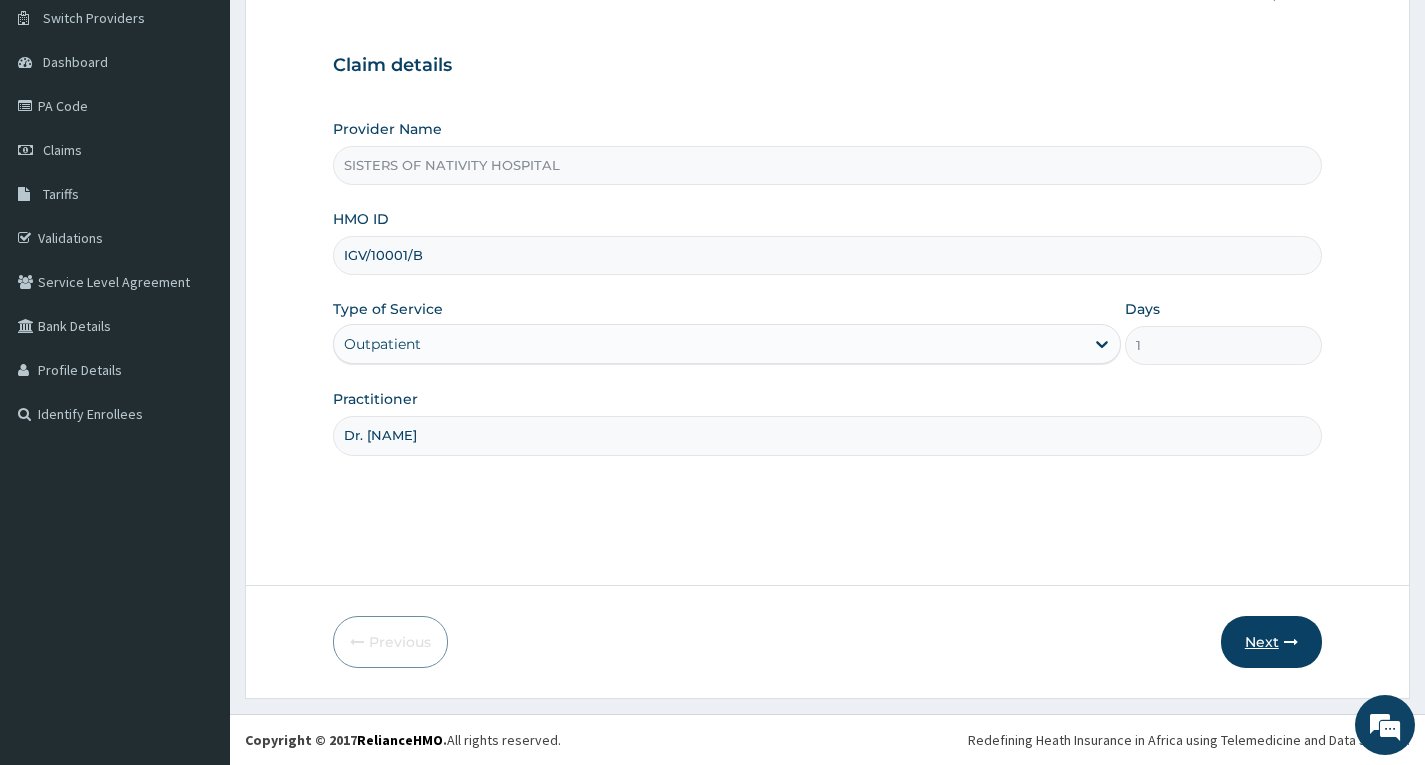 click on "Next" at bounding box center (1271, 642) 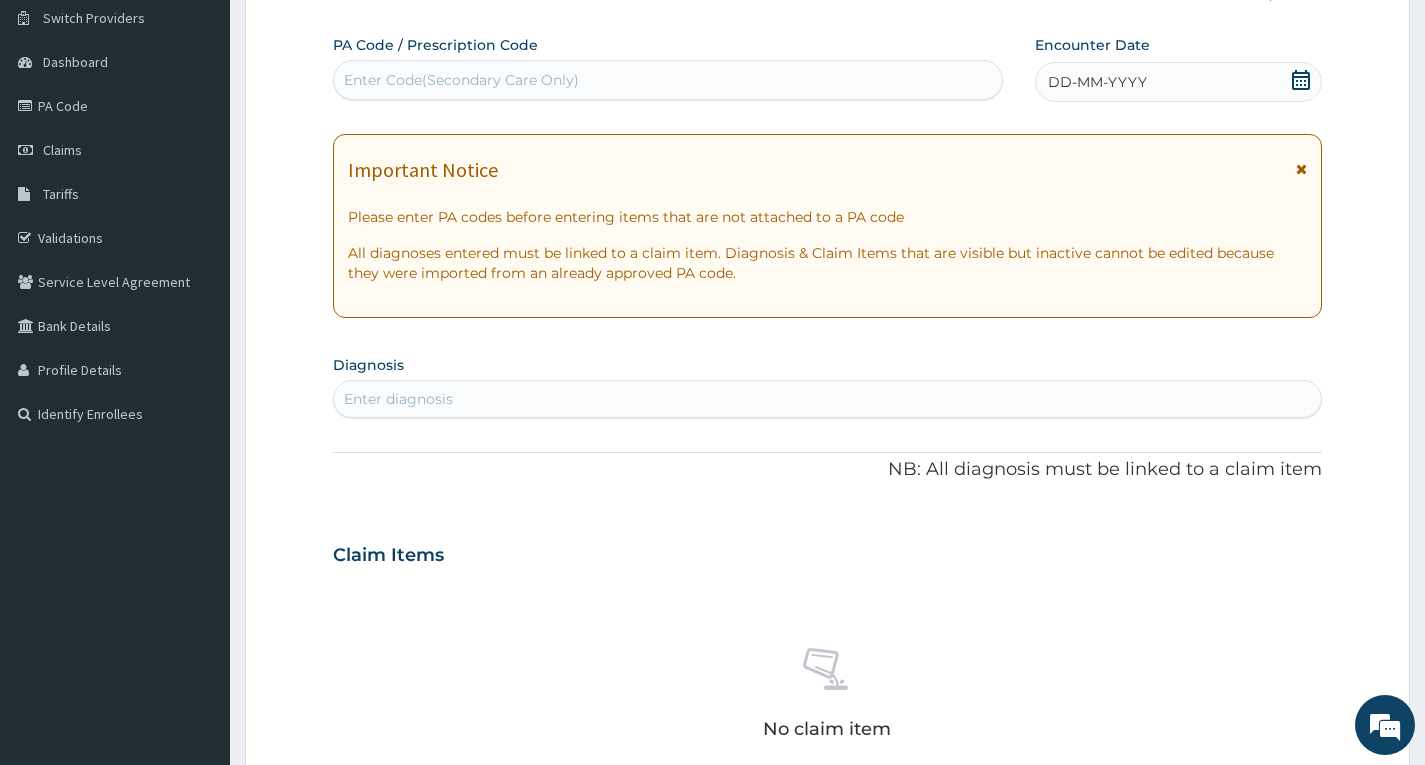 click on "Enter Code(Secondary Care Only)" at bounding box center [668, 80] 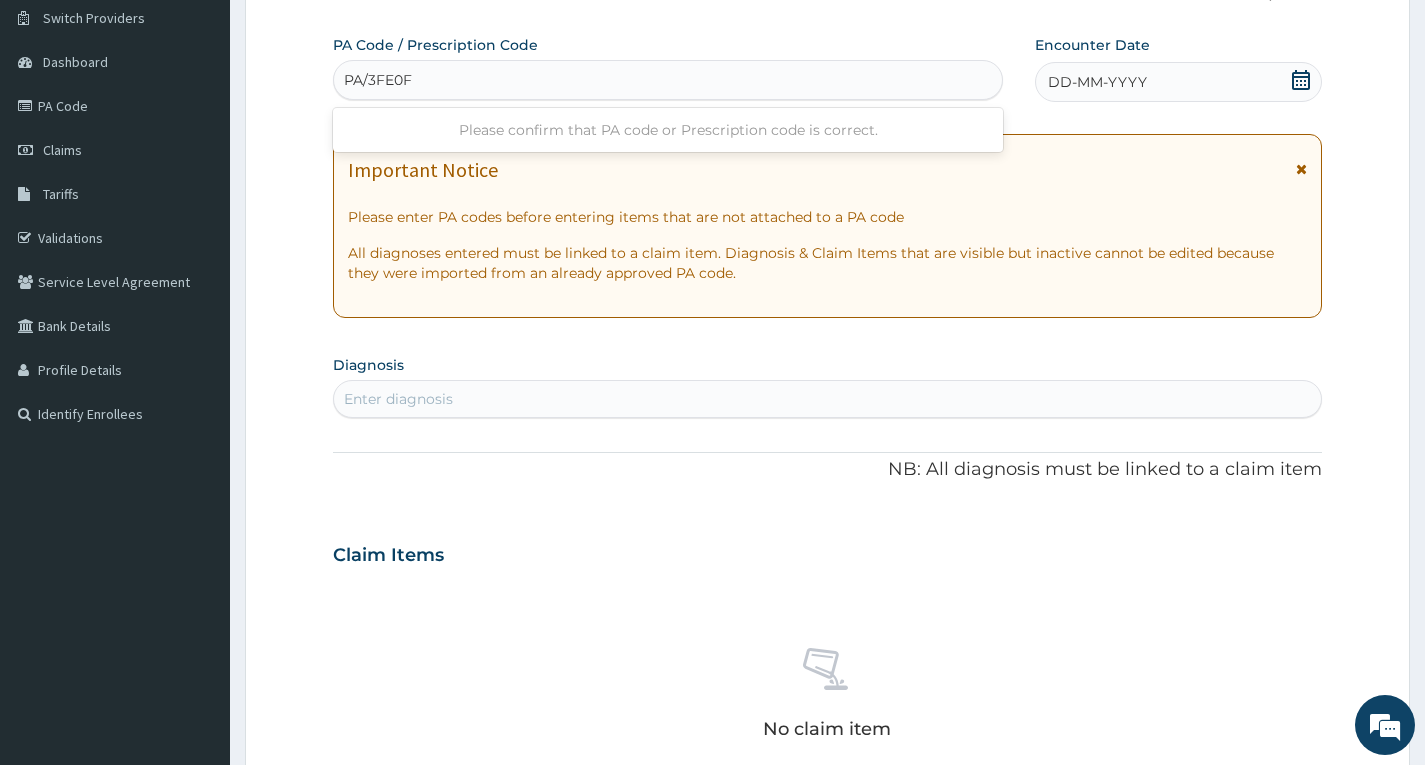 type on "PA/3FE0F7" 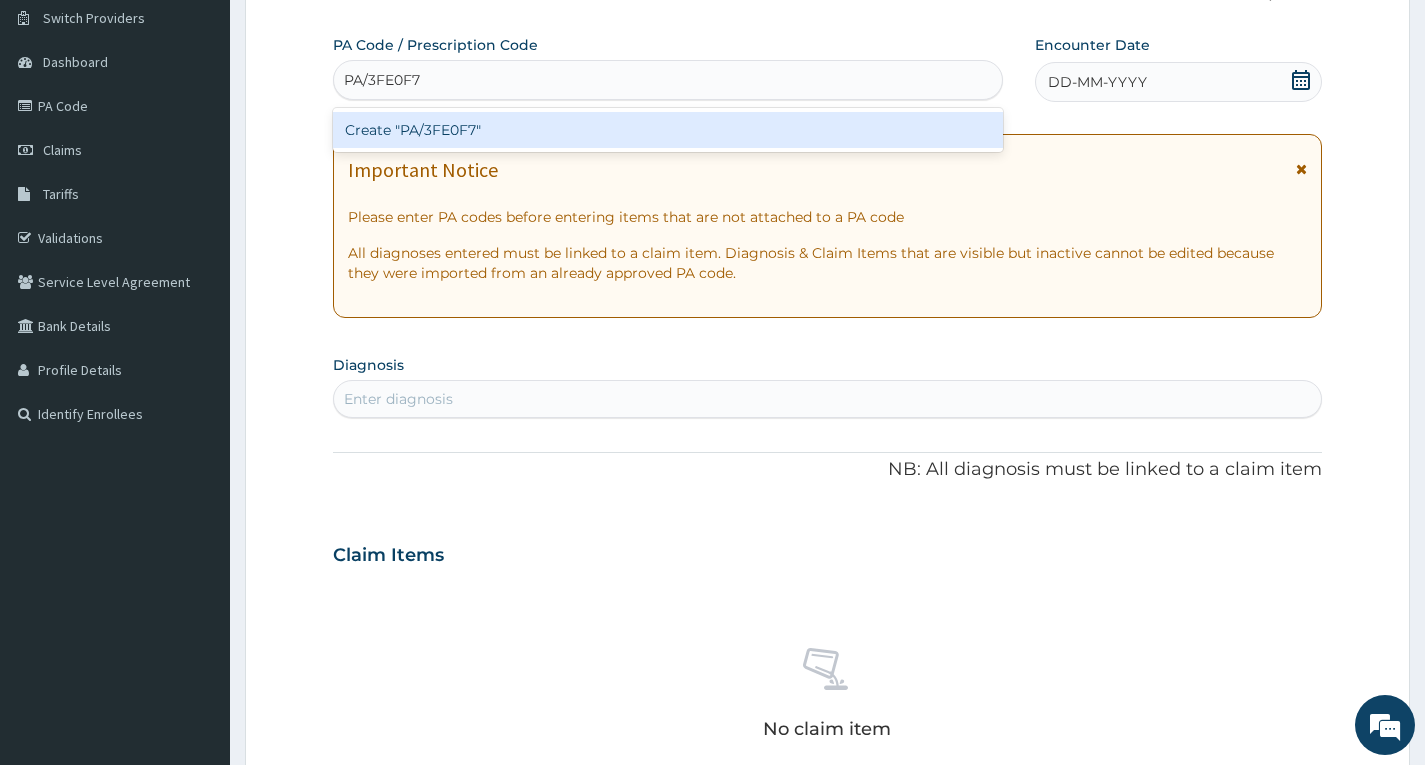 click on "Create "PA/3FE0F7"" at bounding box center (668, 130) 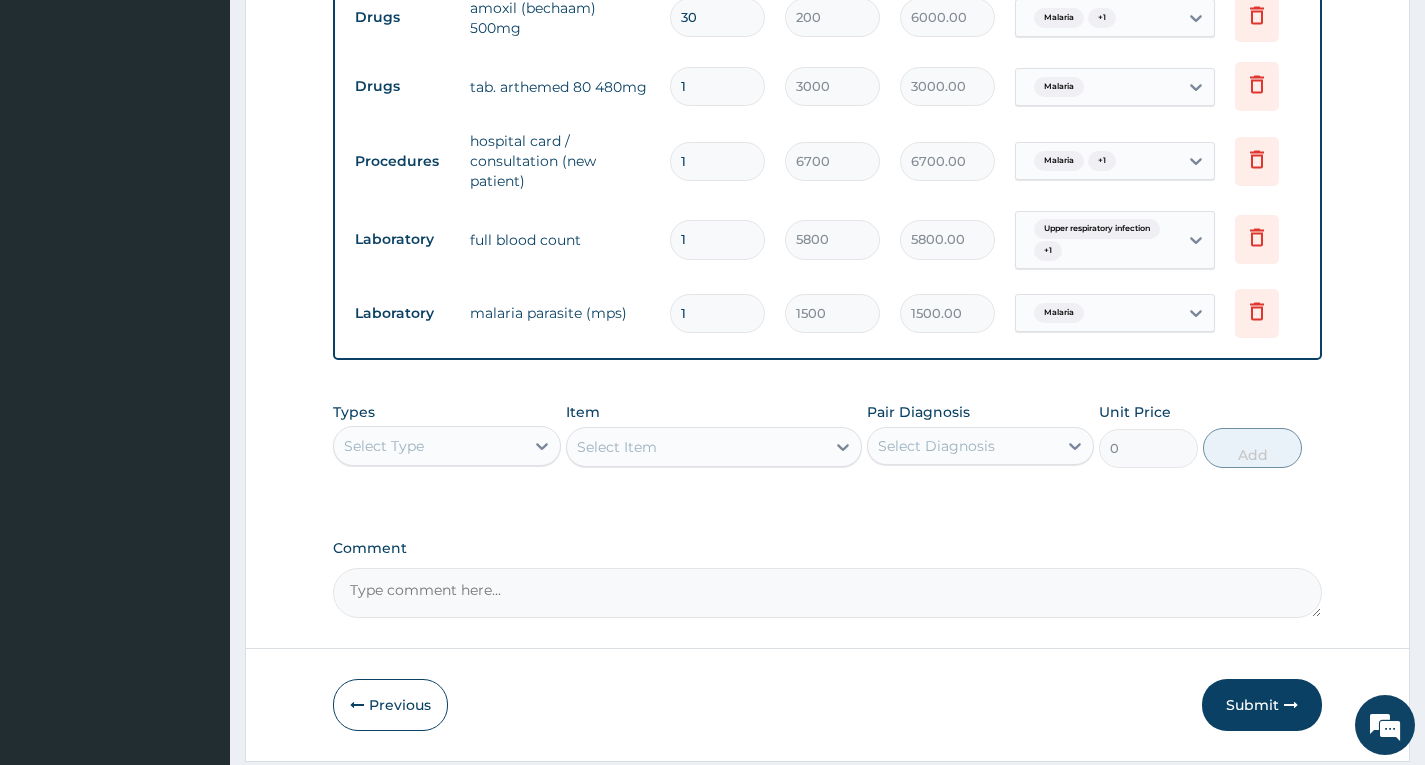 scroll, scrollTop: 1039, scrollLeft: 0, axis: vertical 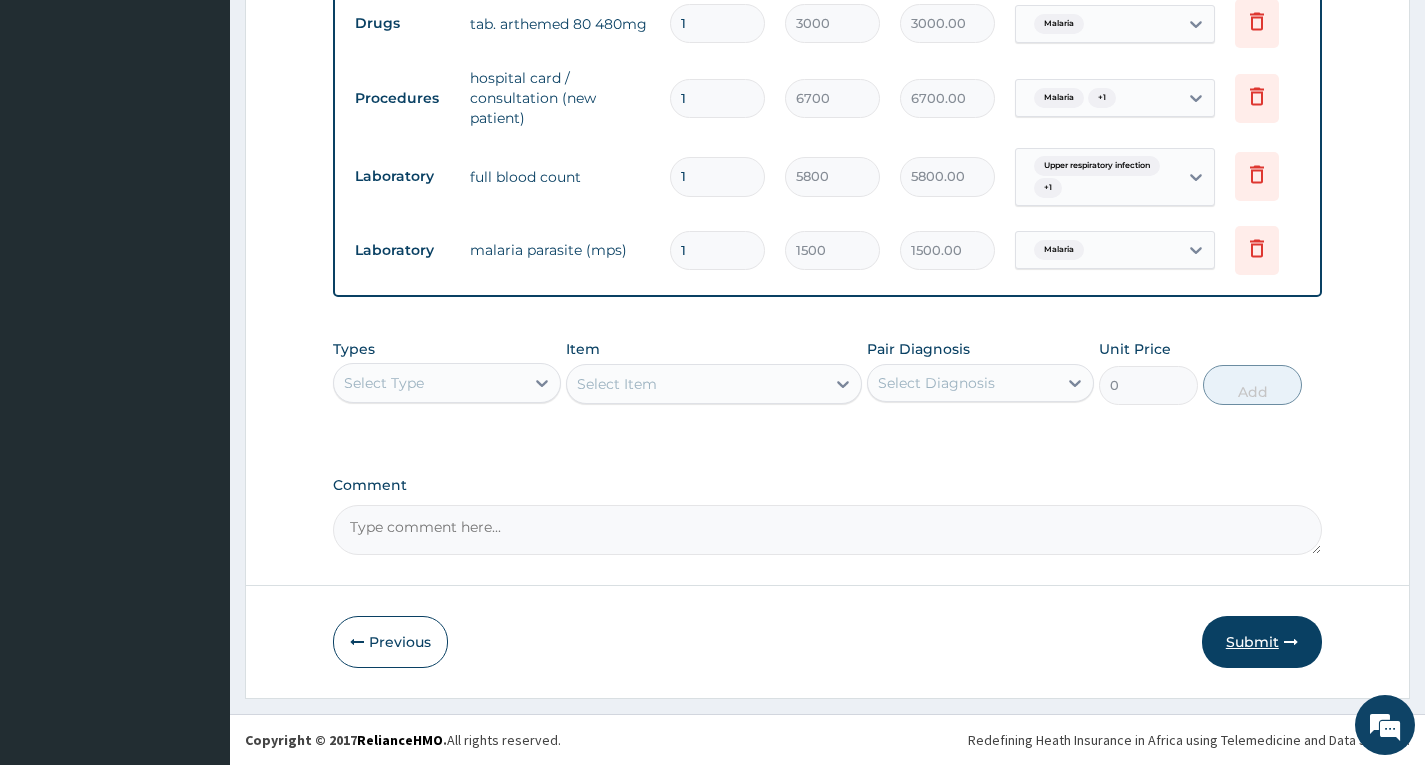click on "Submit" at bounding box center [1262, 642] 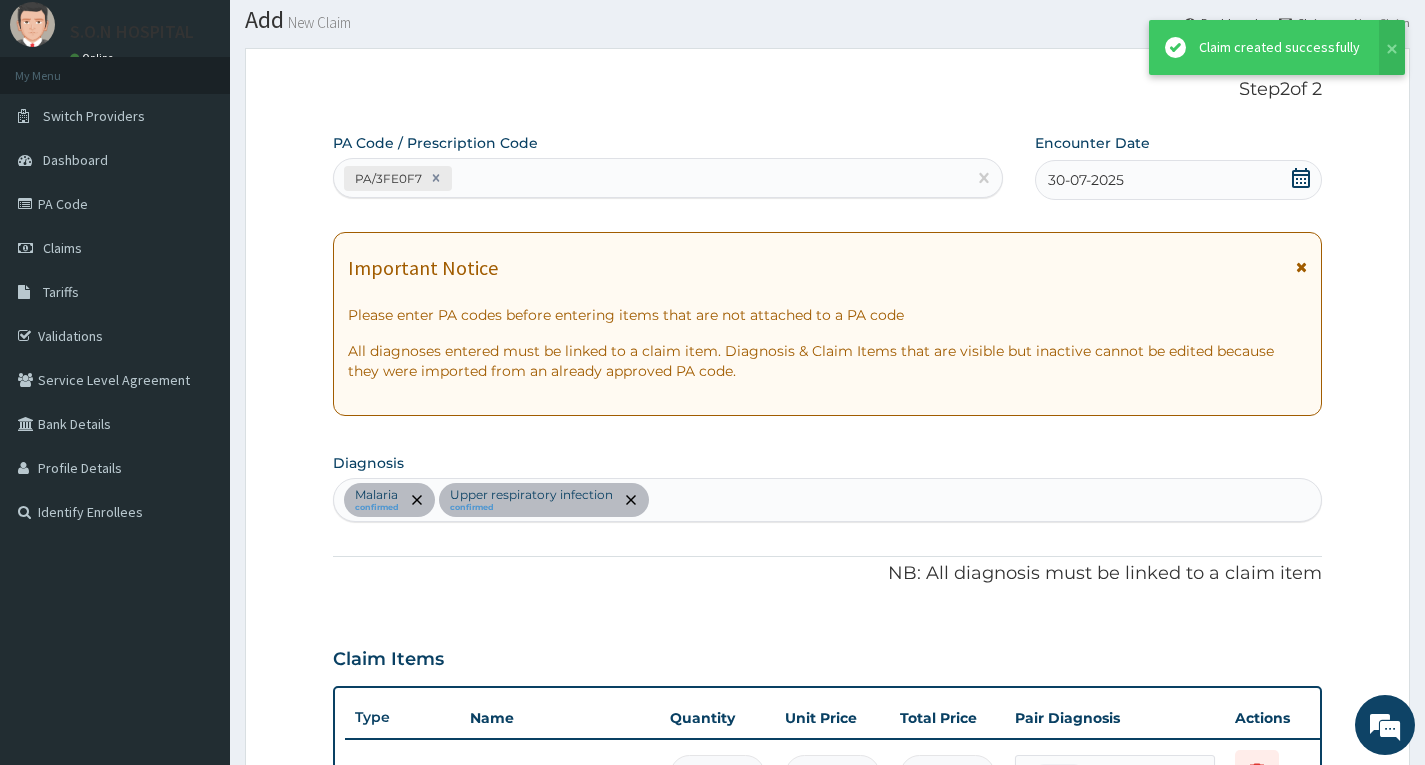 scroll, scrollTop: 1039, scrollLeft: 0, axis: vertical 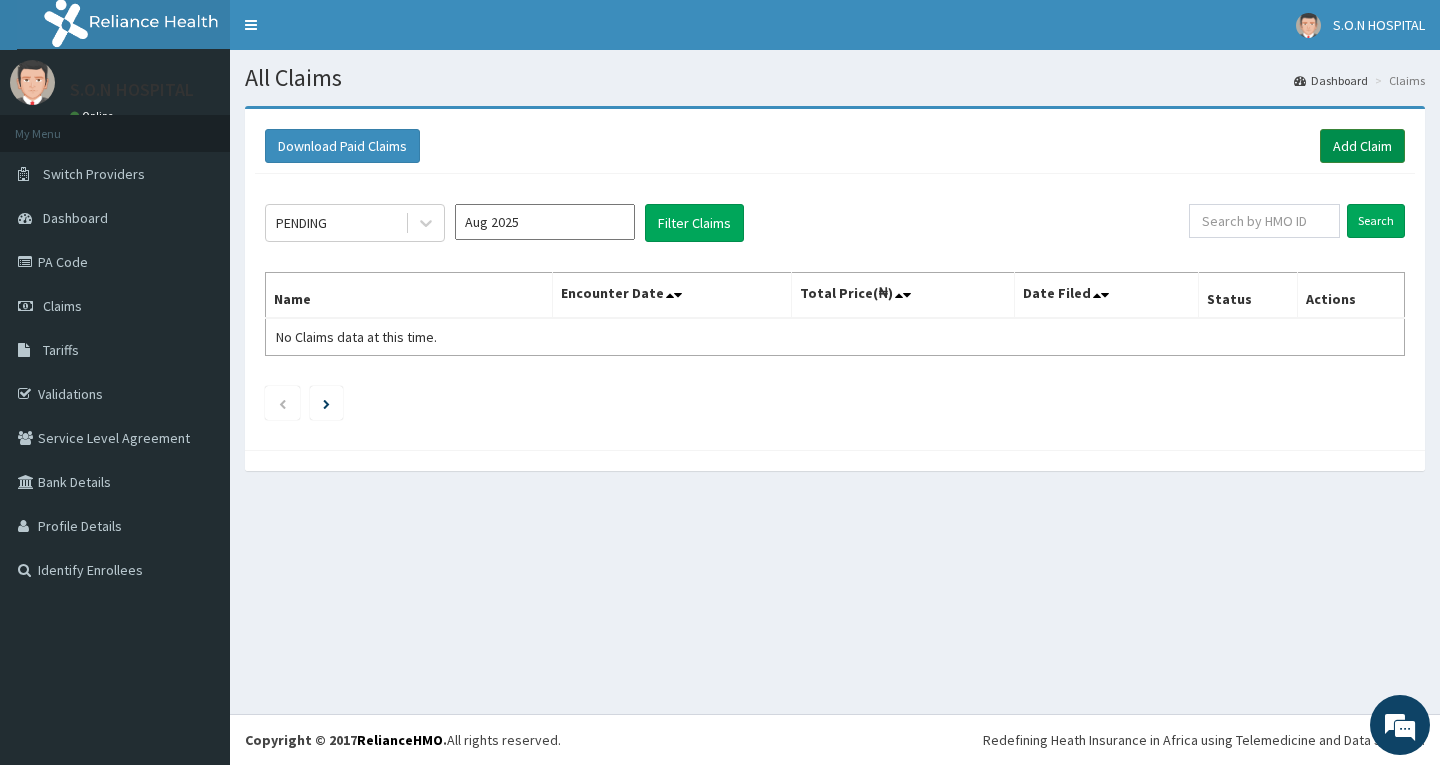 click on "Add Claim" at bounding box center (1362, 146) 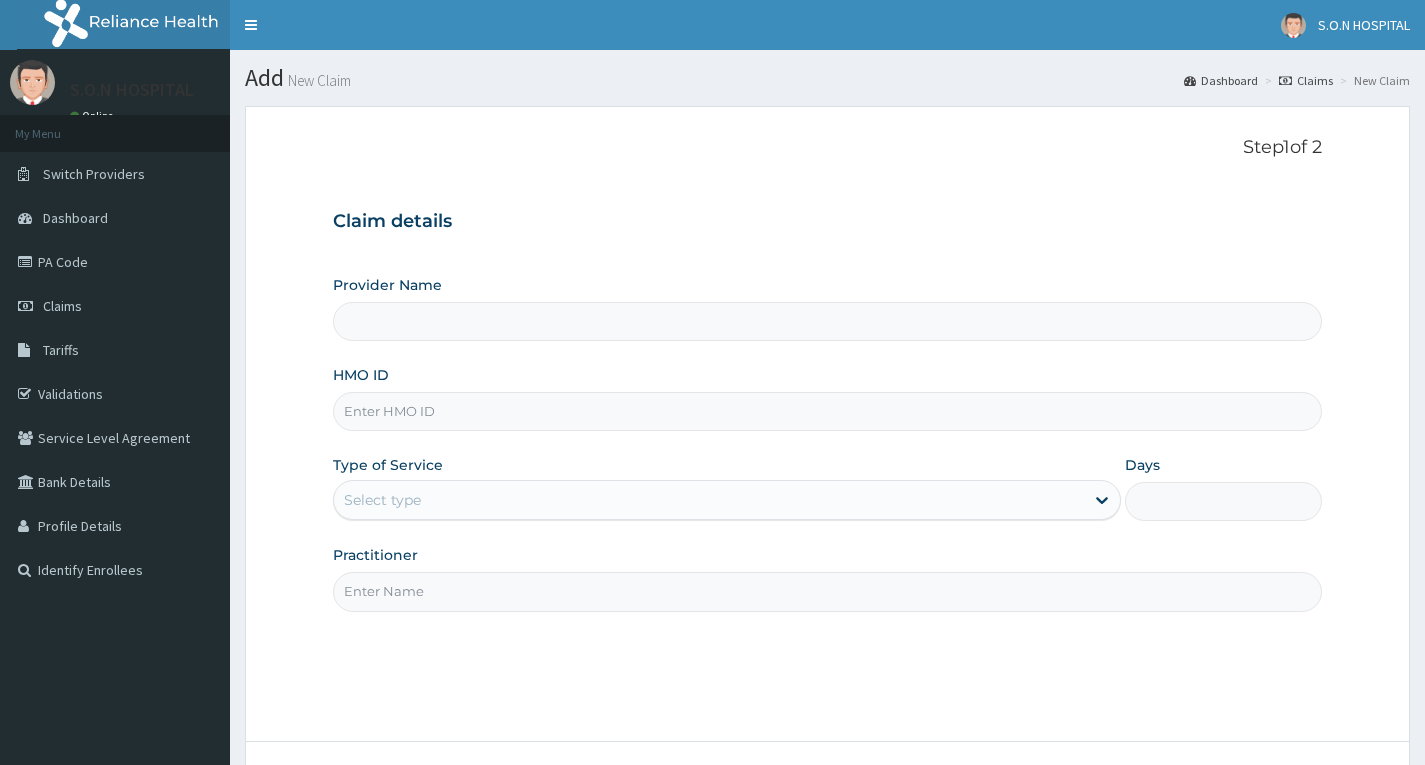 scroll, scrollTop: 0, scrollLeft: 0, axis: both 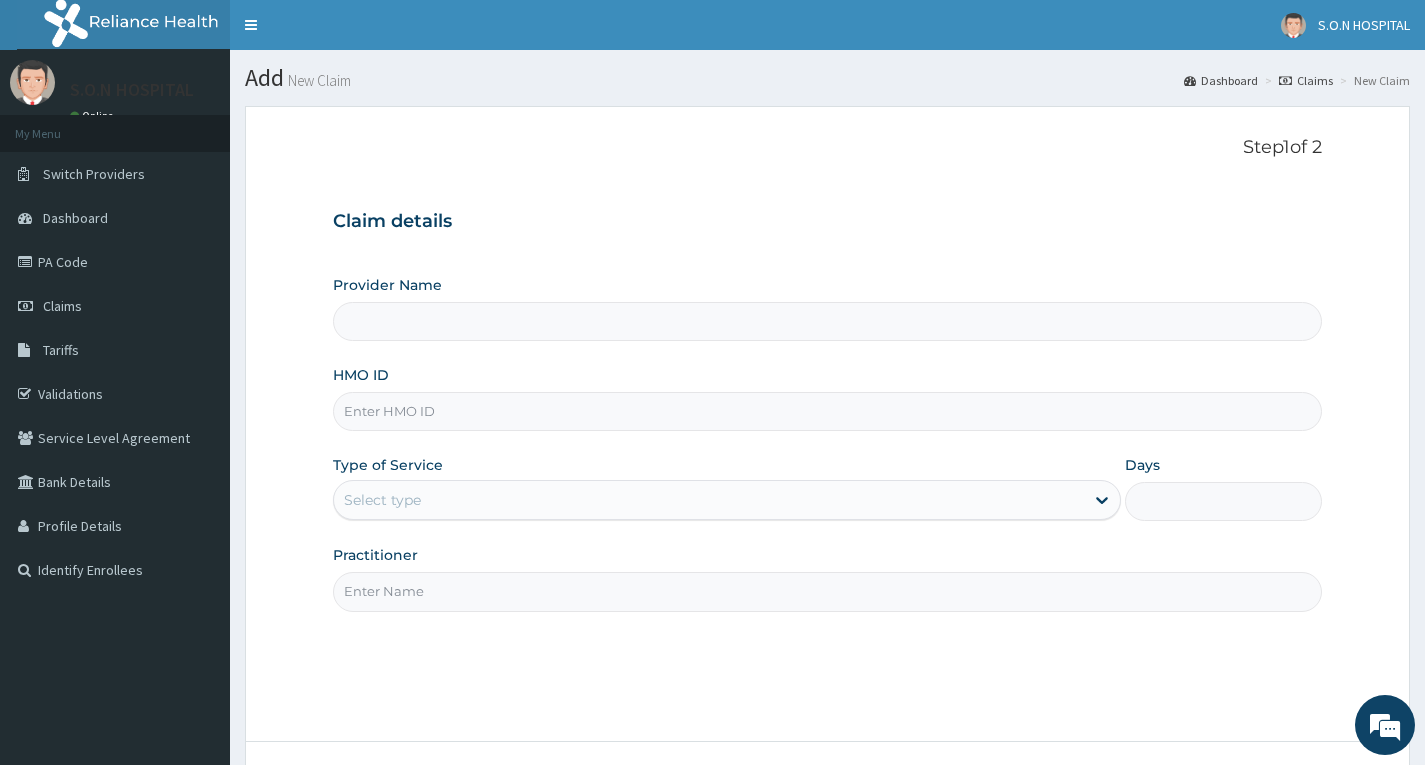 type on "SISTERS OF NATIVITY HOSPITAL" 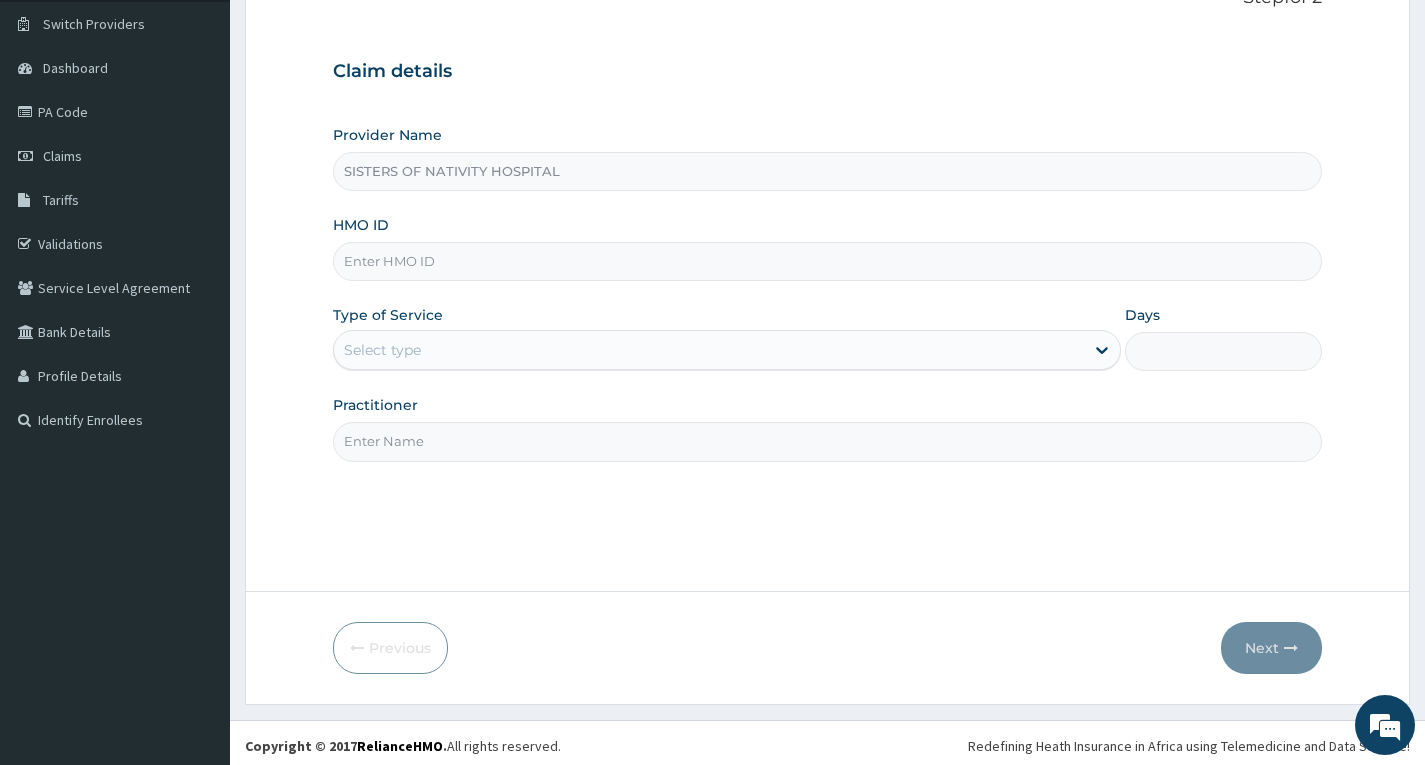 scroll, scrollTop: 156, scrollLeft: 0, axis: vertical 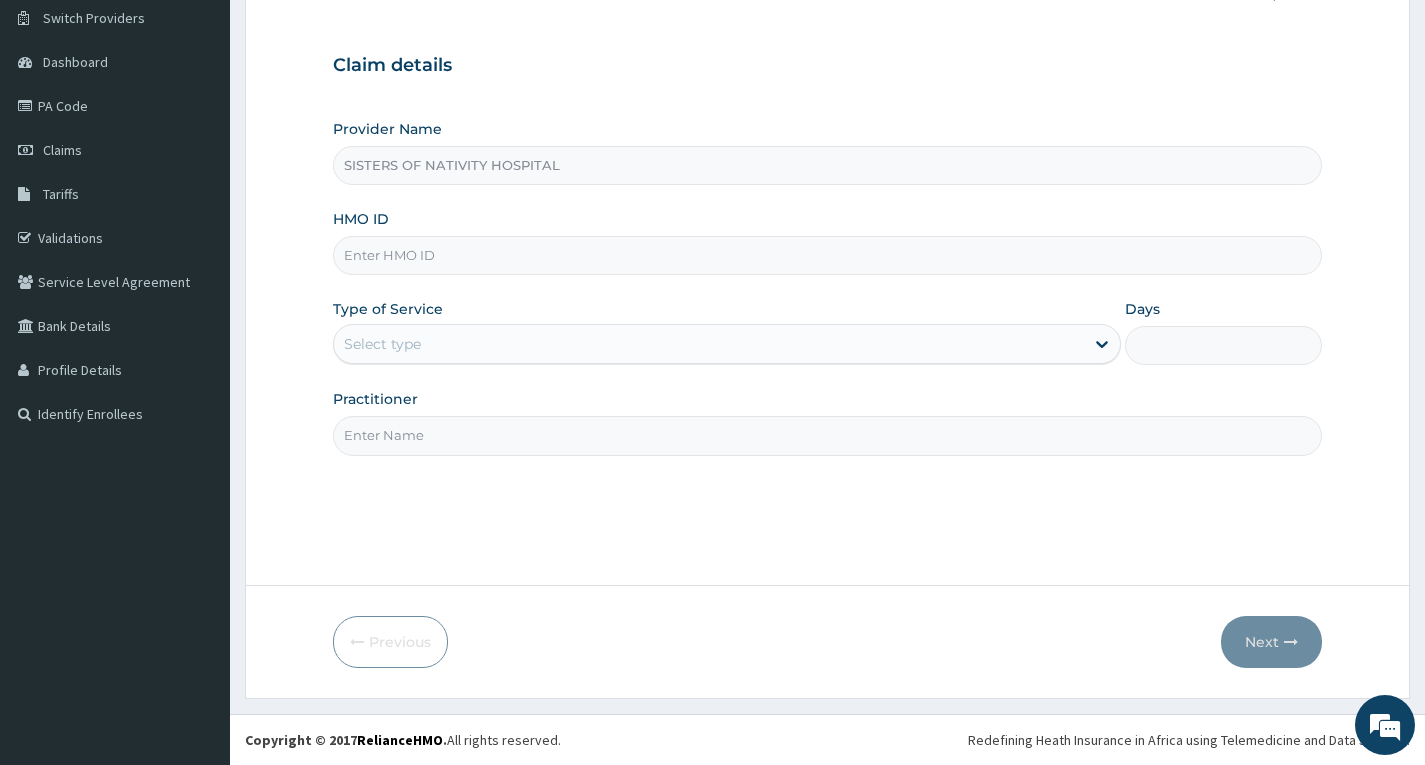 click on "HMO ID" at bounding box center (827, 255) 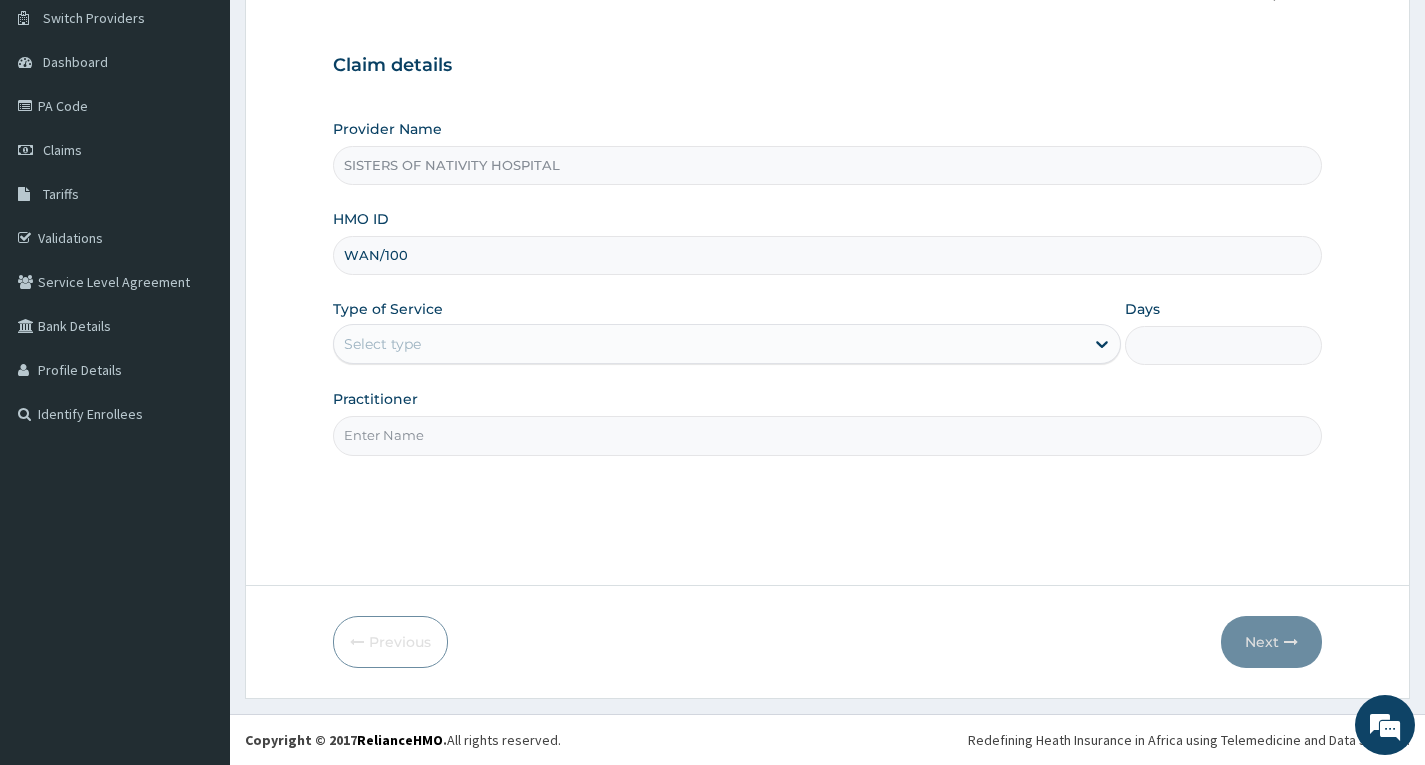 scroll, scrollTop: 0, scrollLeft: 0, axis: both 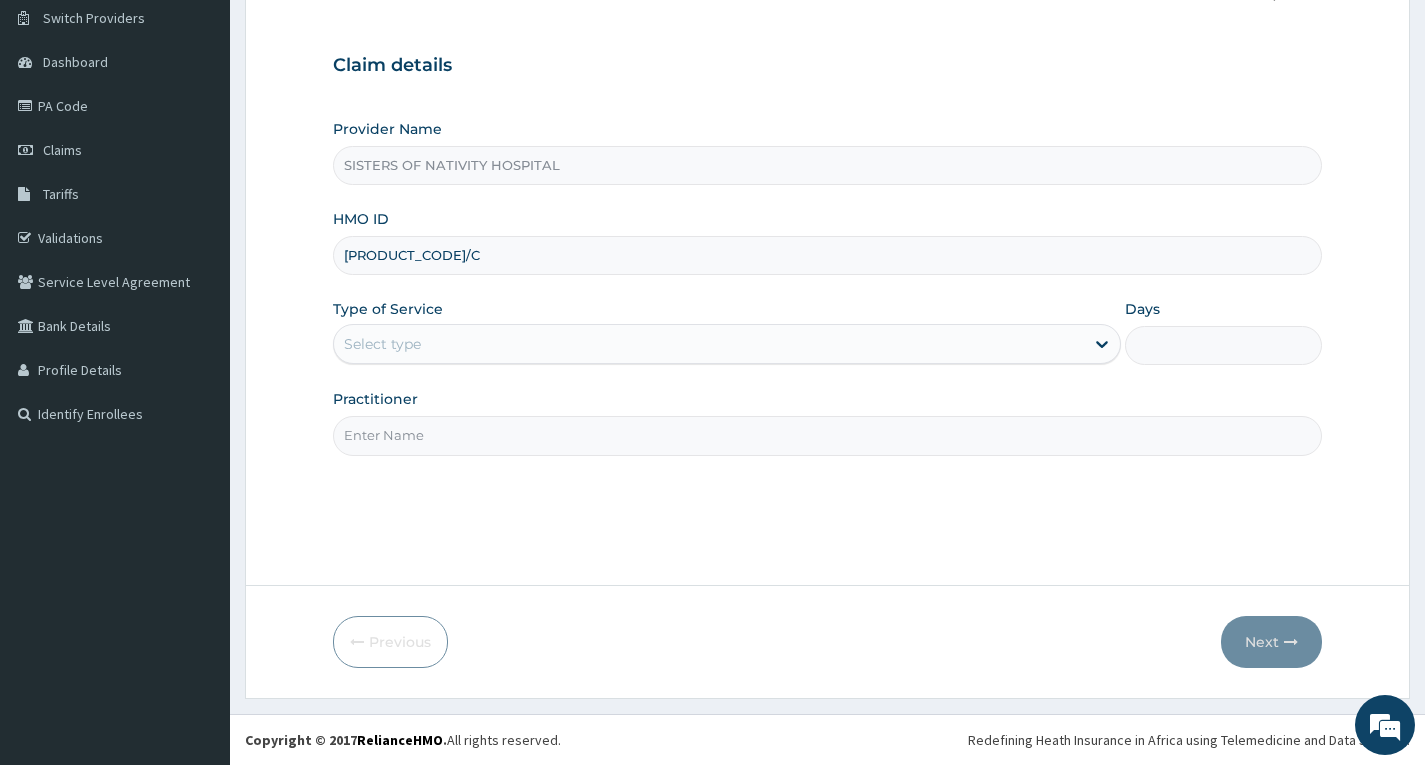 type on "[PRODUCT_CODE]/C" 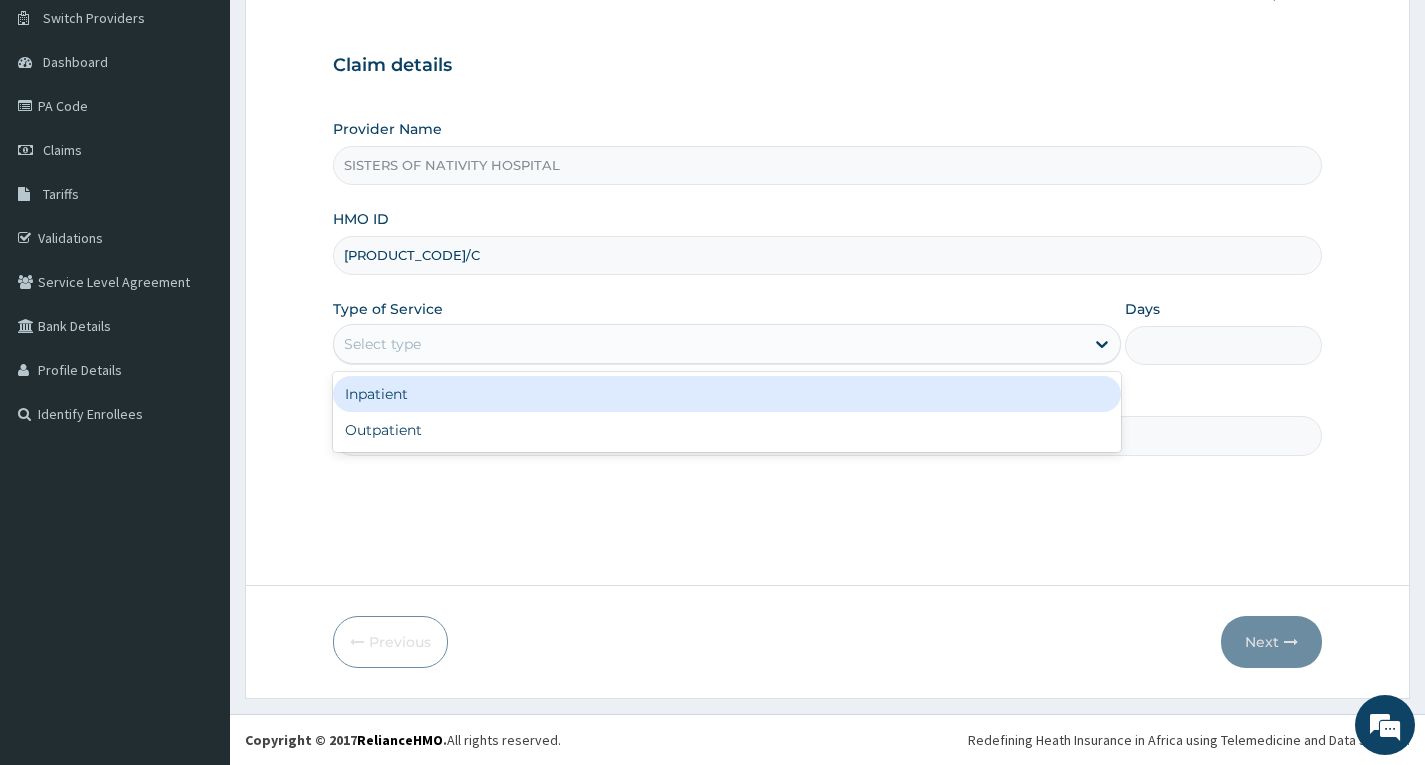 click on "Select type" at bounding box center [709, 344] 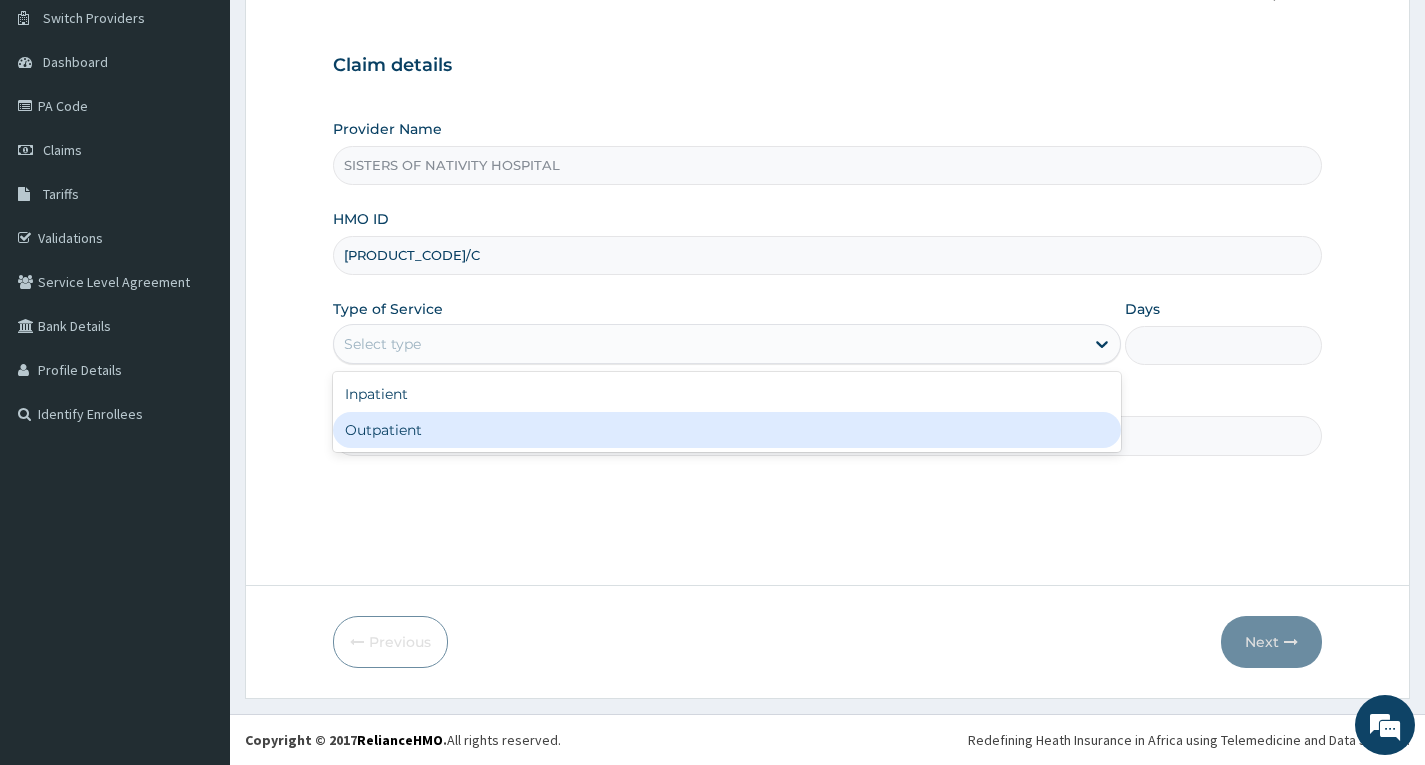 click on "Outpatient" at bounding box center [727, 430] 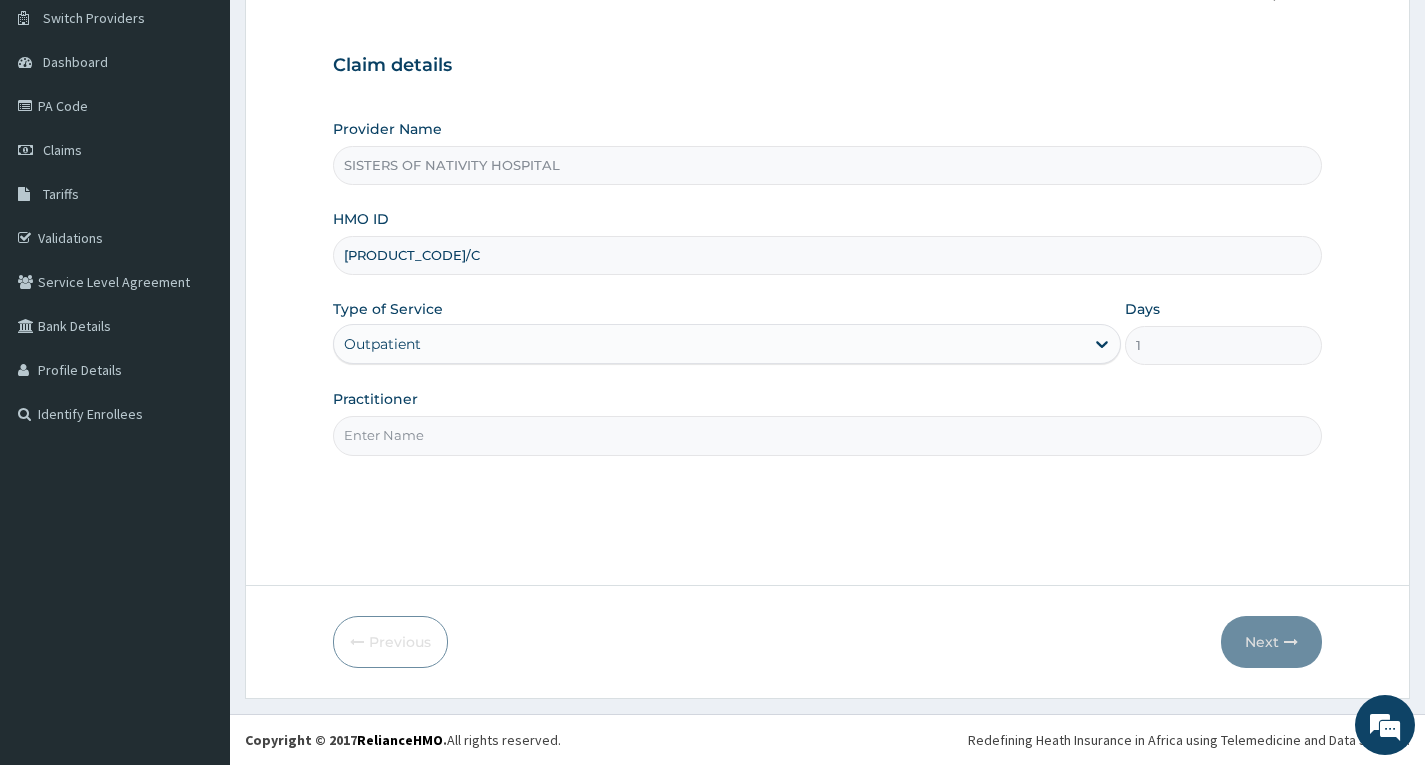 click on "Practitioner" at bounding box center (827, 435) 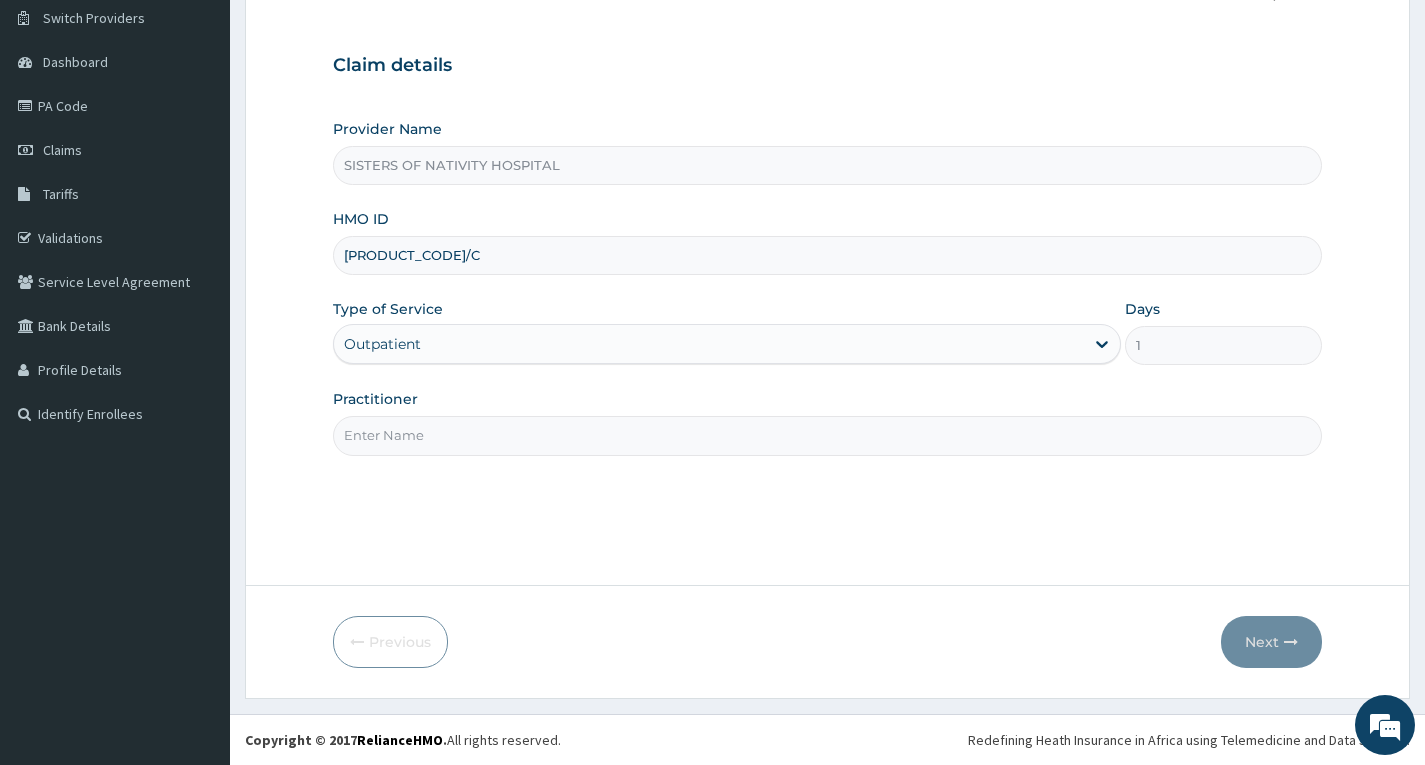 type on "Dr. Edwina" 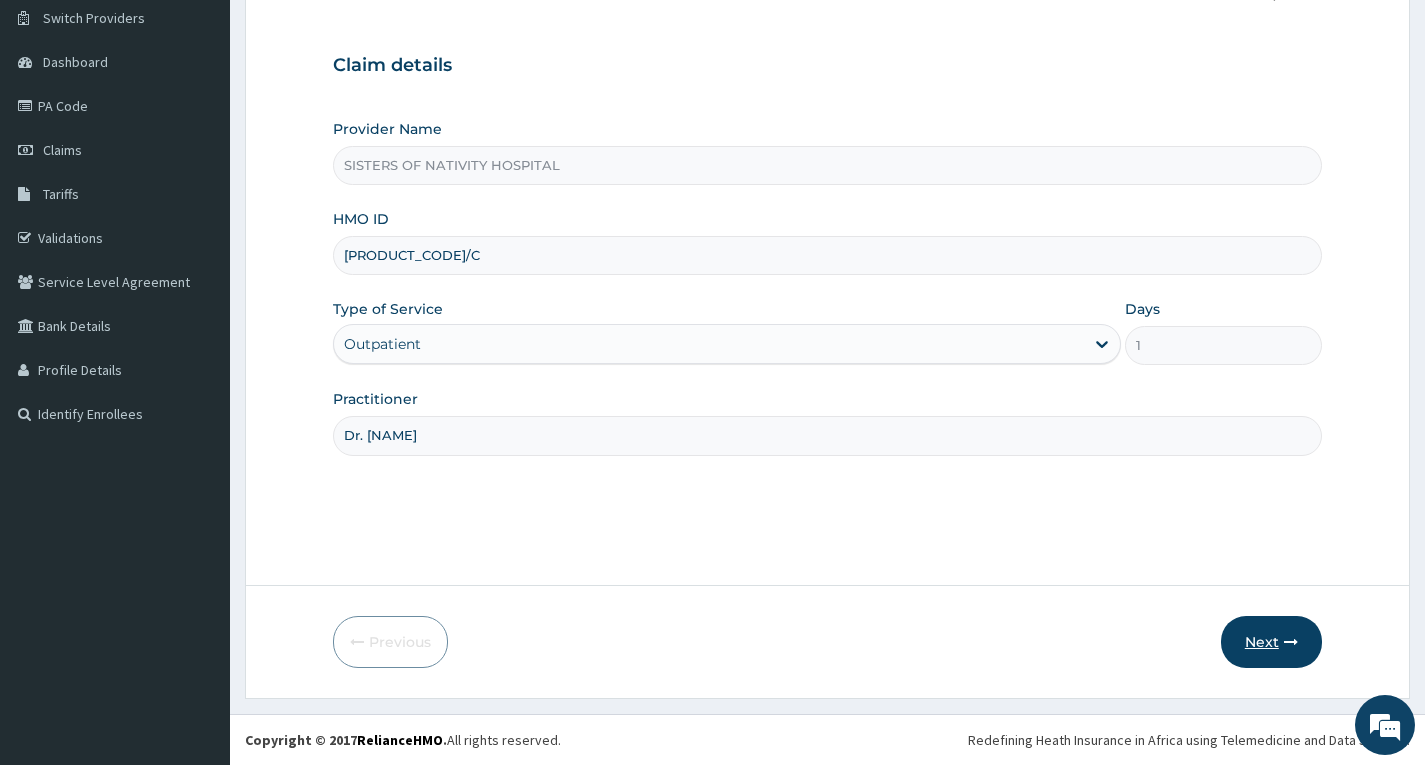 click on "Next" at bounding box center [1271, 642] 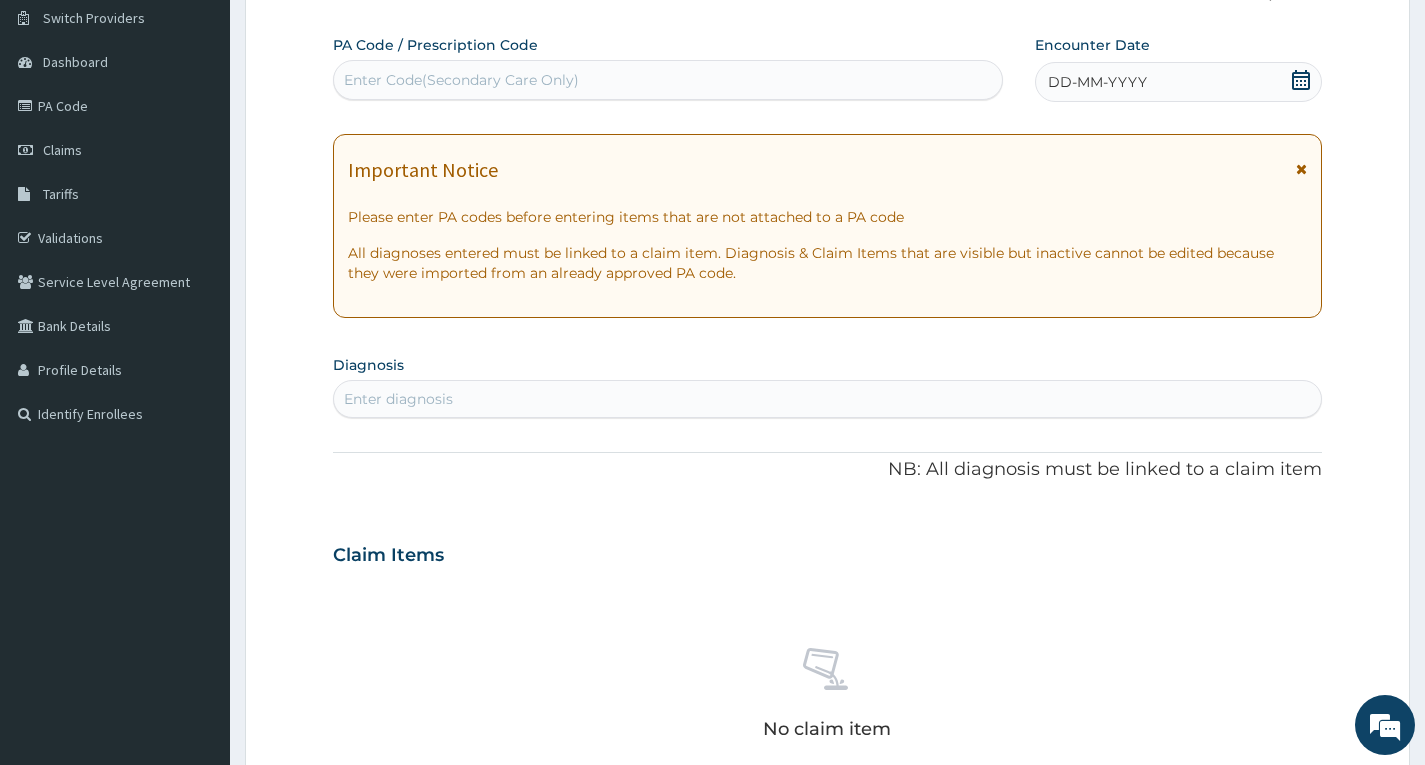 click on "PA Code / Prescription Code Enter Code(Secondary Care Only)" at bounding box center (668, 67) 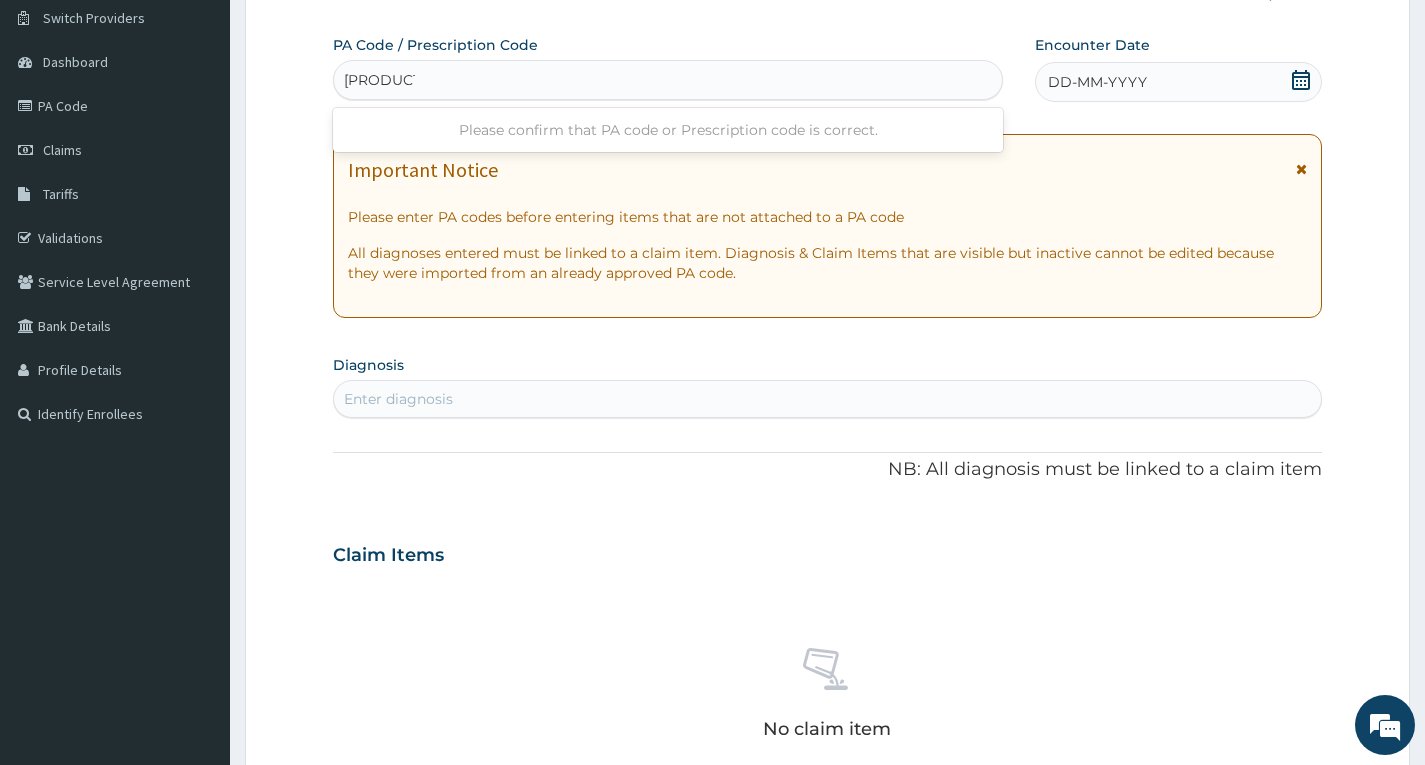 type on "PA/756D2E" 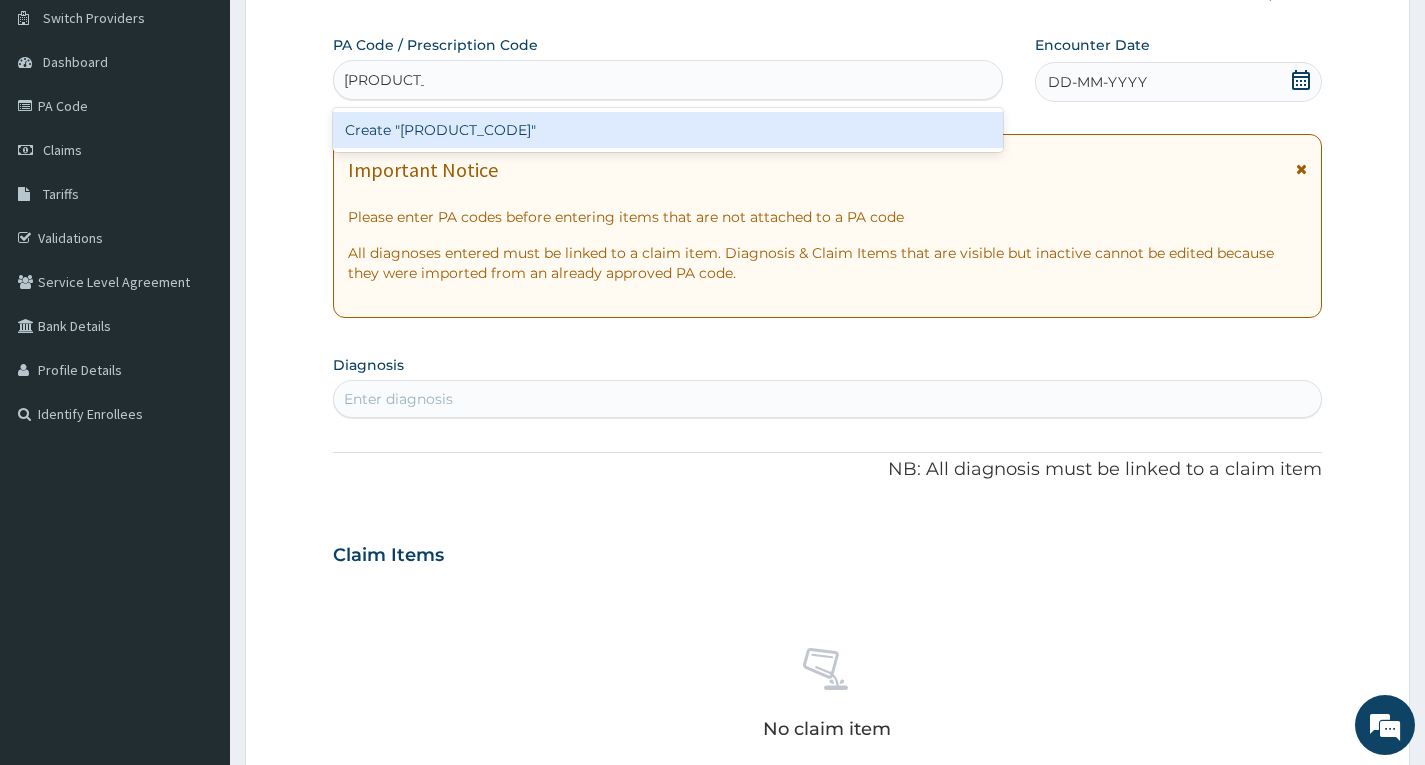 click on "Create "PA/756D2E"" at bounding box center (668, 130) 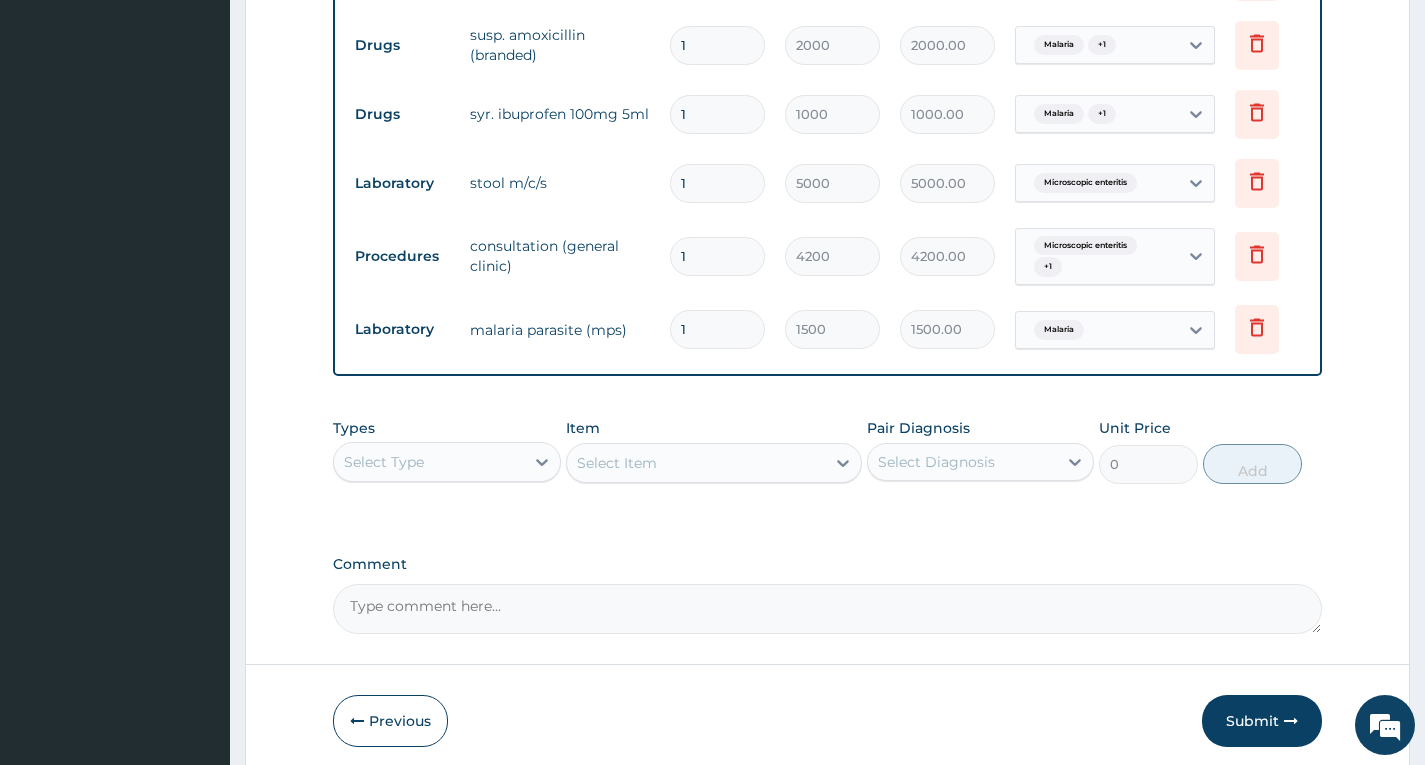 scroll, scrollTop: 950, scrollLeft: 0, axis: vertical 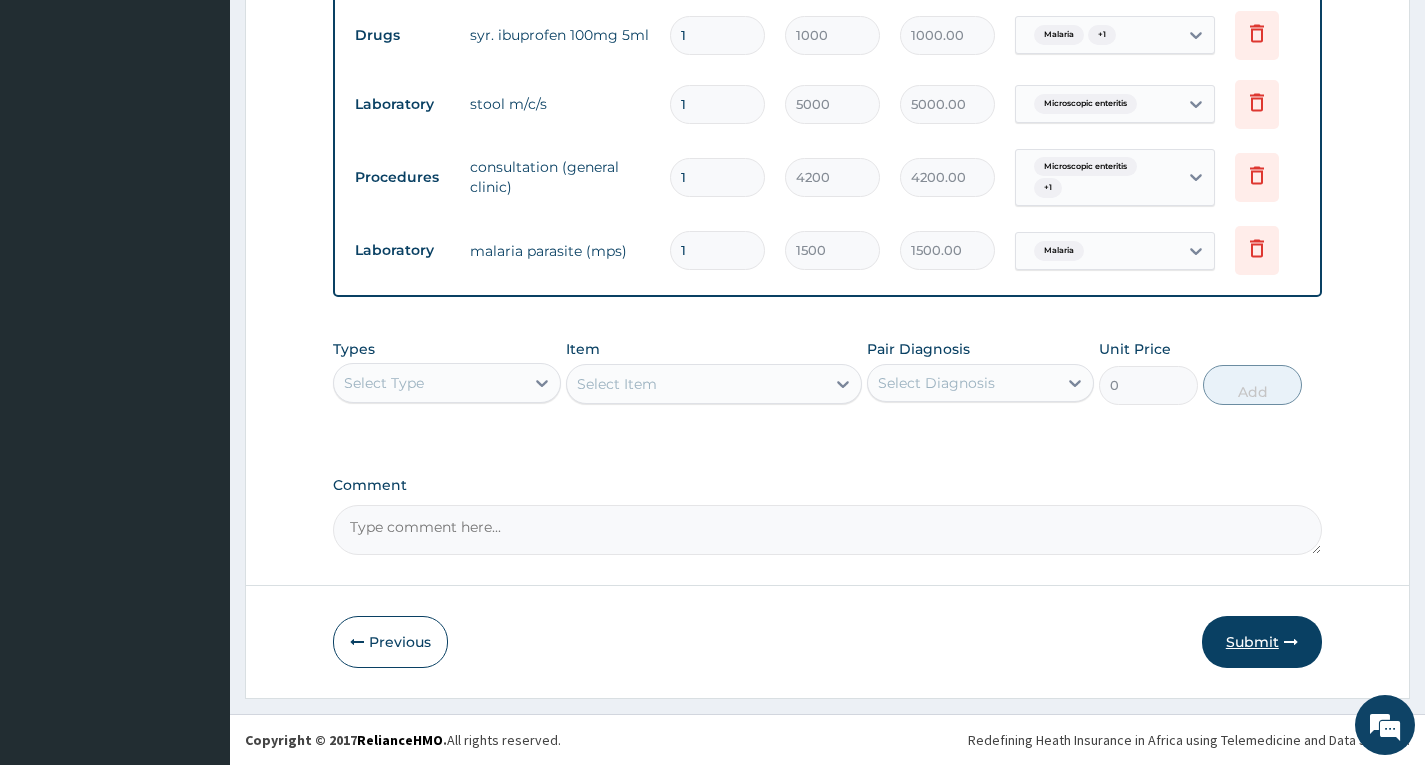 click on "Submit" at bounding box center [1262, 642] 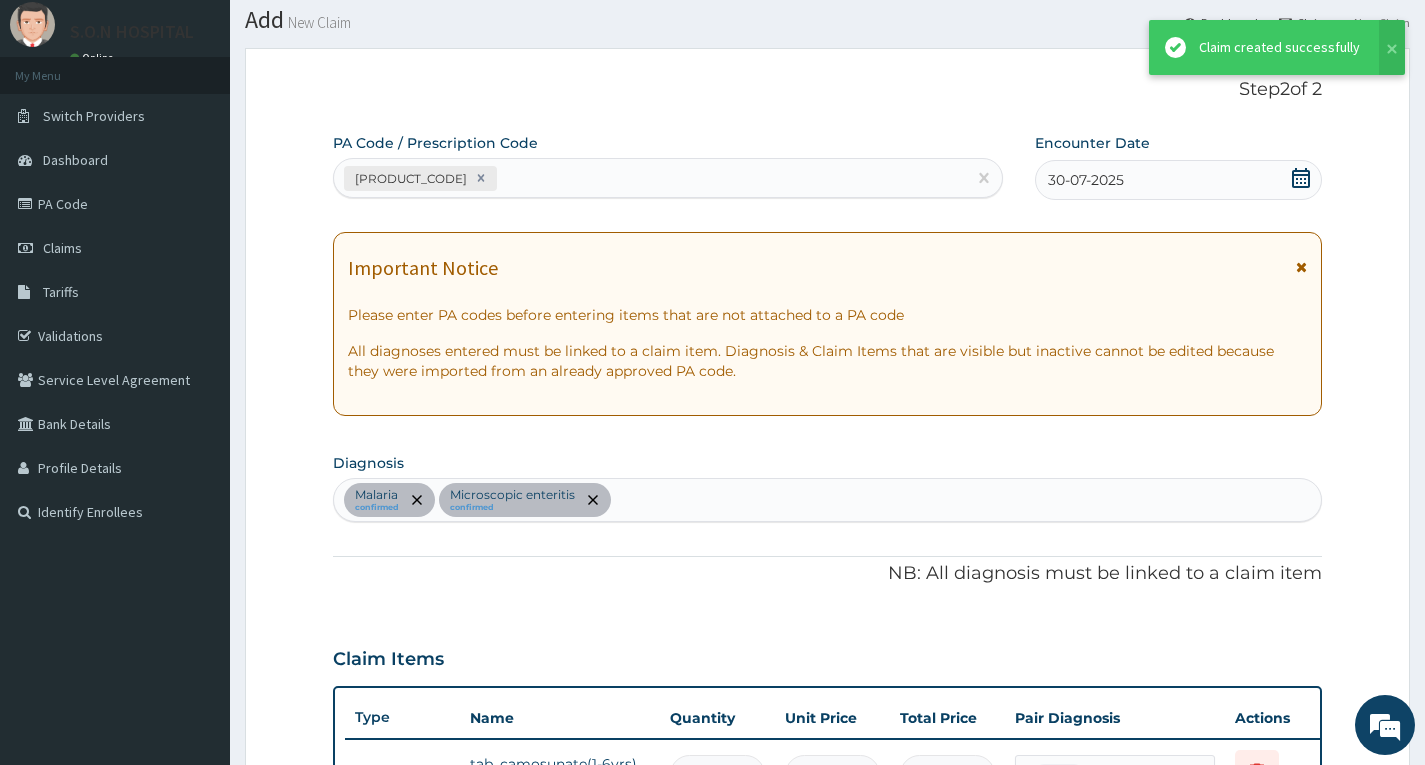 scroll, scrollTop: 950, scrollLeft: 0, axis: vertical 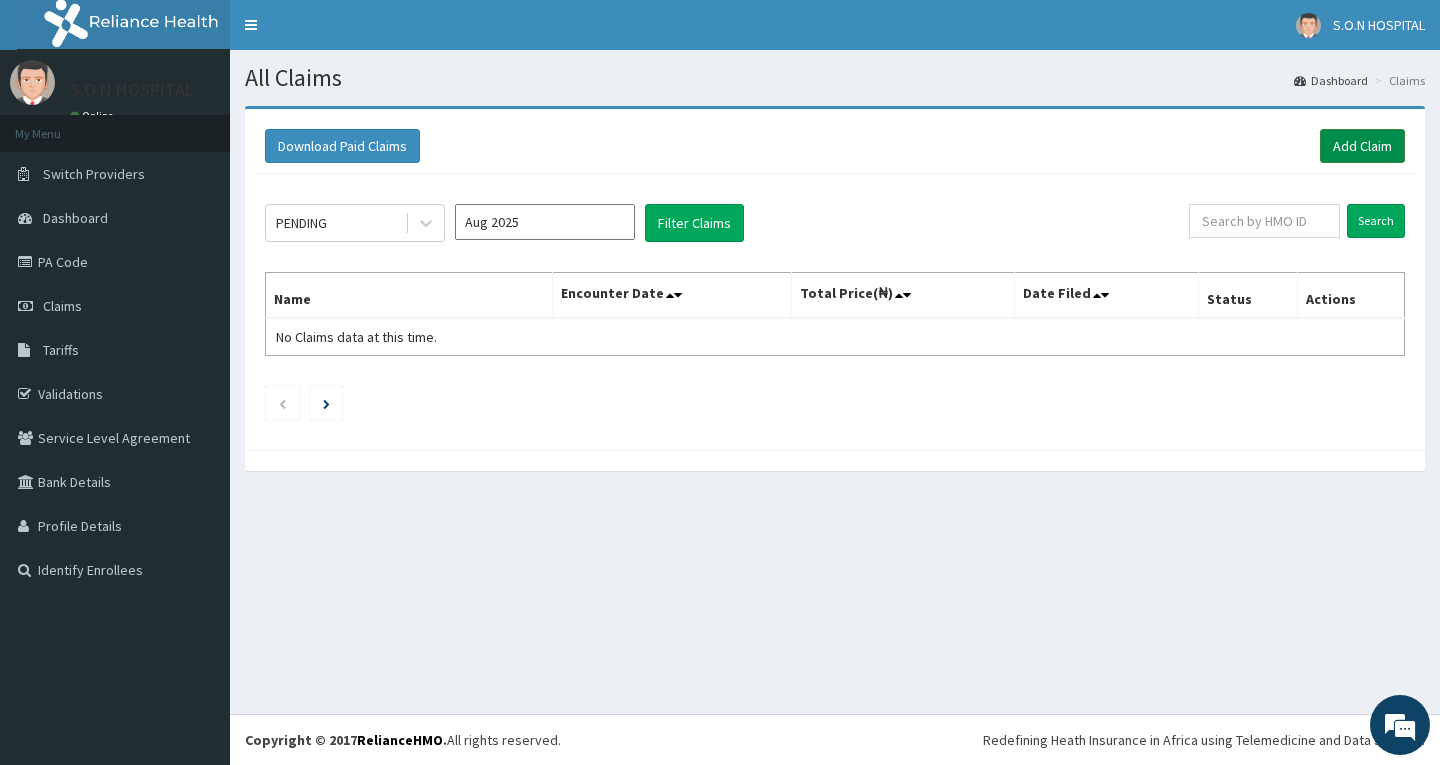 click on "Add Claim" at bounding box center (1362, 146) 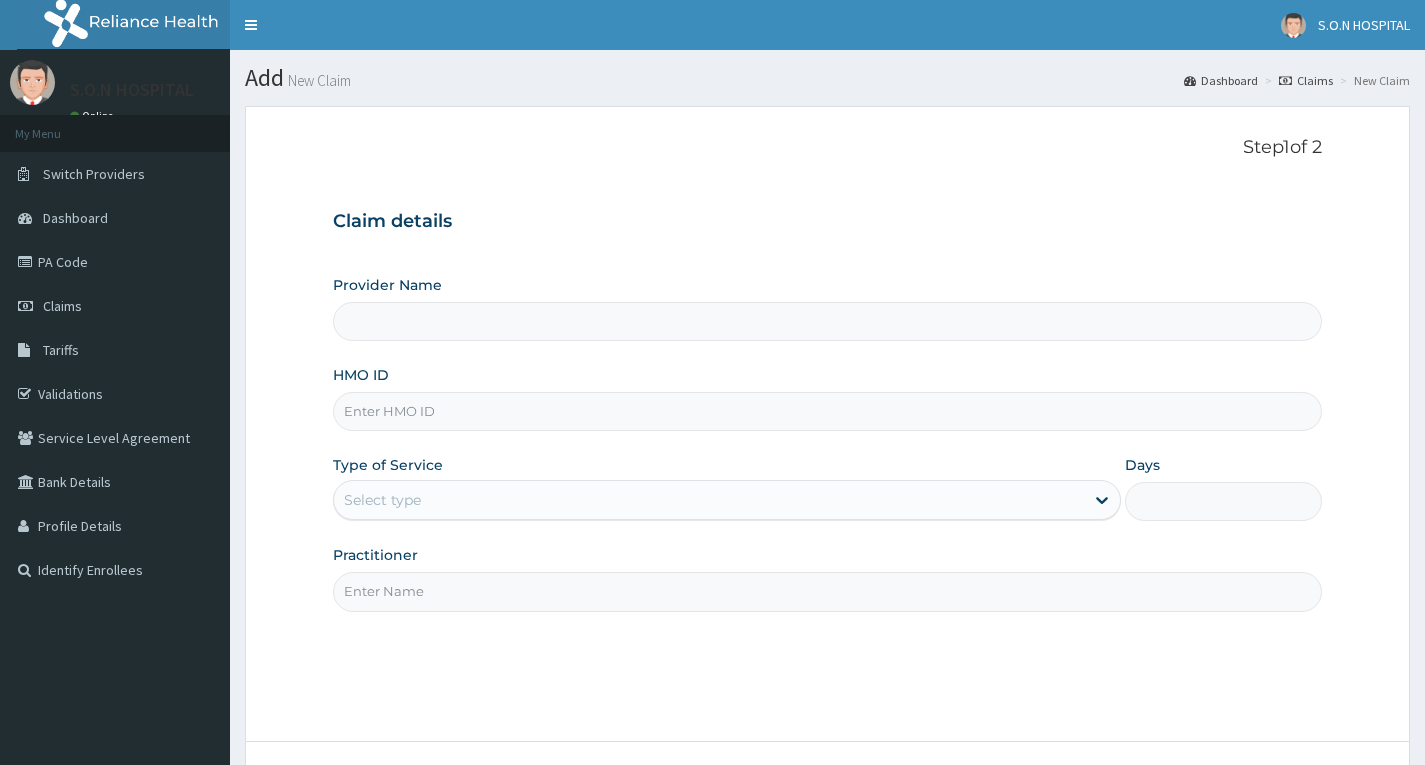 scroll, scrollTop: 0, scrollLeft: 0, axis: both 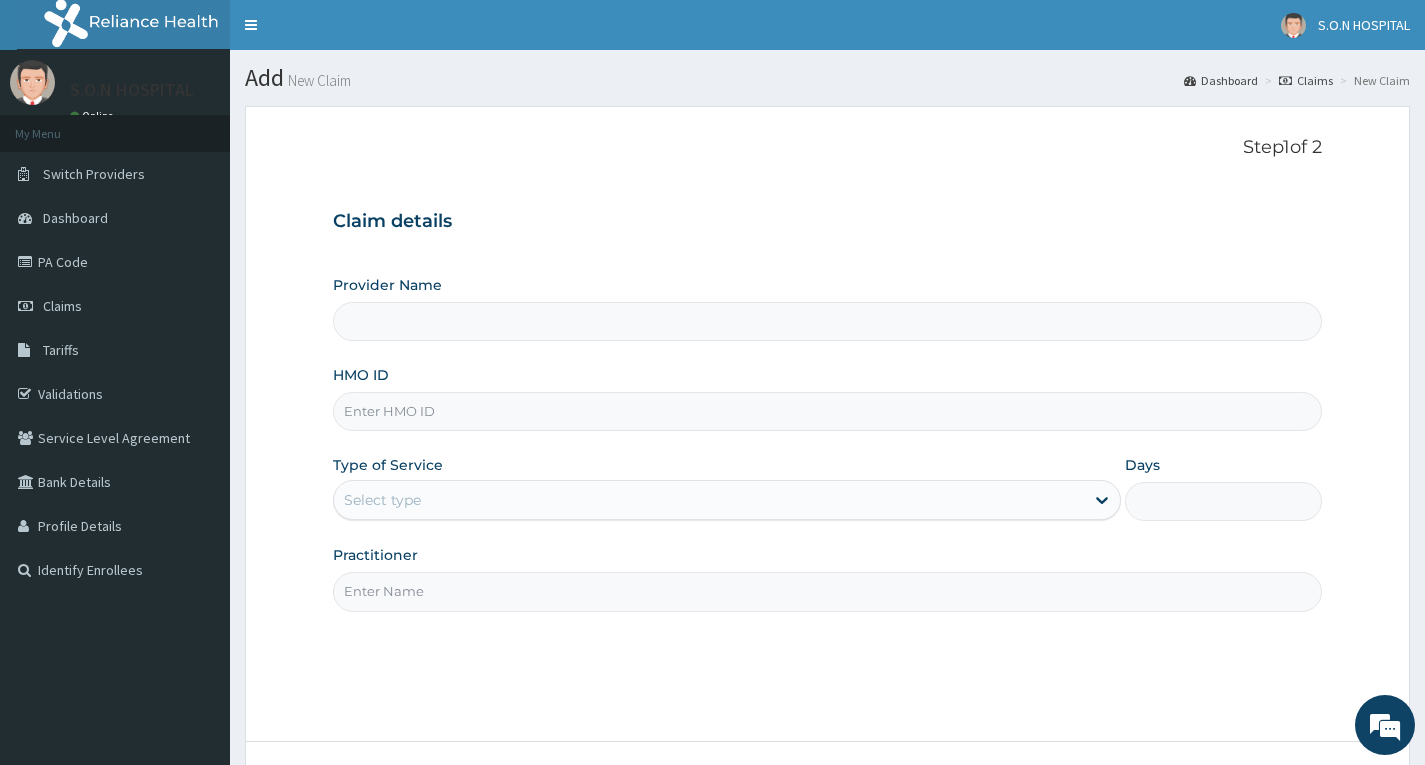 click on "HMO ID" at bounding box center (827, 411) 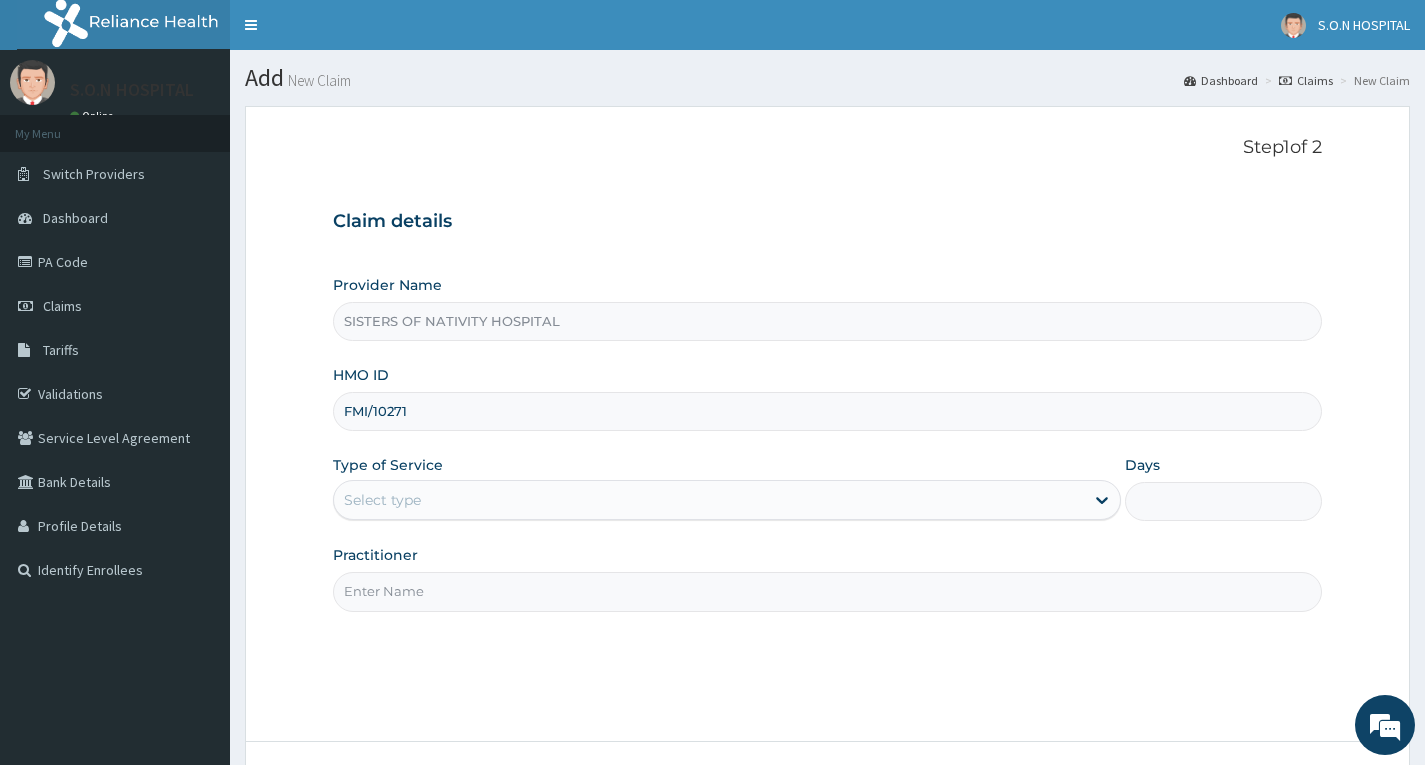 scroll, scrollTop: 0, scrollLeft: 0, axis: both 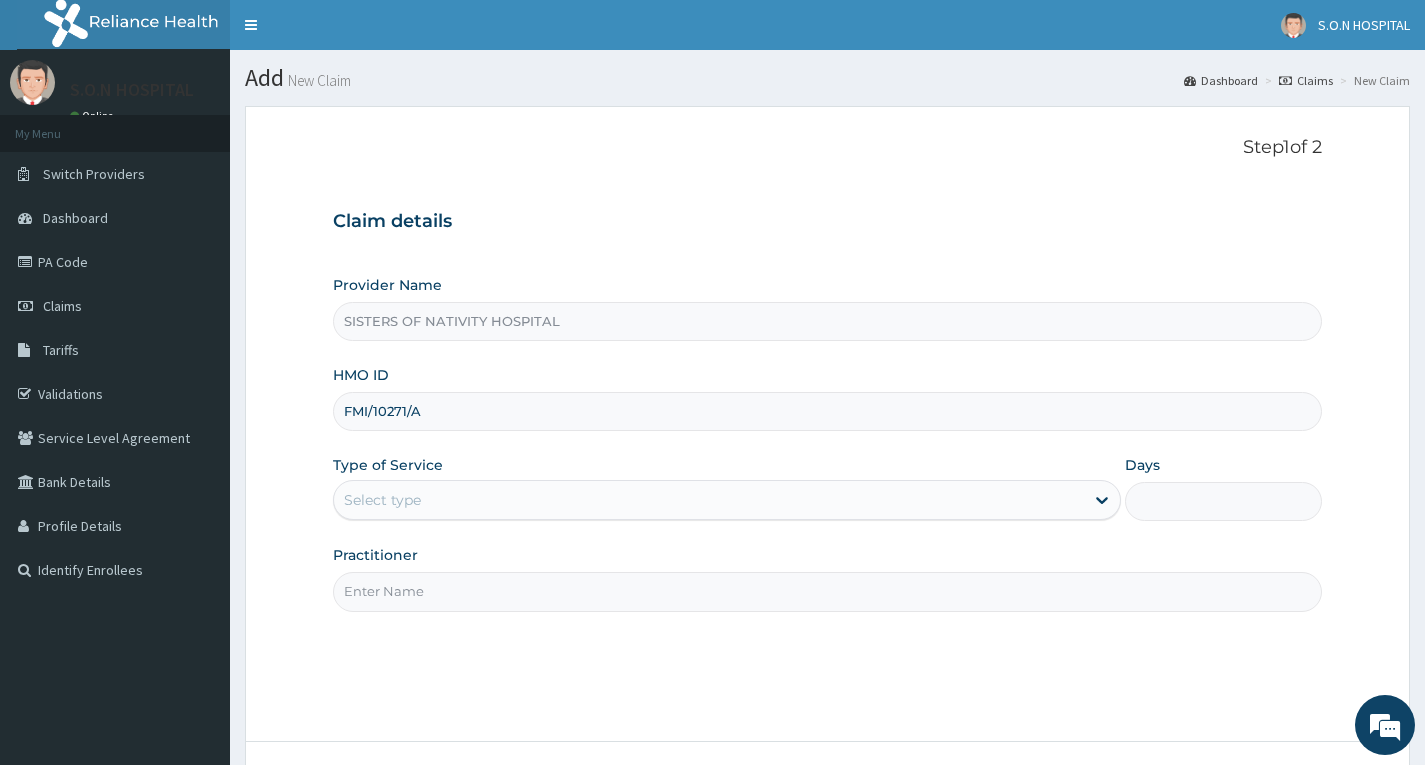 type on "FMI/10271/A" 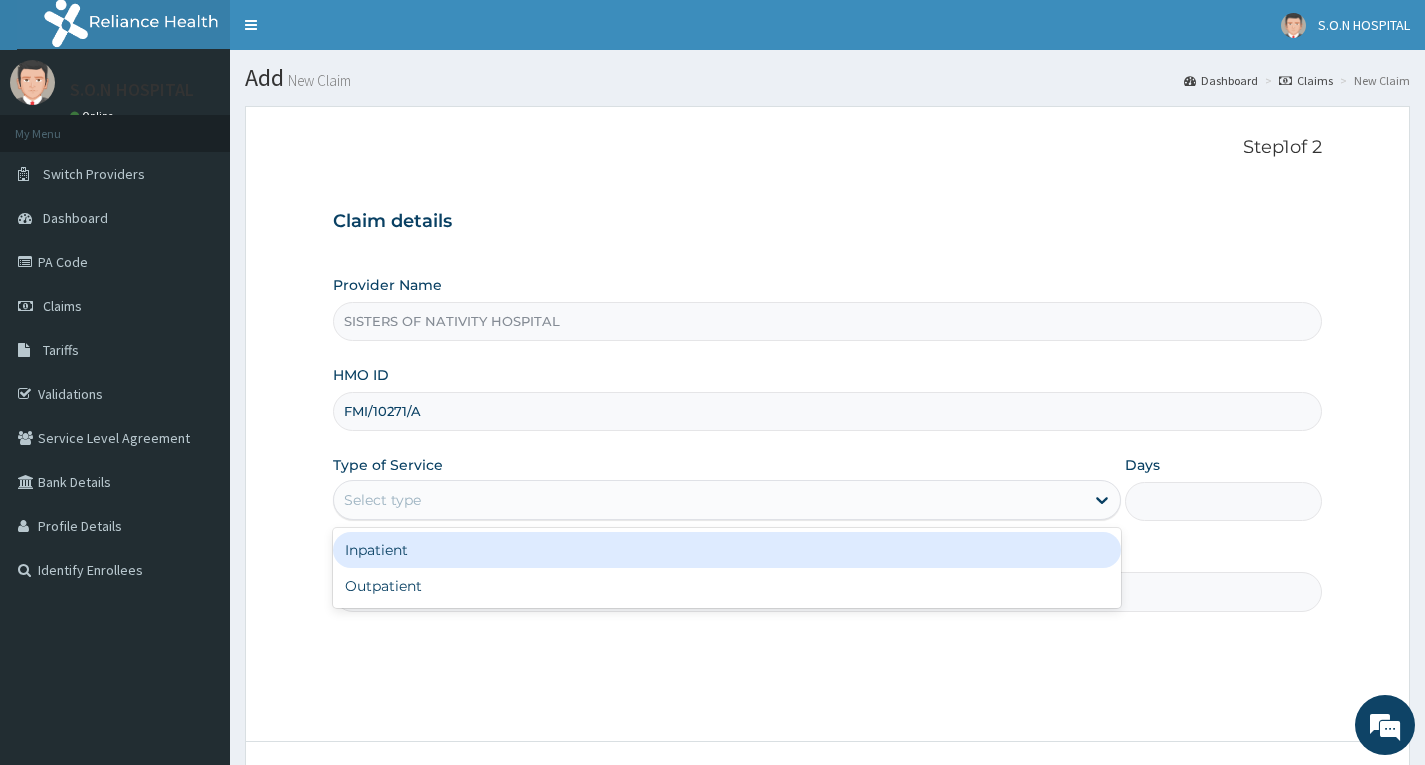 click on "Select type" at bounding box center (382, 500) 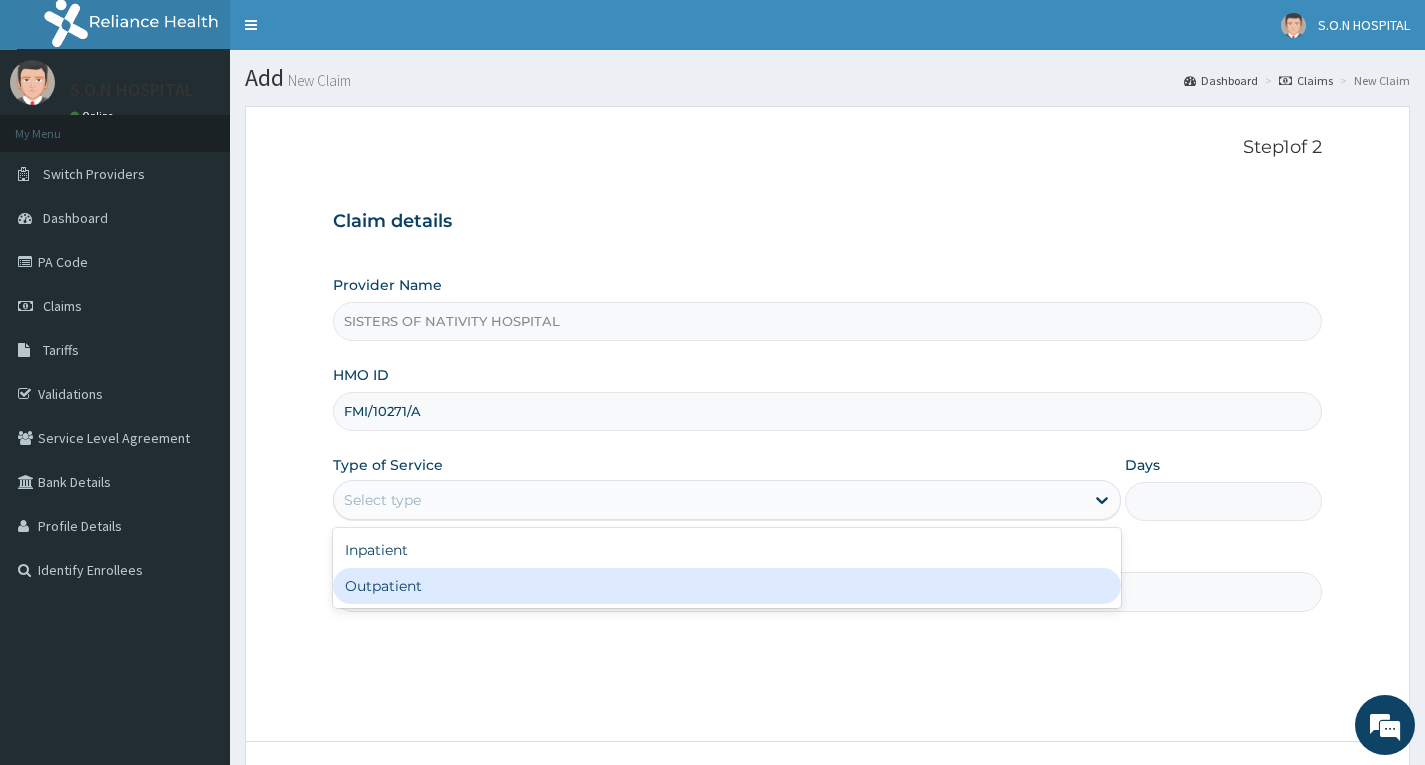 click on "Outpatient" at bounding box center [727, 586] 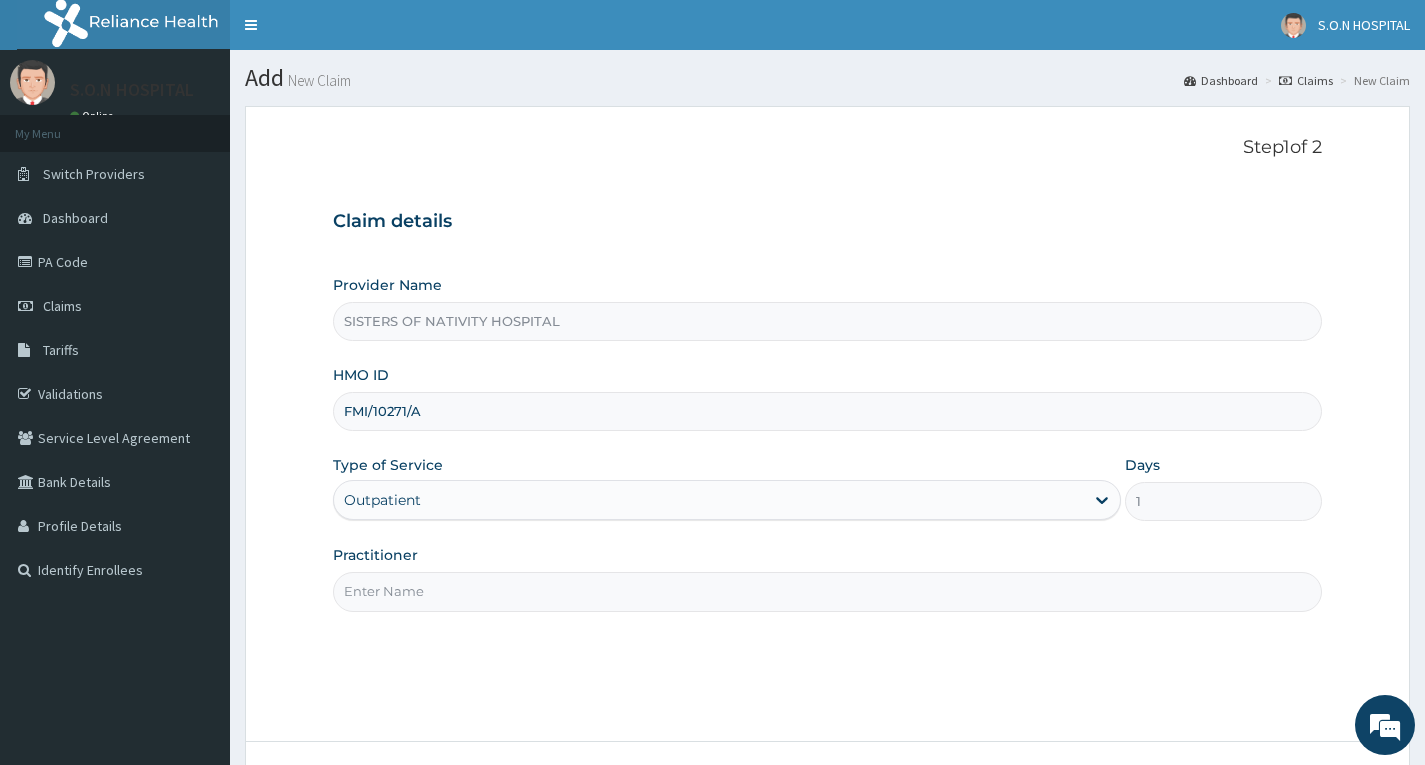 click on "Practitioner" at bounding box center (827, 591) 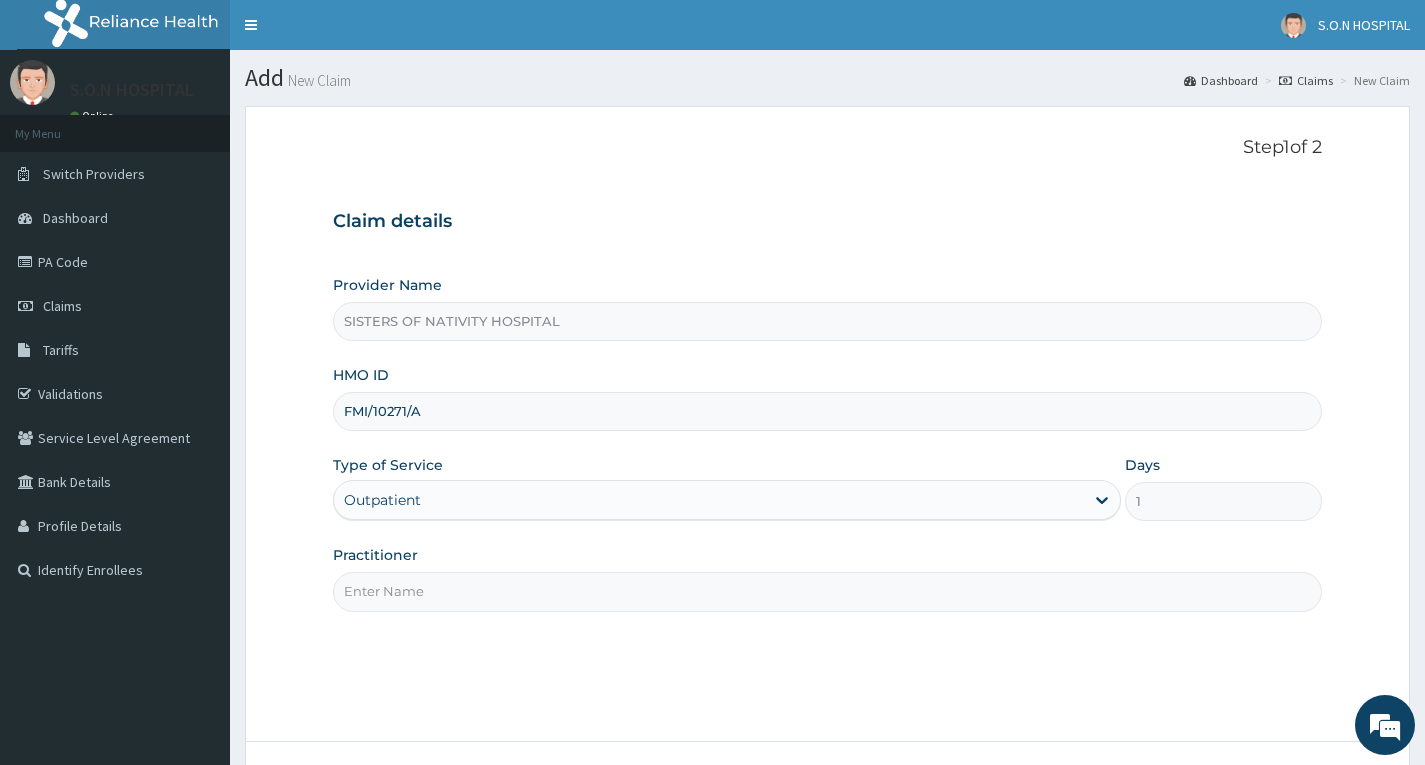 type on "Dr. Ibeh" 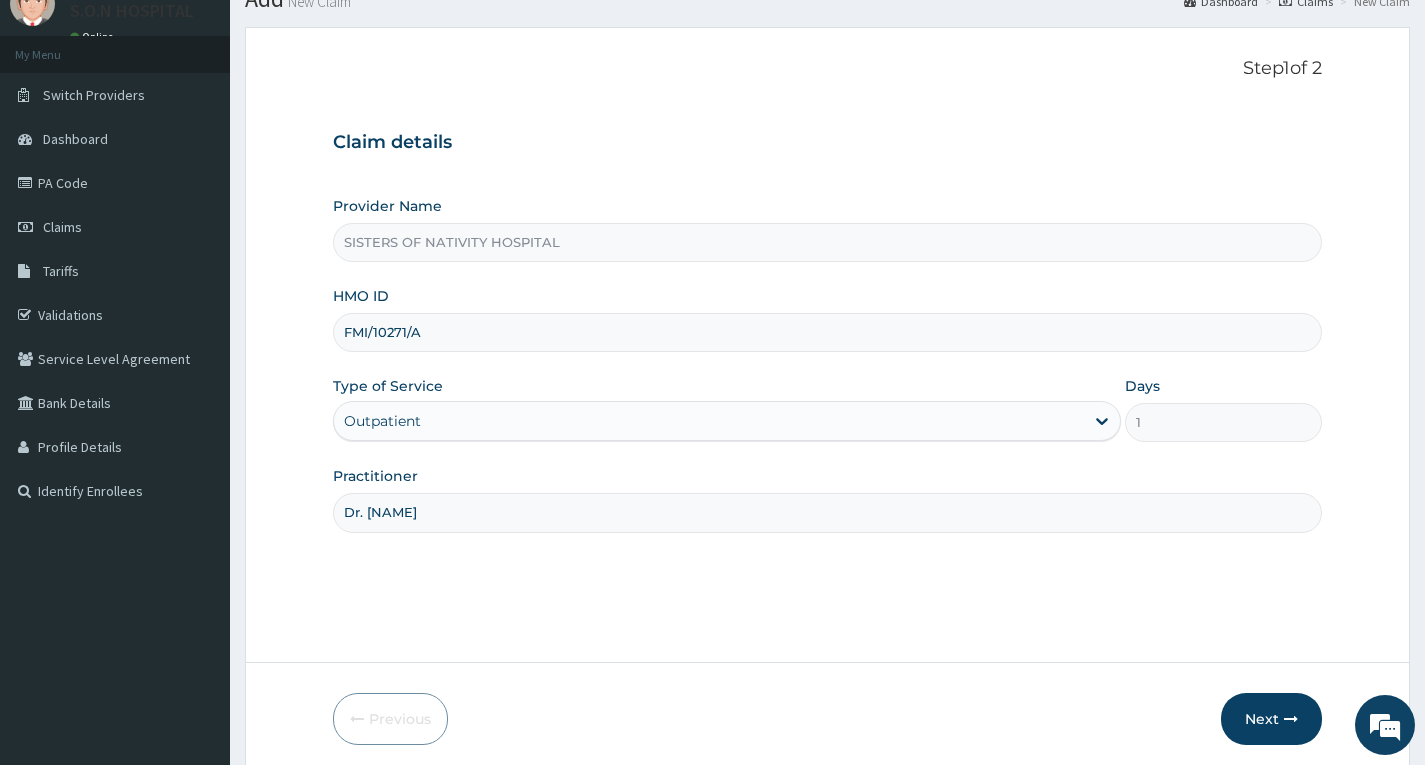 scroll, scrollTop: 156, scrollLeft: 0, axis: vertical 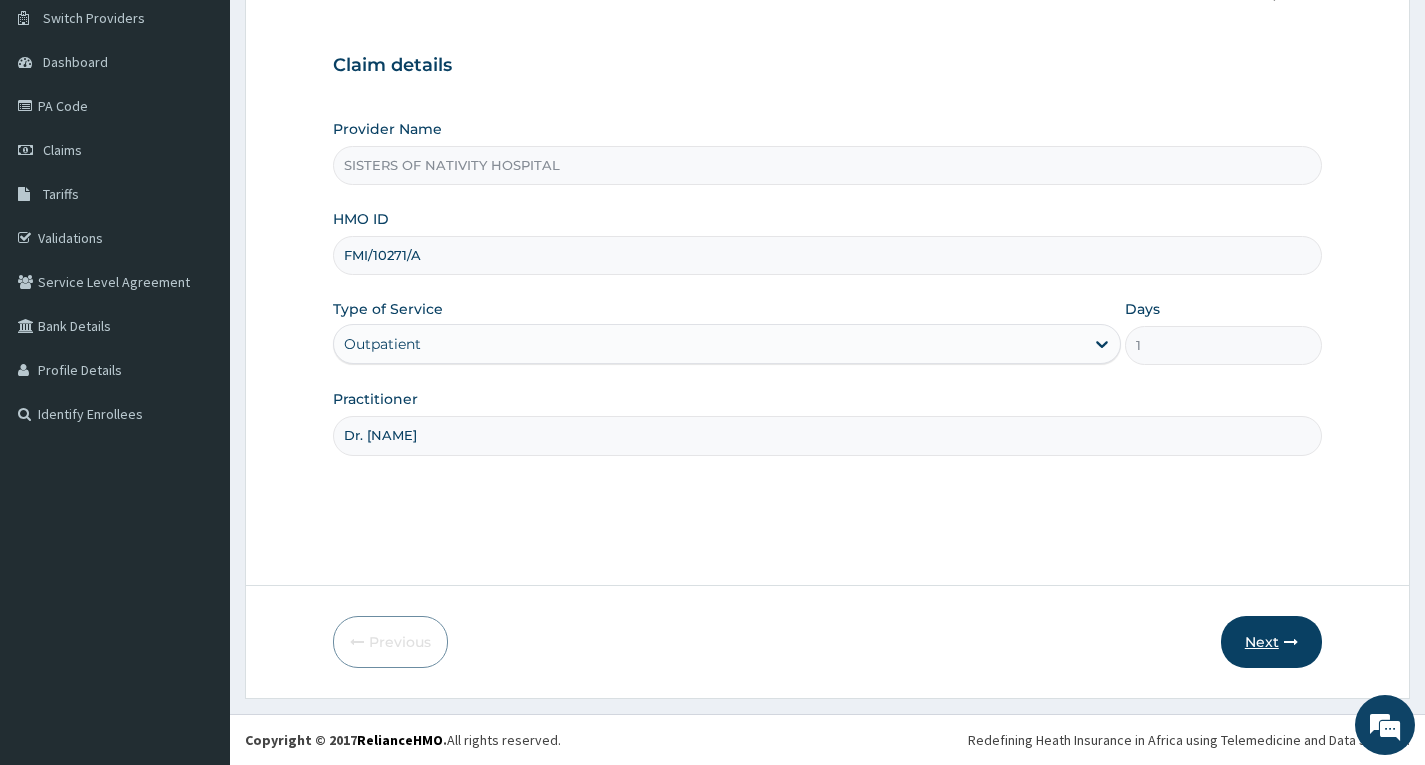 click on "Next" at bounding box center (1271, 642) 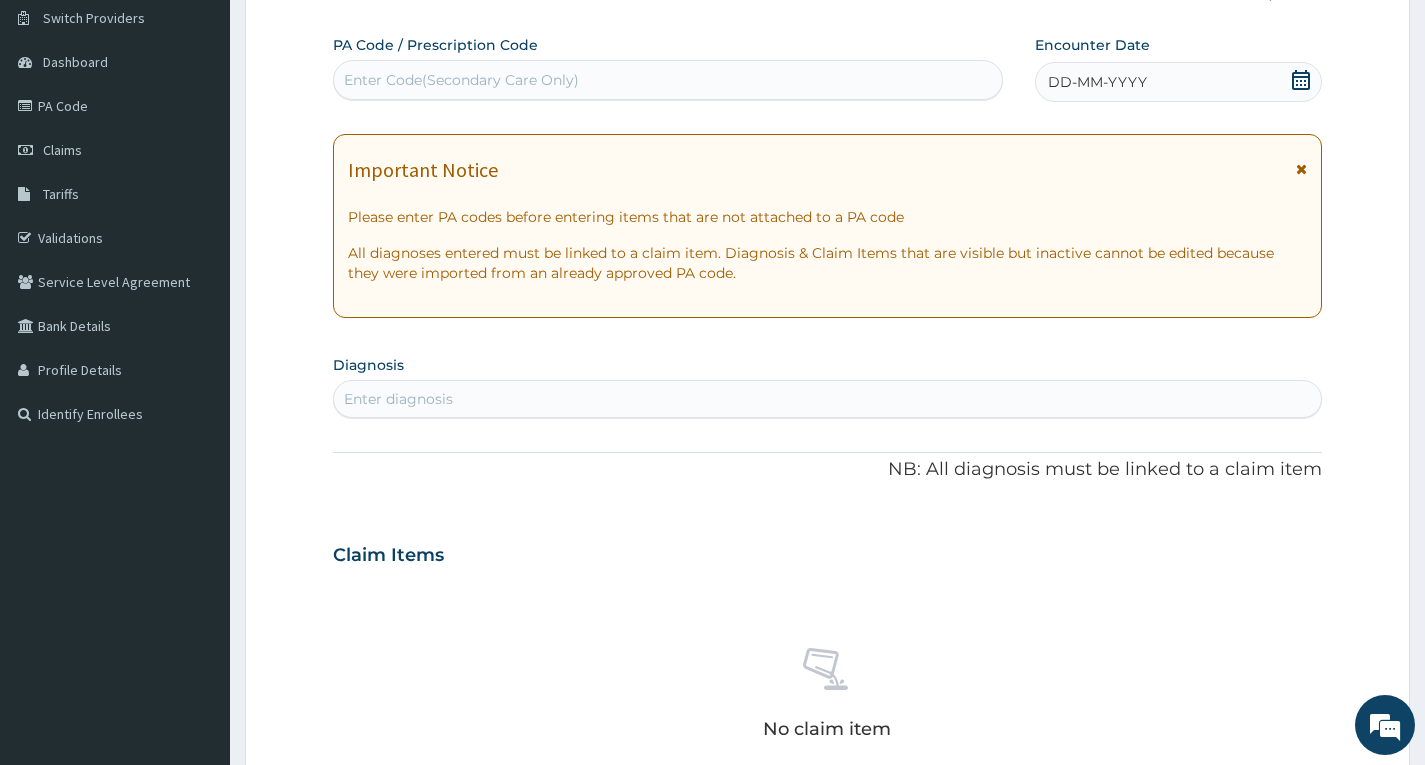 click on "Enter Code(Secondary Care Only)" at bounding box center [668, 80] 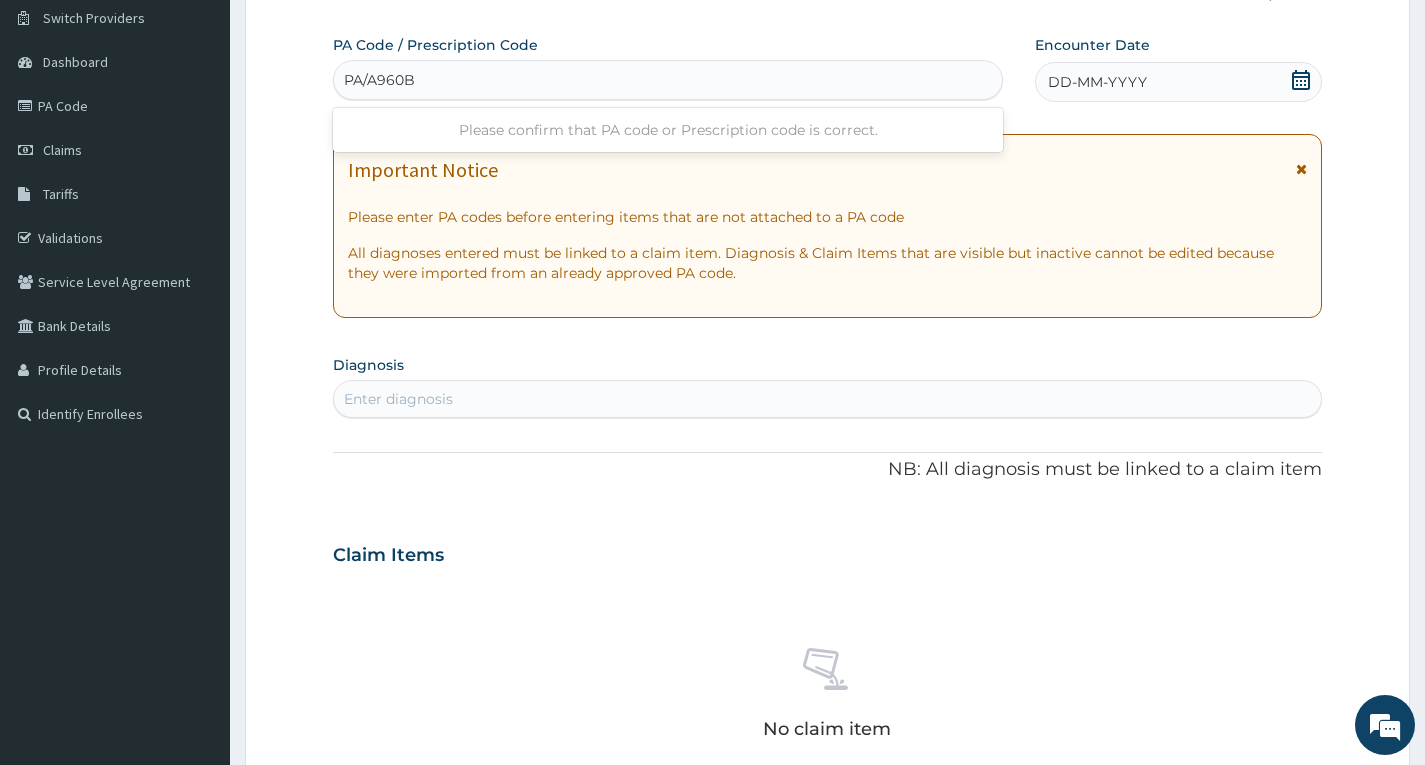 type on "PA/A960B9" 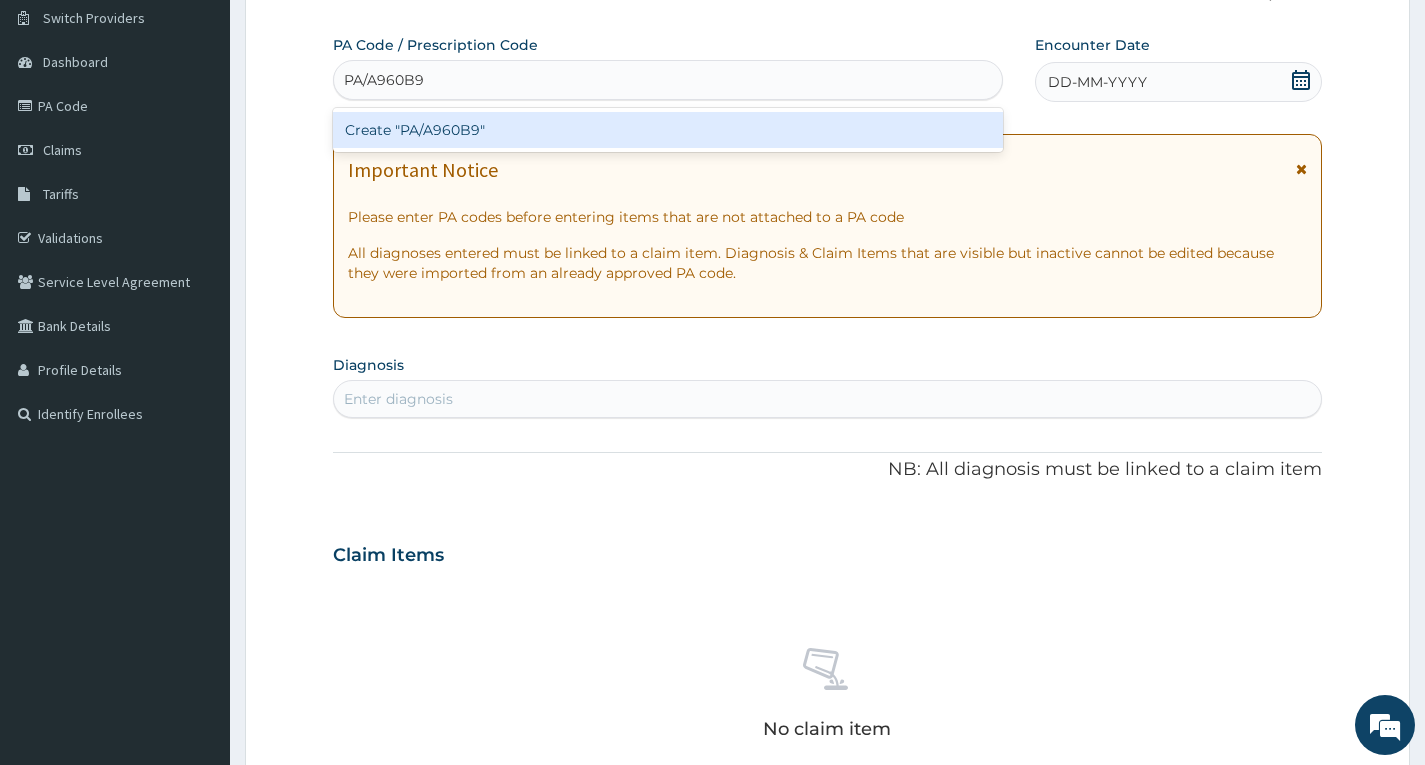 click on "Create "PA/A960B9"" at bounding box center [668, 130] 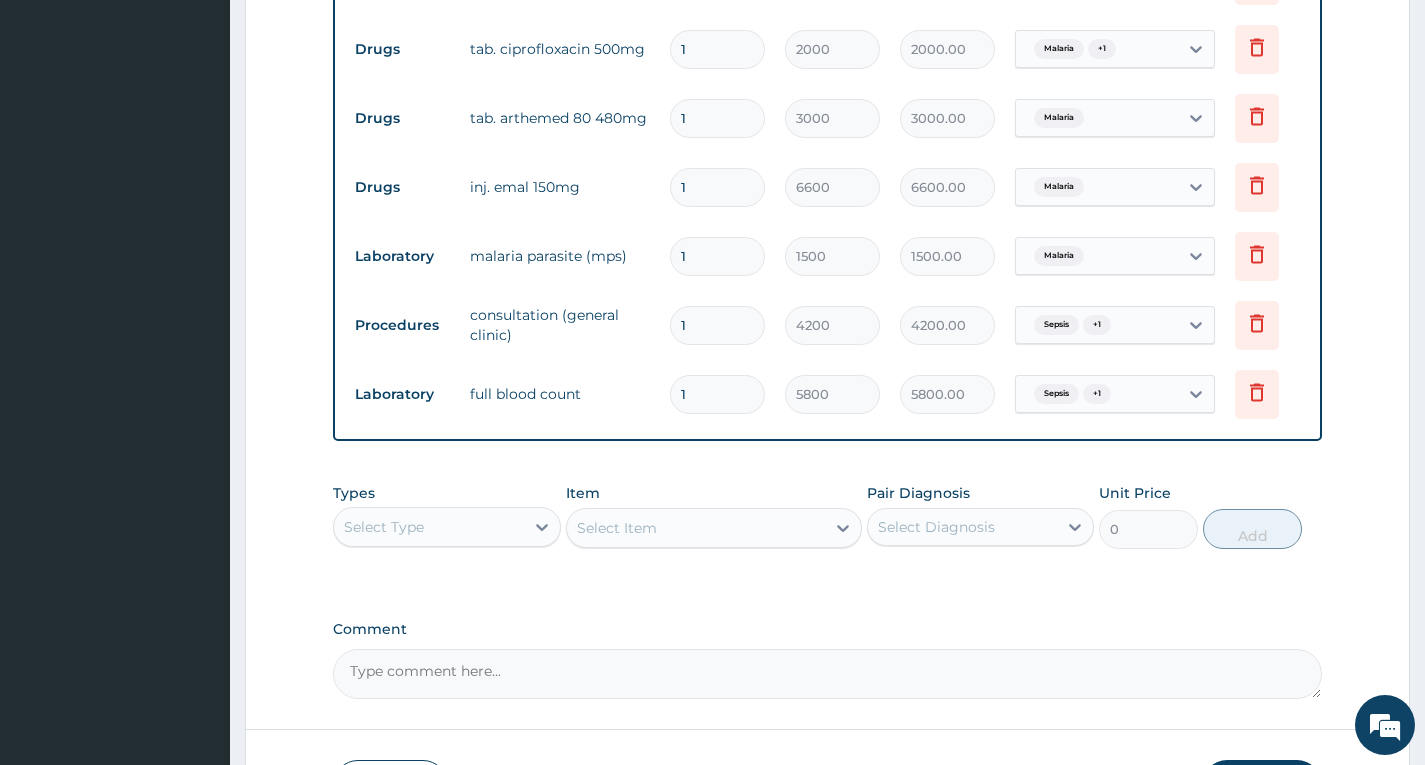 scroll, scrollTop: 1011, scrollLeft: 0, axis: vertical 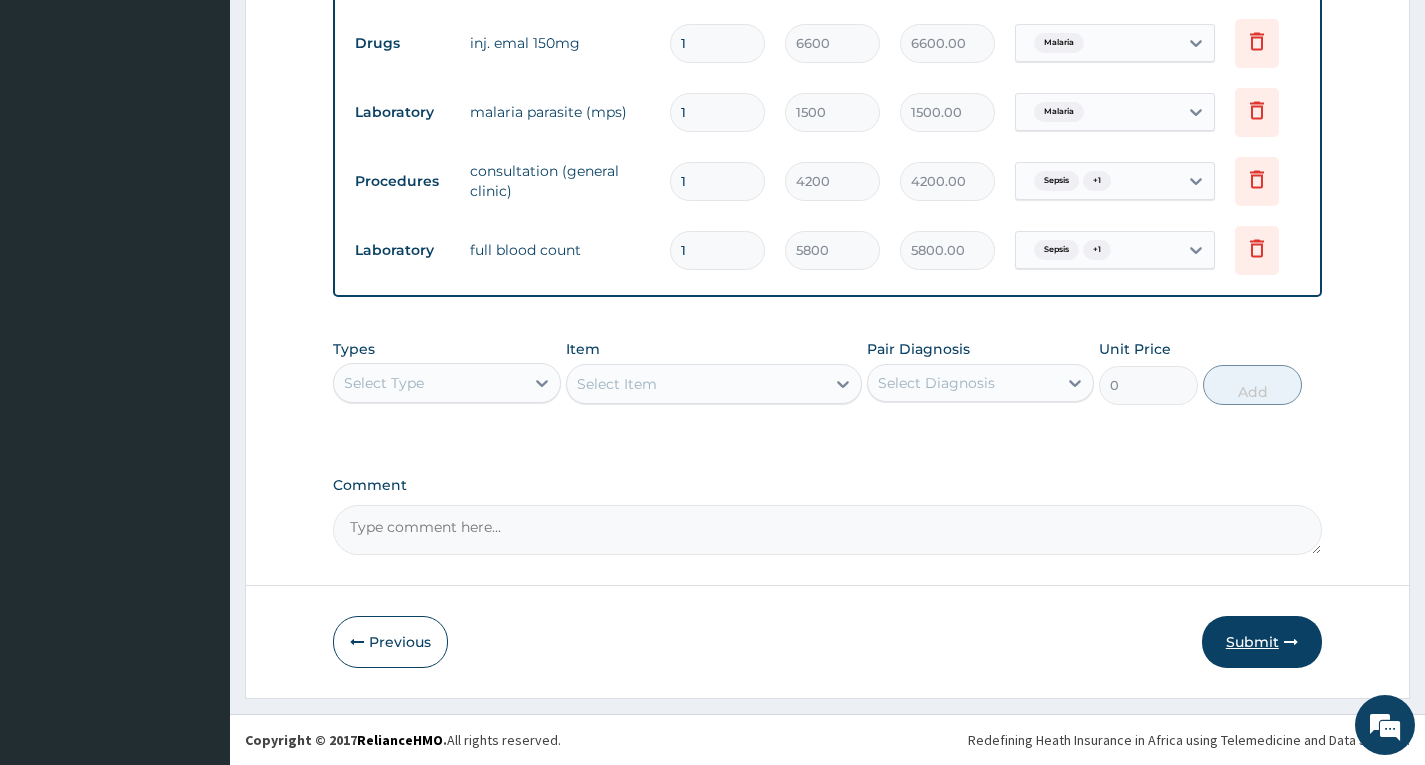 click on "Submit" at bounding box center [1262, 642] 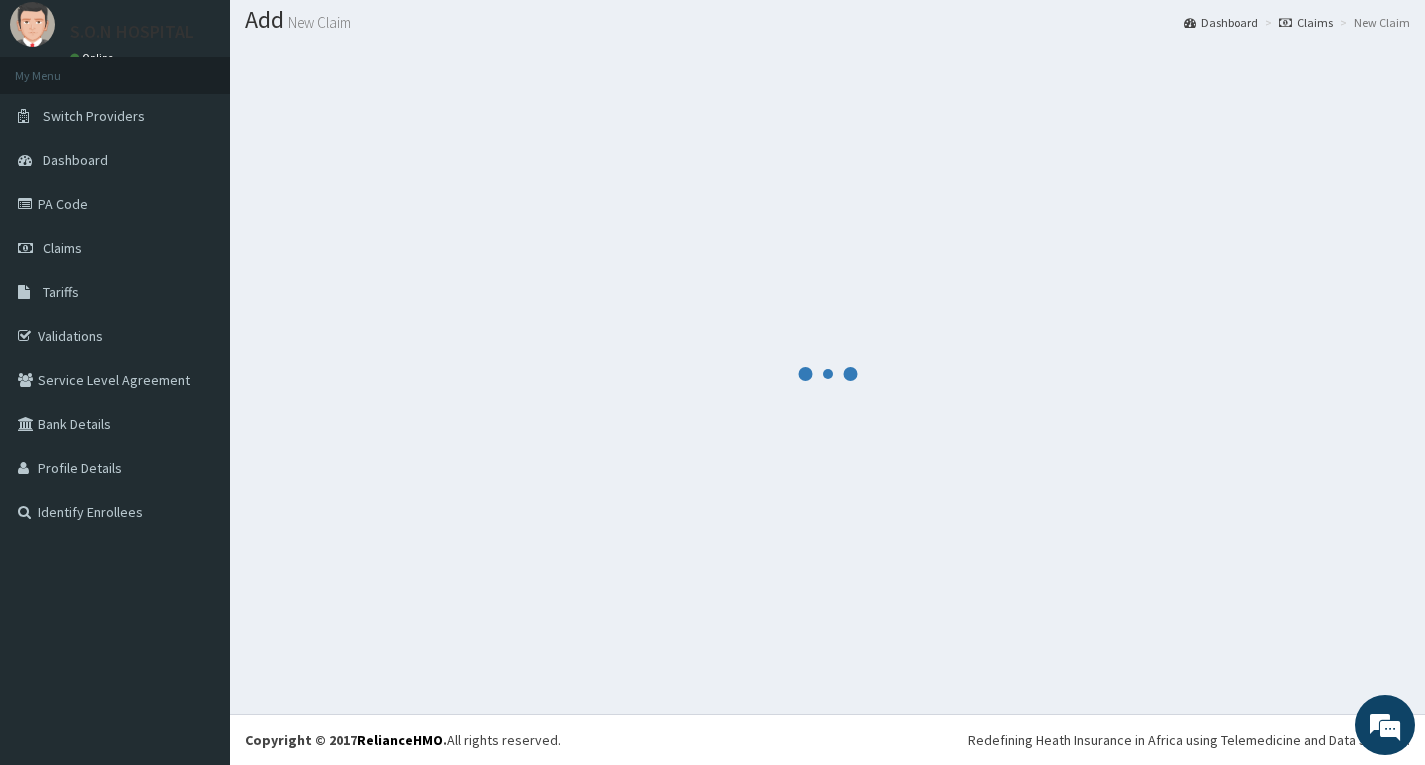 scroll, scrollTop: 1011, scrollLeft: 0, axis: vertical 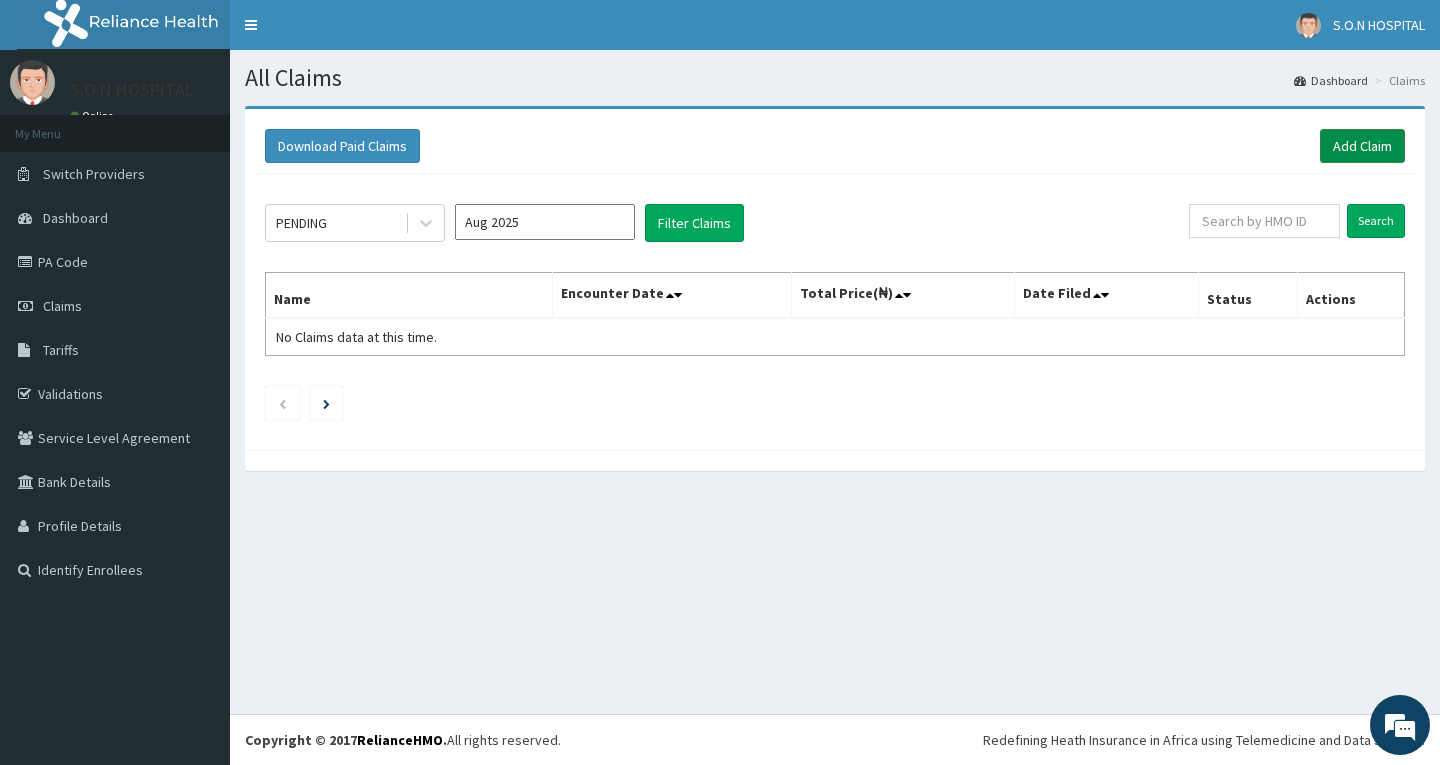 click on "Add Claim" at bounding box center (1362, 146) 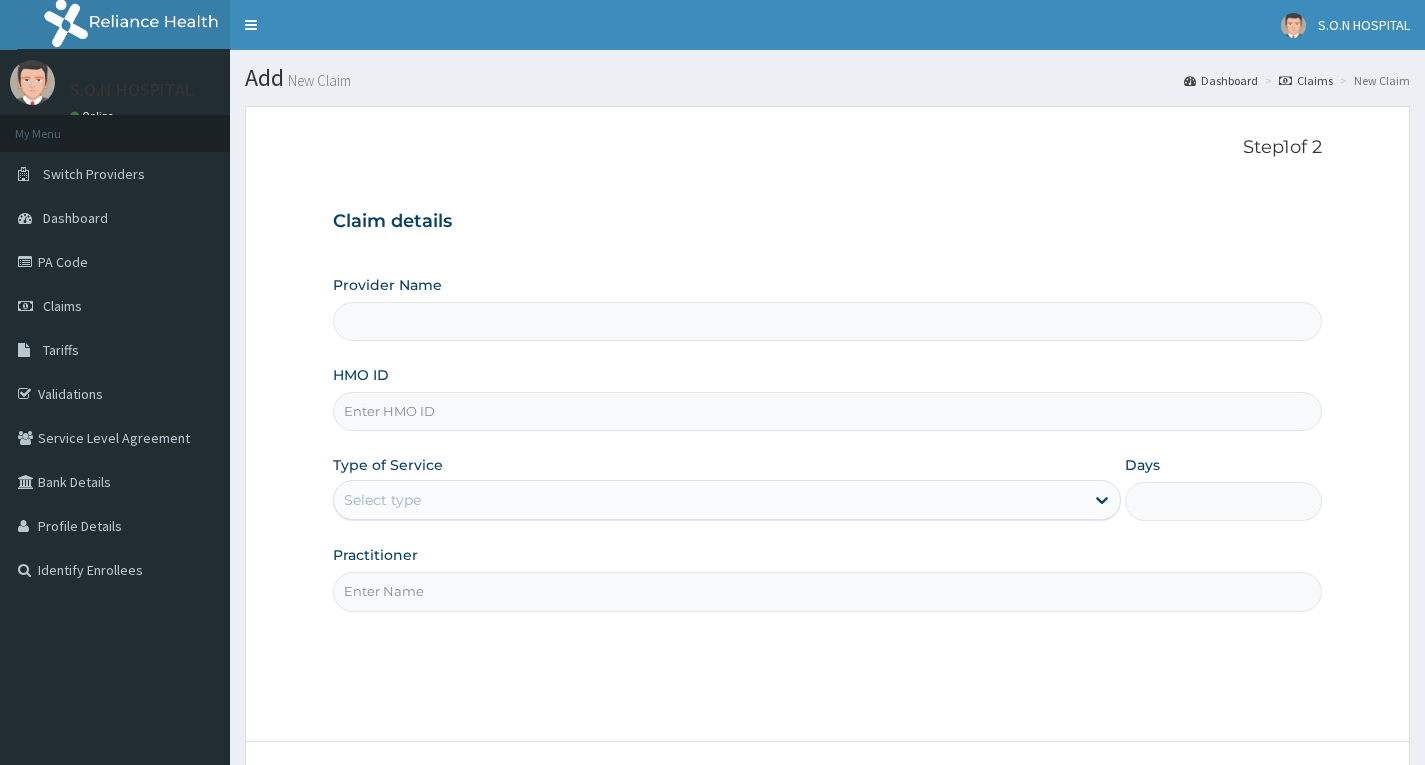 scroll, scrollTop: 0, scrollLeft: 0, axis: both 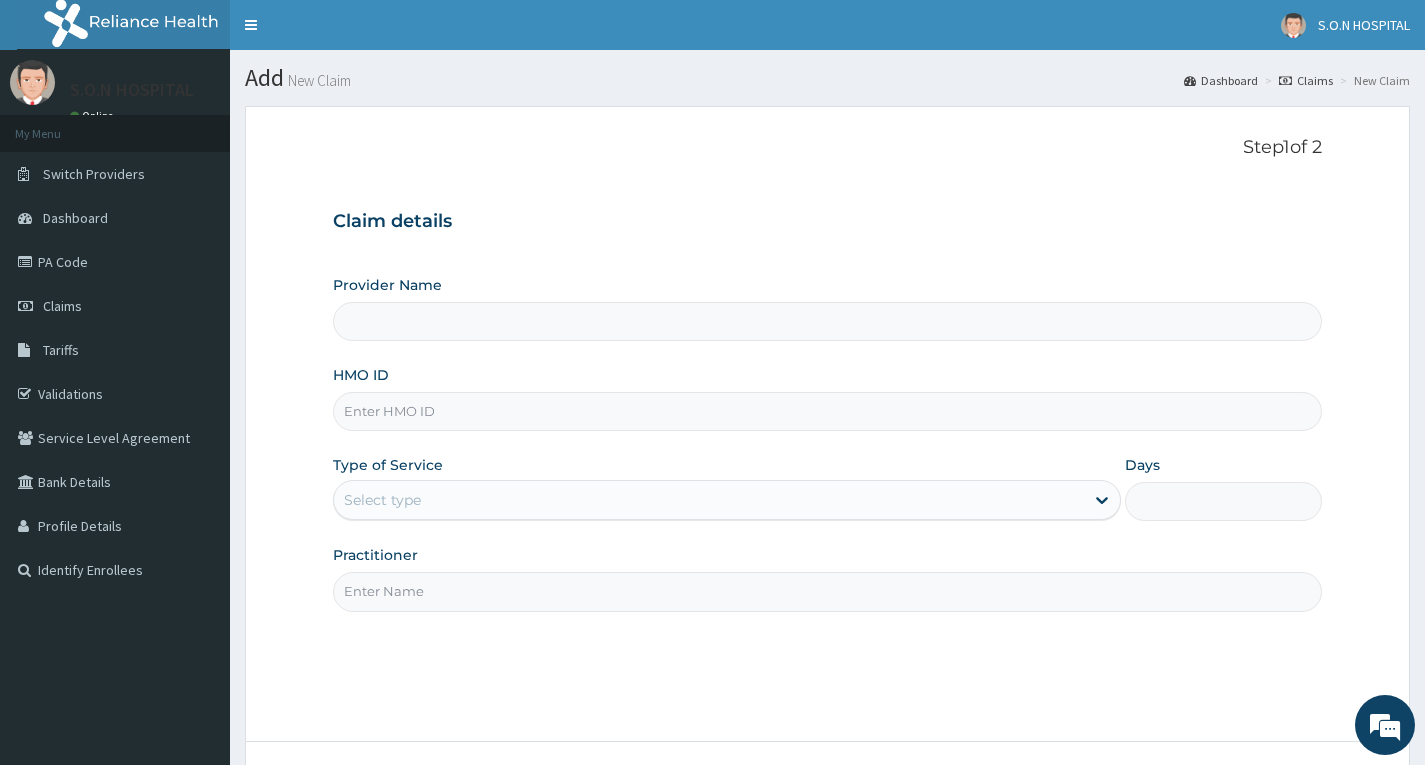 click on "HMO ID" at bounding box center [827, 411] 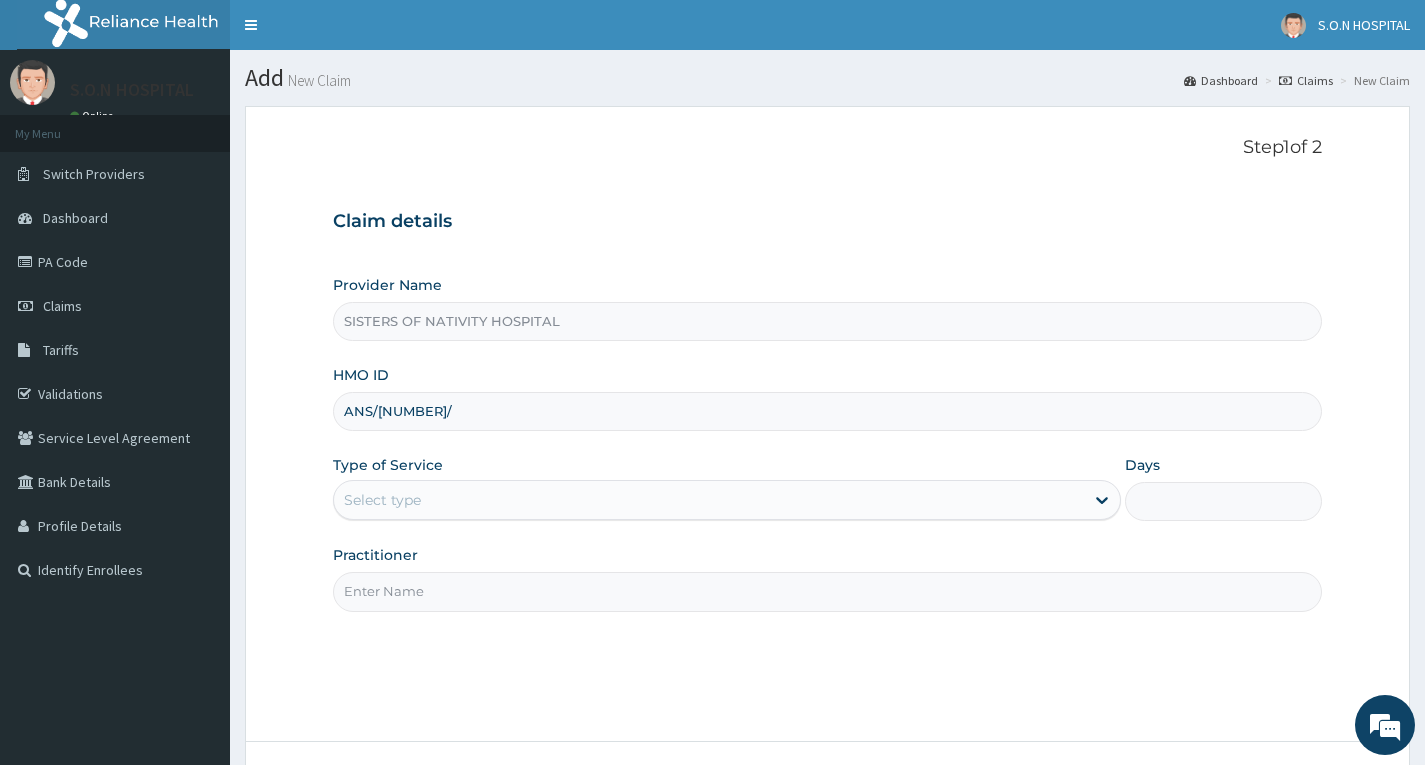 scroll, scrollTop: 0, scrollLeft: 0, axis: both 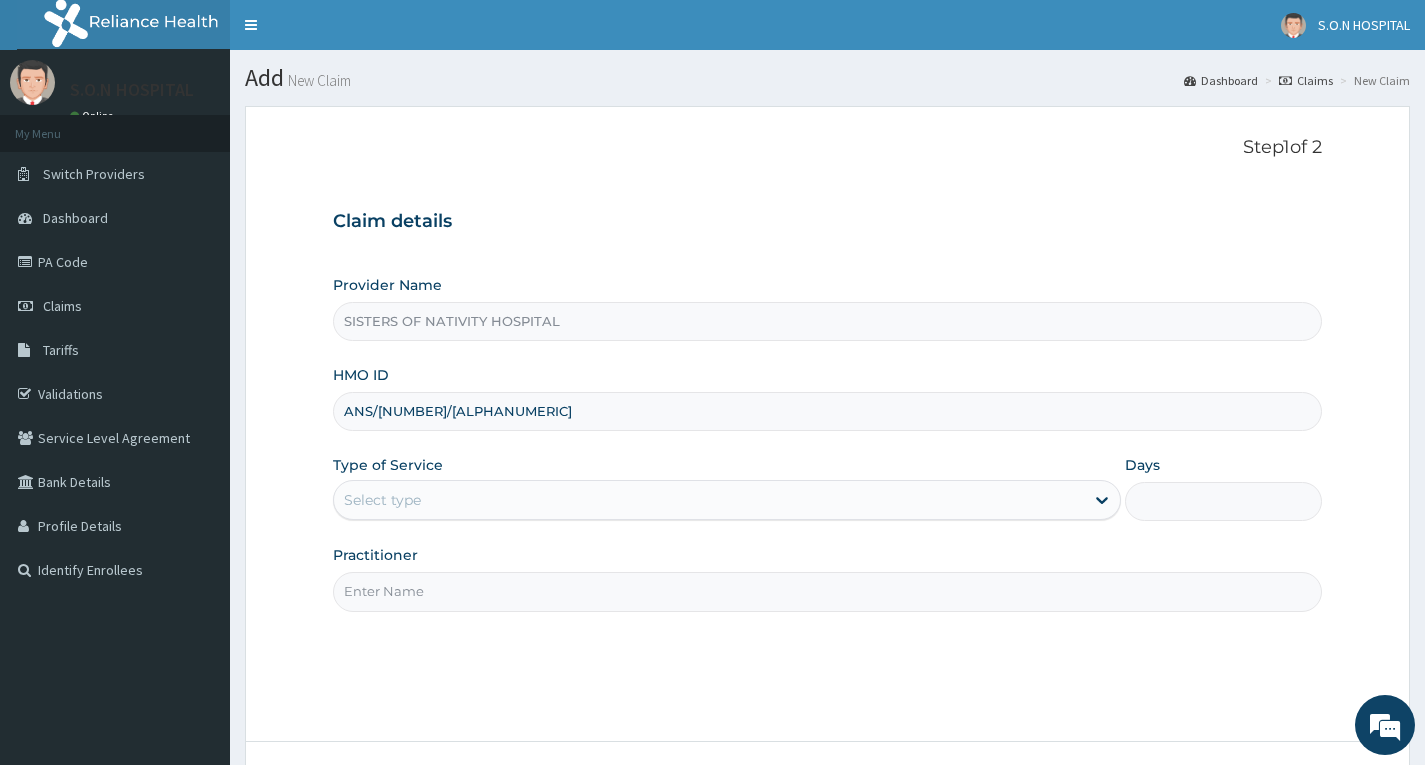 type on "ANS/10101/E" 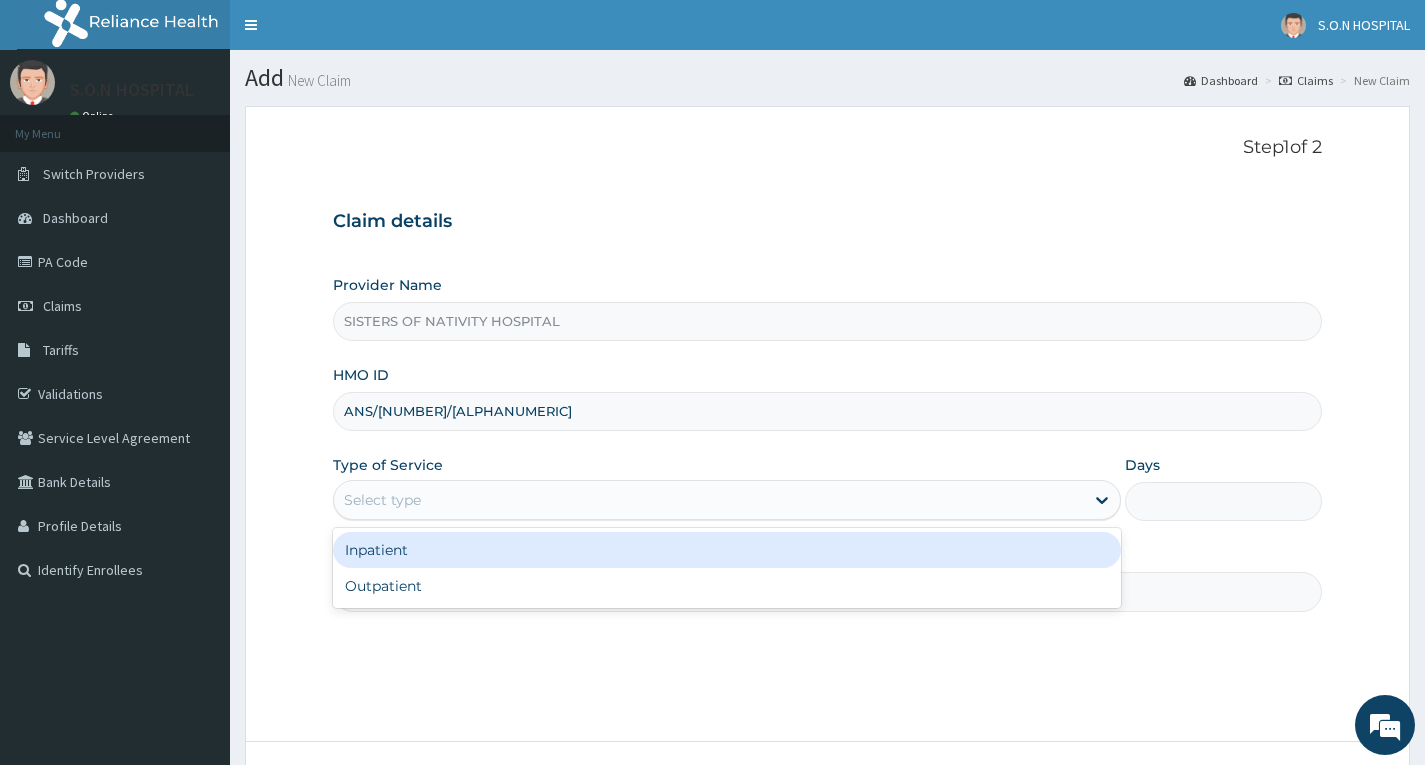 click on "Select type" at bounding box center [382, 500] 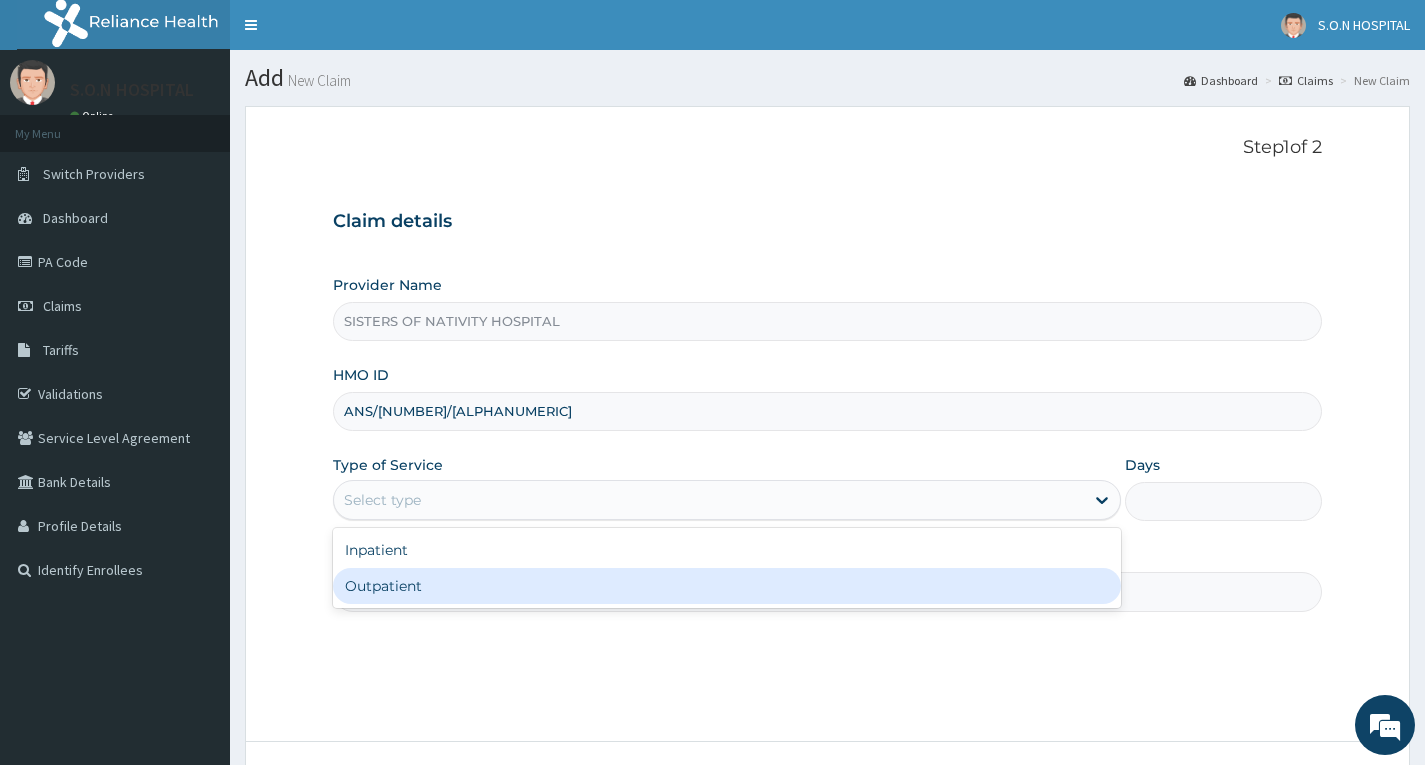 click on "Outpatient" at bounding box center (727, 586) 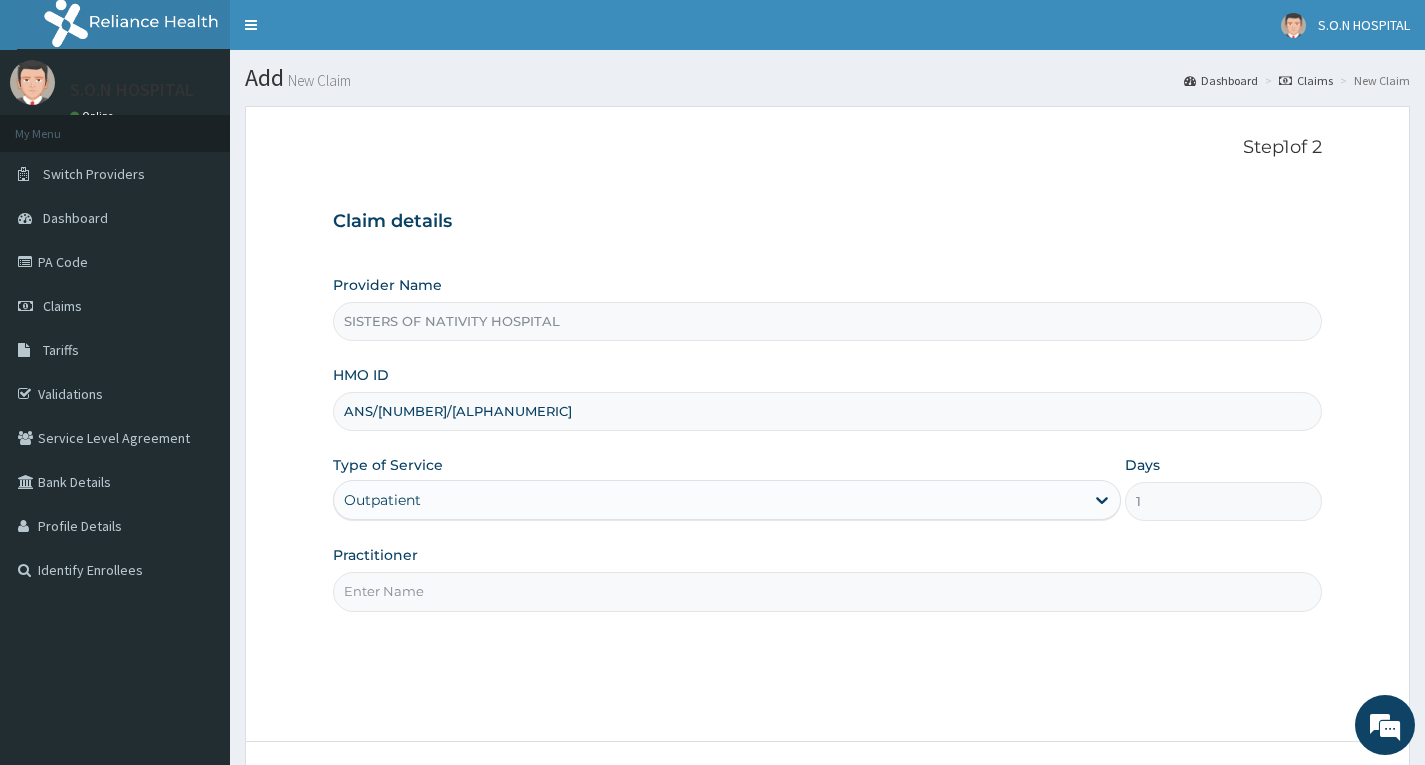 click on "Practitioner" at bounding box center (827, 591) 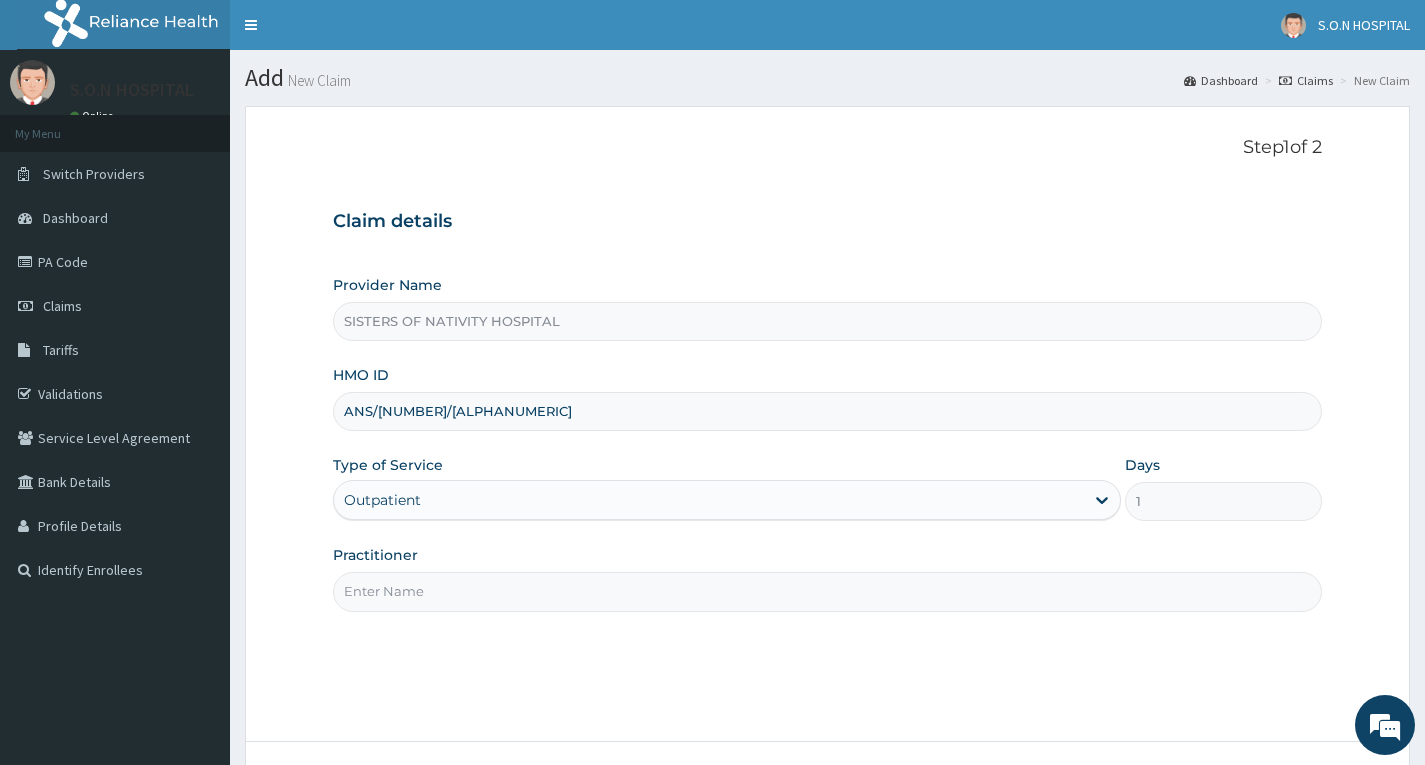 type on "Dr. Dikko" 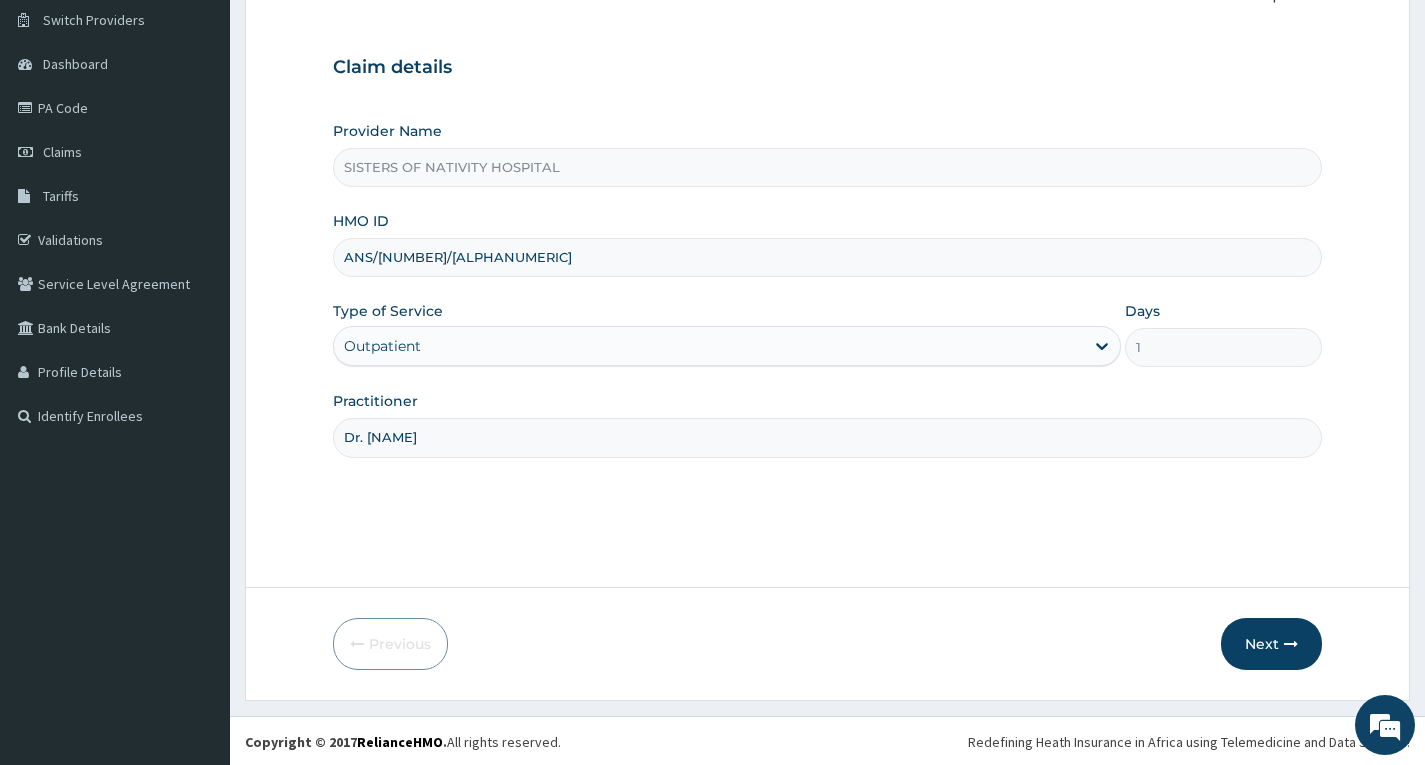 scroll, scrollTop: 156, scrollLeft: 0, axis: vertical 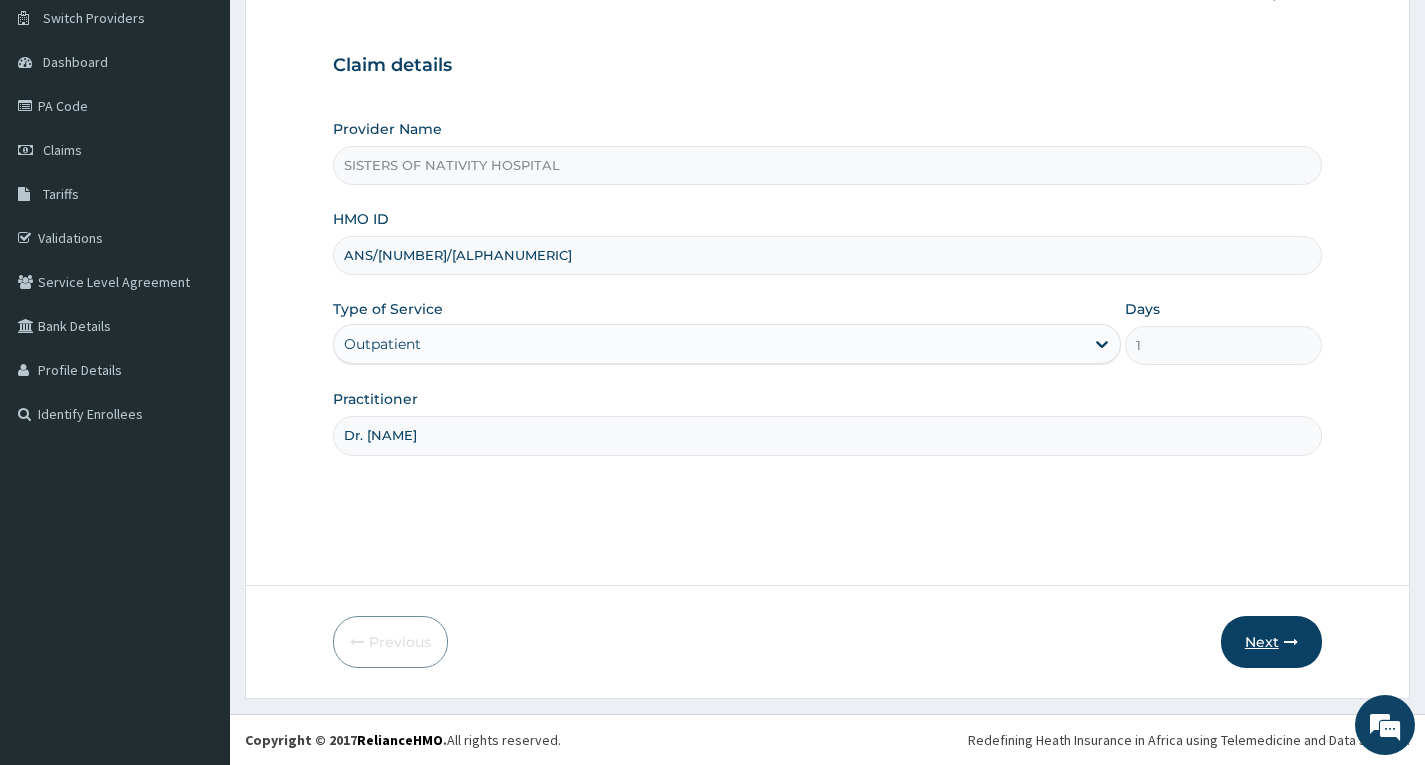 click on "Next" at bounding box center (1271, 642) 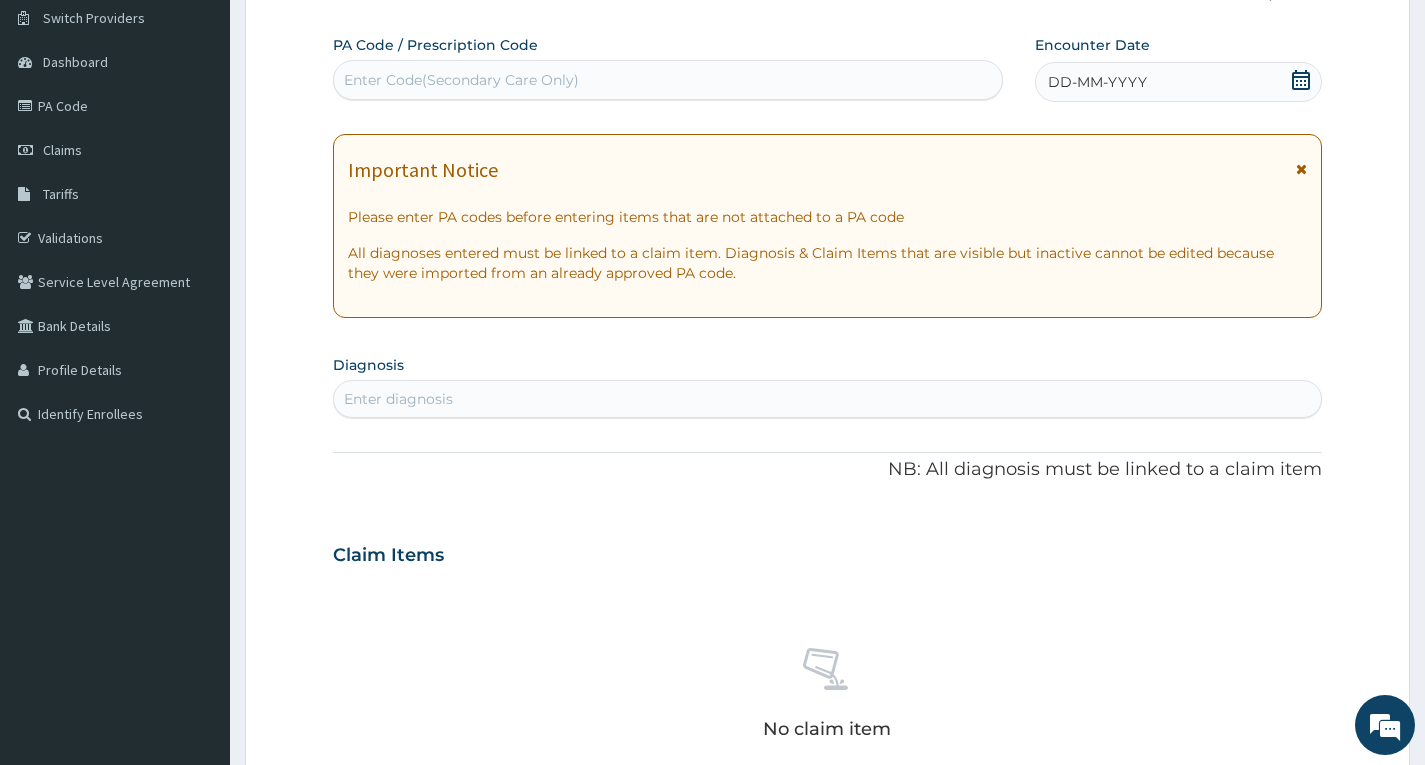 click on "Enter Code(Secondary Care Only)" at bounding box center (668, 80) 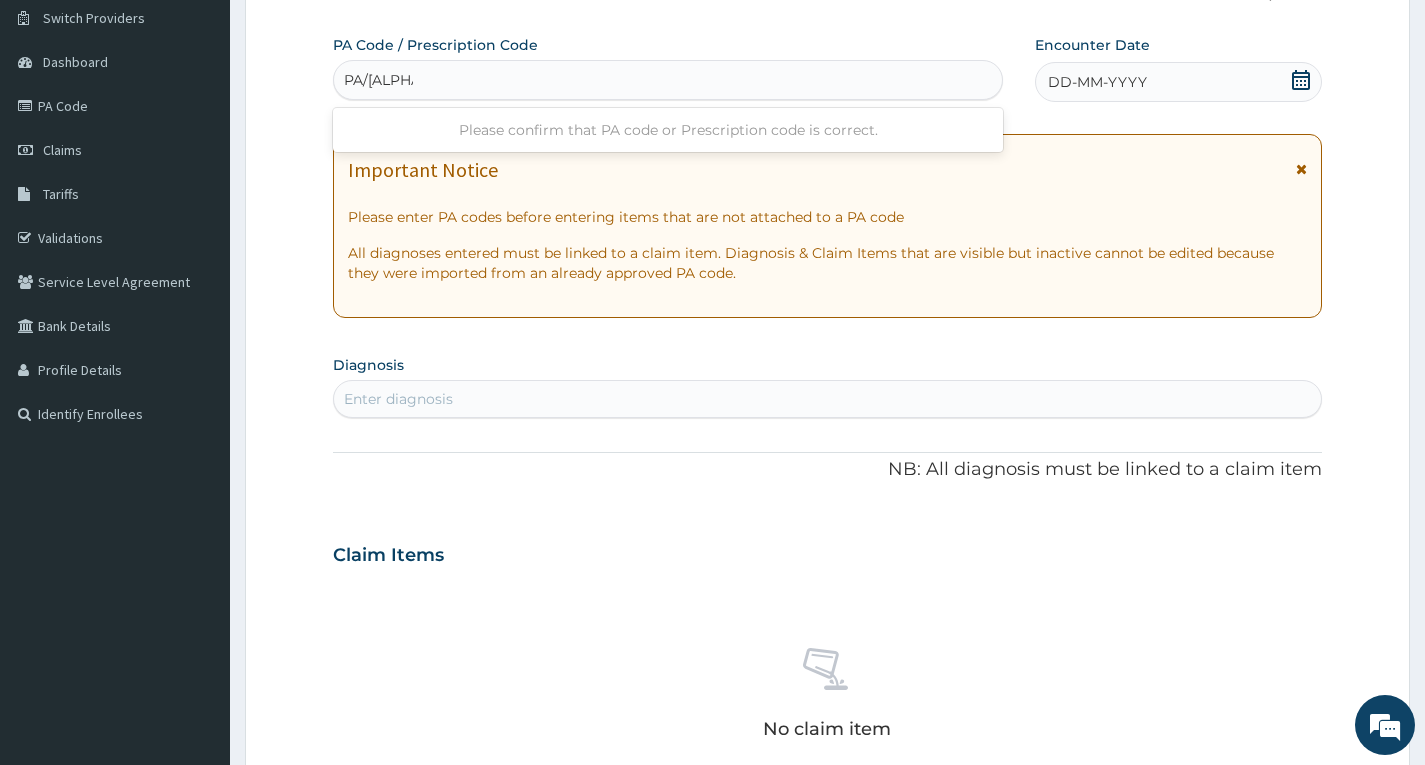 type on "PA/92E92F" 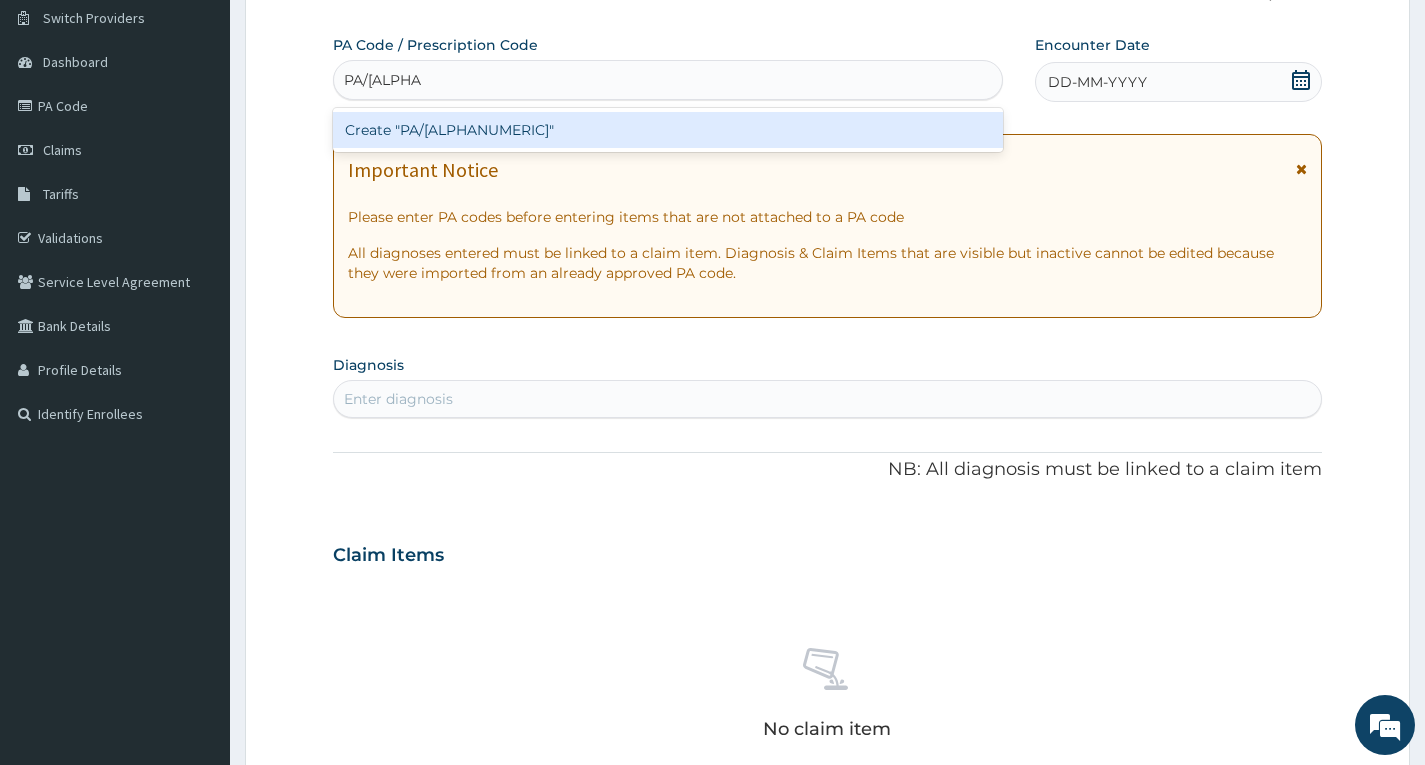 click on "Create "PA/92E92F"" at bounding box center [668, 130] 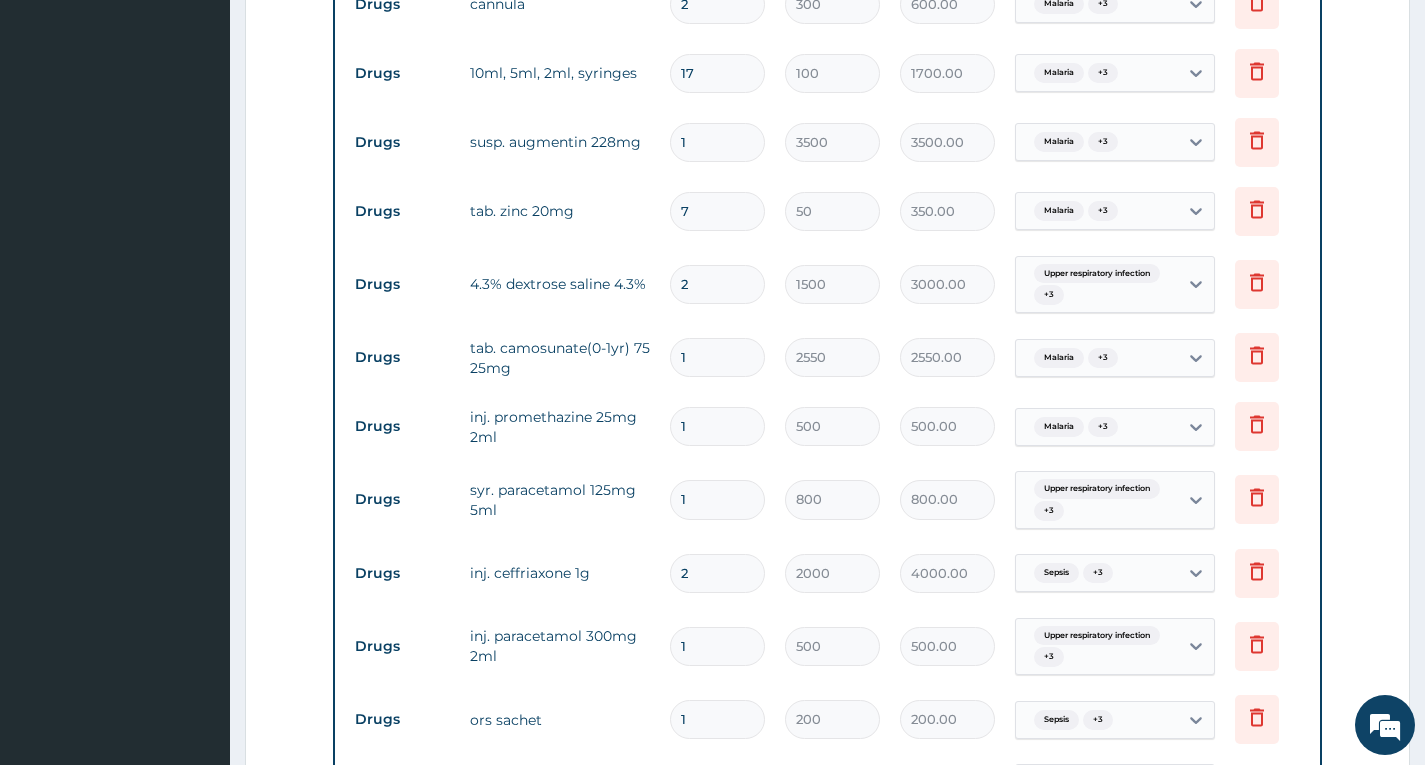 scroll, scrollTop: 889, scrollLeft: 0, axis: vertical 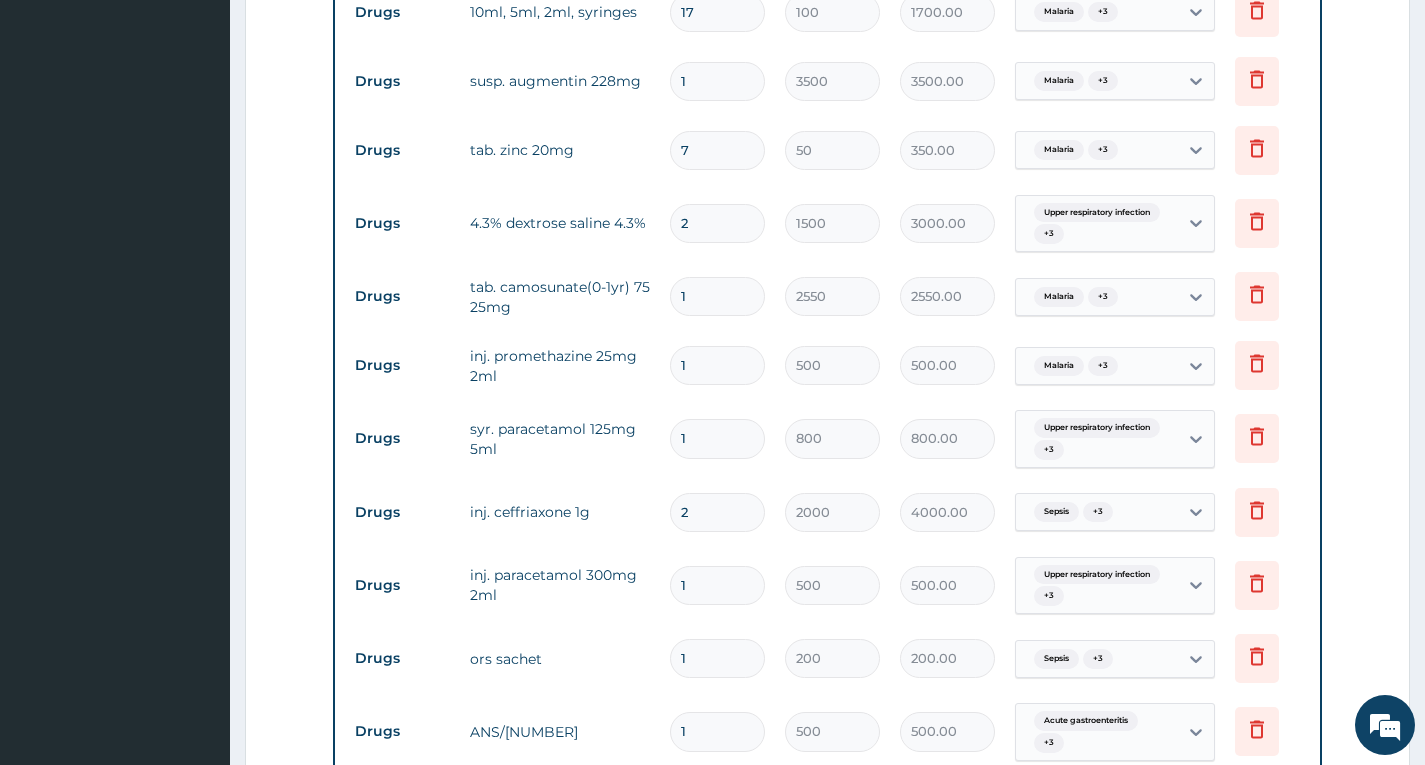 click on "7" at bounding box center [717, 150] 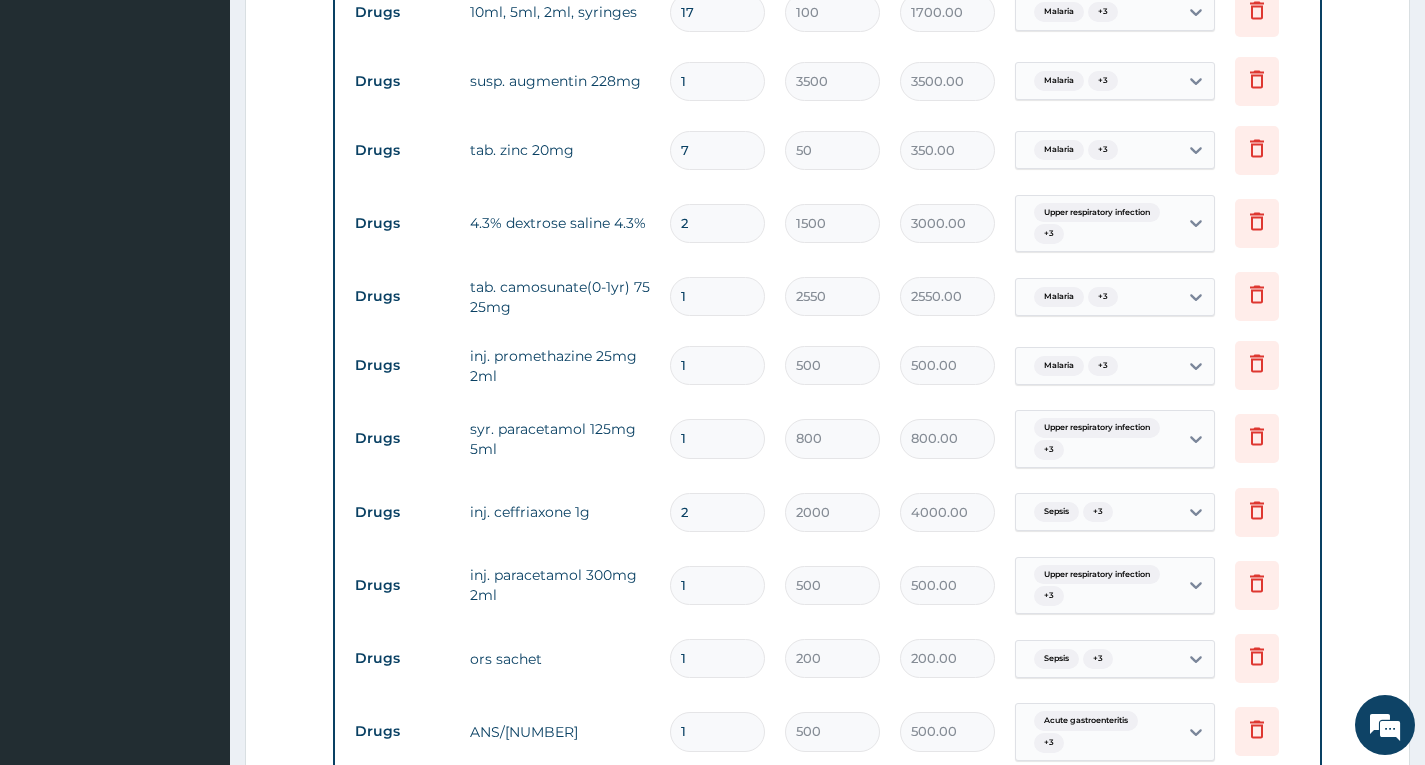 type 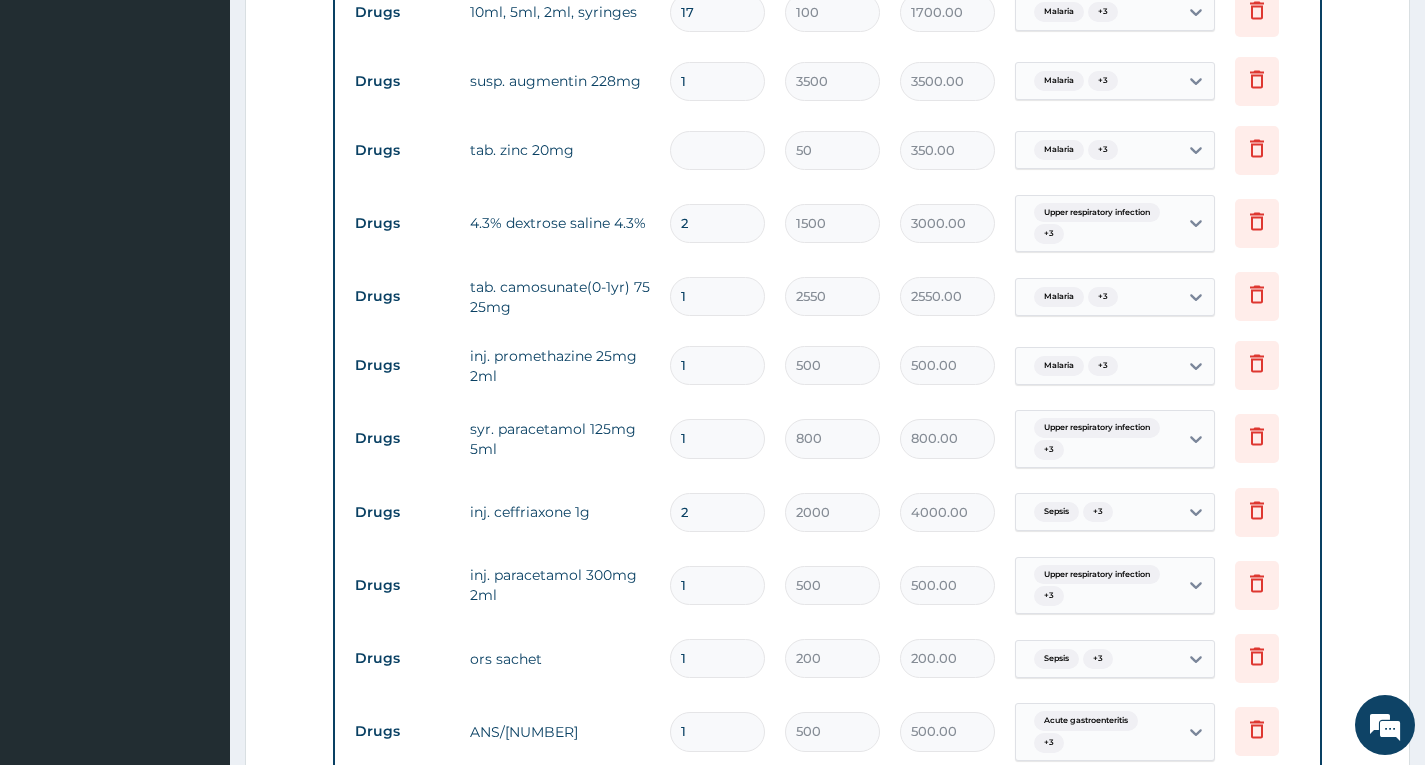 type on "0.00" 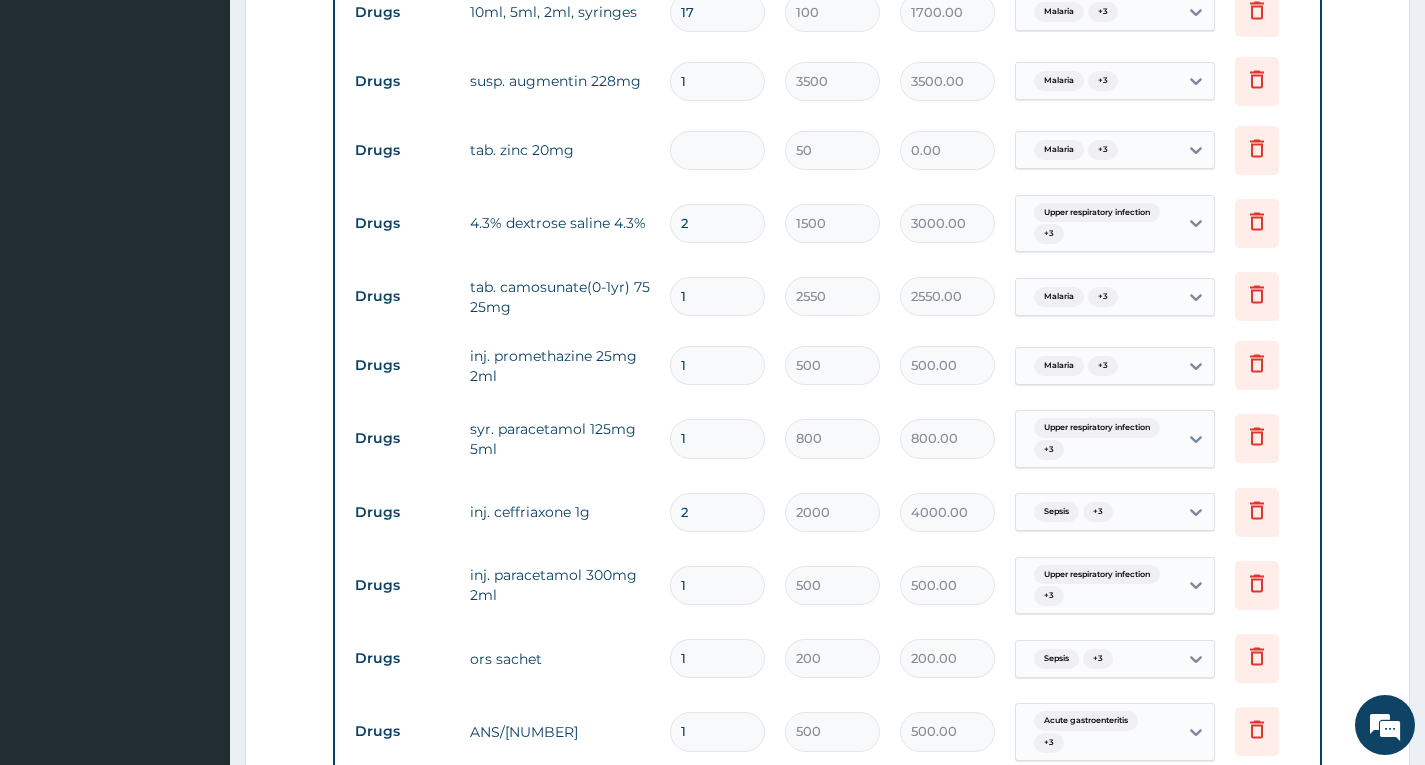 type on "1" 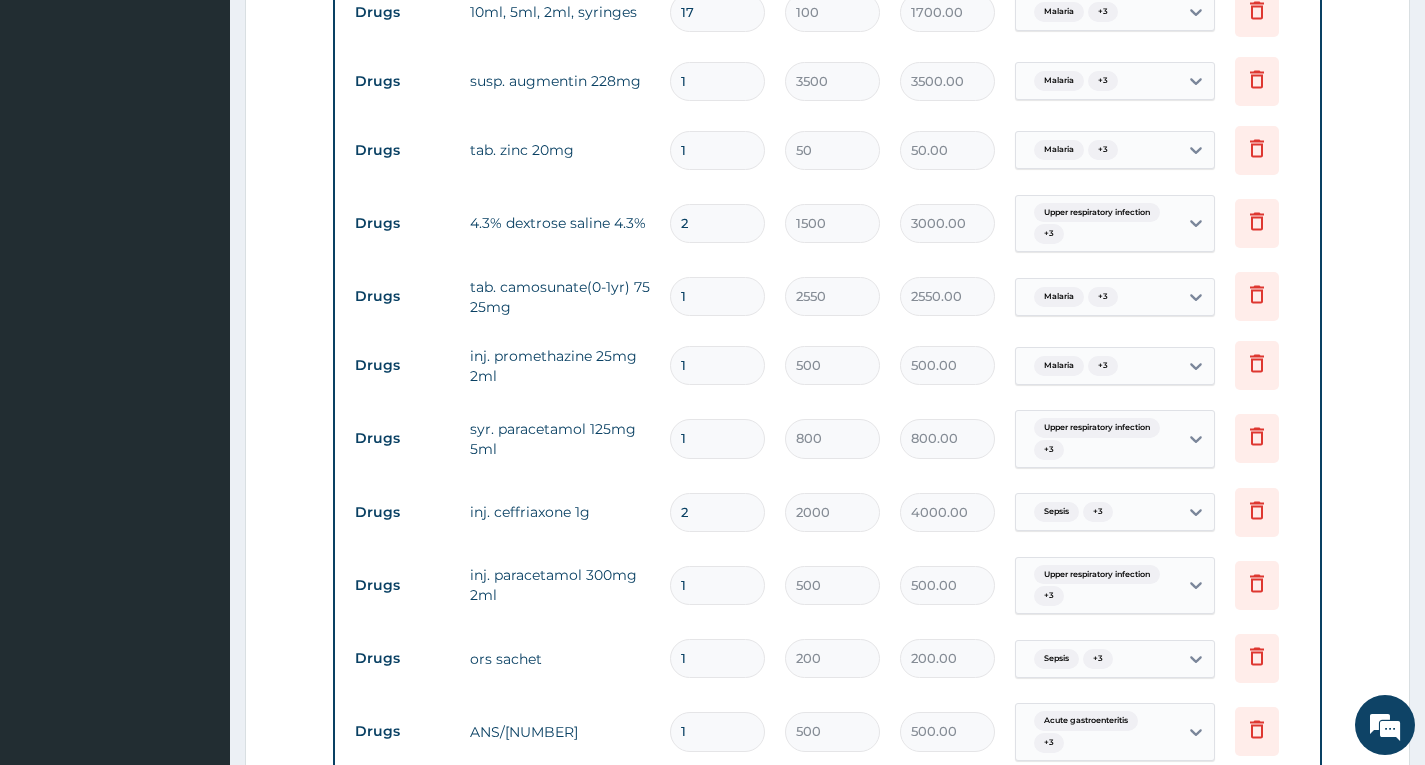 type on "10" 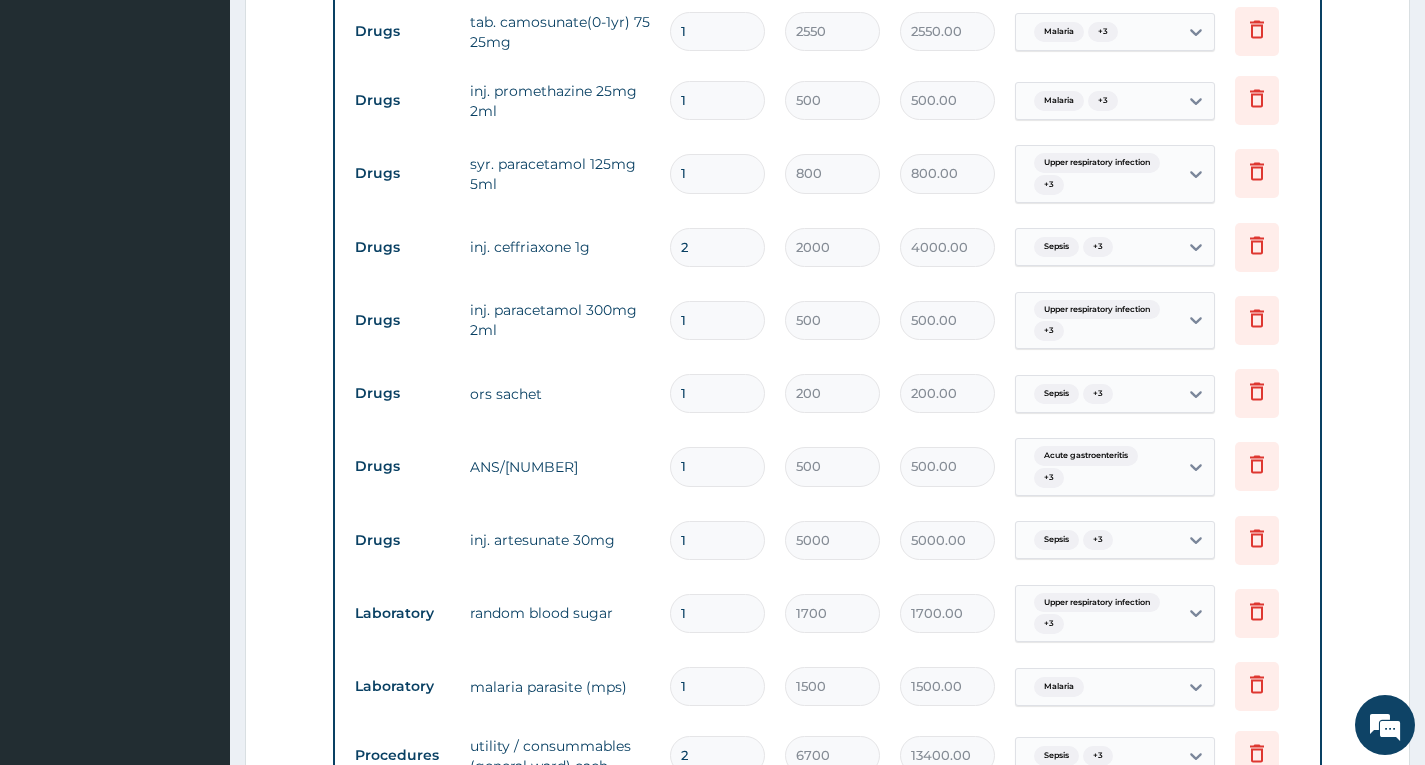 scroll, scrollTop: 1189, scrollLeft: 0, axis: vertical 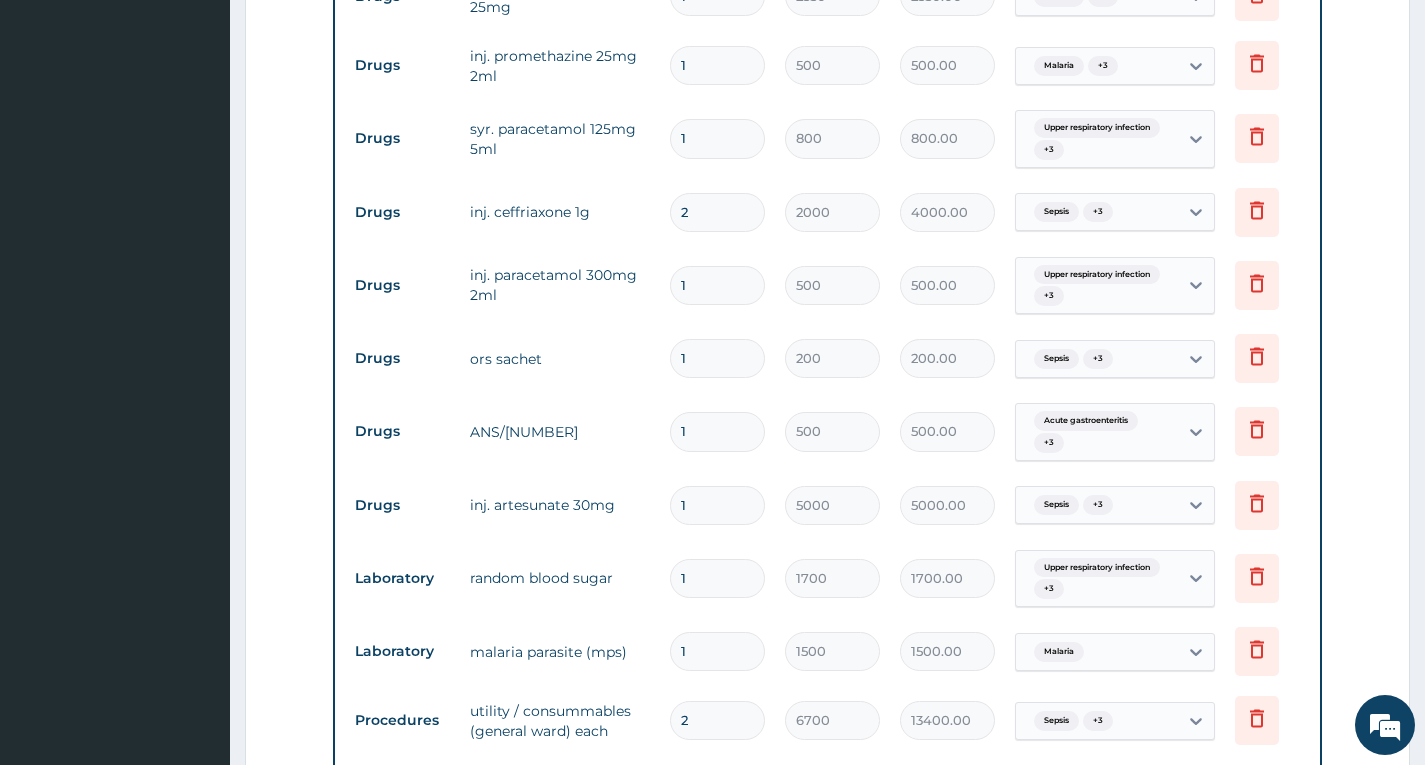 type on "10" 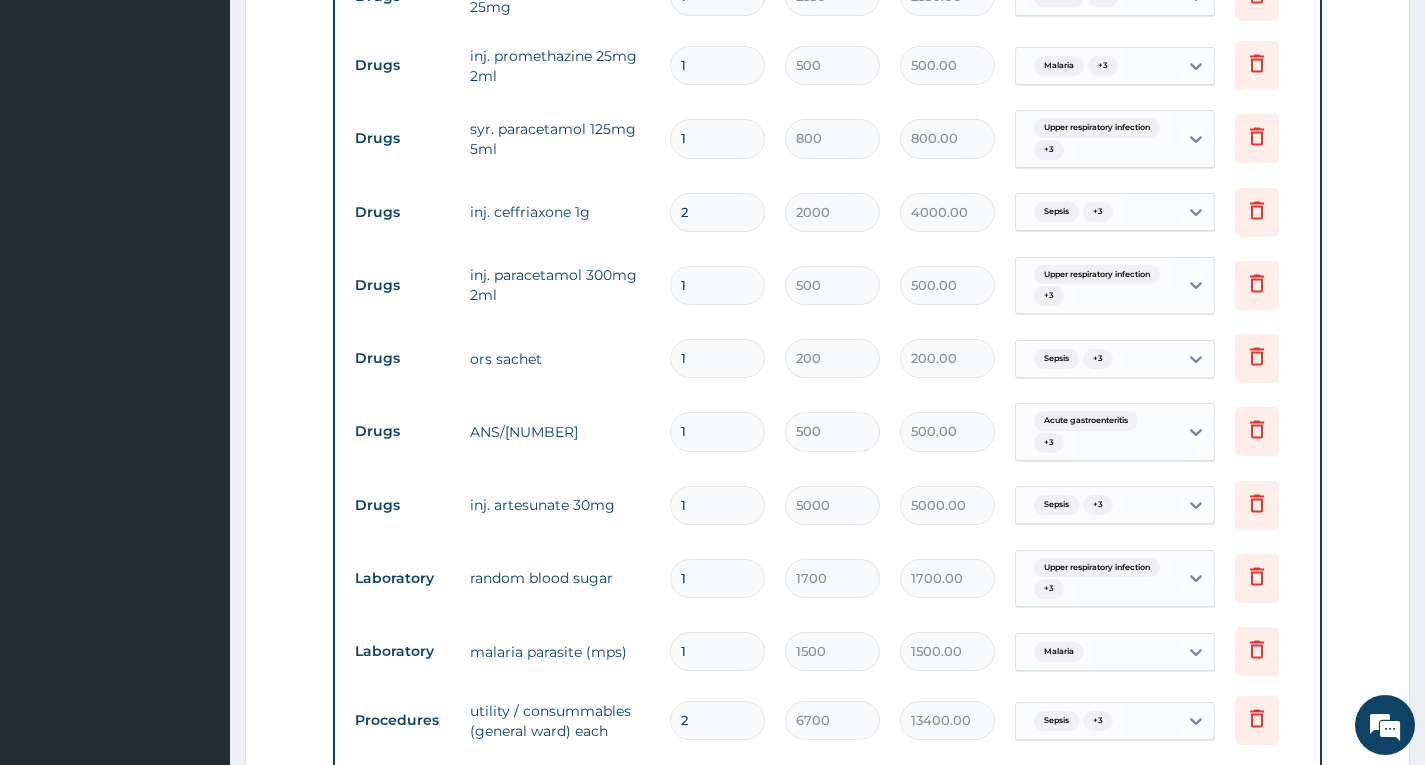 type 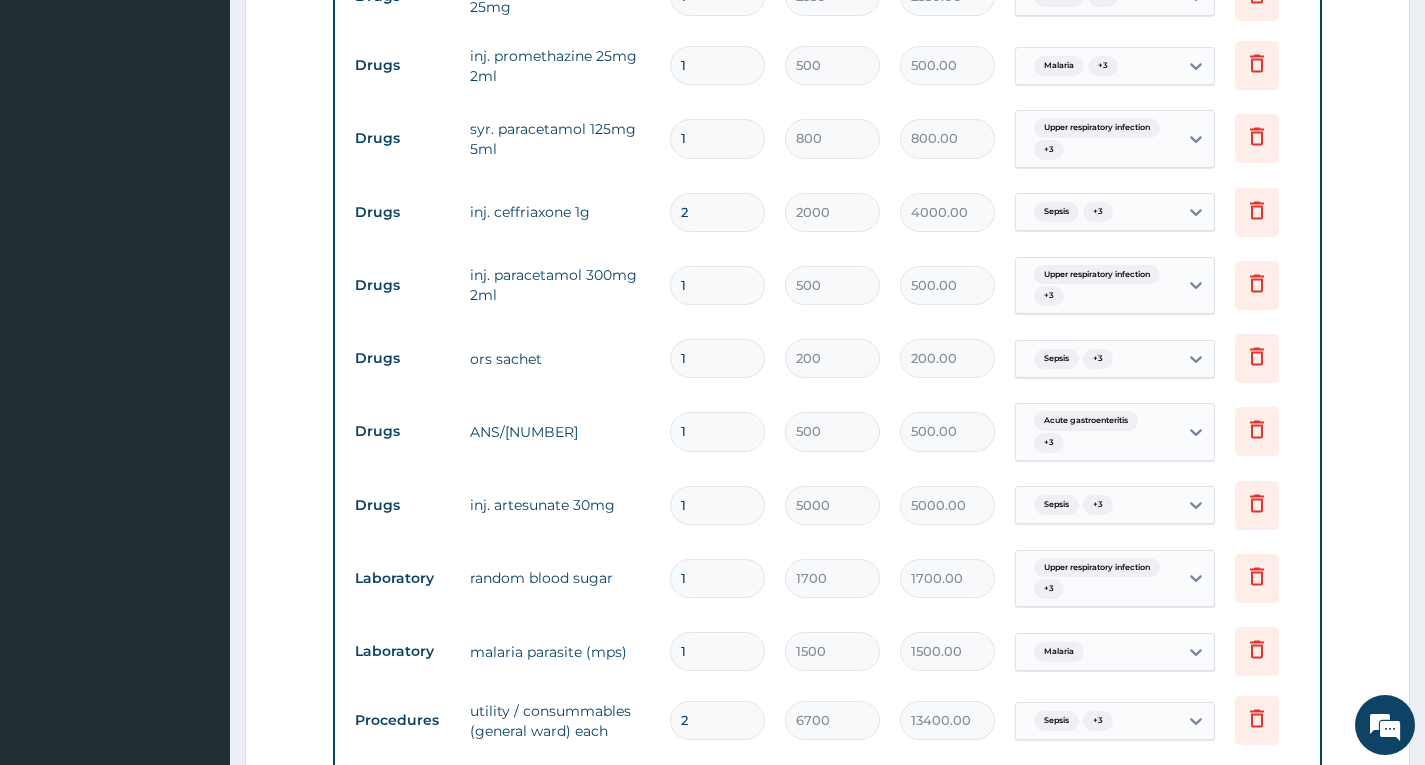 type on "0.00" 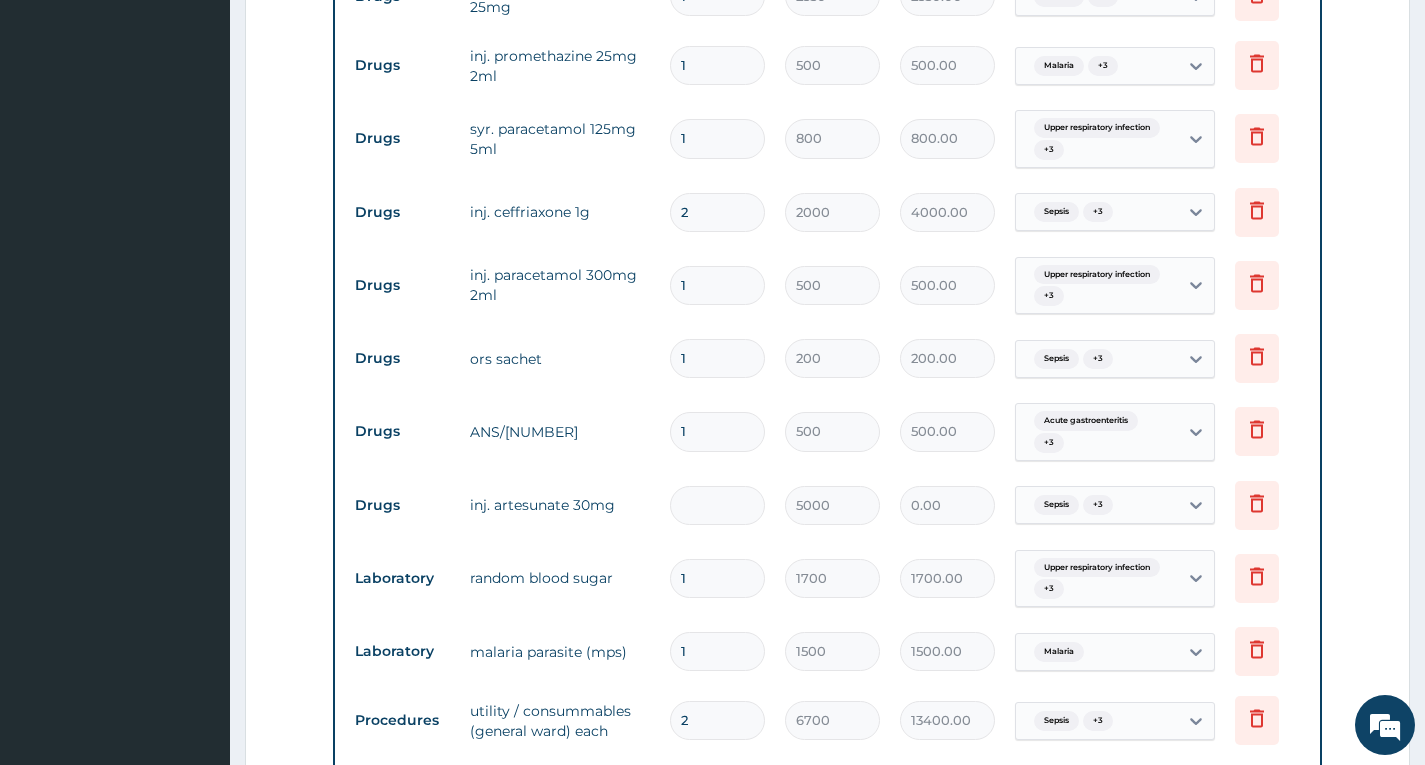type on "3" 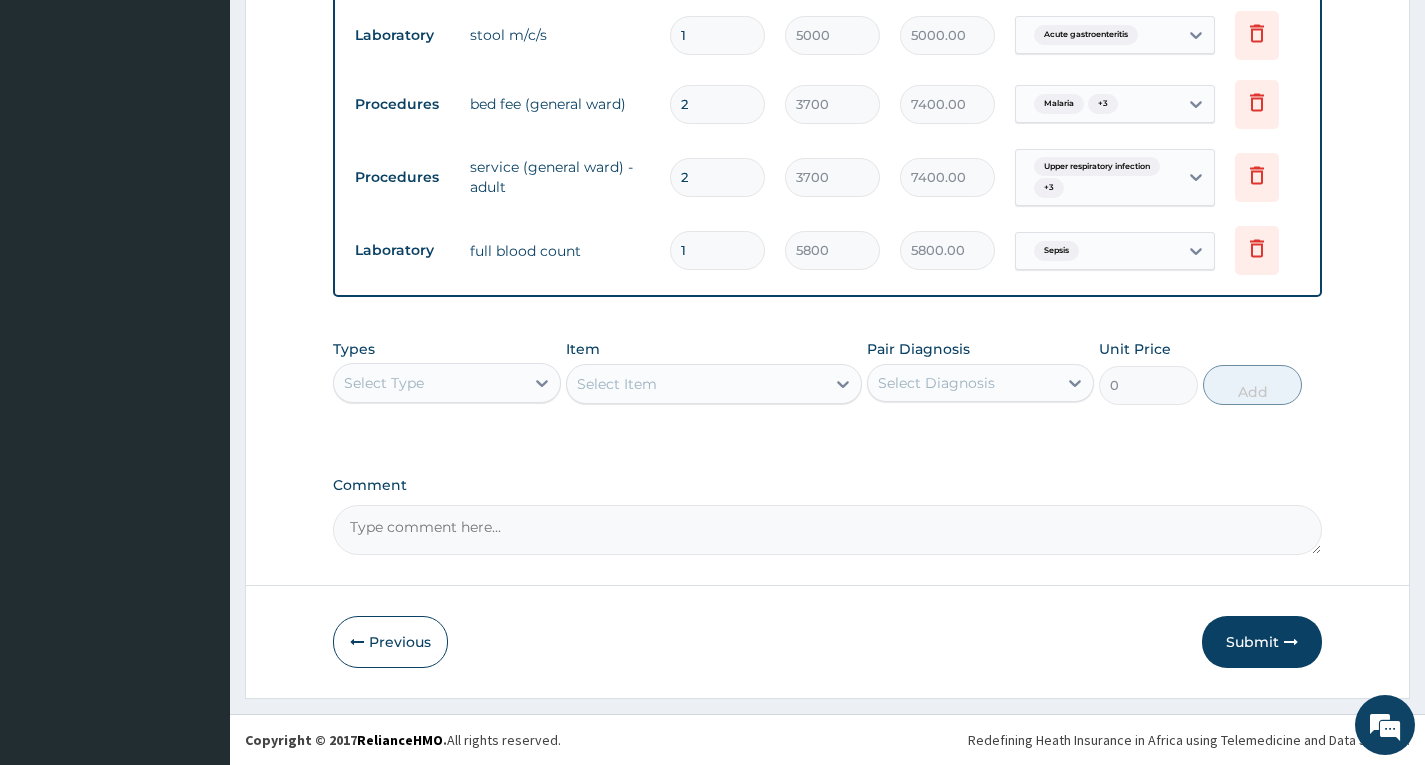 scroll, scrollTop: 2036, scrollLeft: 0, axis: vertical 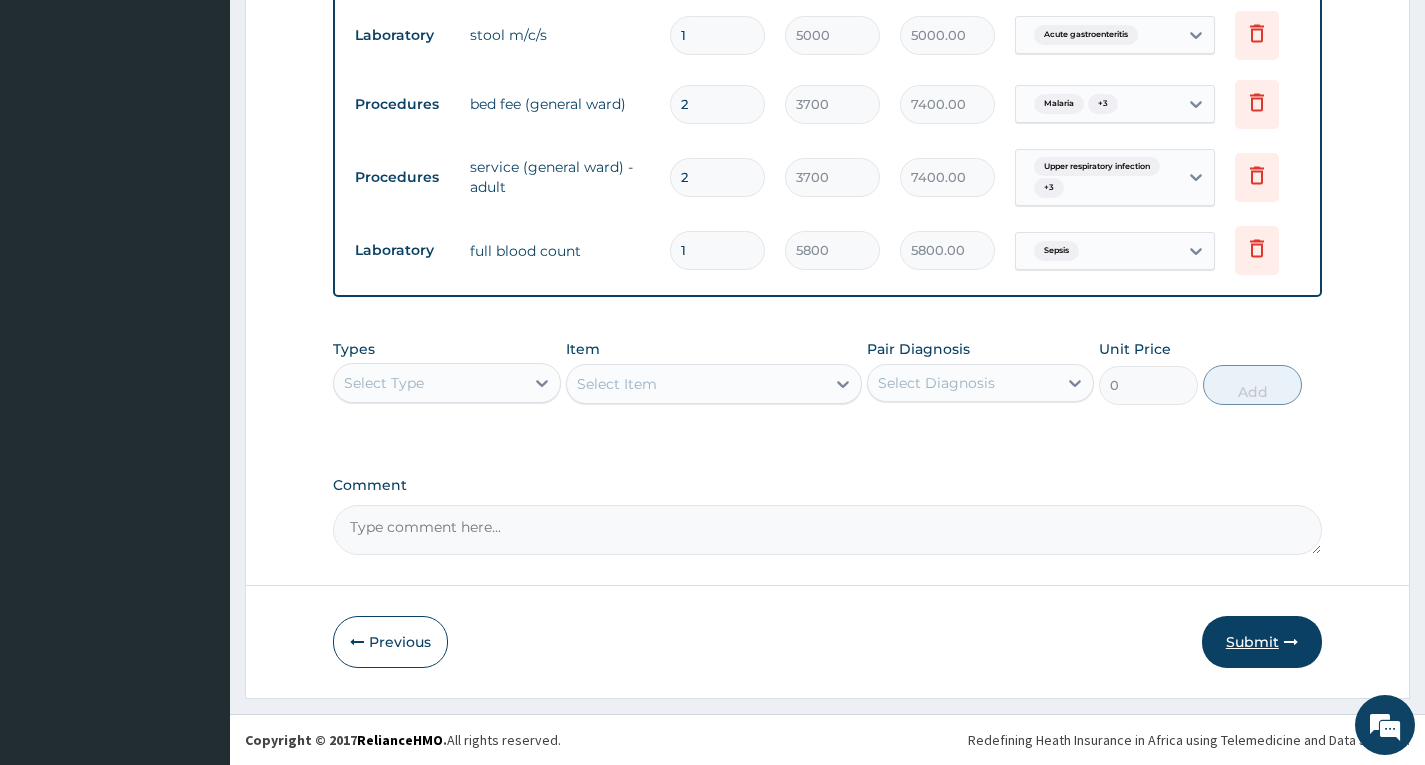 type on "3" 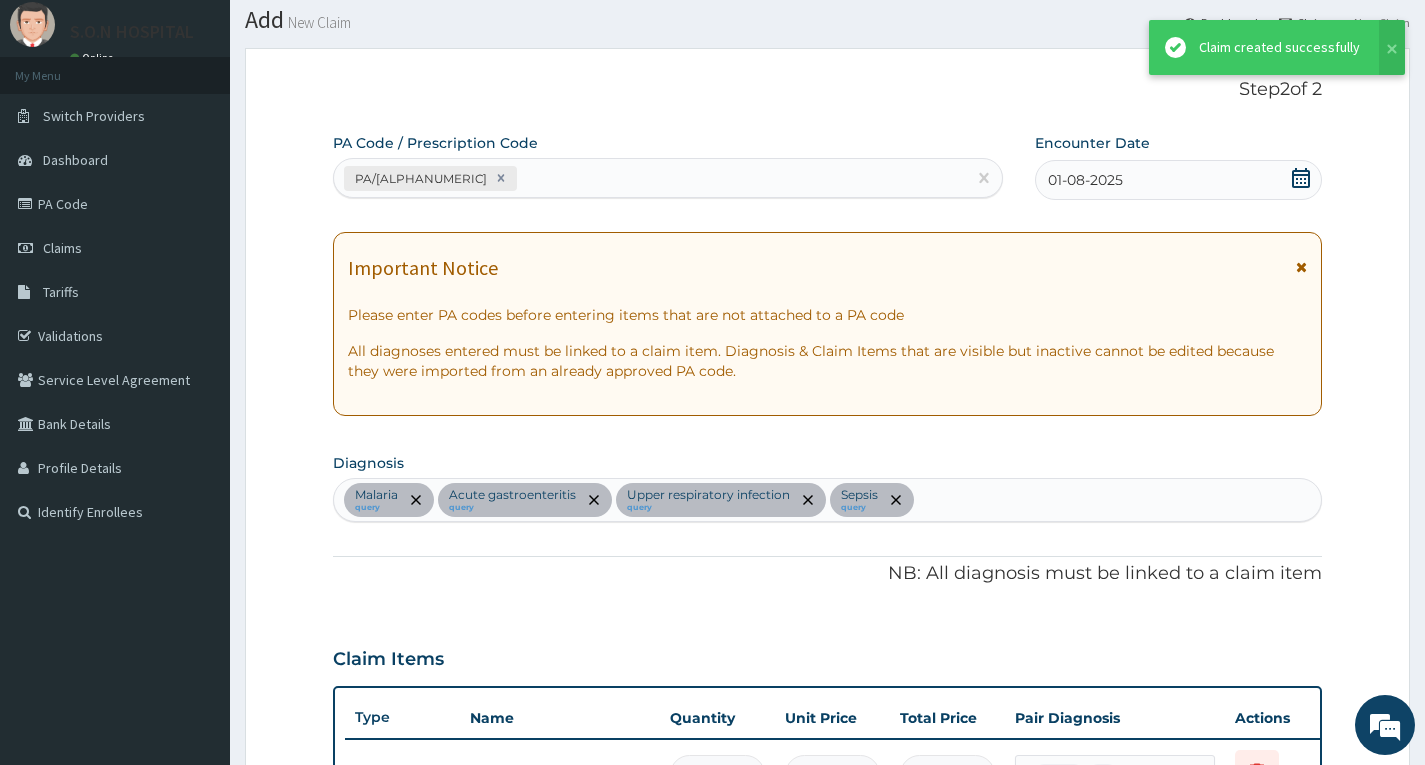 scroll, scrollTop: 2036, scrollLeft: 0, axis: vertical 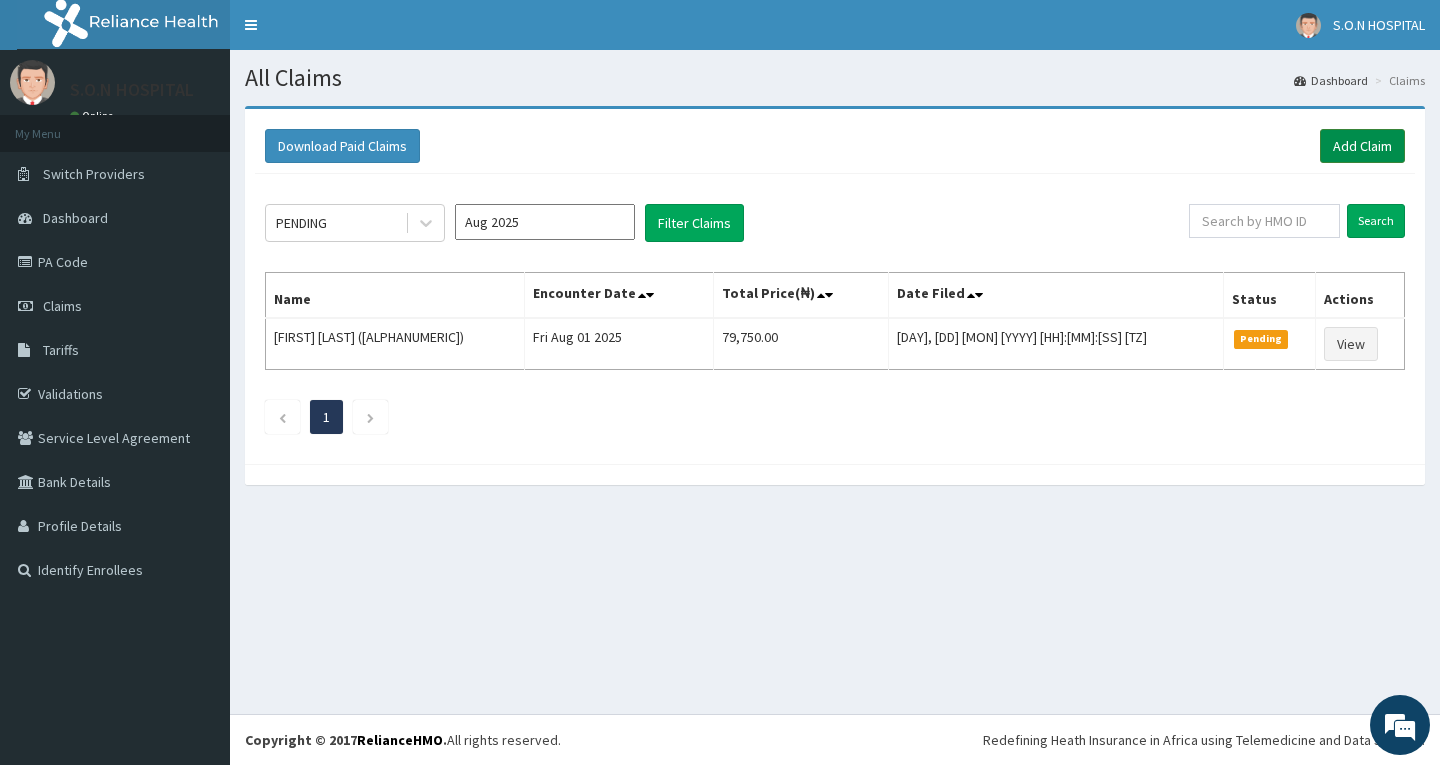 click on "Add Claim" at bounding box center [1362, 146] 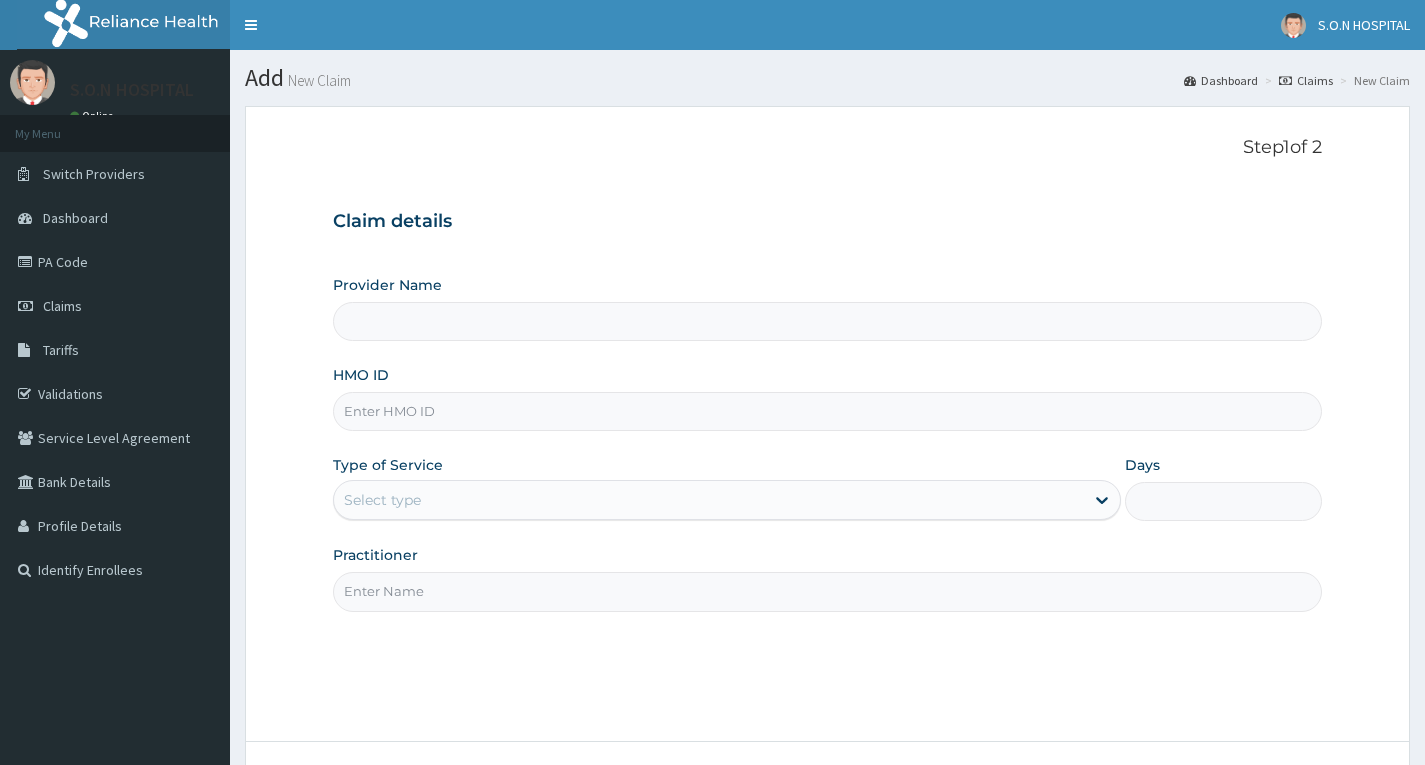 scroll, scrollTop: 0, scrollLeft: 0, axis: both 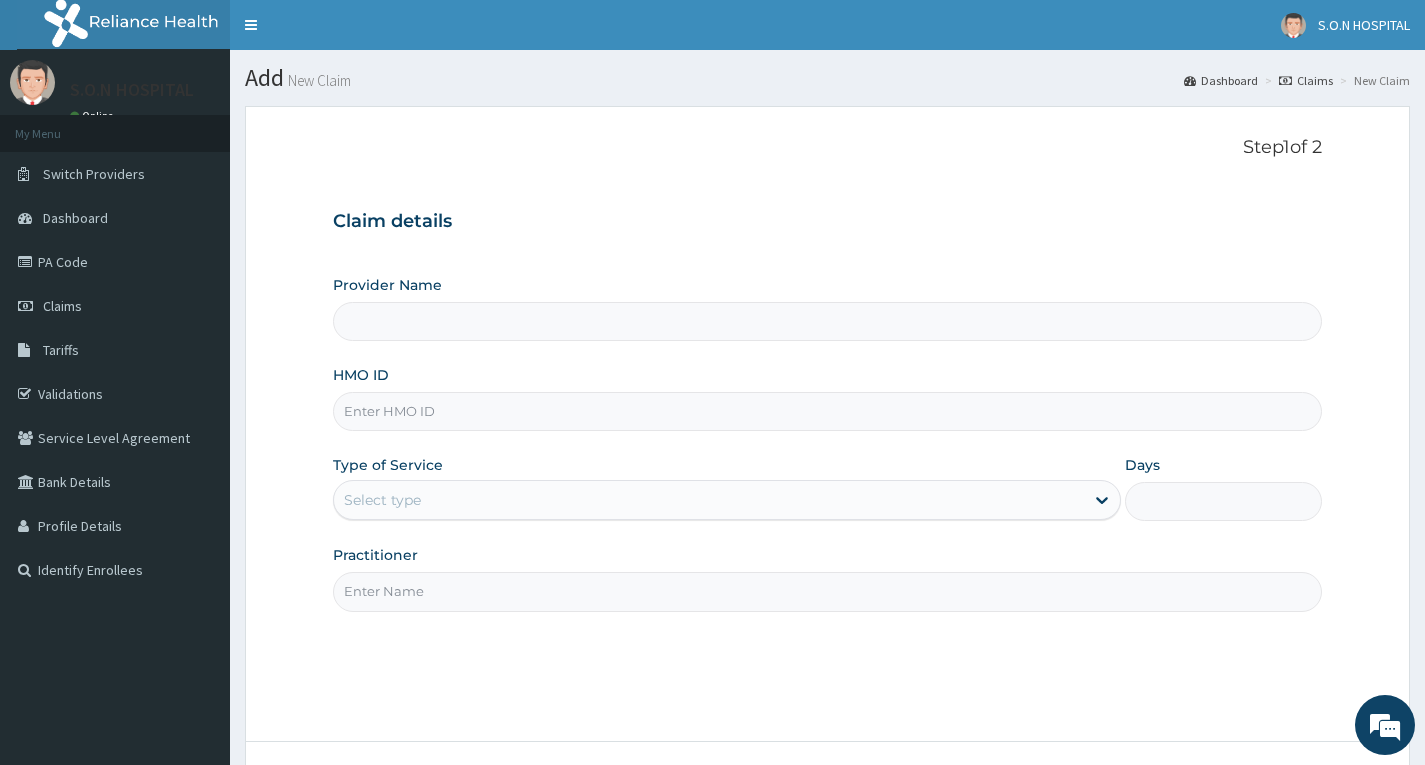 click on "HMO ID" at bounding box center [827, 411] 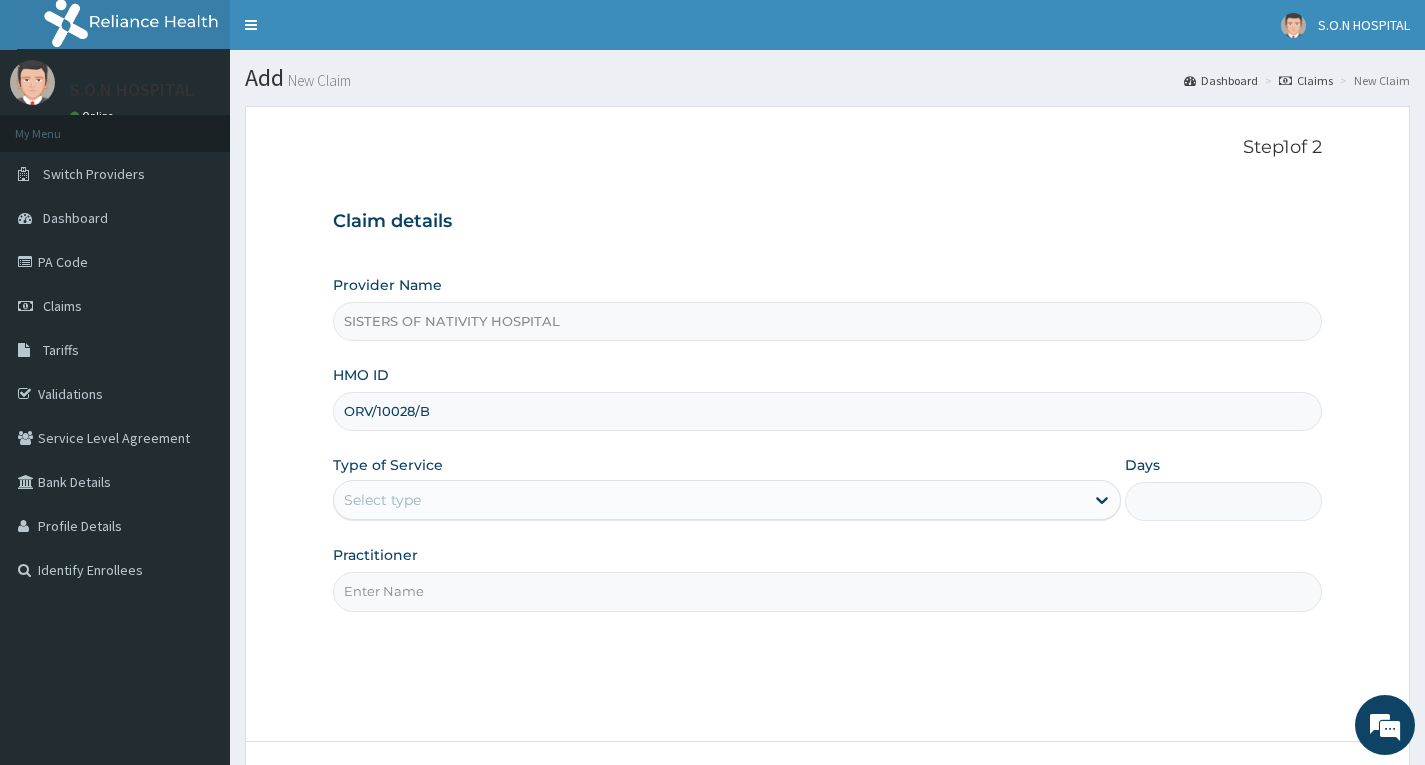 scroll, scrollTop: 0, scrollLeft: 0, axis: both 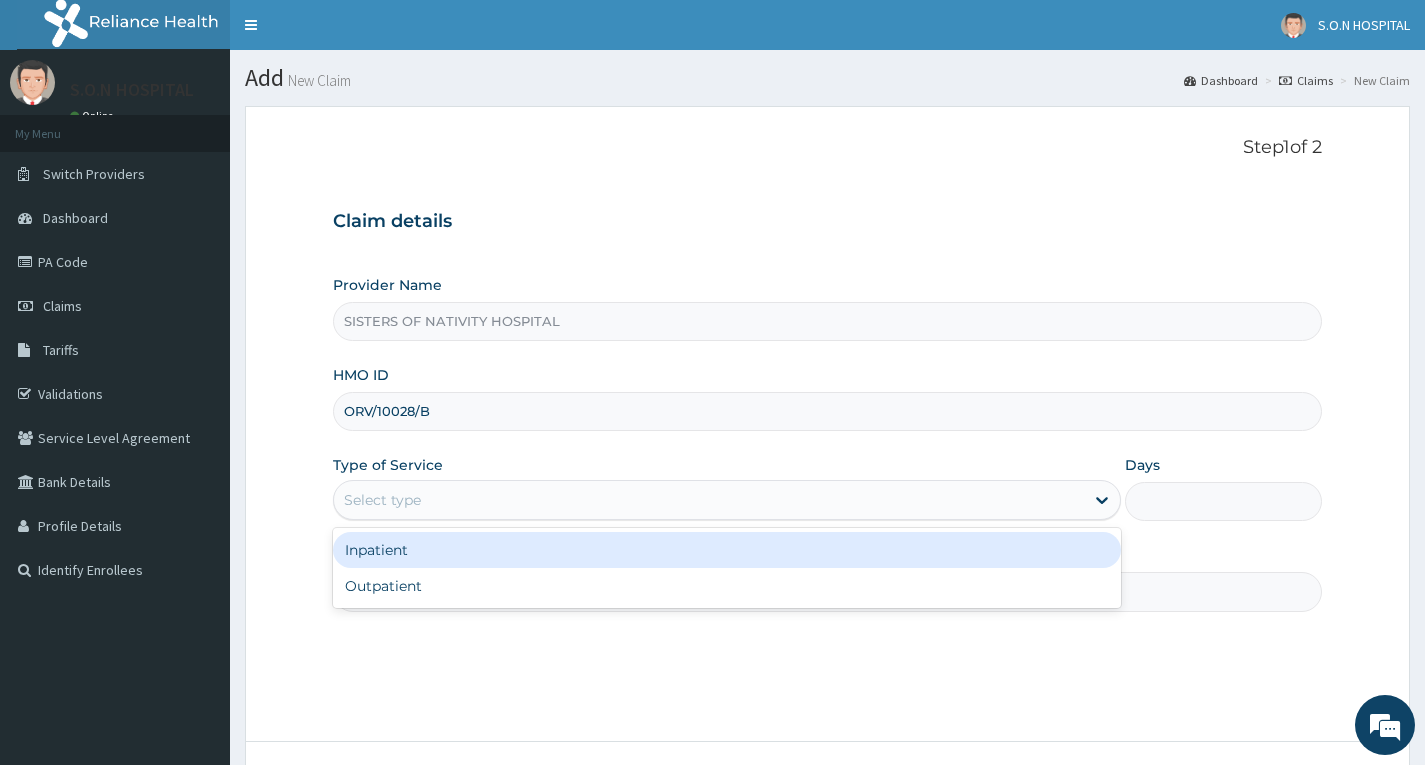 click on "Select type" at bounding box center [709, 500] 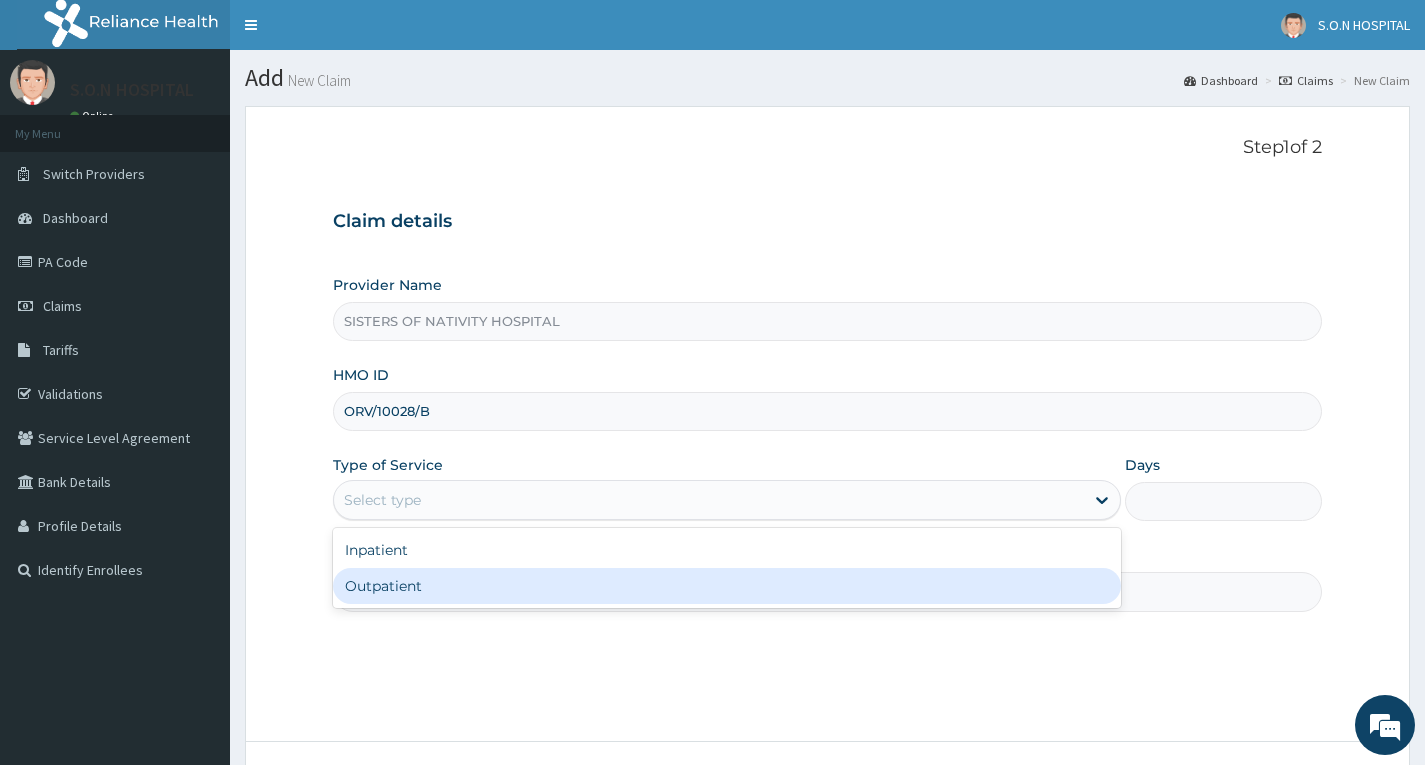 click on "Outpatient" at bounding box center [727, 586] 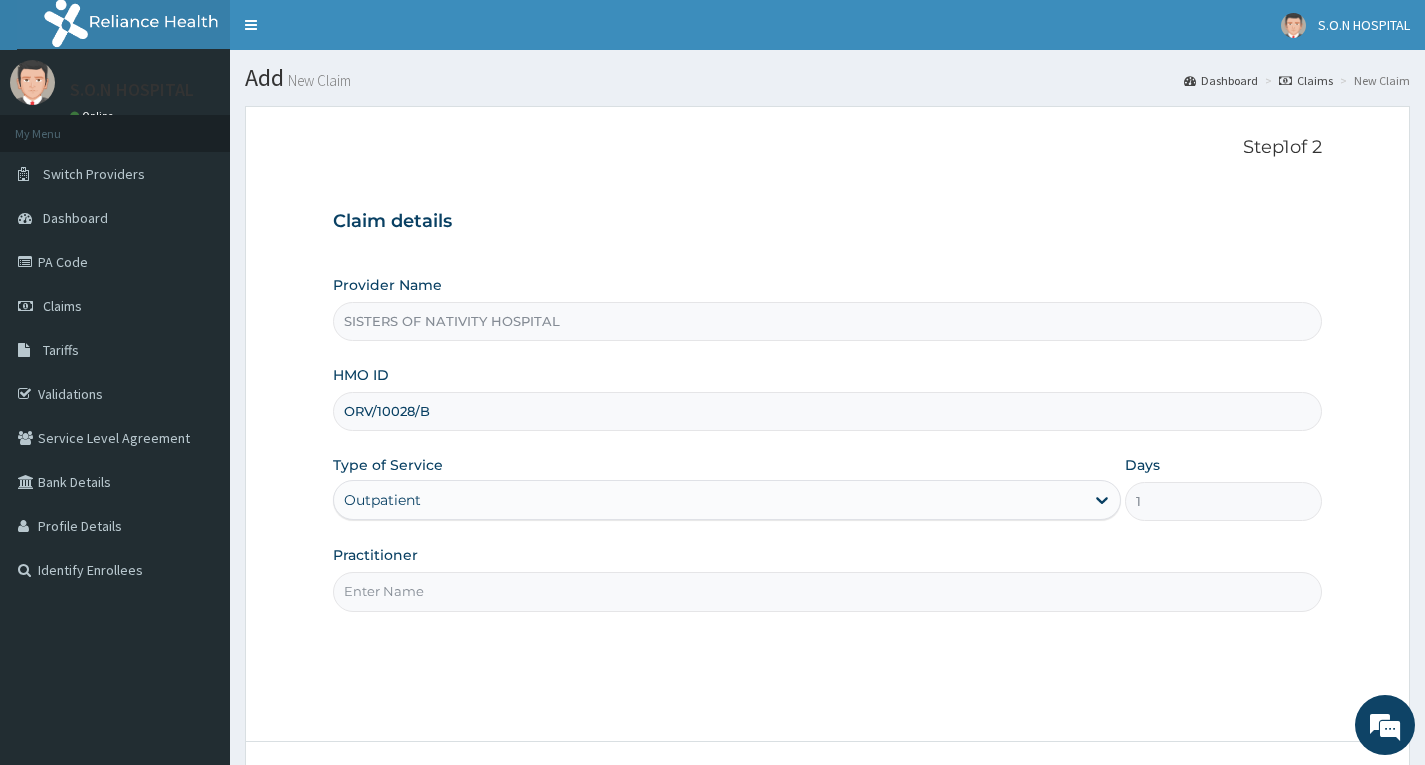 click on "Practitioner" at bounding box center [827, 591] 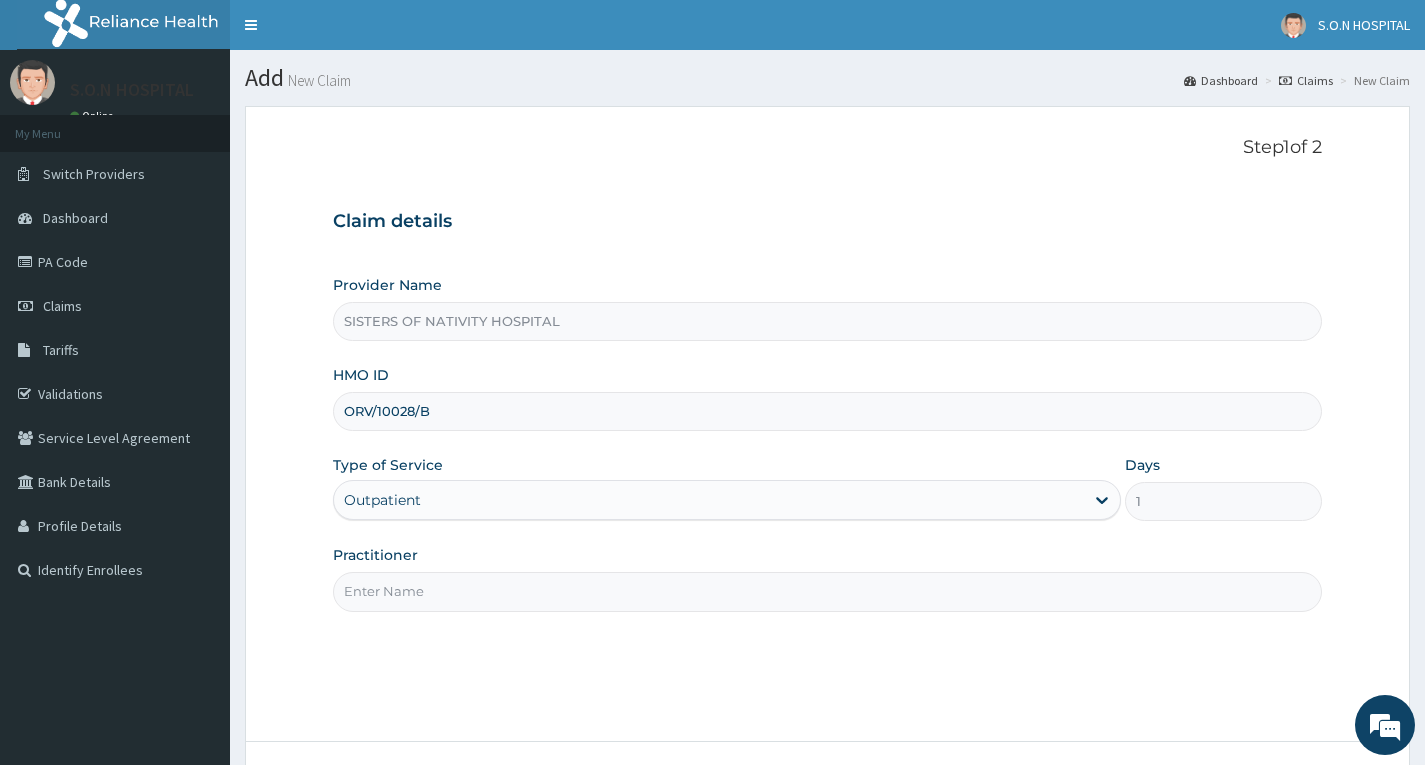 type on "Dr. Ugwu" 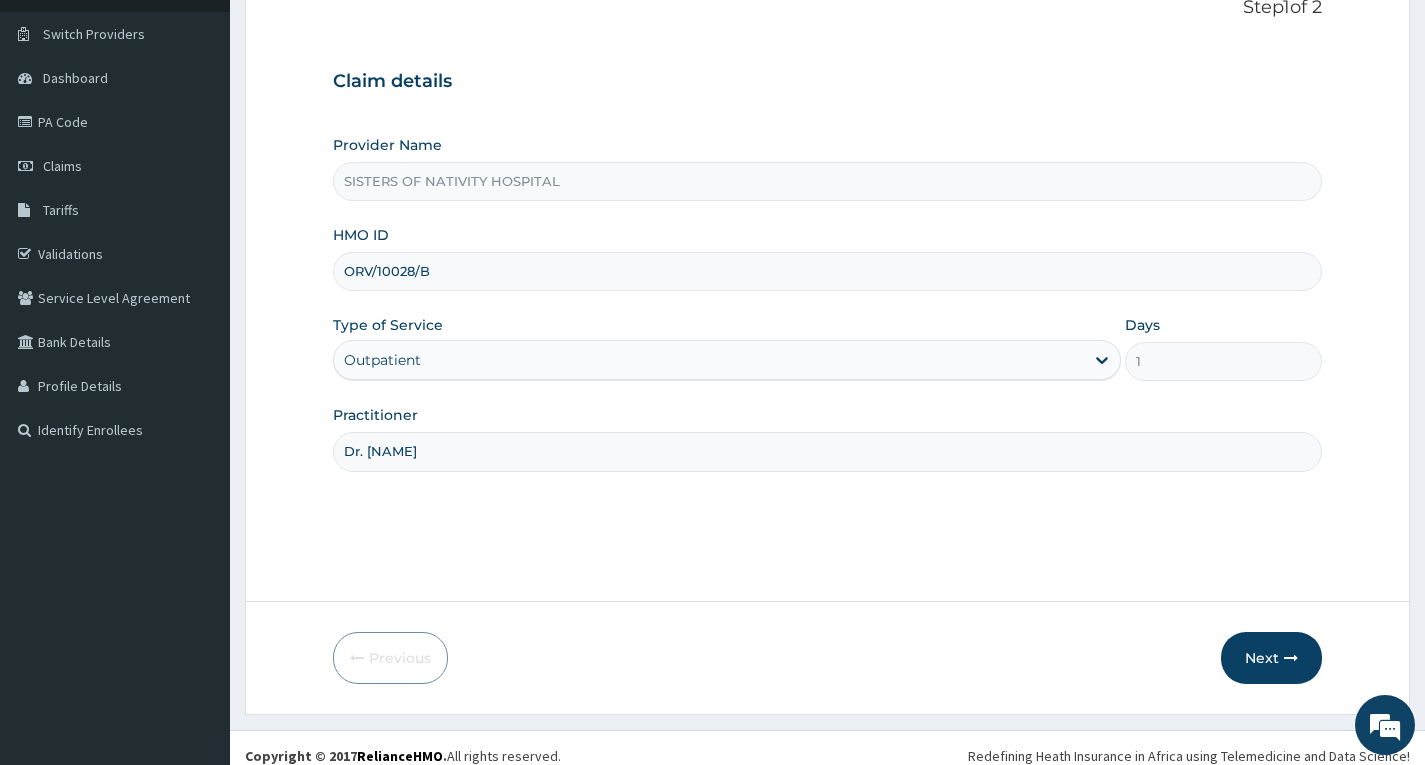 scroll, scrollTop: 156, scrollLeft: 0, axis: vertical 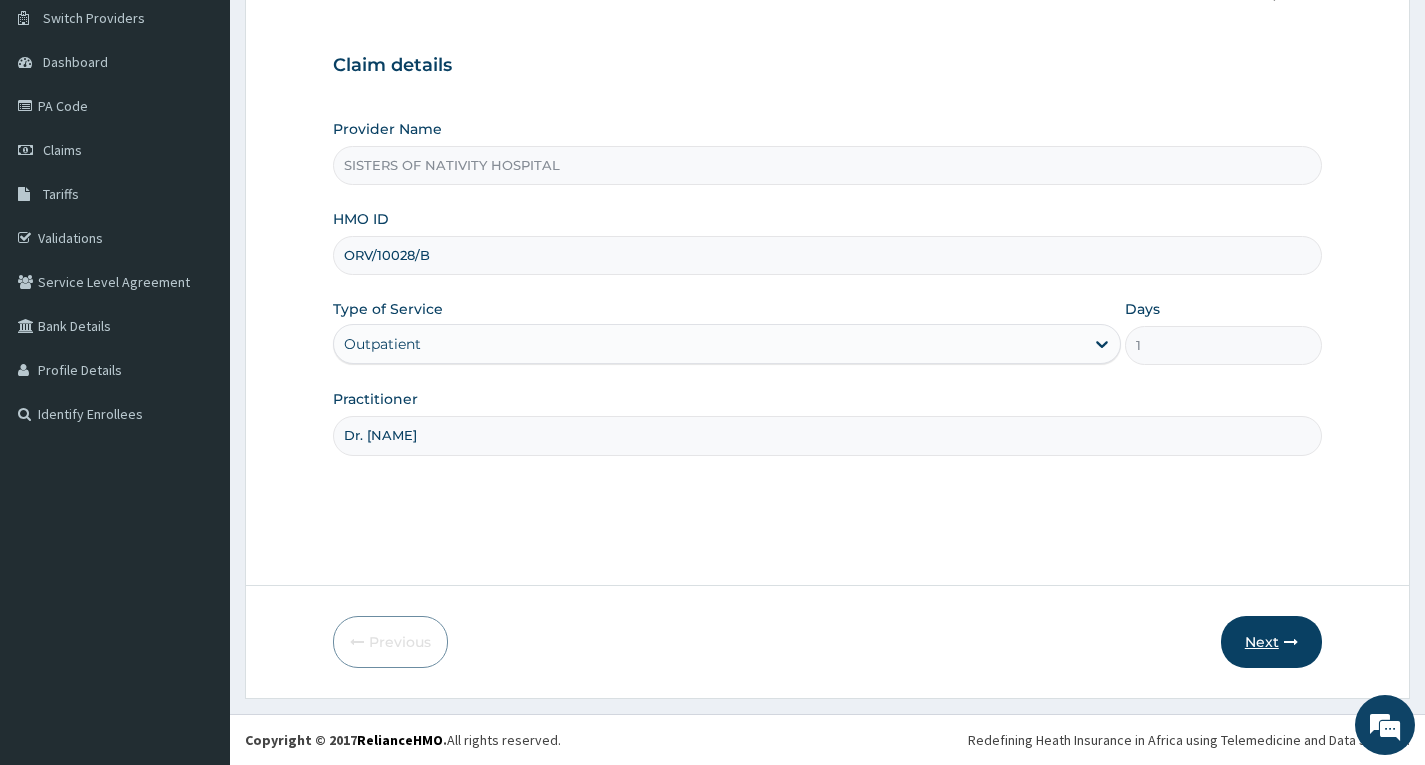 click on "Next" at bounding box center (1271, 642) 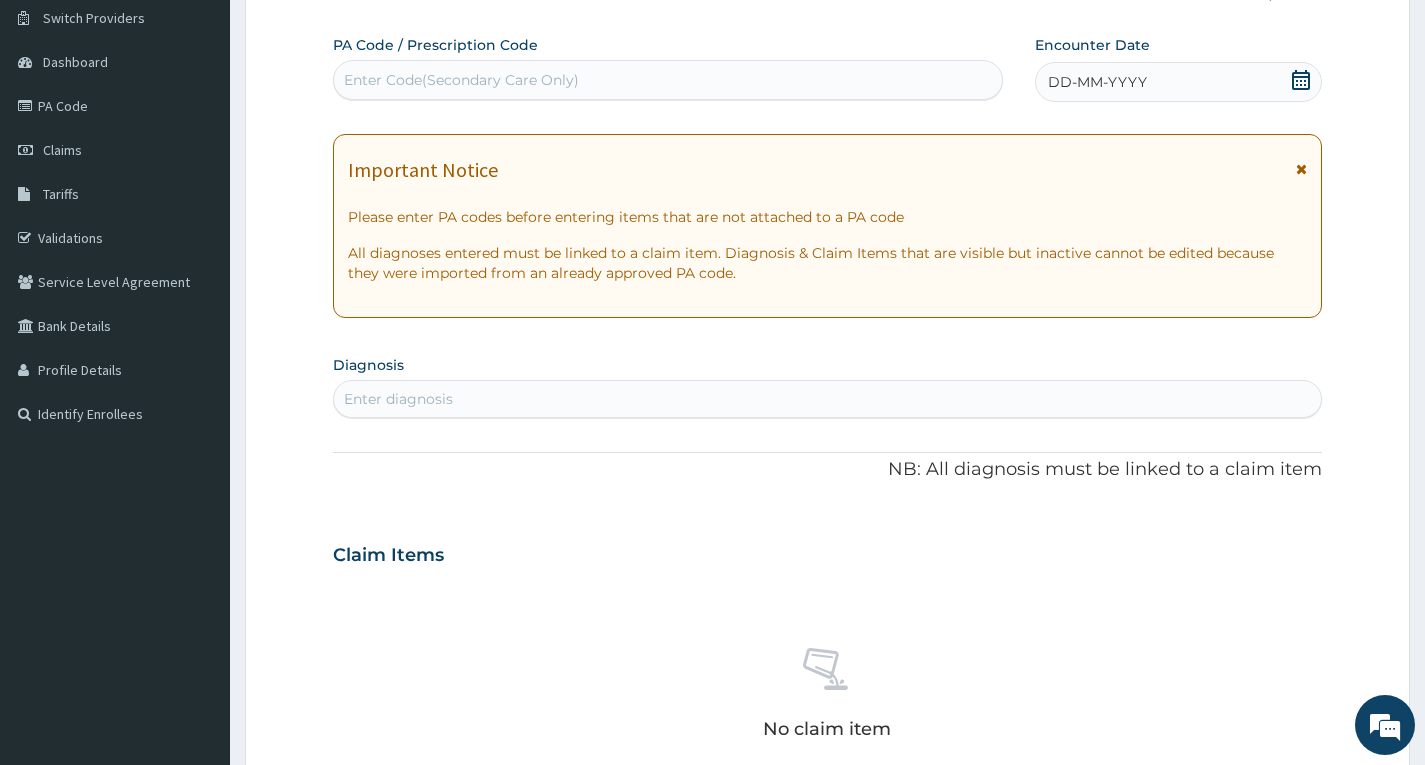 click on "Enter Code(Secondary Care Only)" at bounding box center (461, 80) 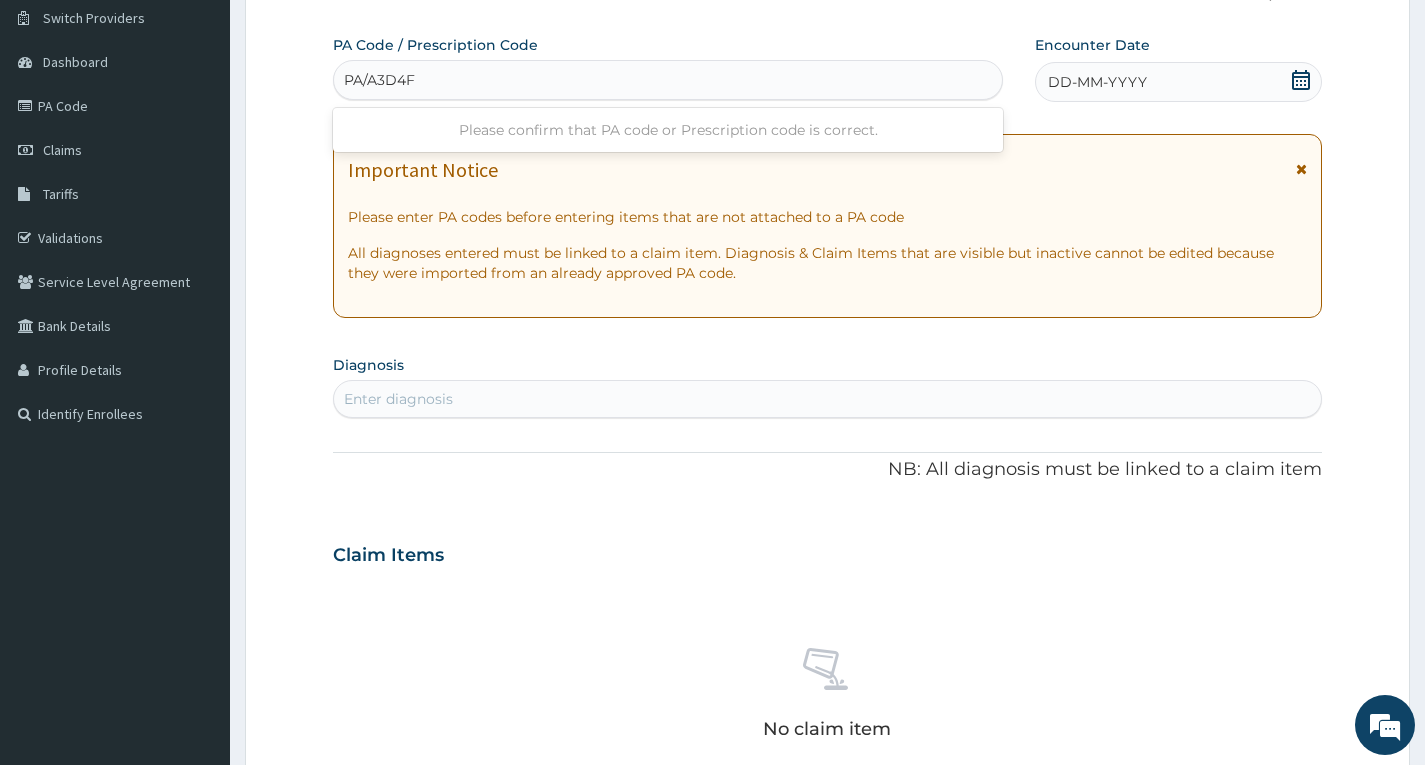 type on "PA/A3D4F0" 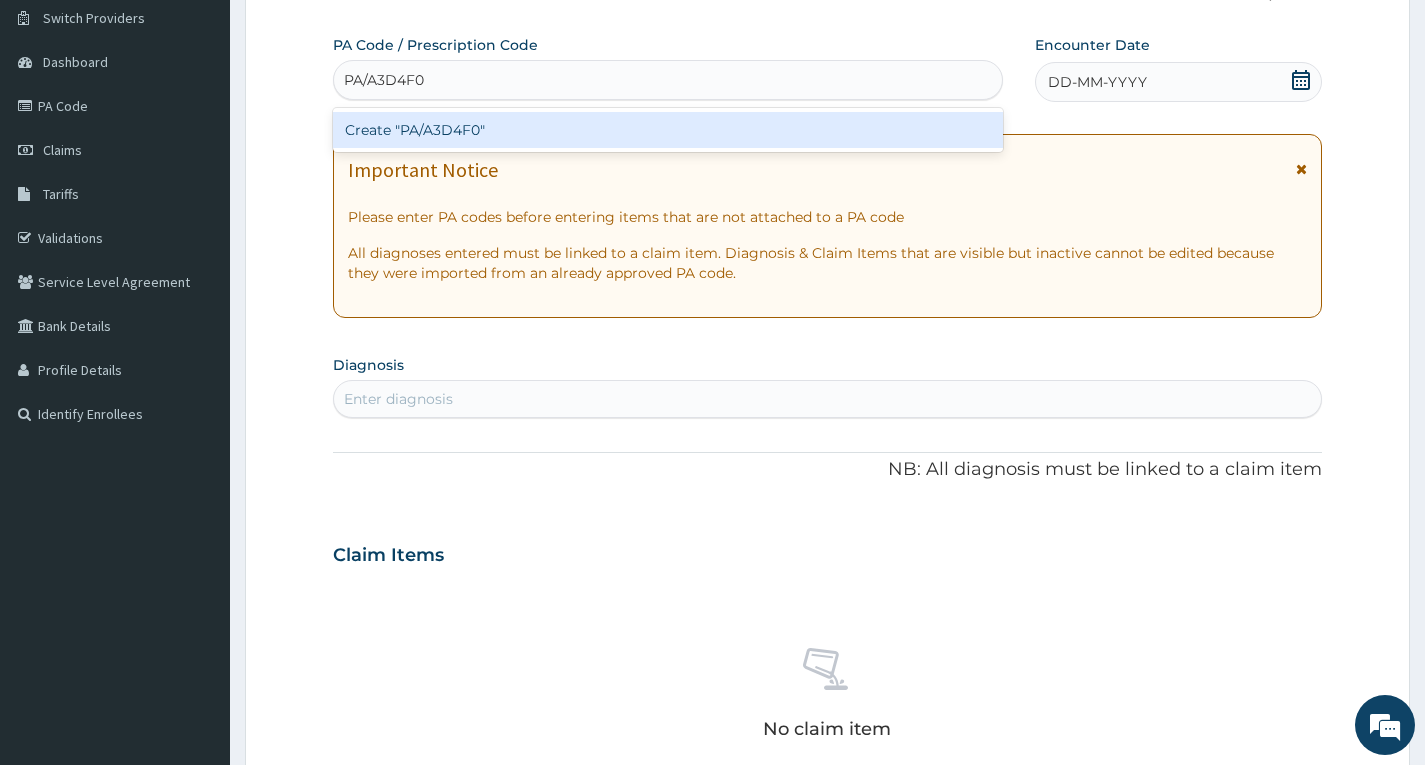 click on "Create "PA/A3D4F0"" at bounding box center [668, 130] 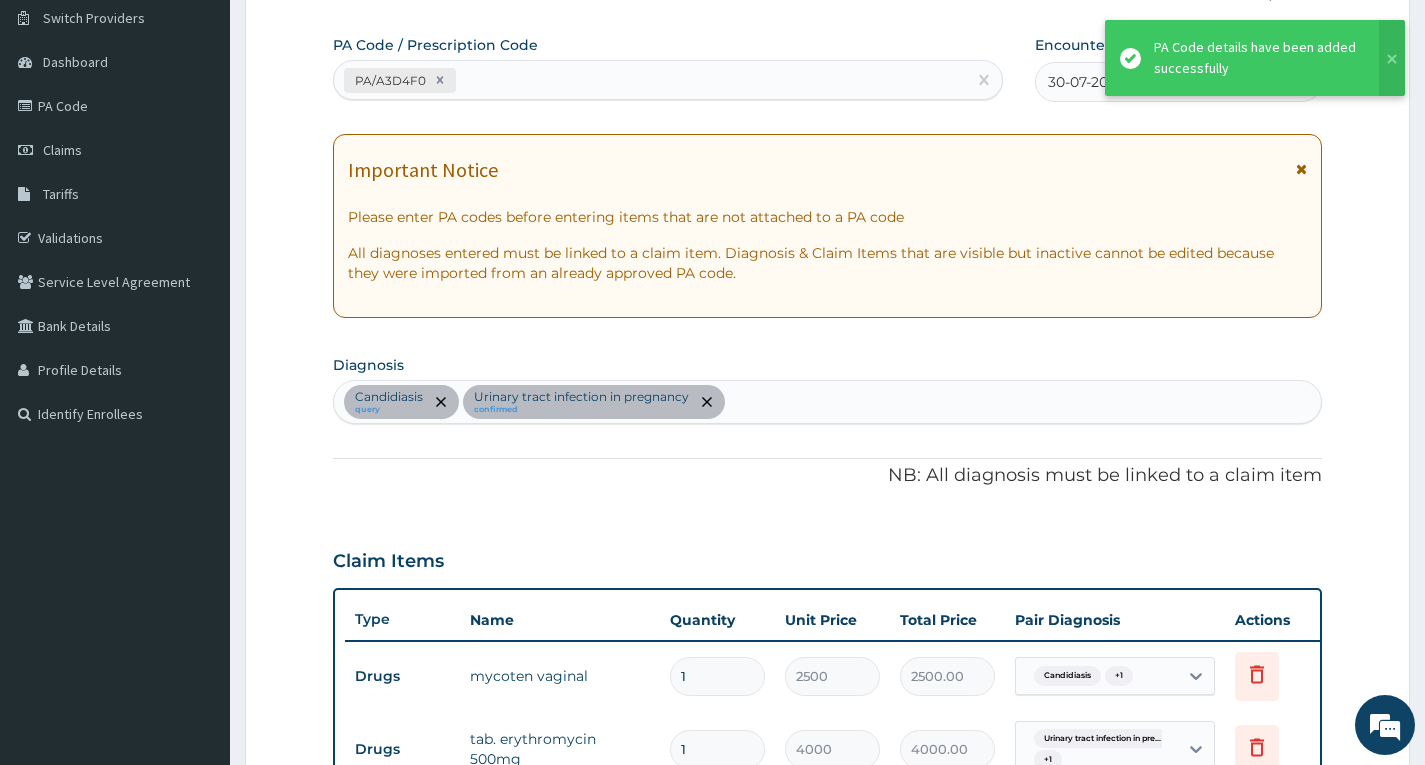 scroll, scrollTop: 674, scrollLeft: 0, axis: vertical 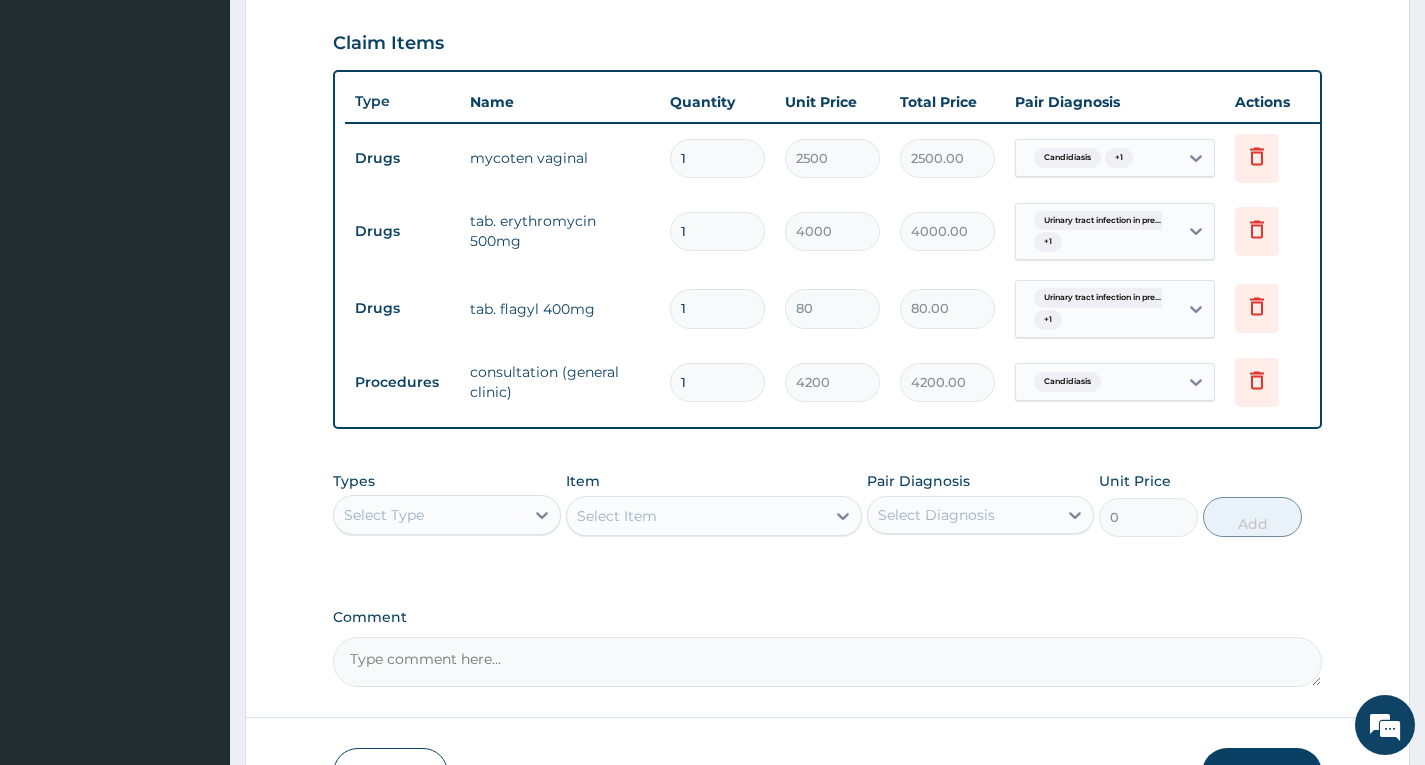 click on "1" at bounding box center [717, 308] 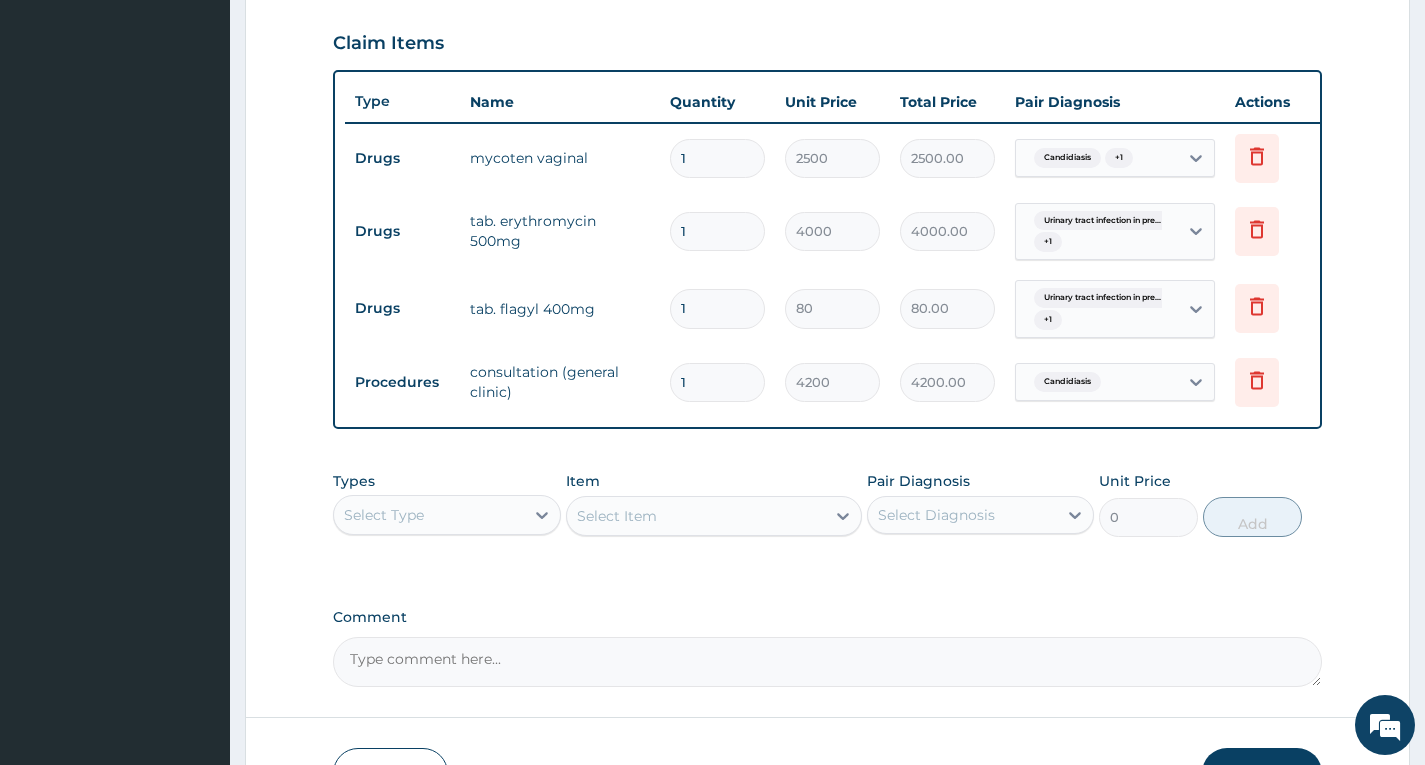 type 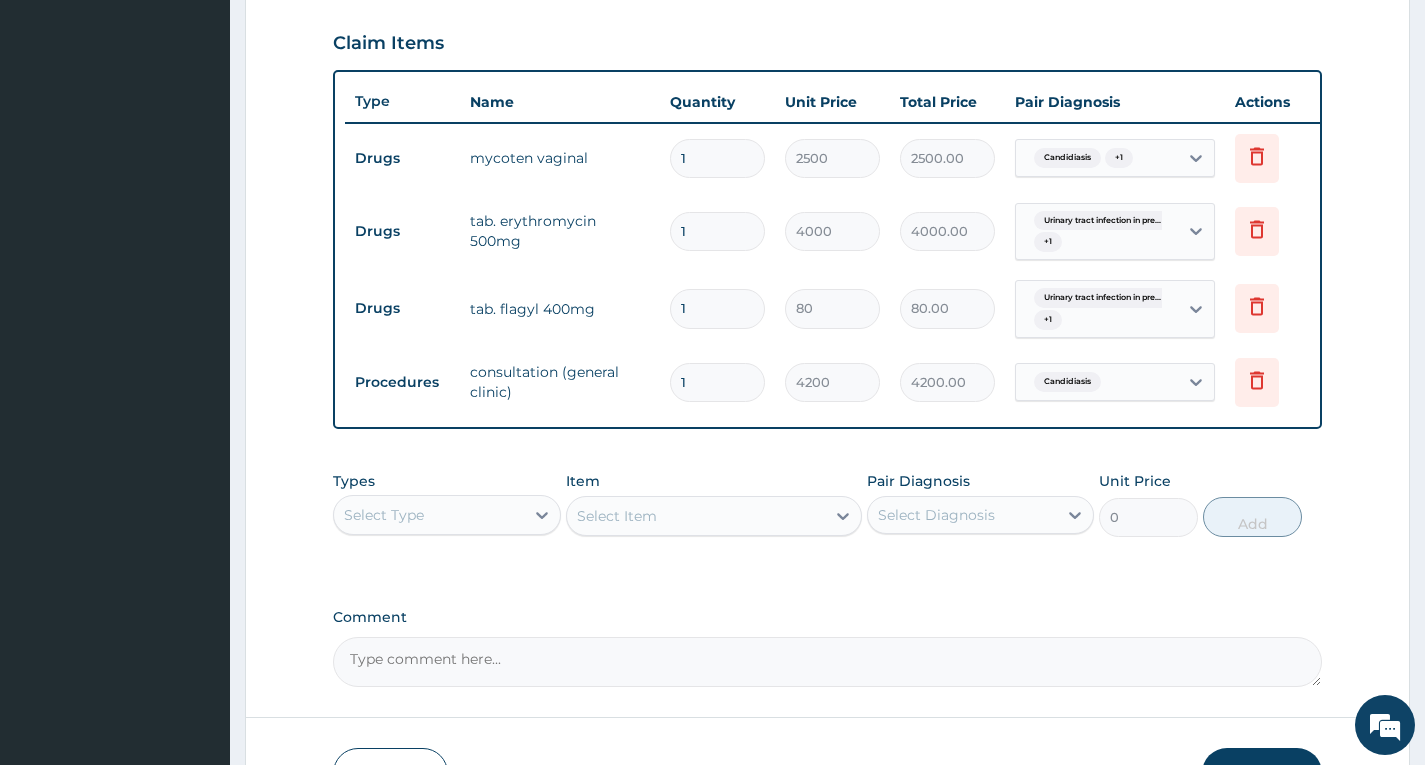type on "0.00" 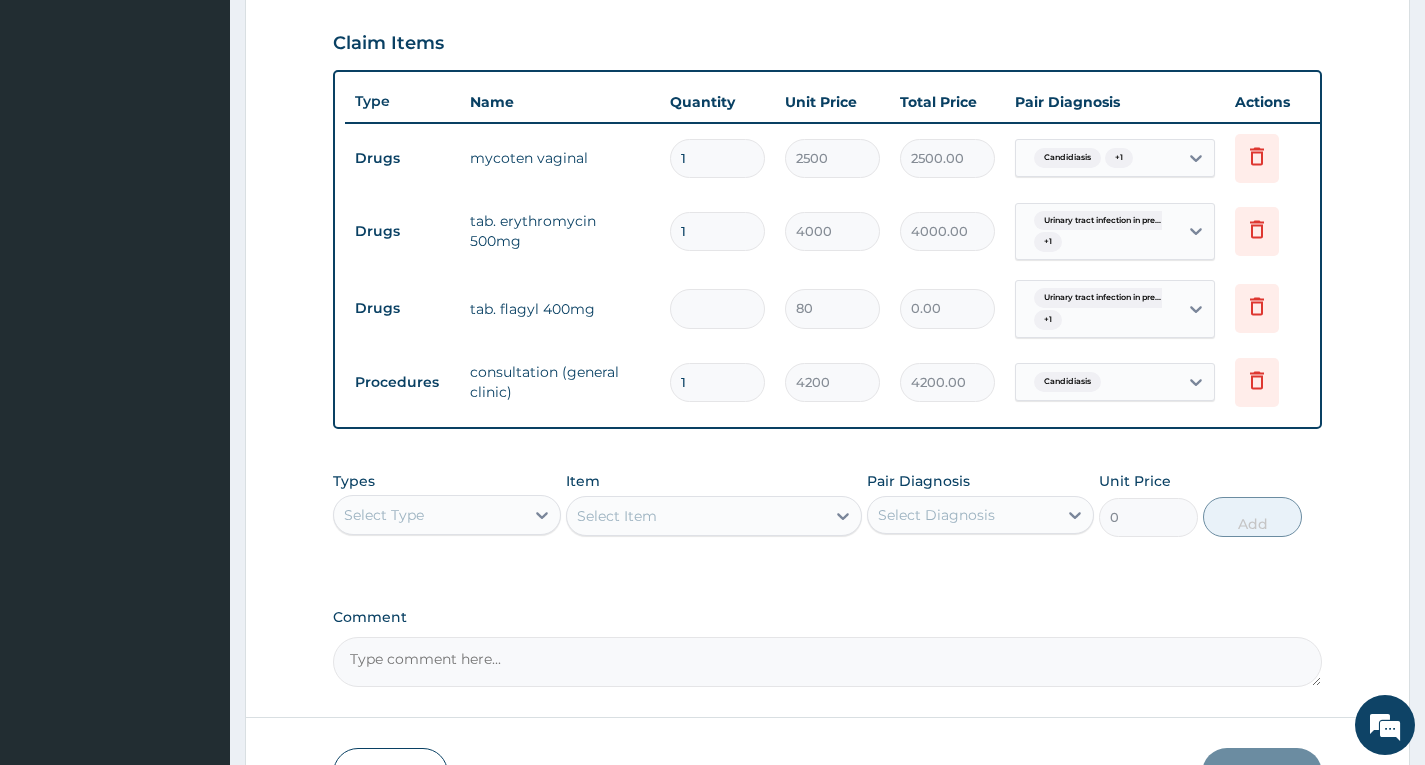 type on "1" 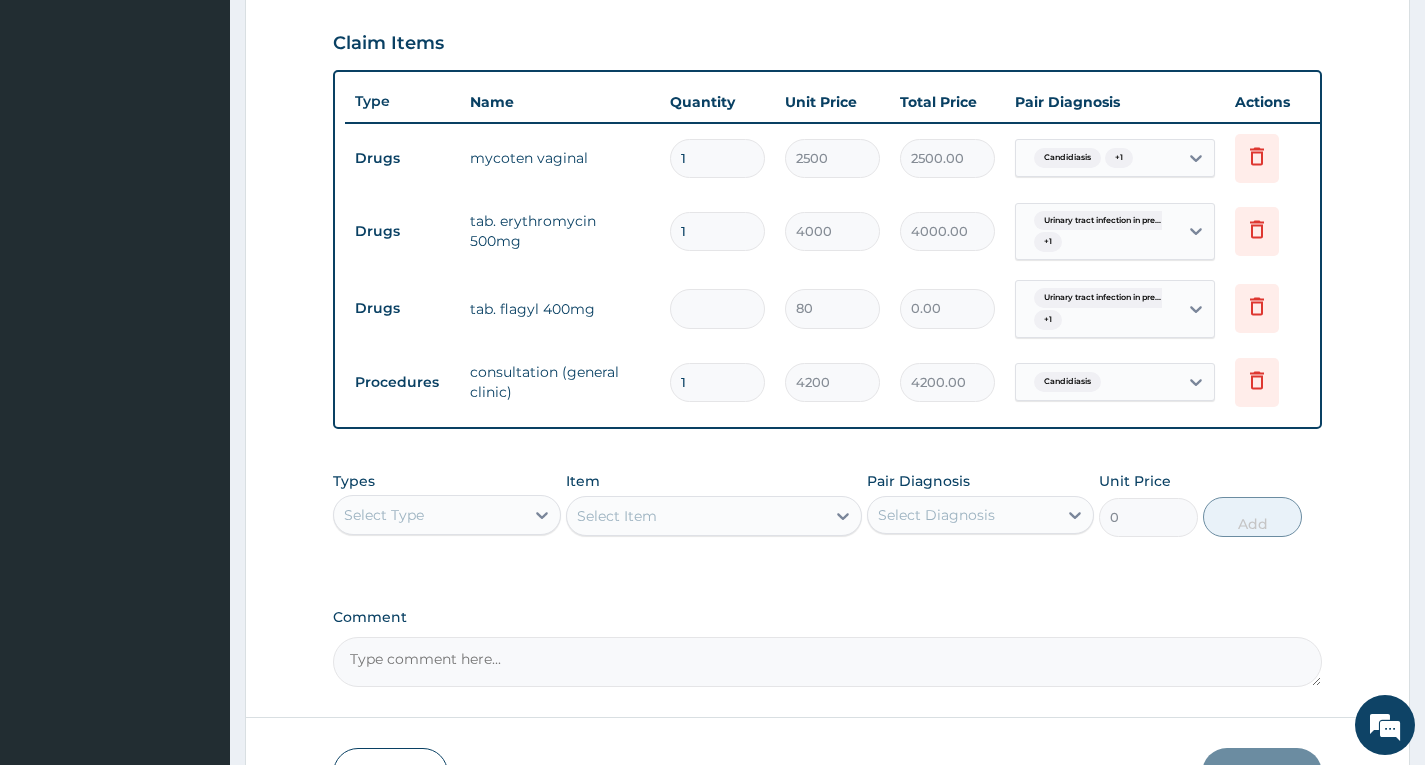 type on "80.00" 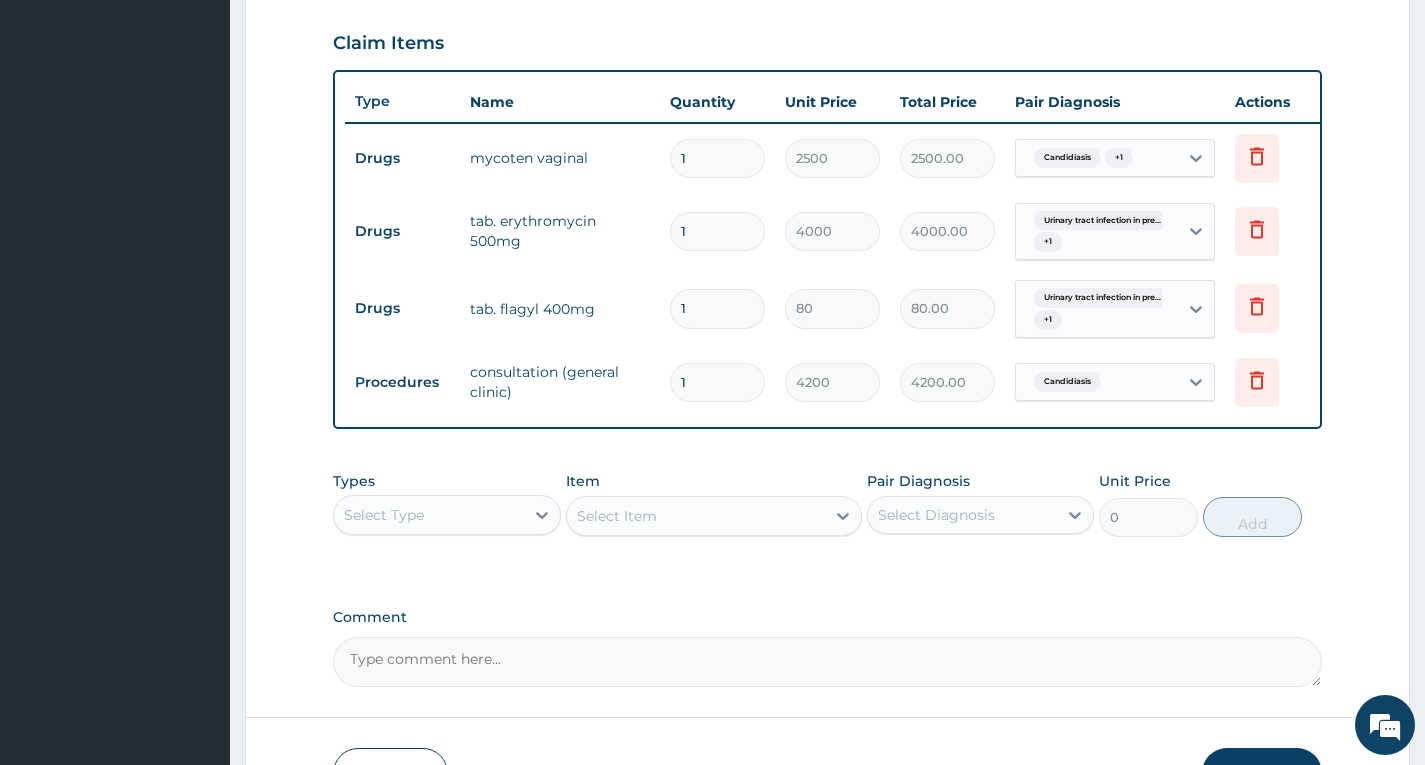 type on "15" 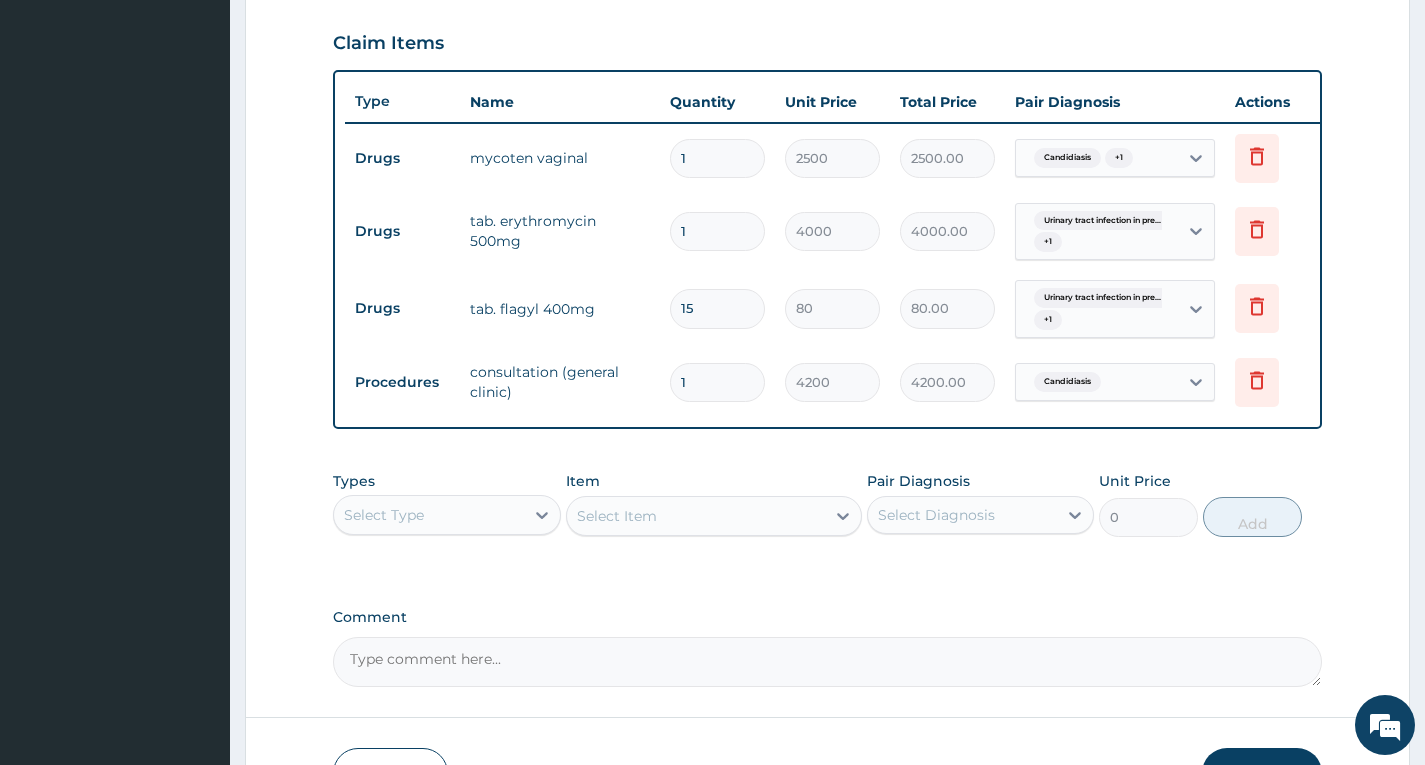 type on "1200.00" 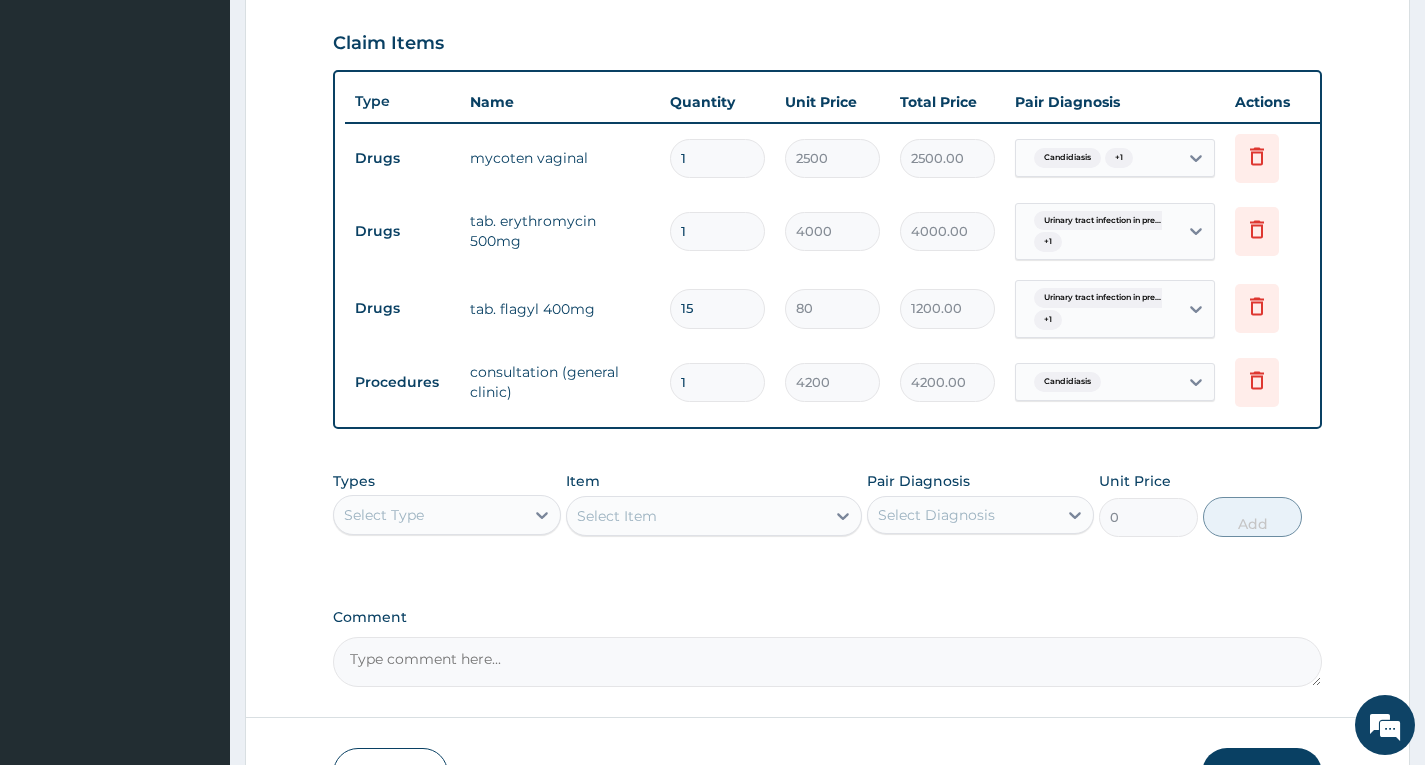 type on "1" 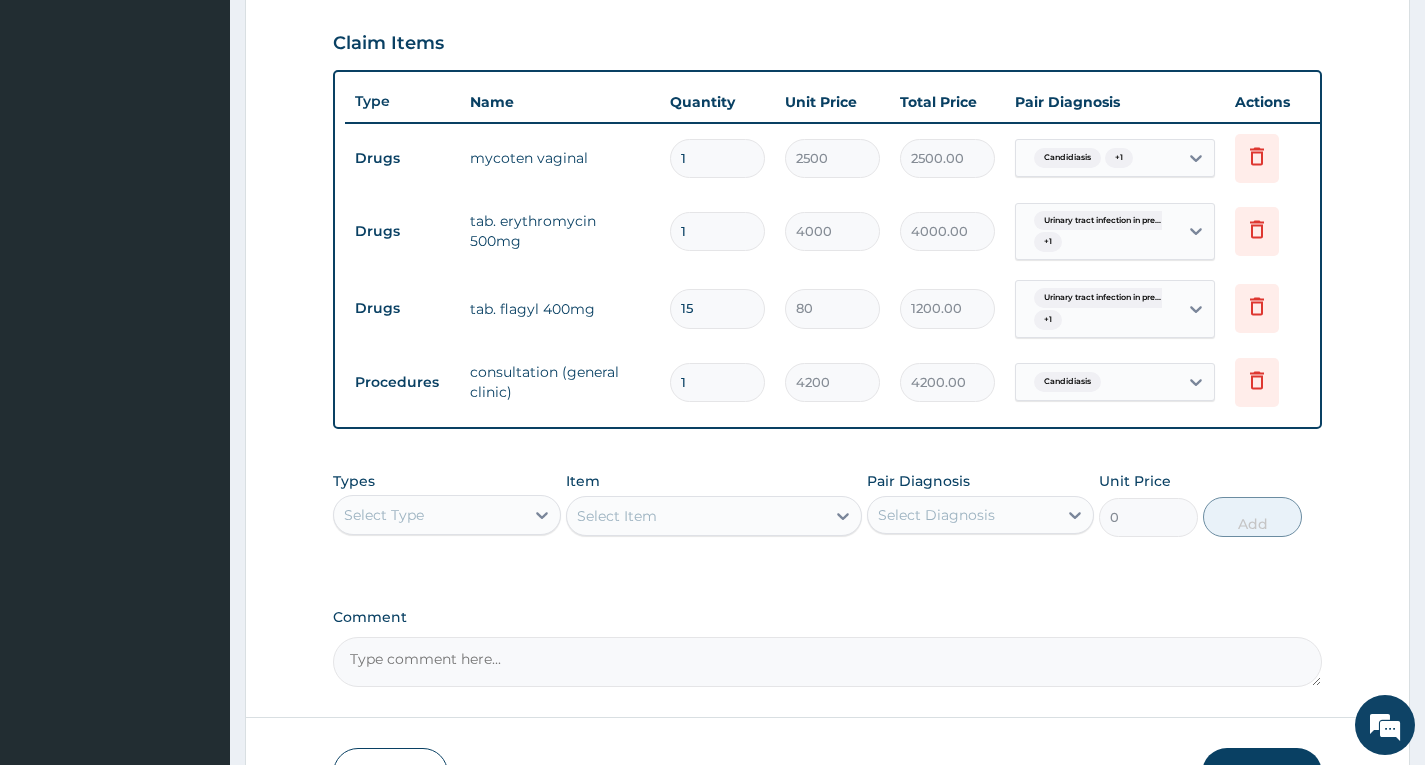type on "80.00" 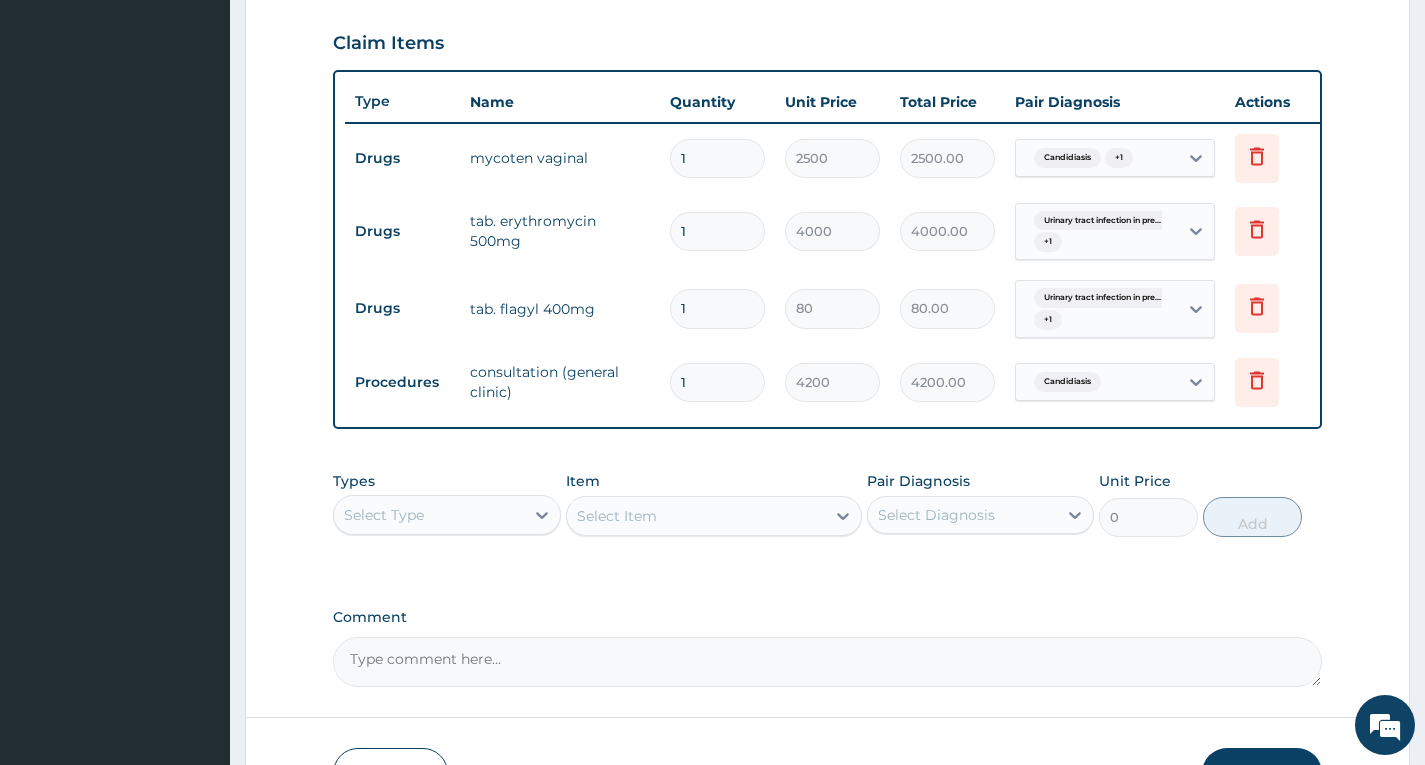 type 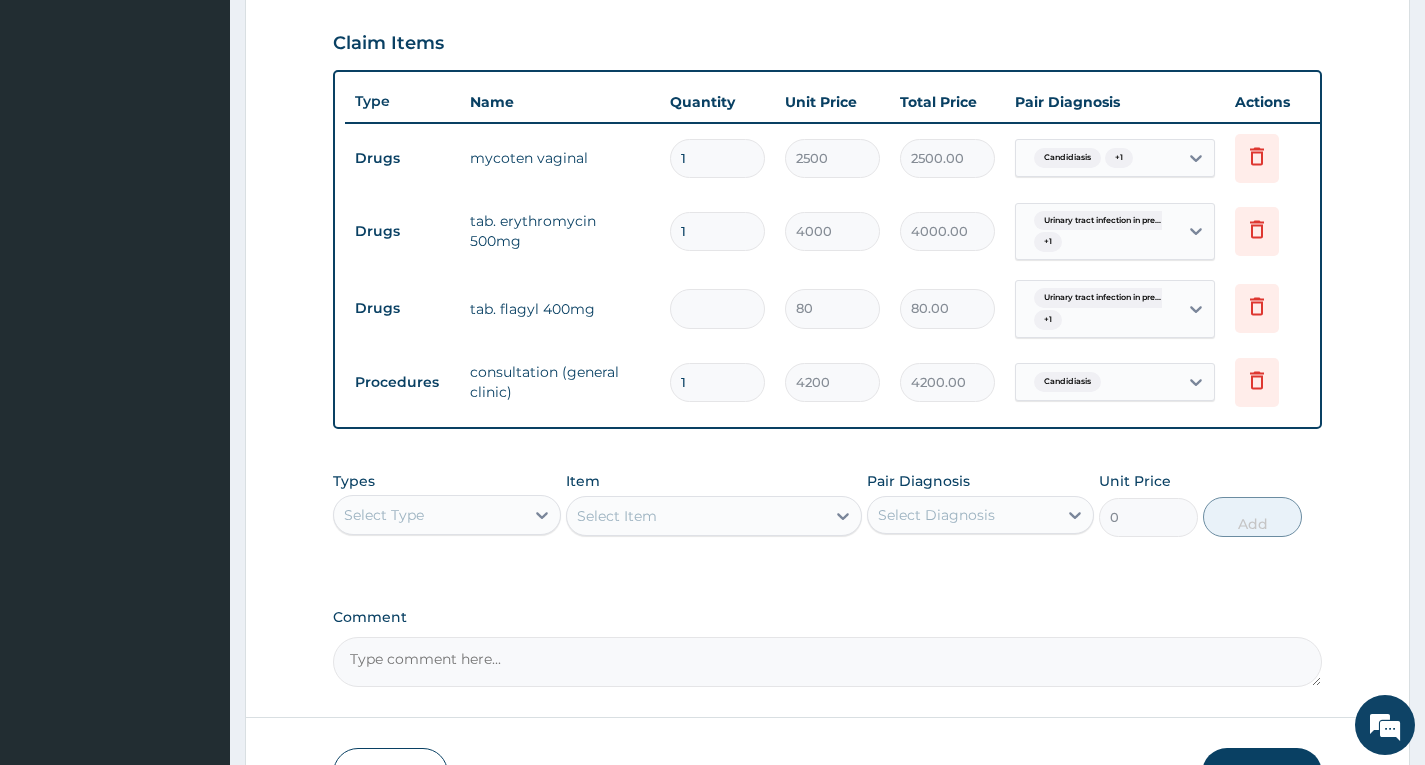 type on "0.00" 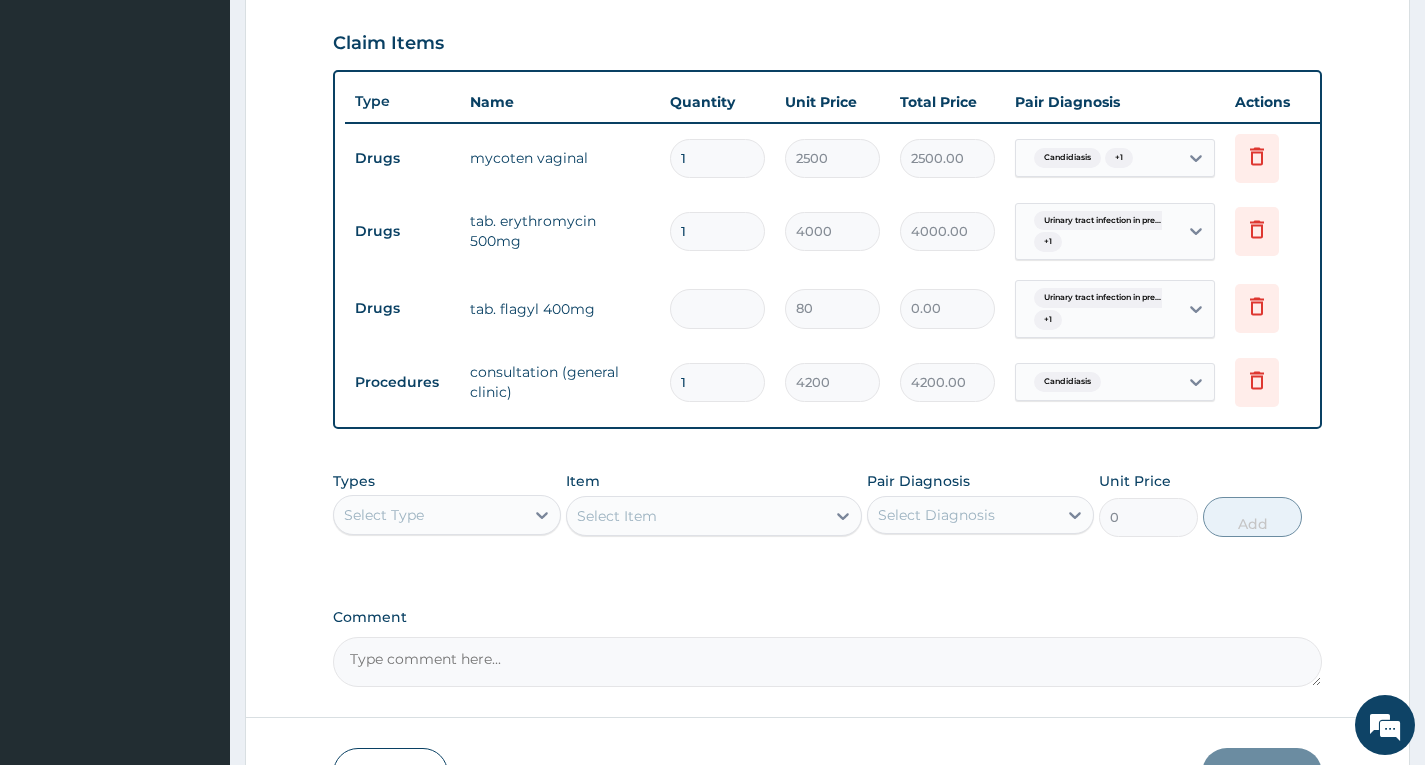 type on "2" 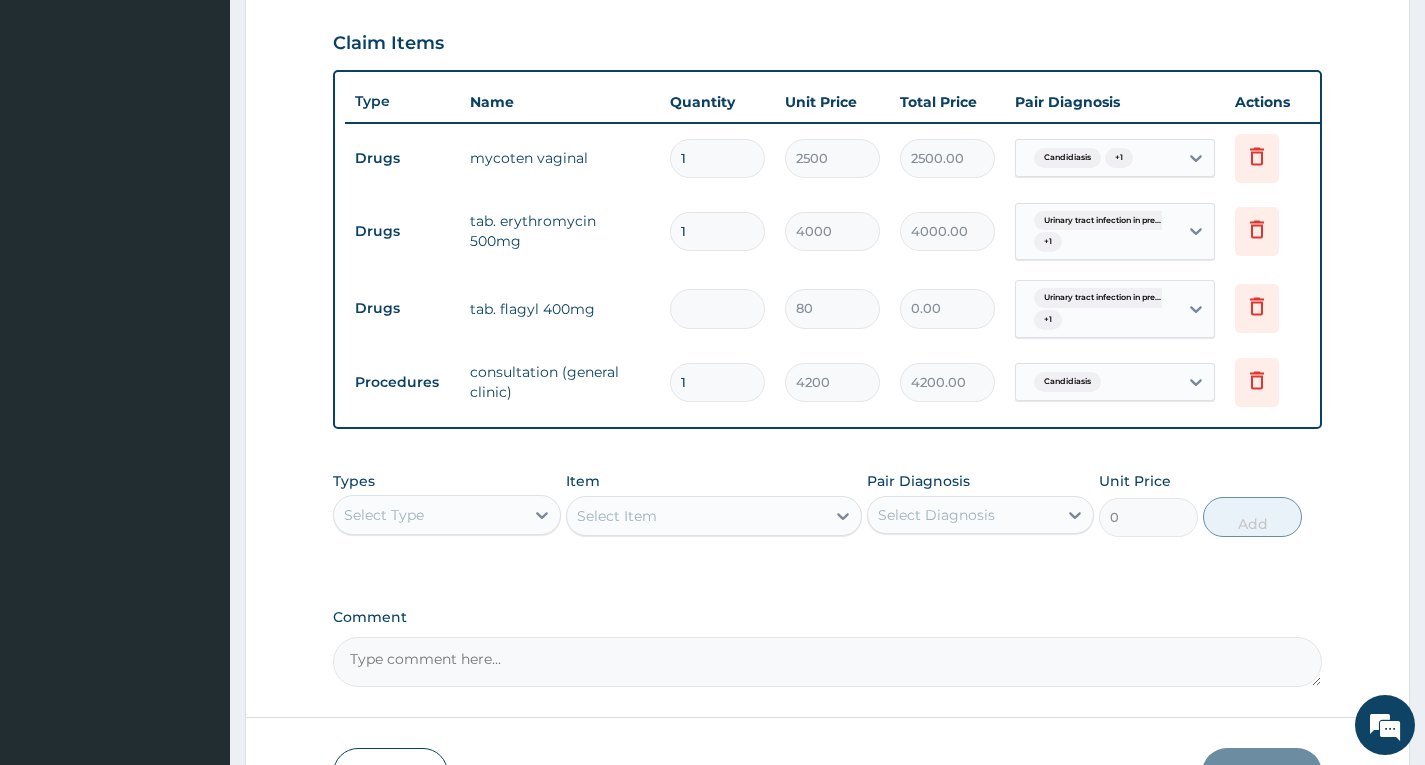type on "160.00" 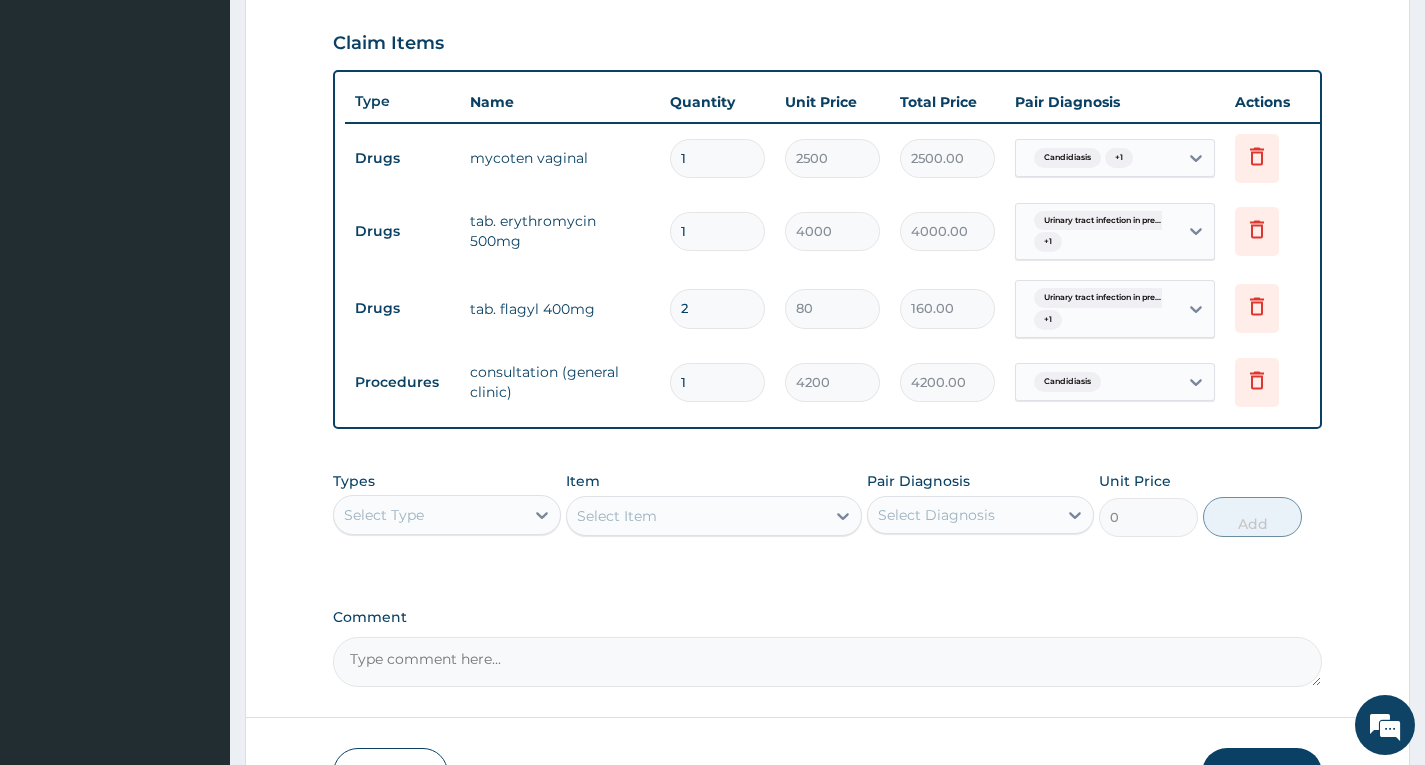 type on "20" 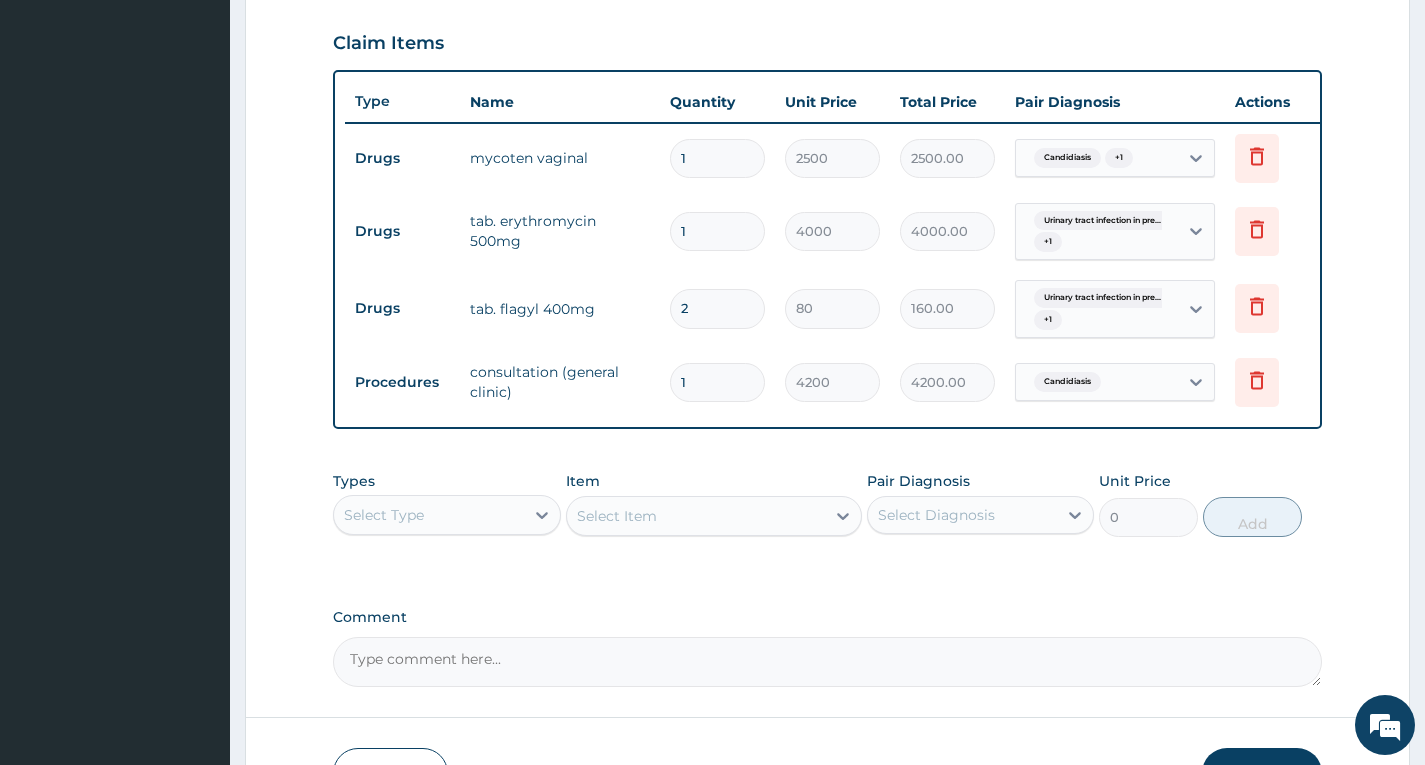 type on "1600.00" 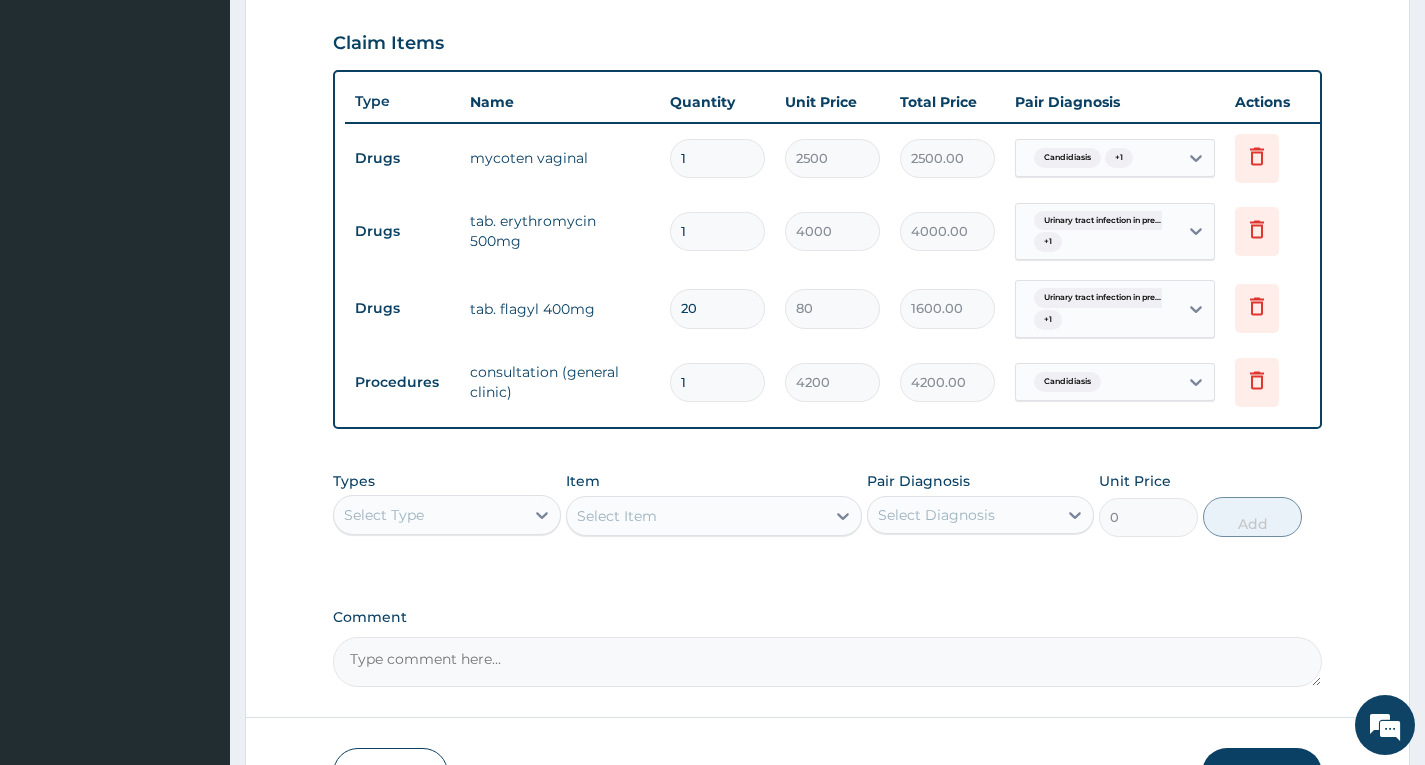 type on "2" 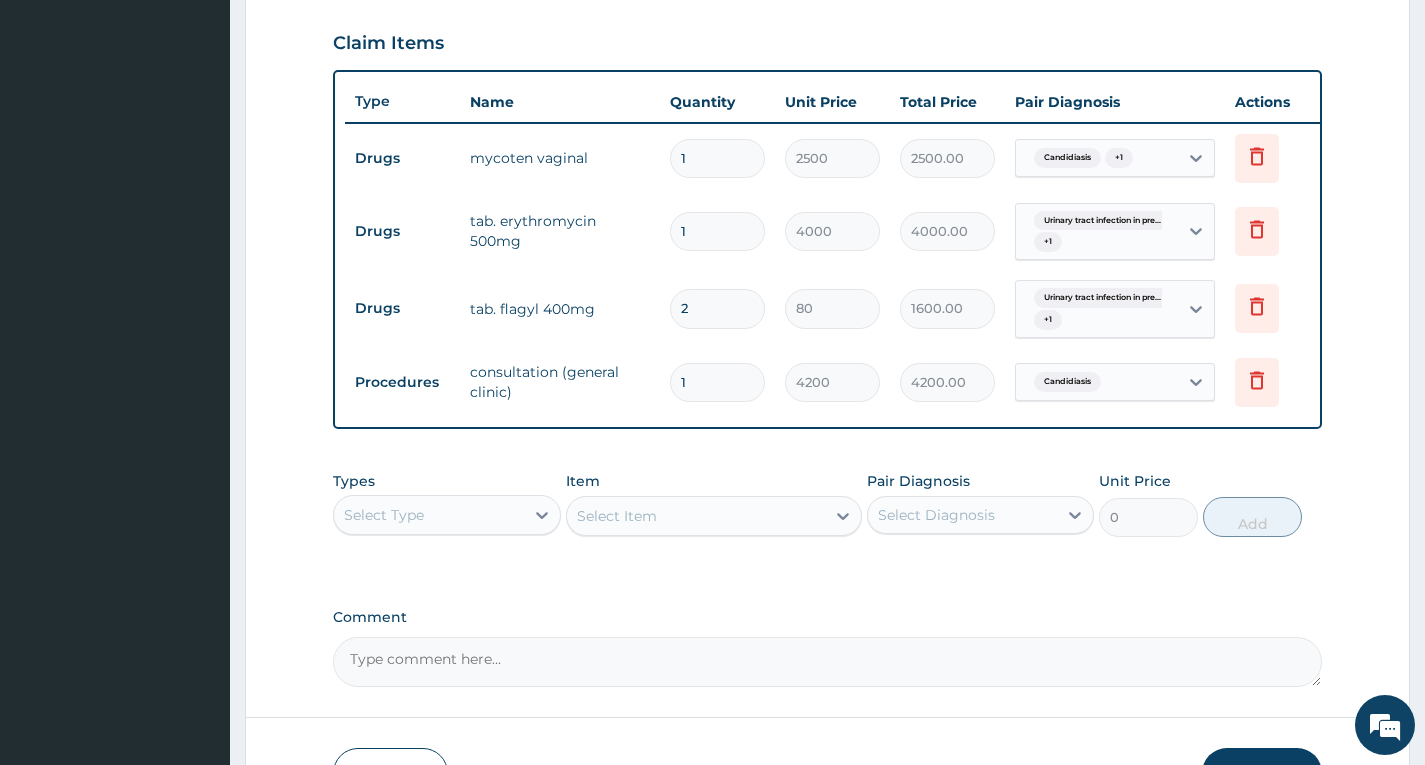 type on "160.00" 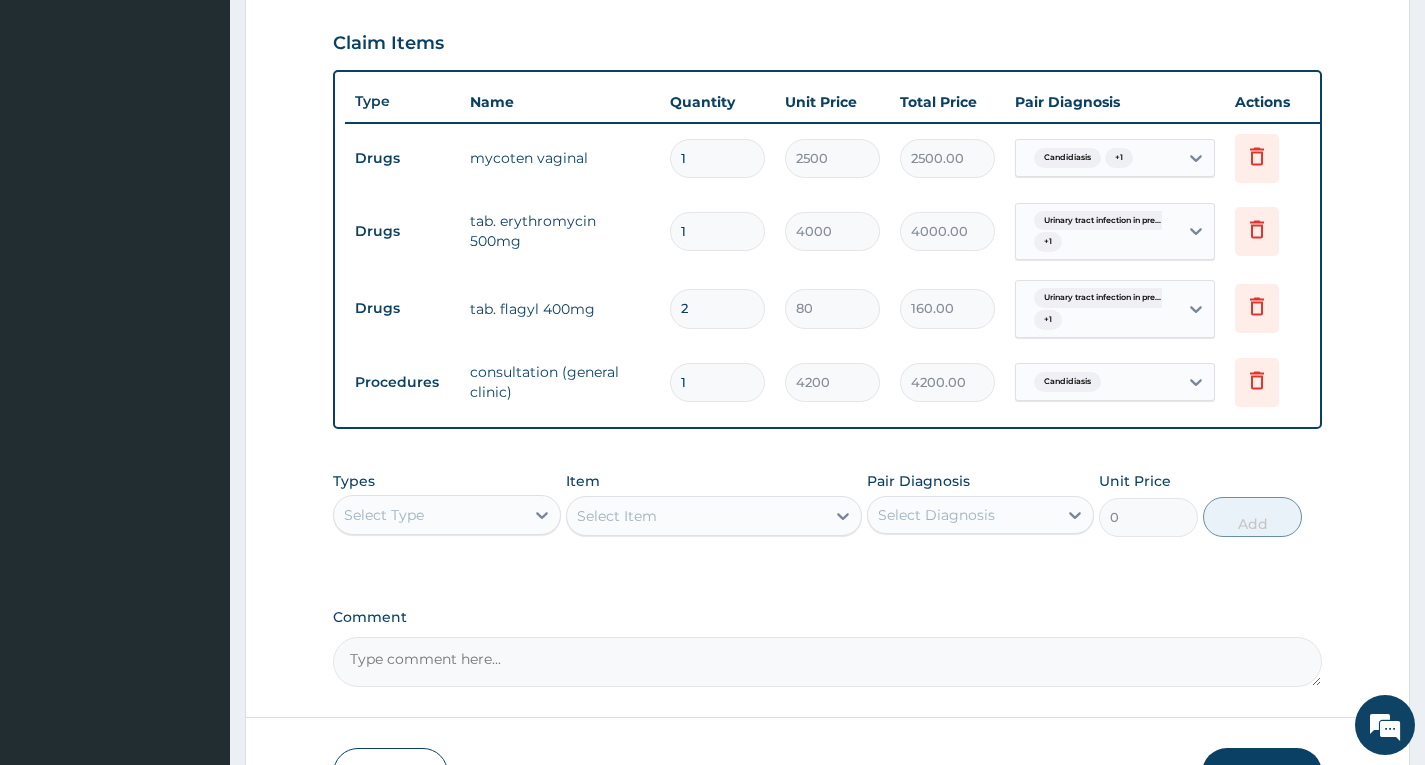 type 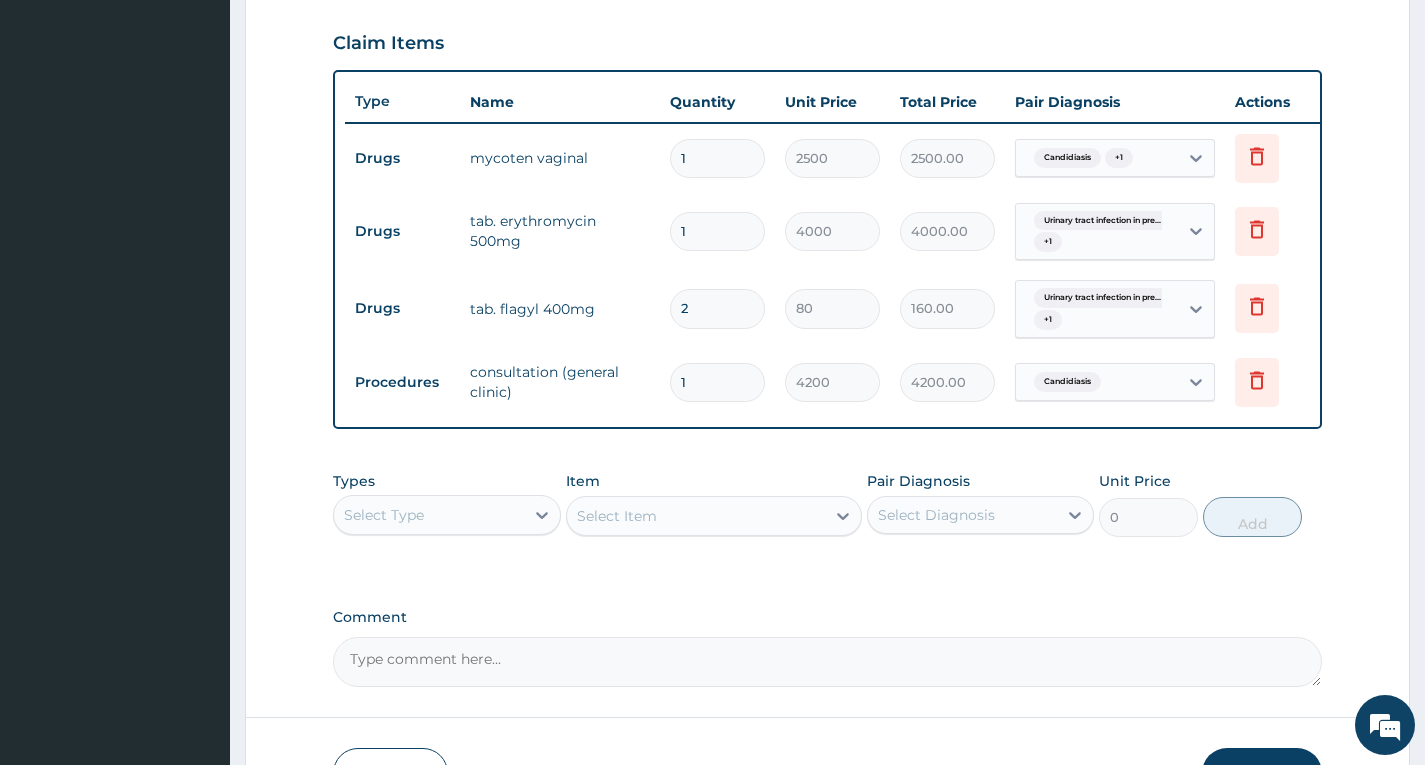 type on "0.00" 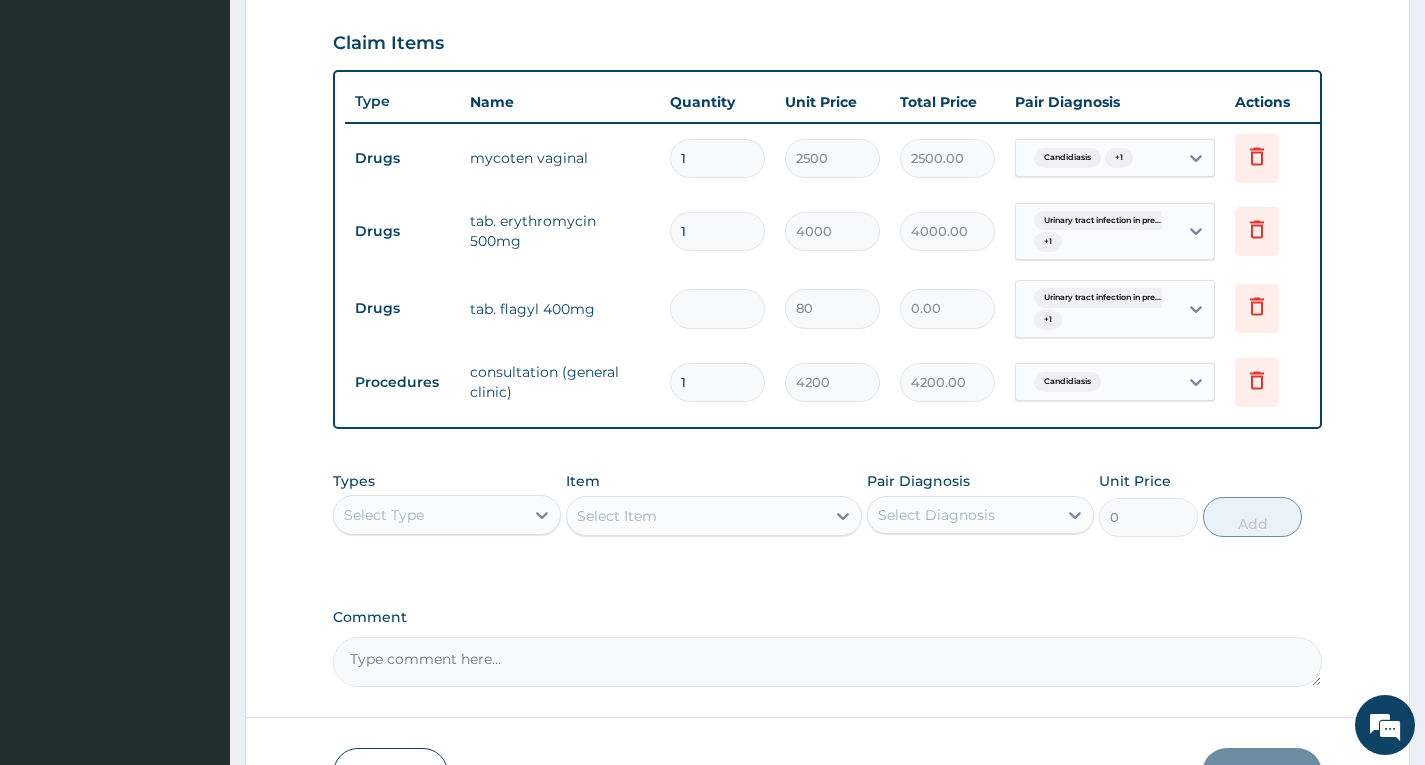 type on "1" 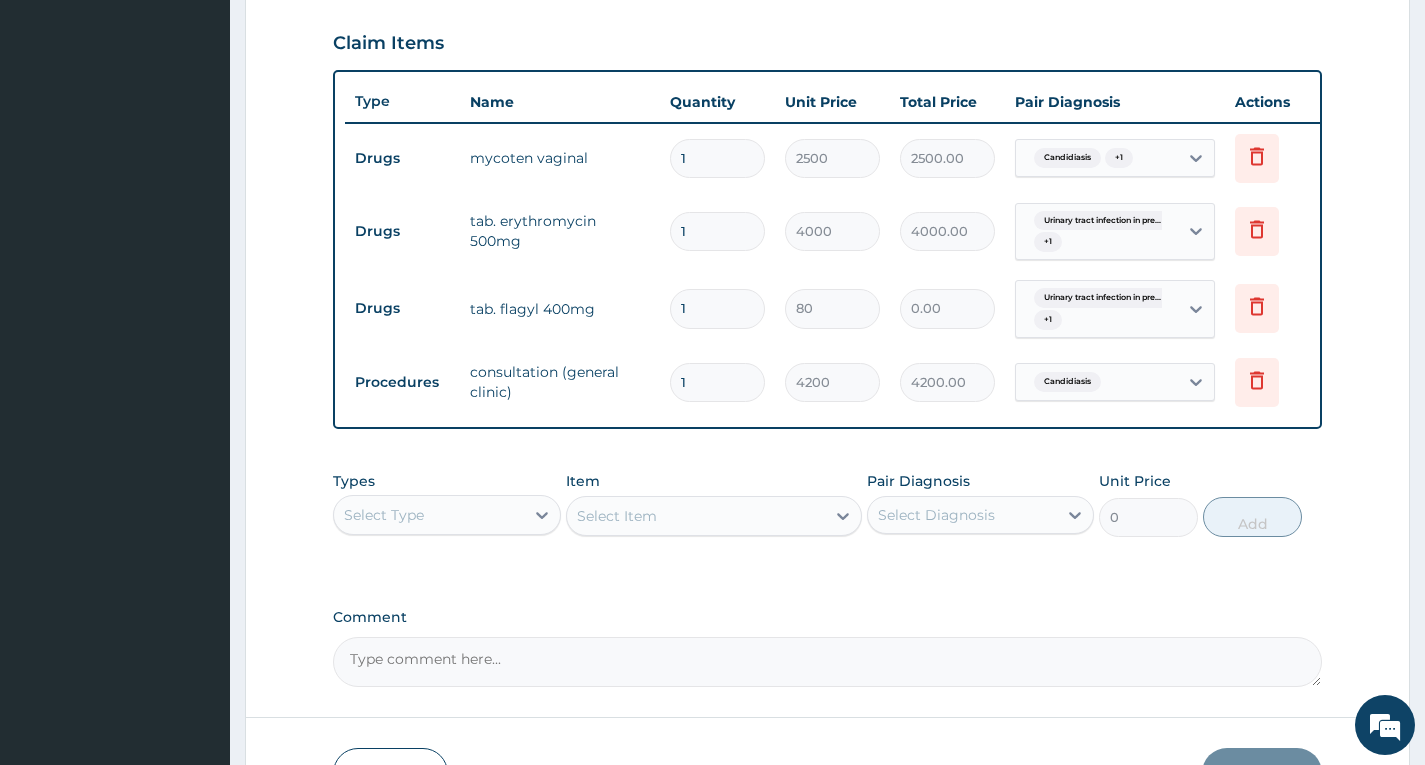 type on "80.00" 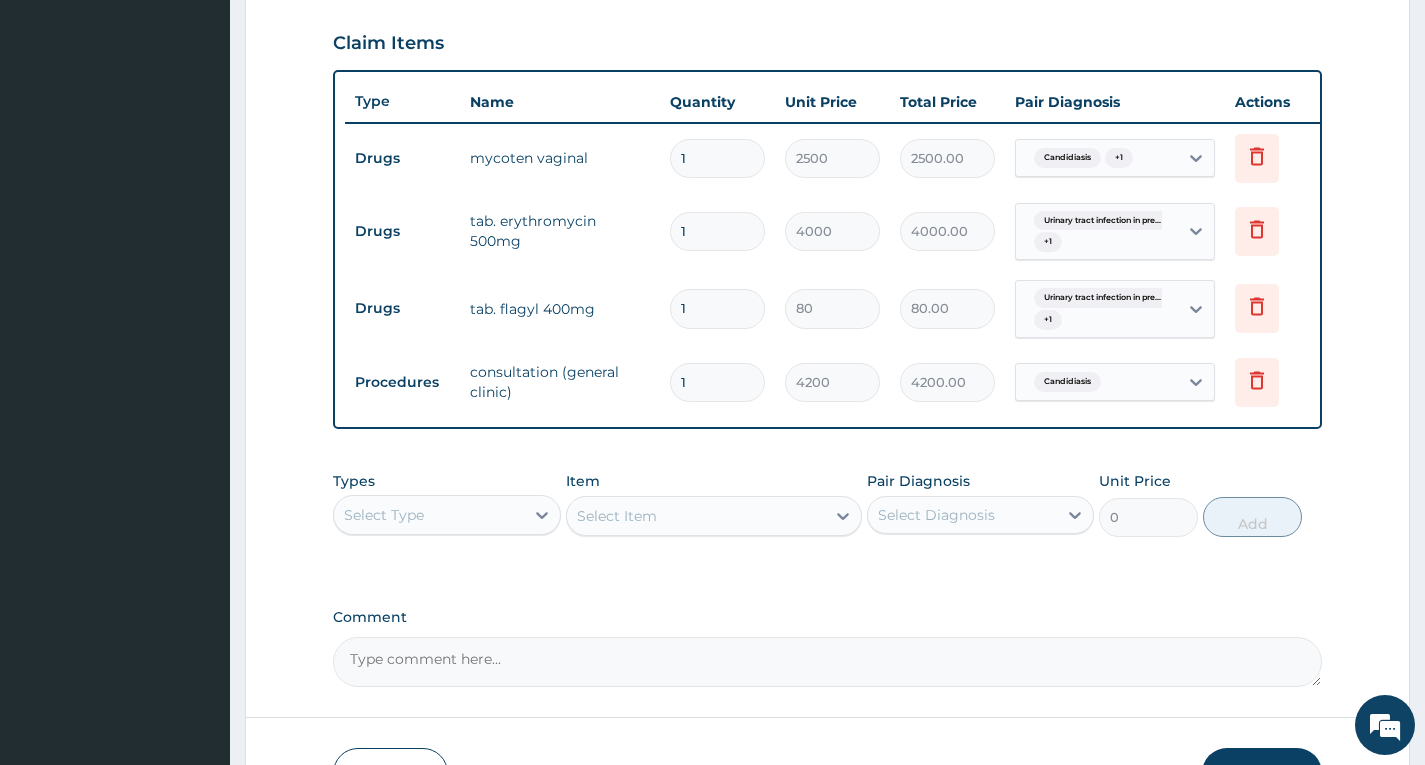 type on "18" 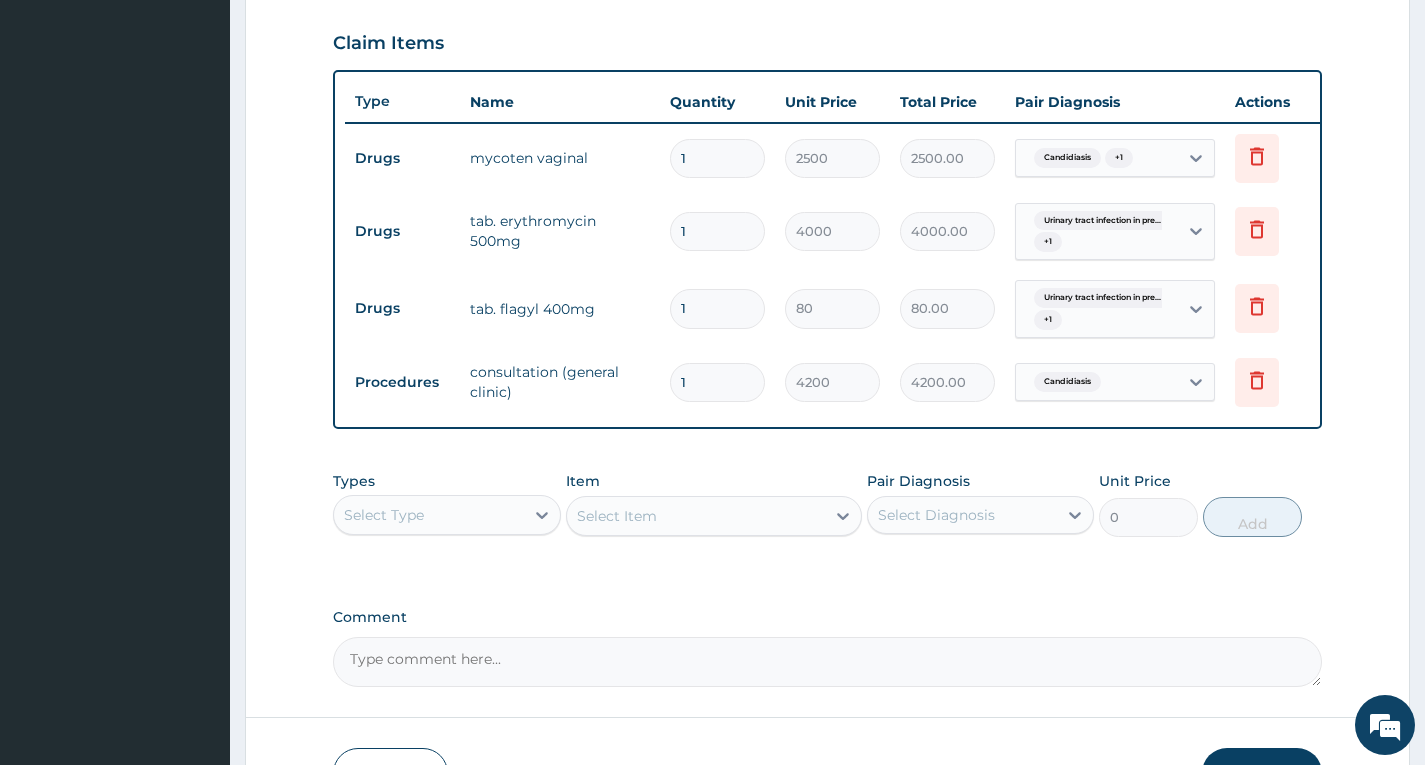 type on "1440.00" 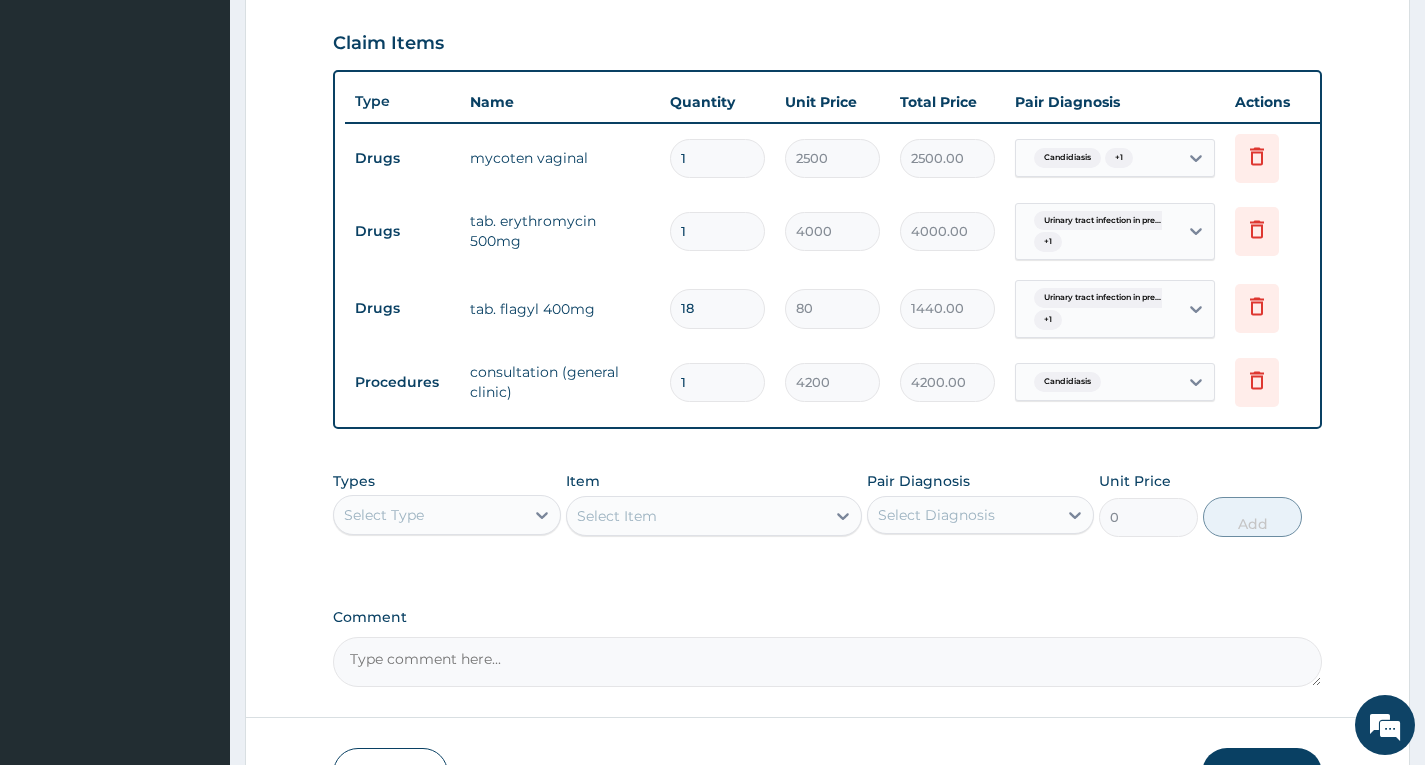 type on "1" 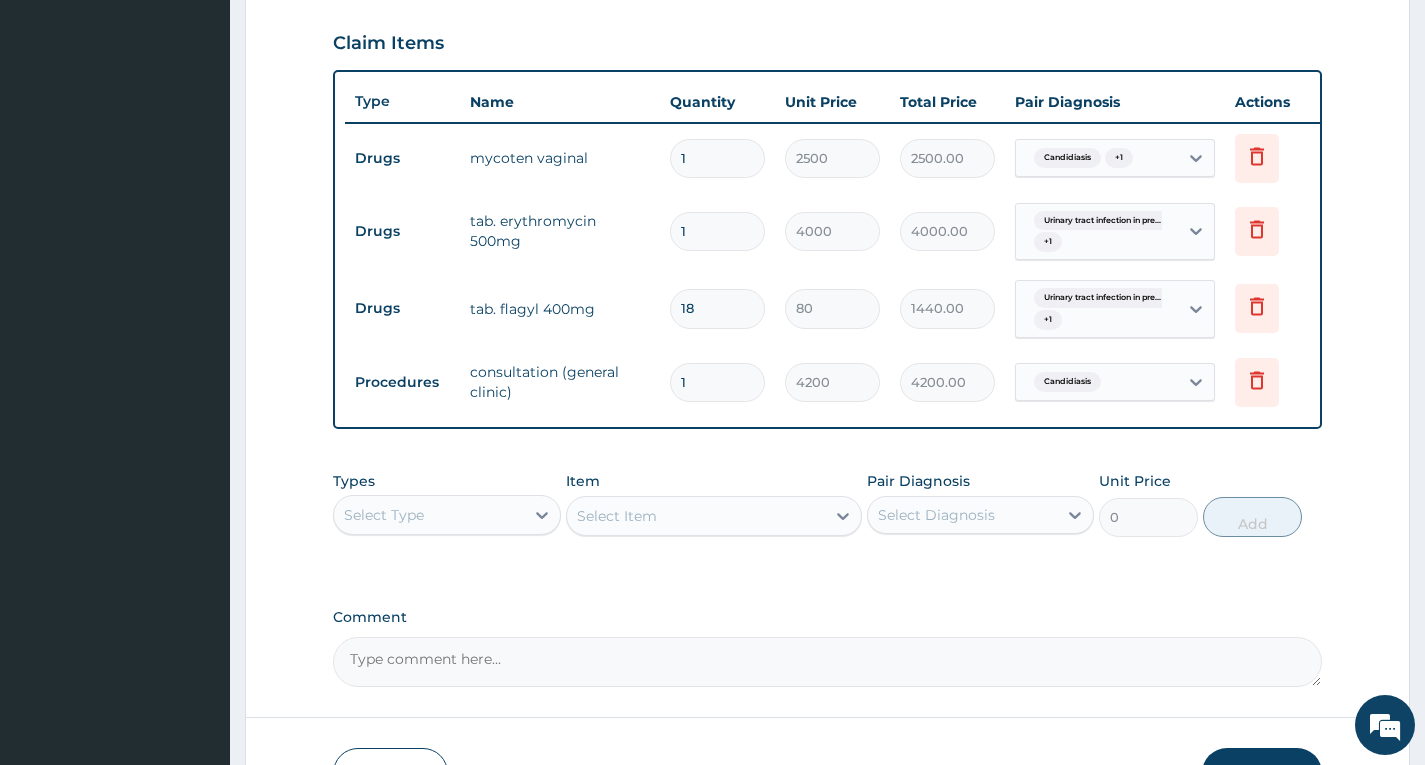 type on "80.00" 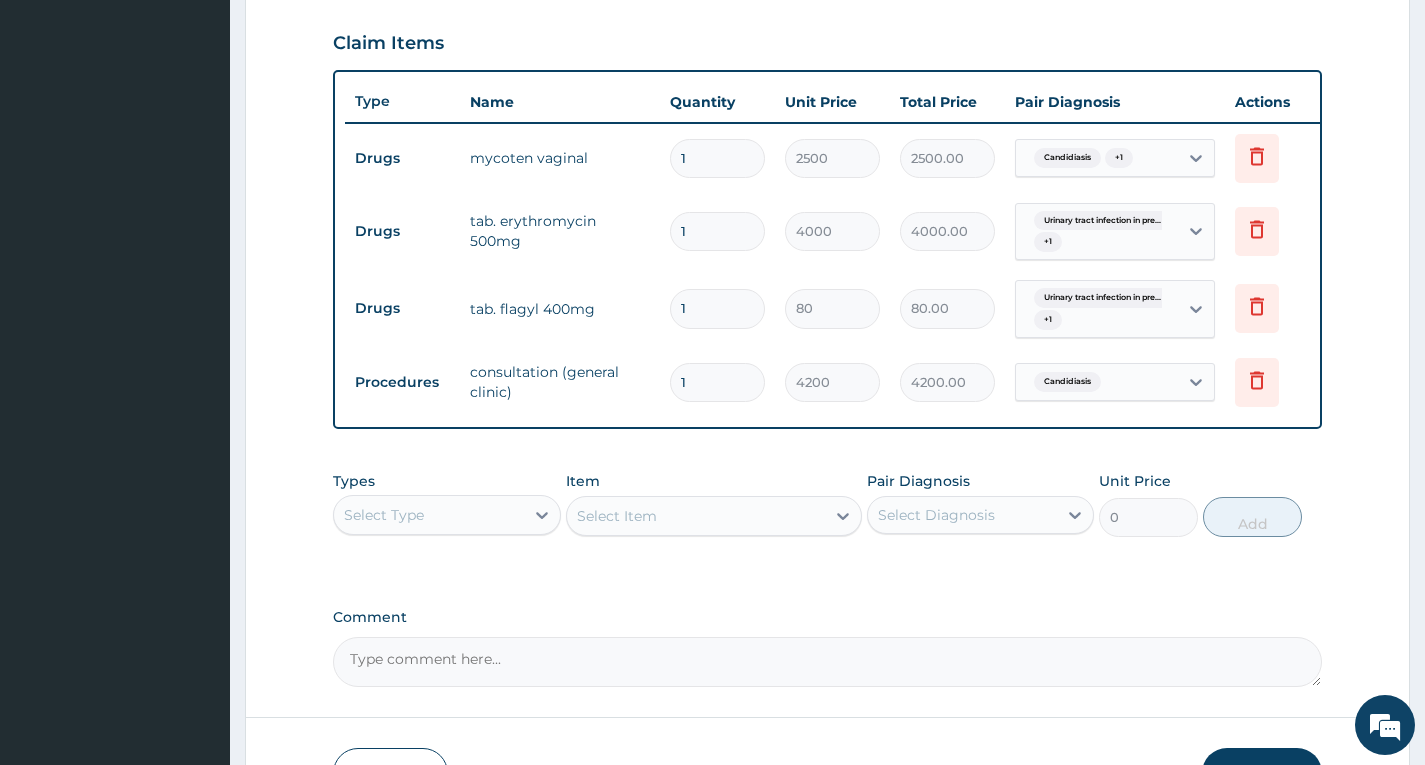 type on "19" 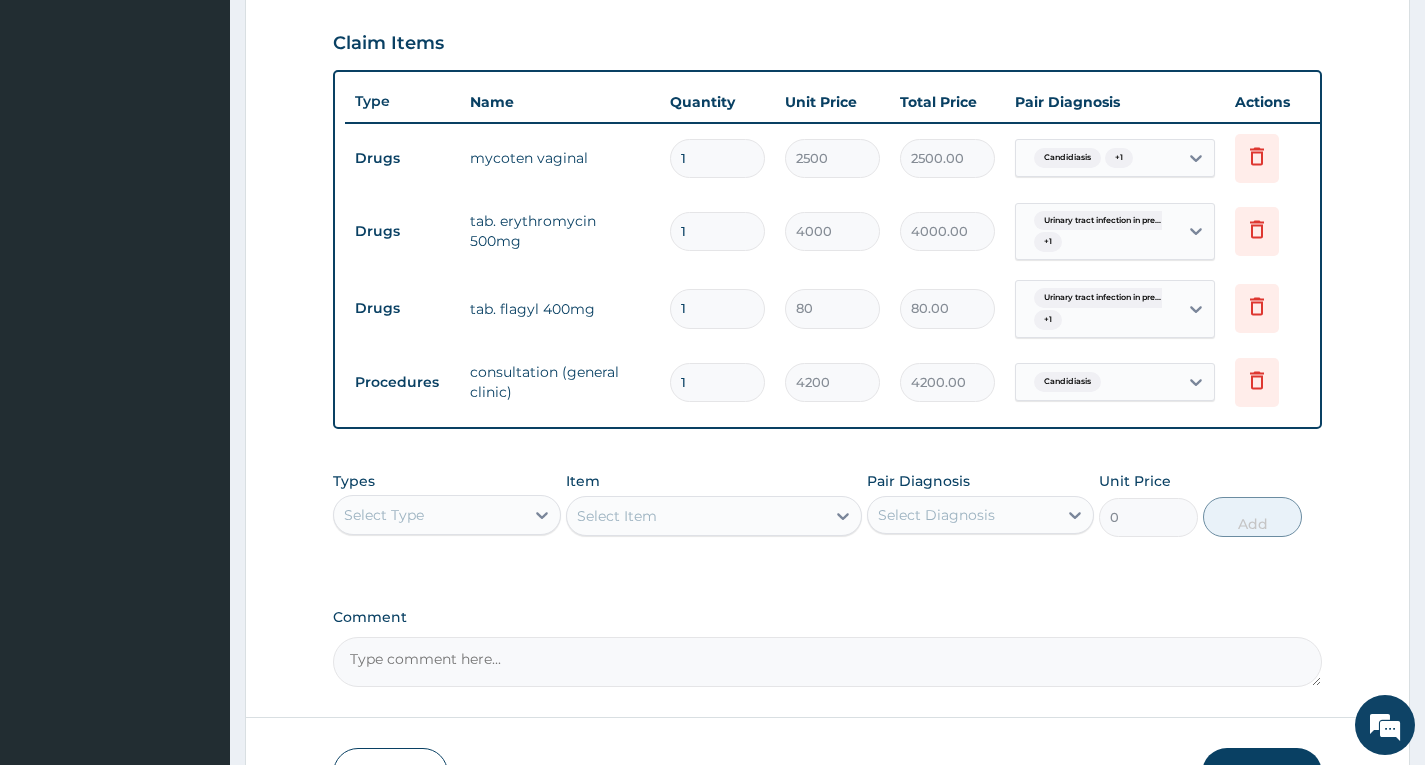 type on "1520.00" 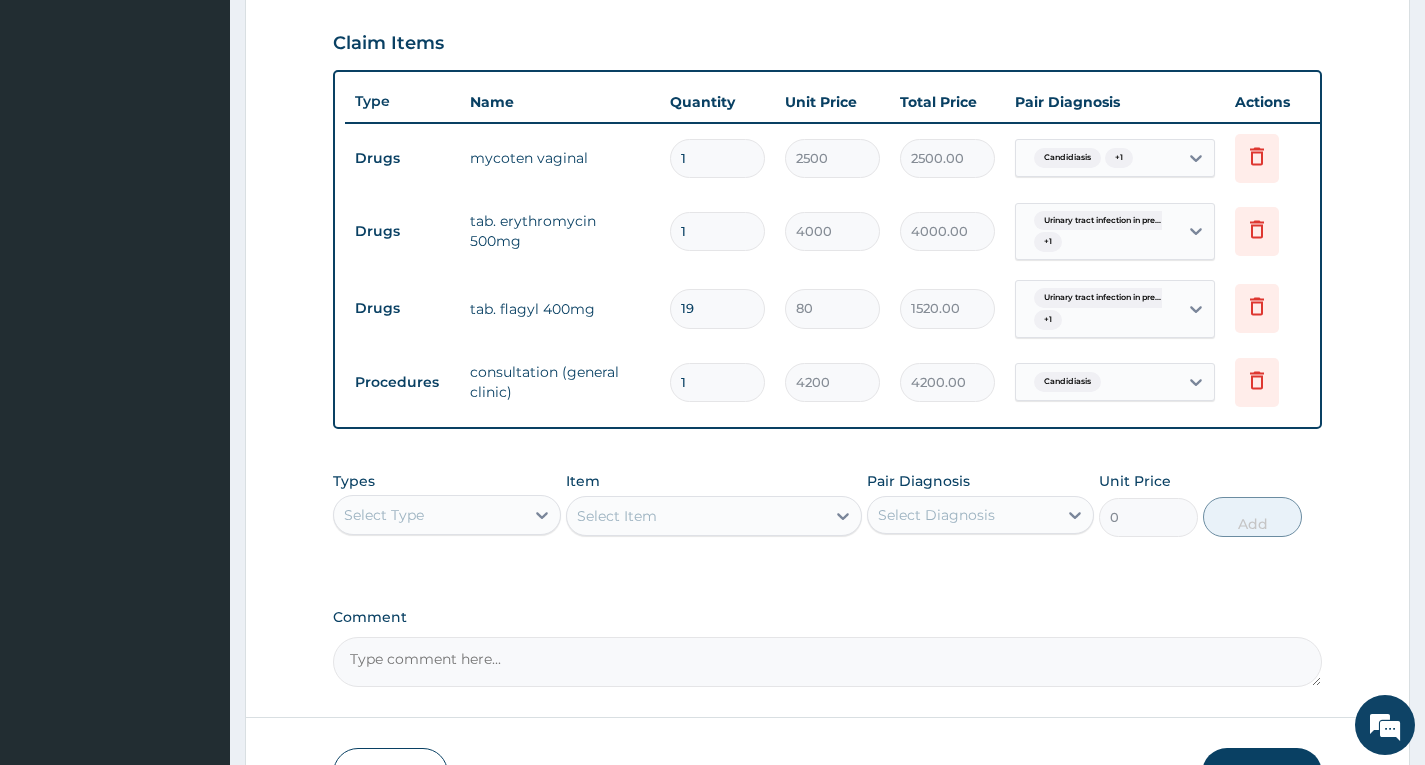 type on "1" 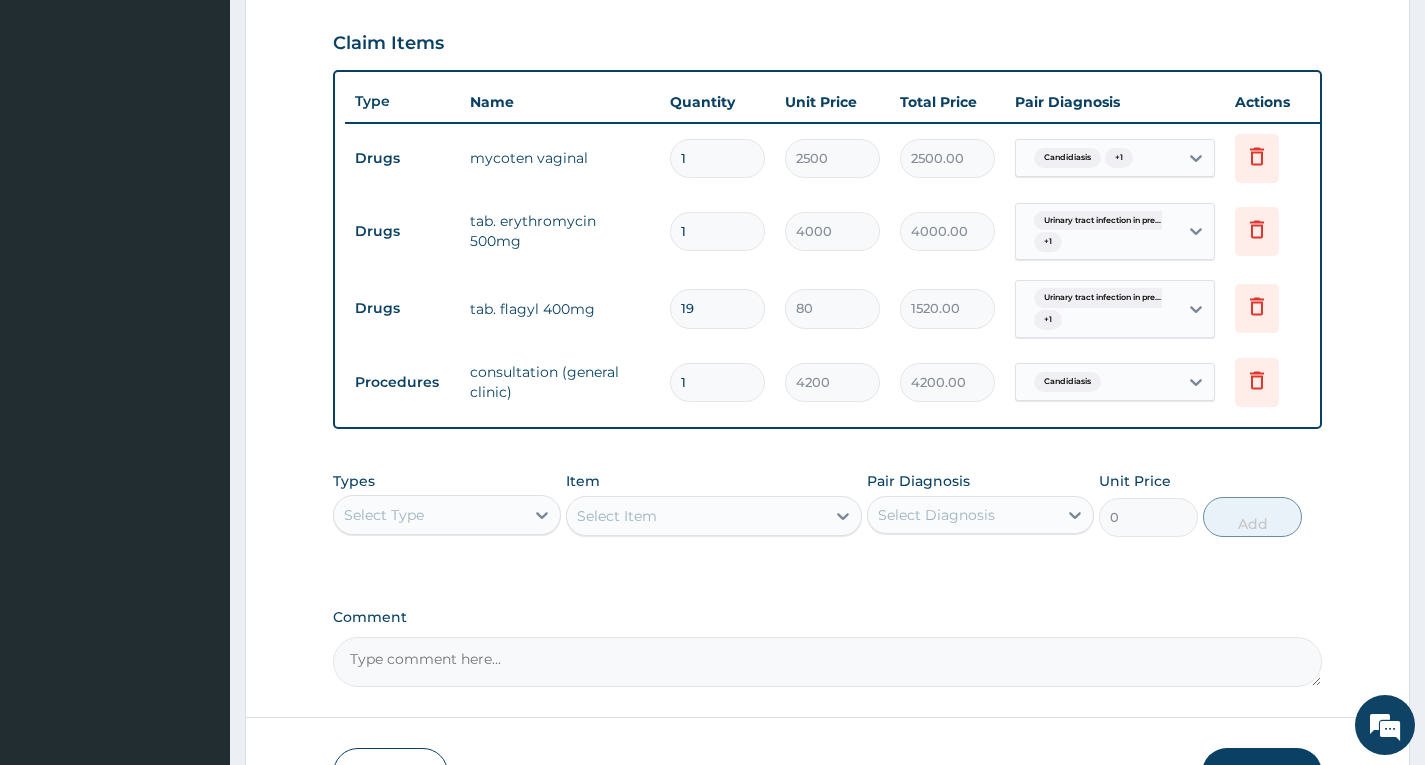 type on "80.00" 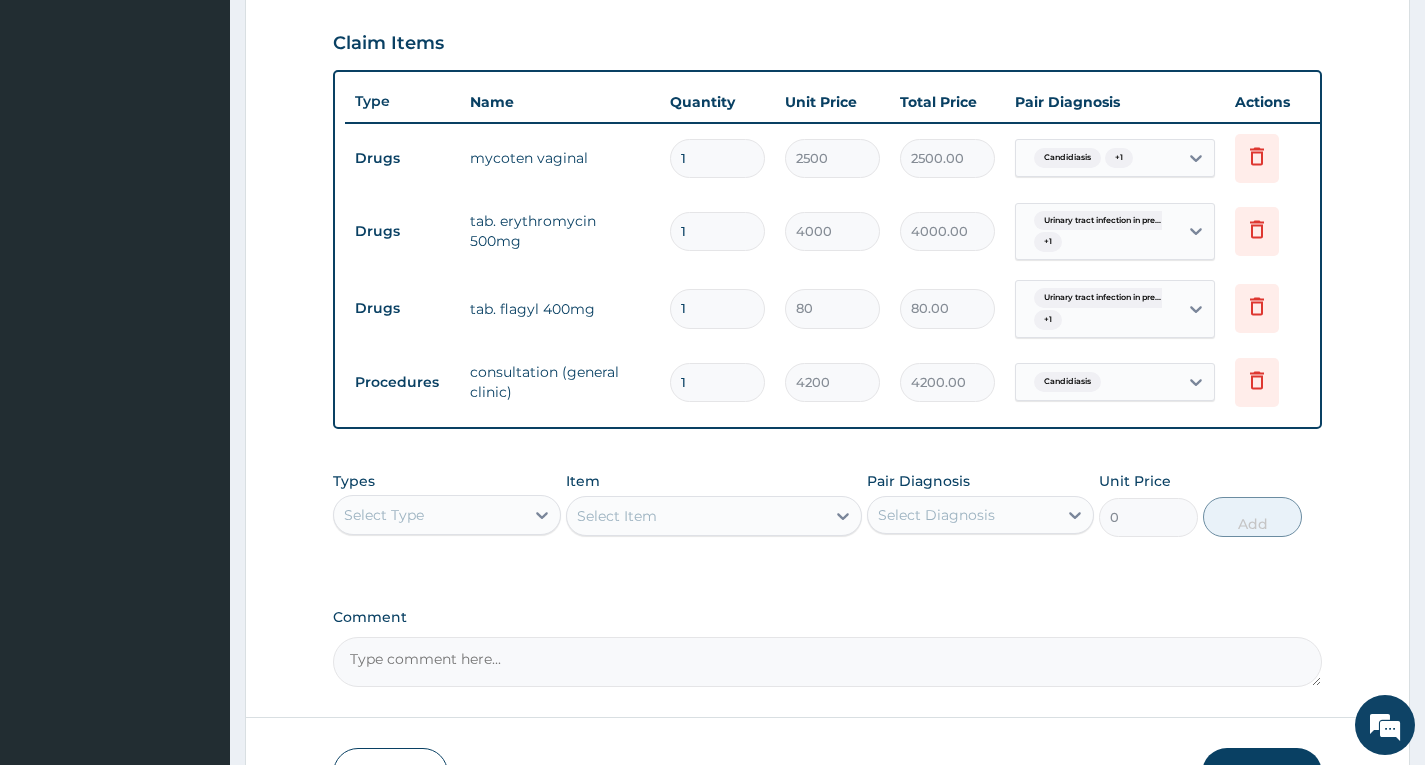 type 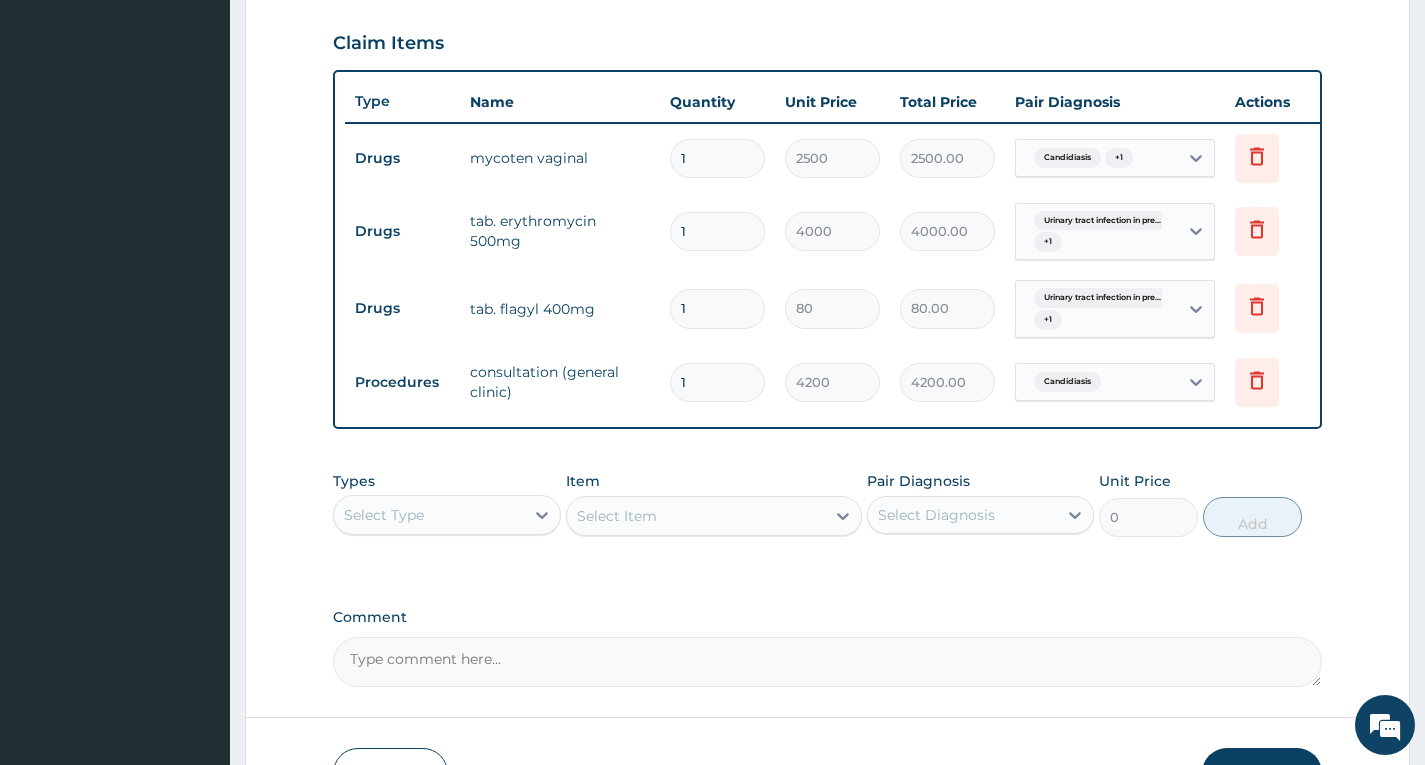 type on "0.00" 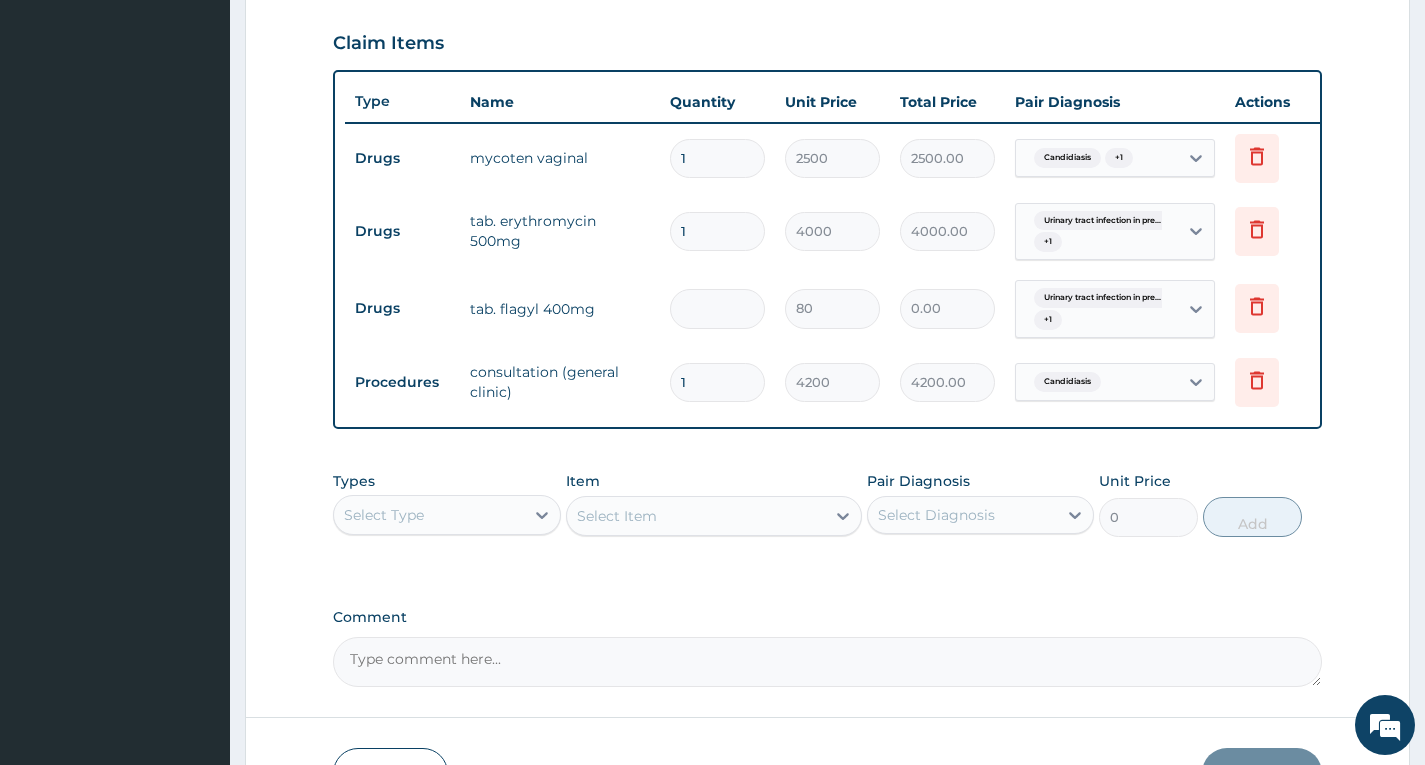 type on "2" 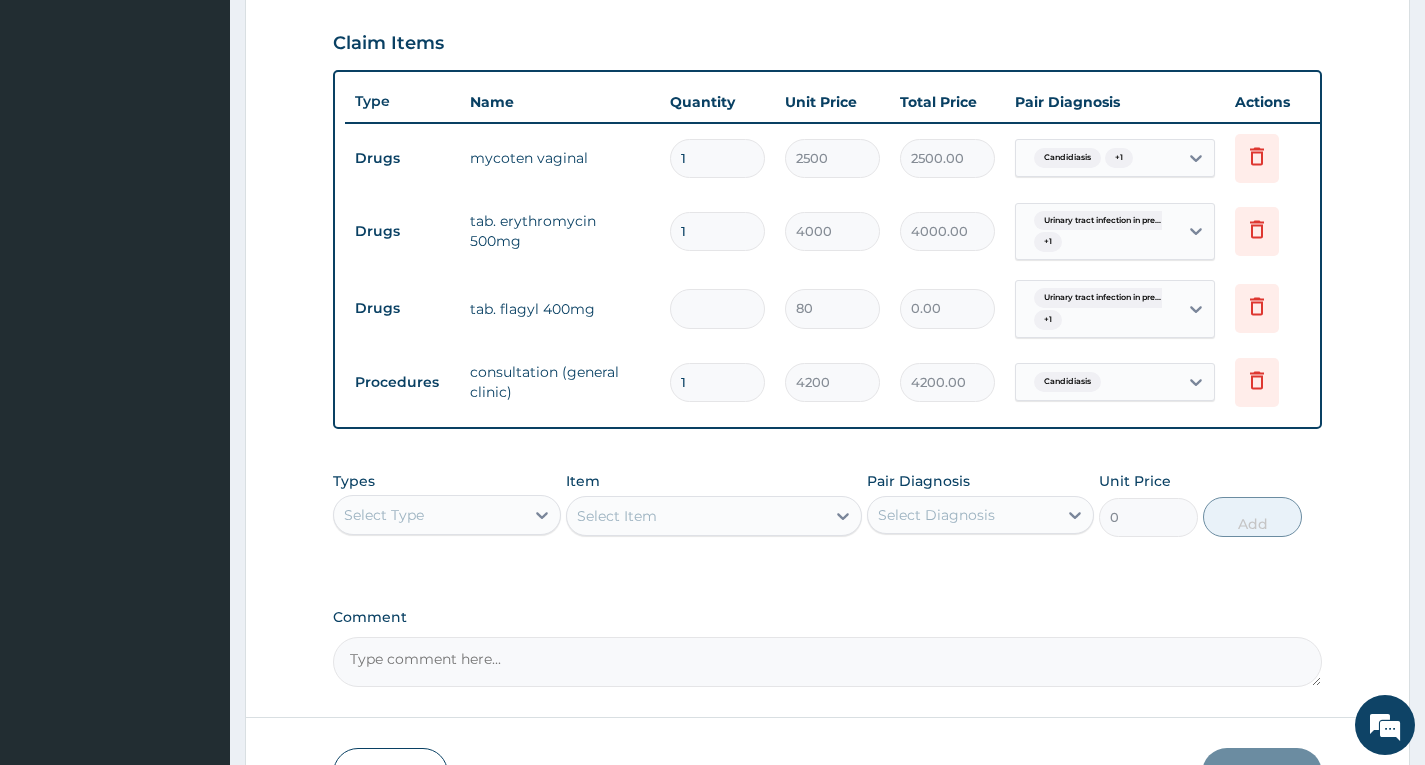 type on "160.00" 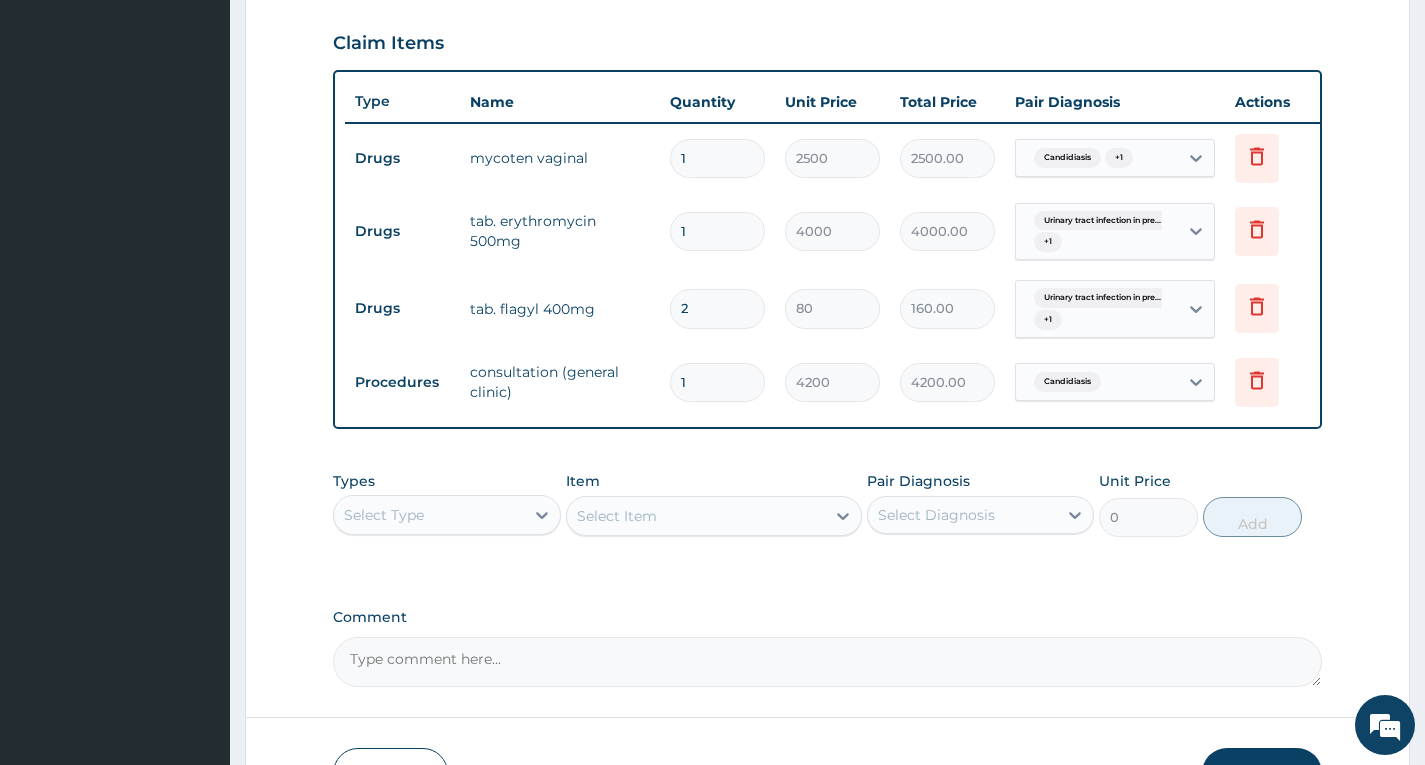 type on "20" 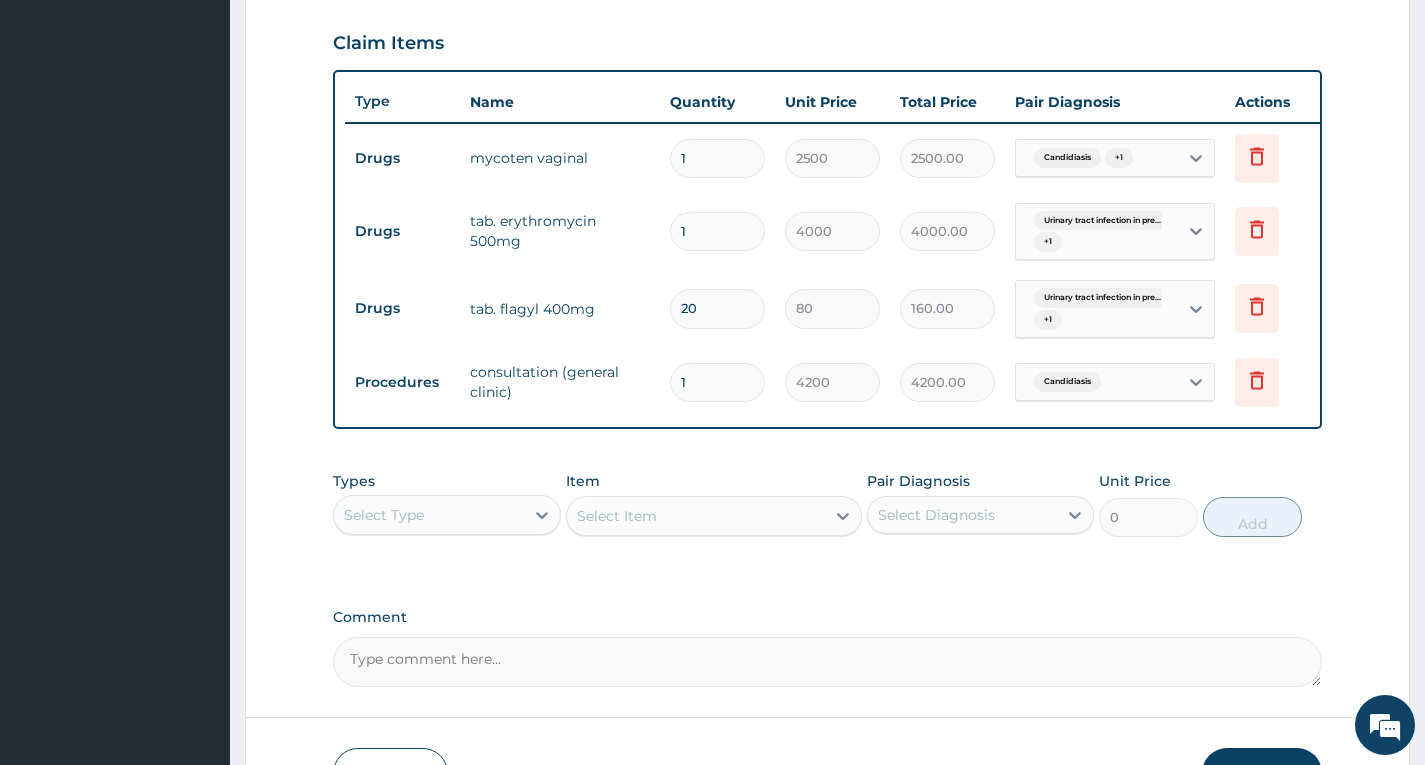 type on "1600.00" 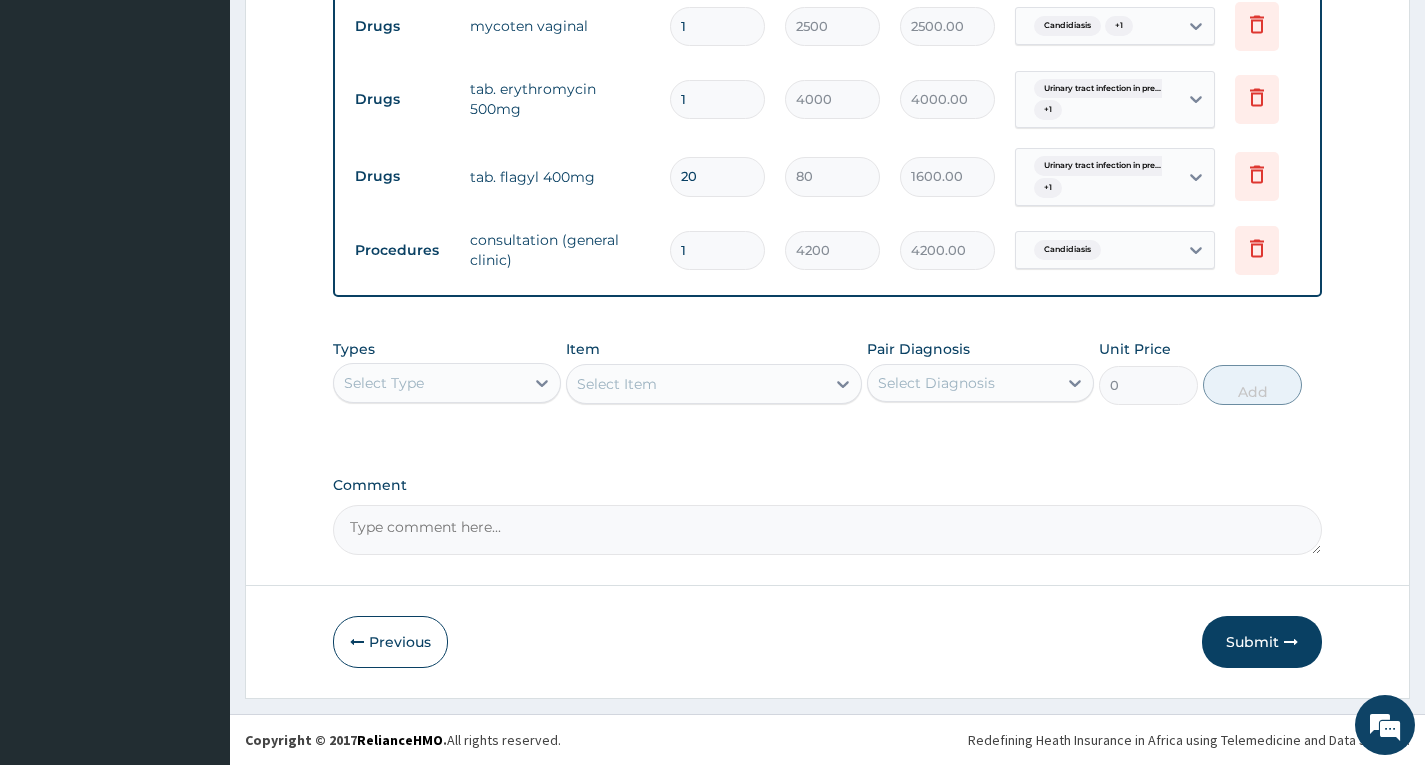 scroll, scrollTop: 821, scrollLeft: 0, axis: vertical 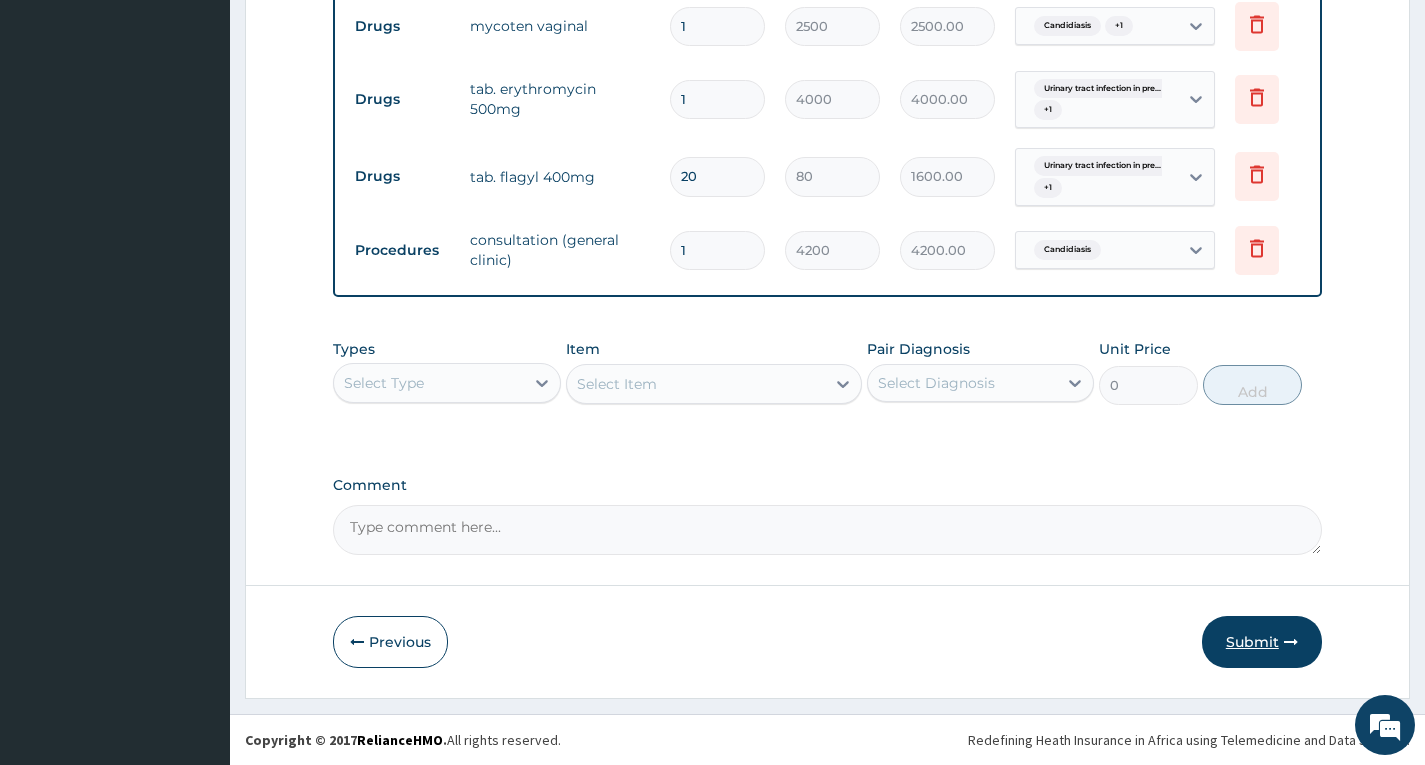 type on "20" 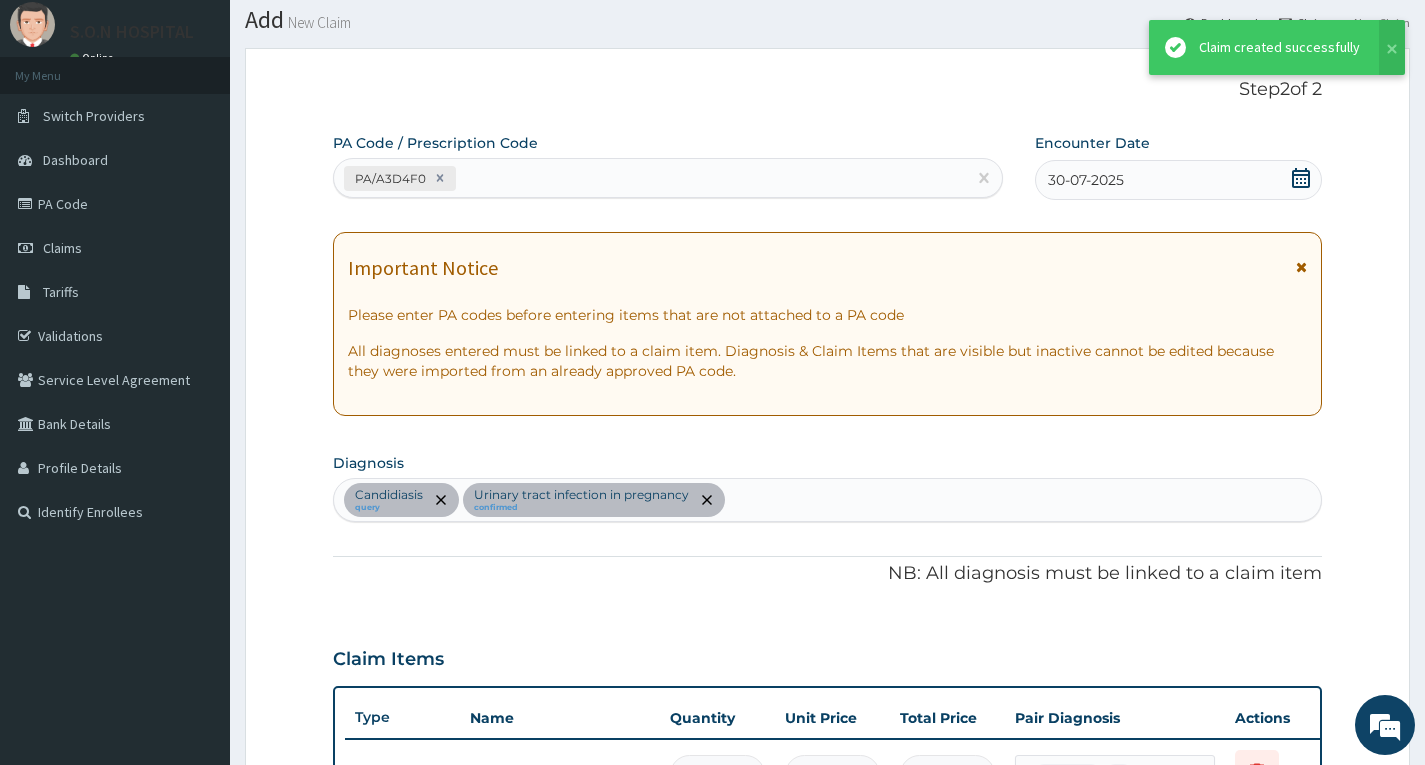 scroll, scrollTop: 821, scrollLeft: 0, axis: vertical 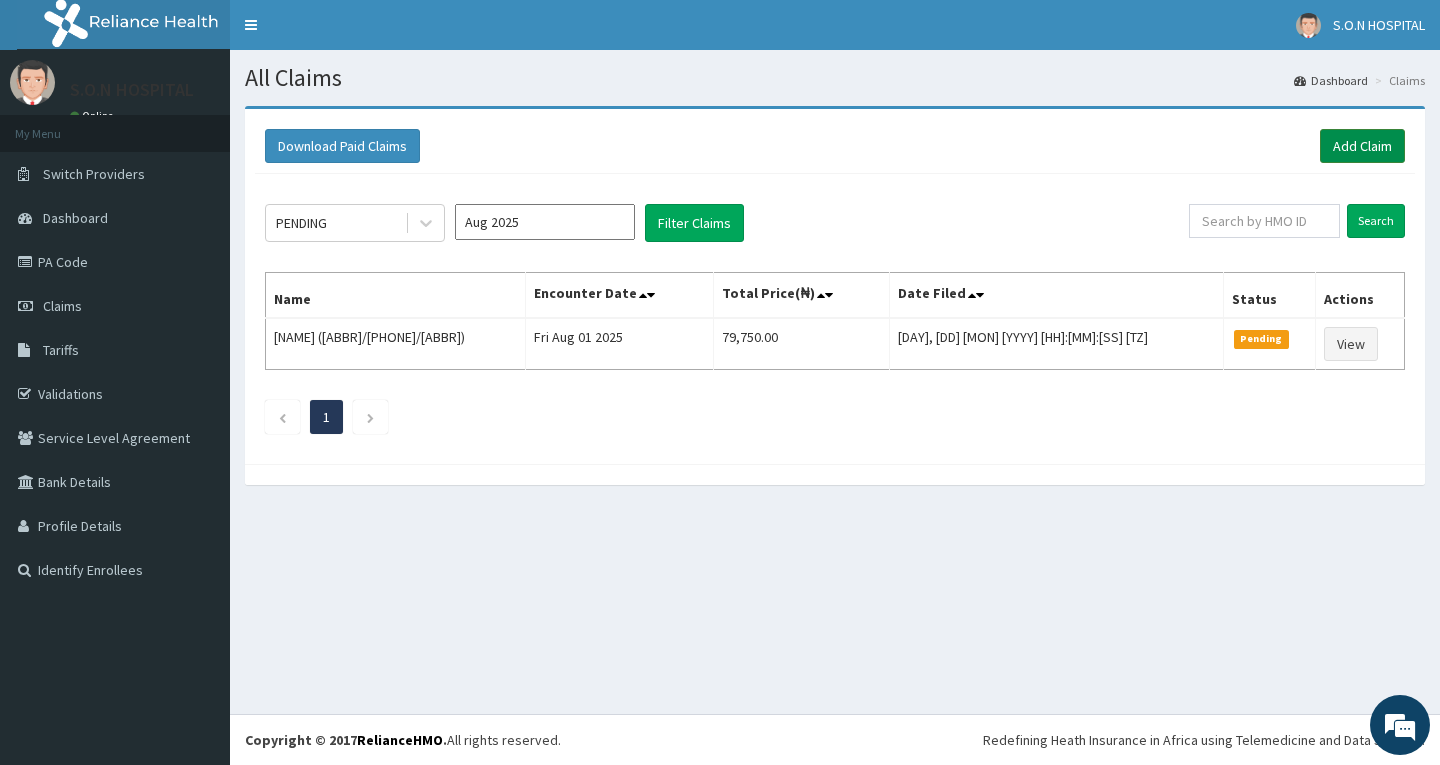 click on "Add Claim" at bounding box center [1362, 146] 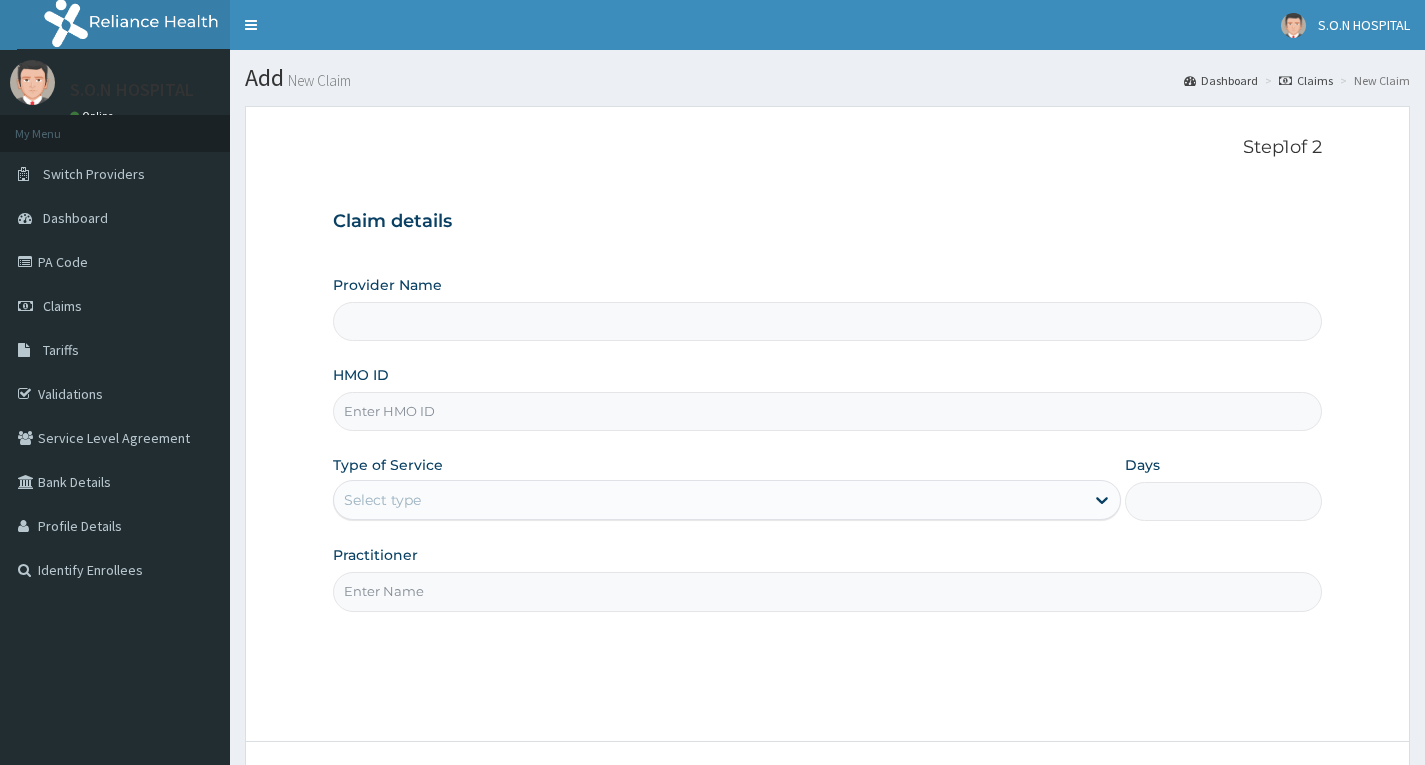 scroll, scrollTop: 0, scrollLeft: 0, axis: both 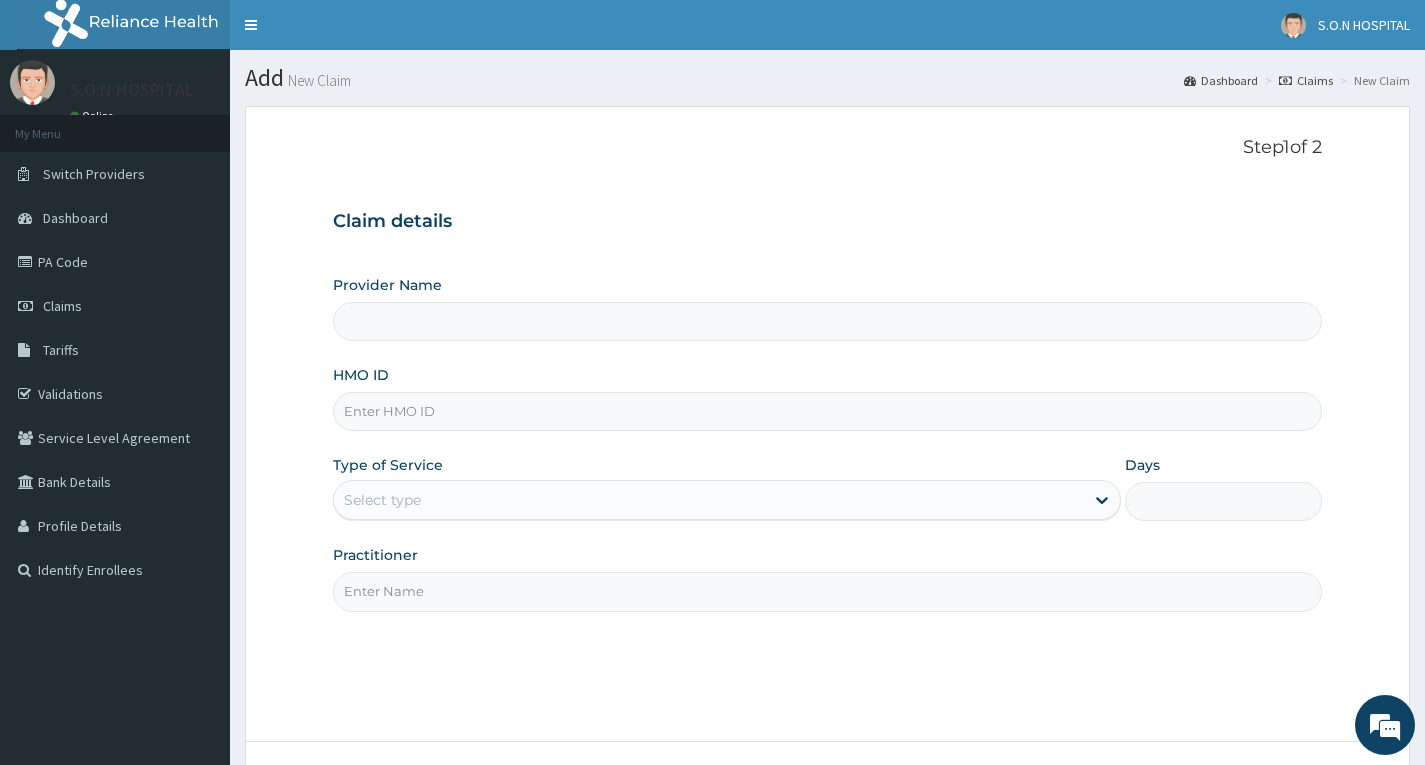 type on "SISTERS OF NATIVITY HOSPITAL" 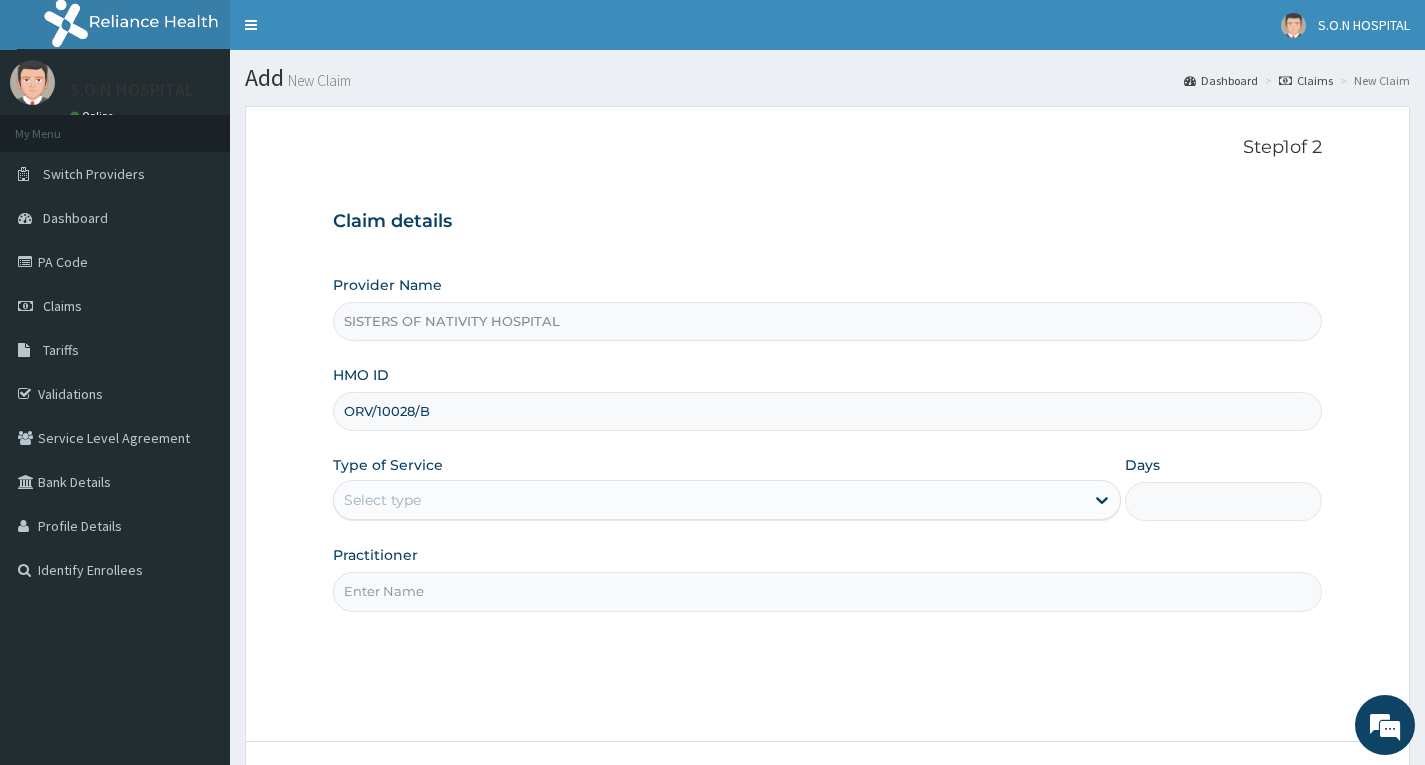 scroll, scrollTop: 0, scrollLeft: 0, axis: both 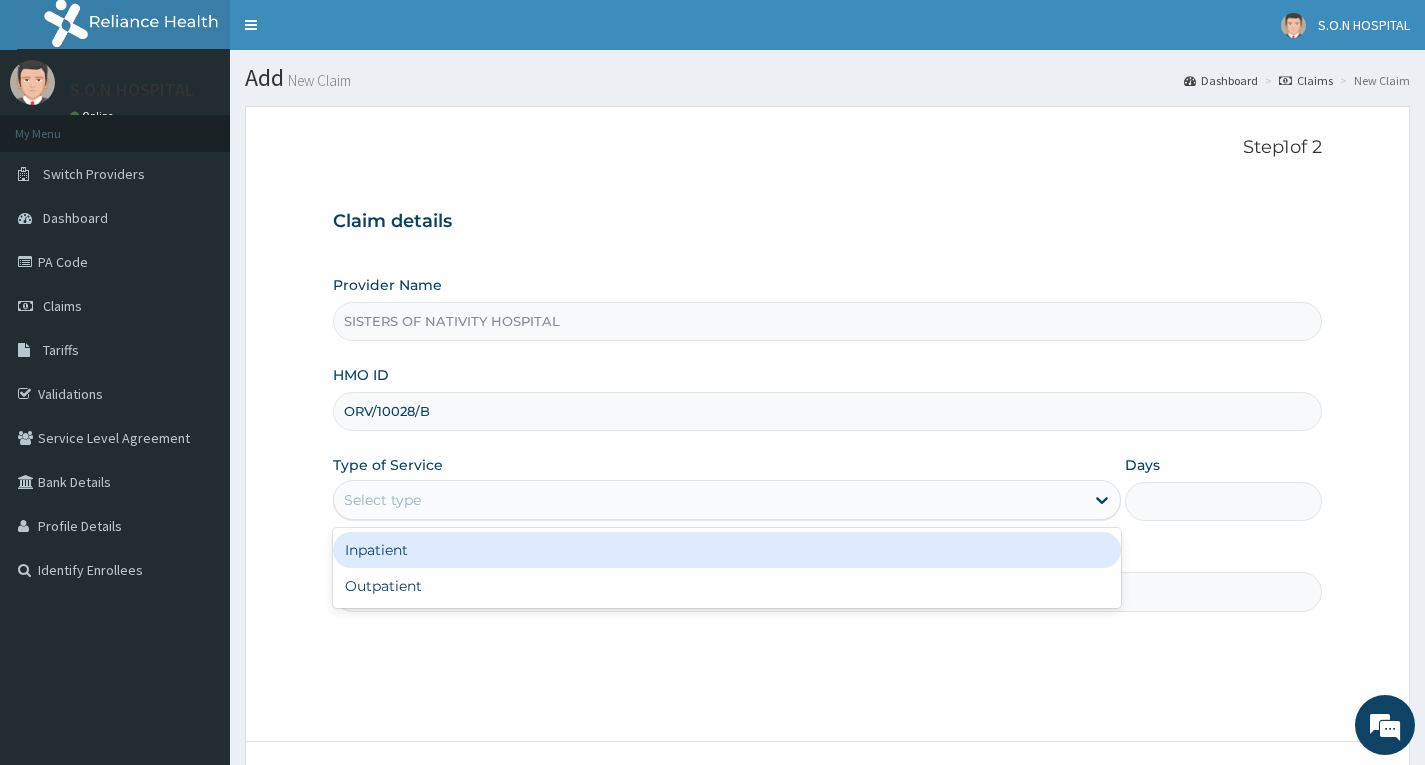 click on "Select type" at bounding box center [709, 500] 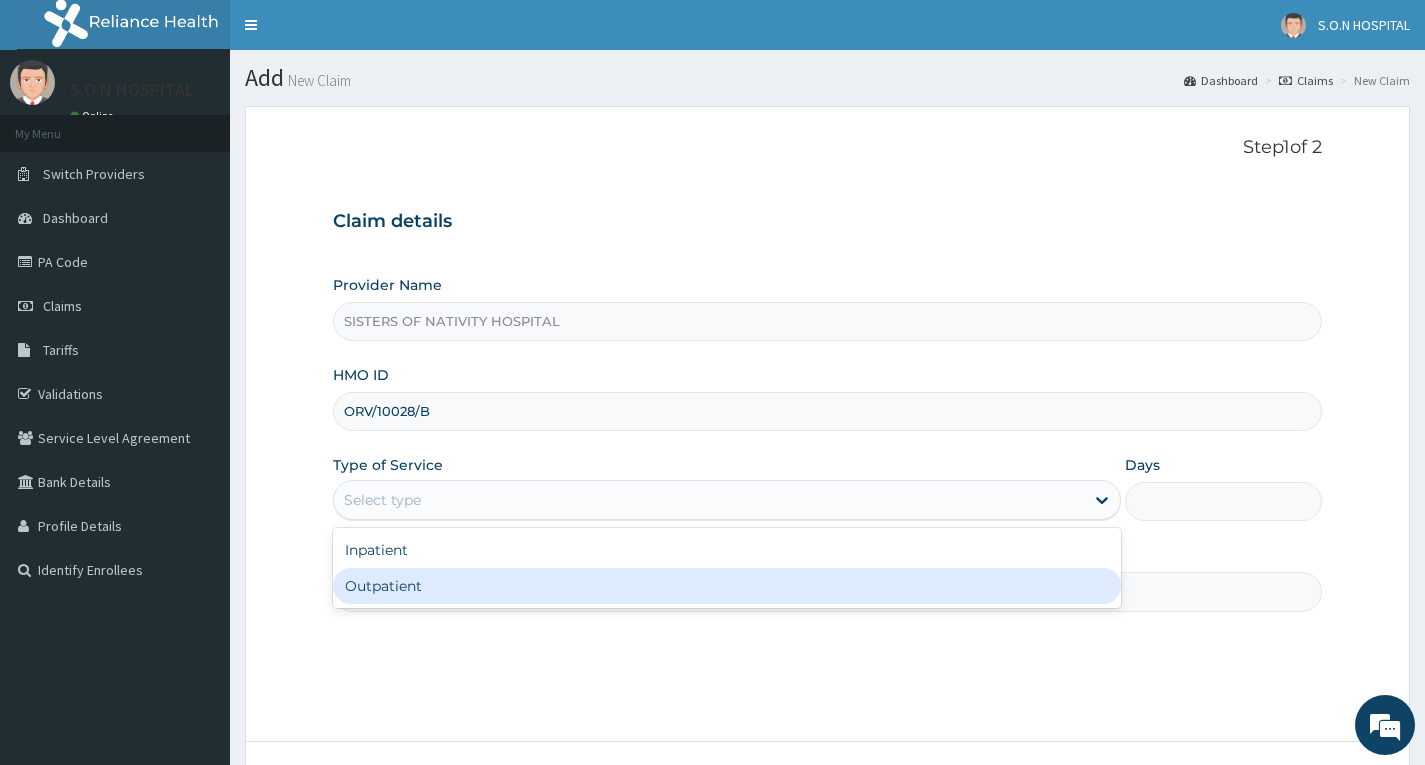 click on "Outpatient" at bounding box center [727, 586] 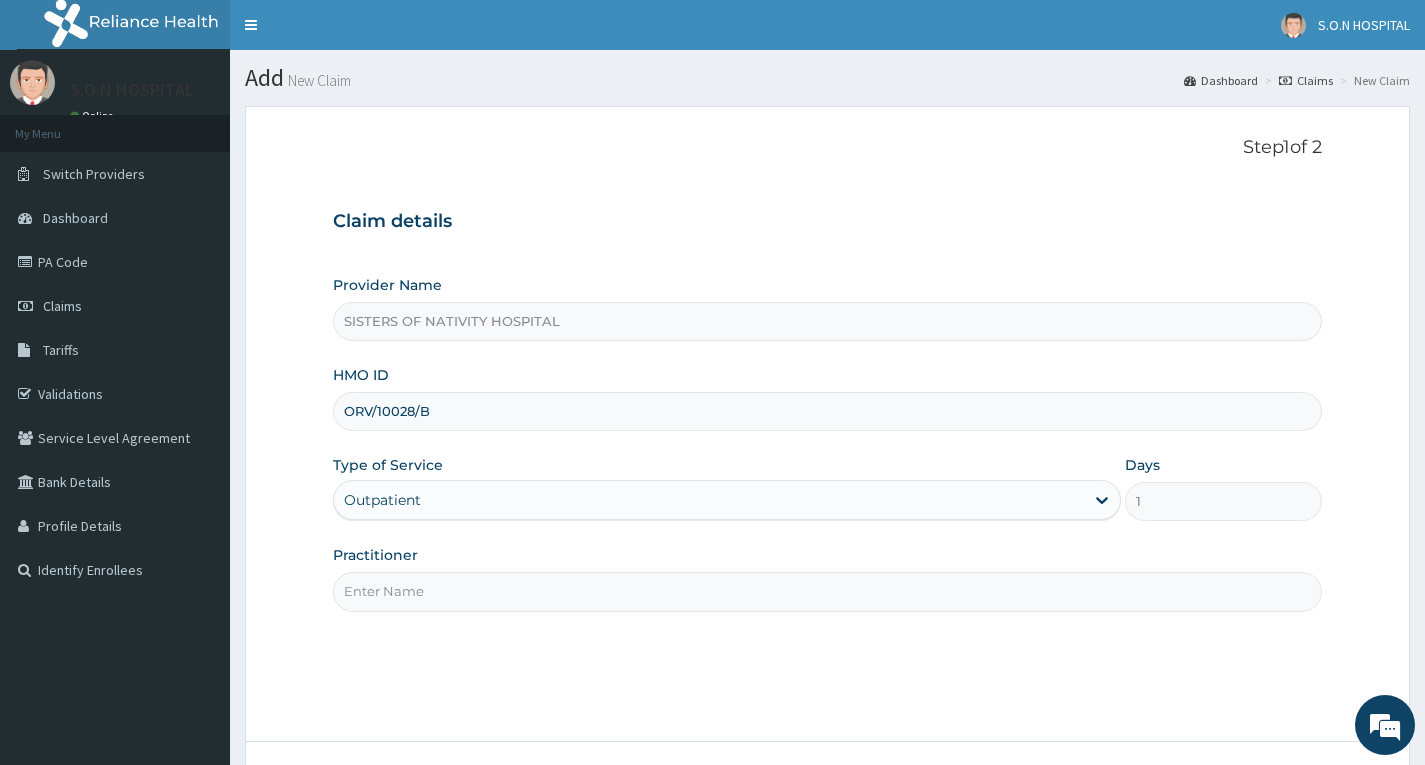click on "Practitioner" at bounding box center [827, 591] 